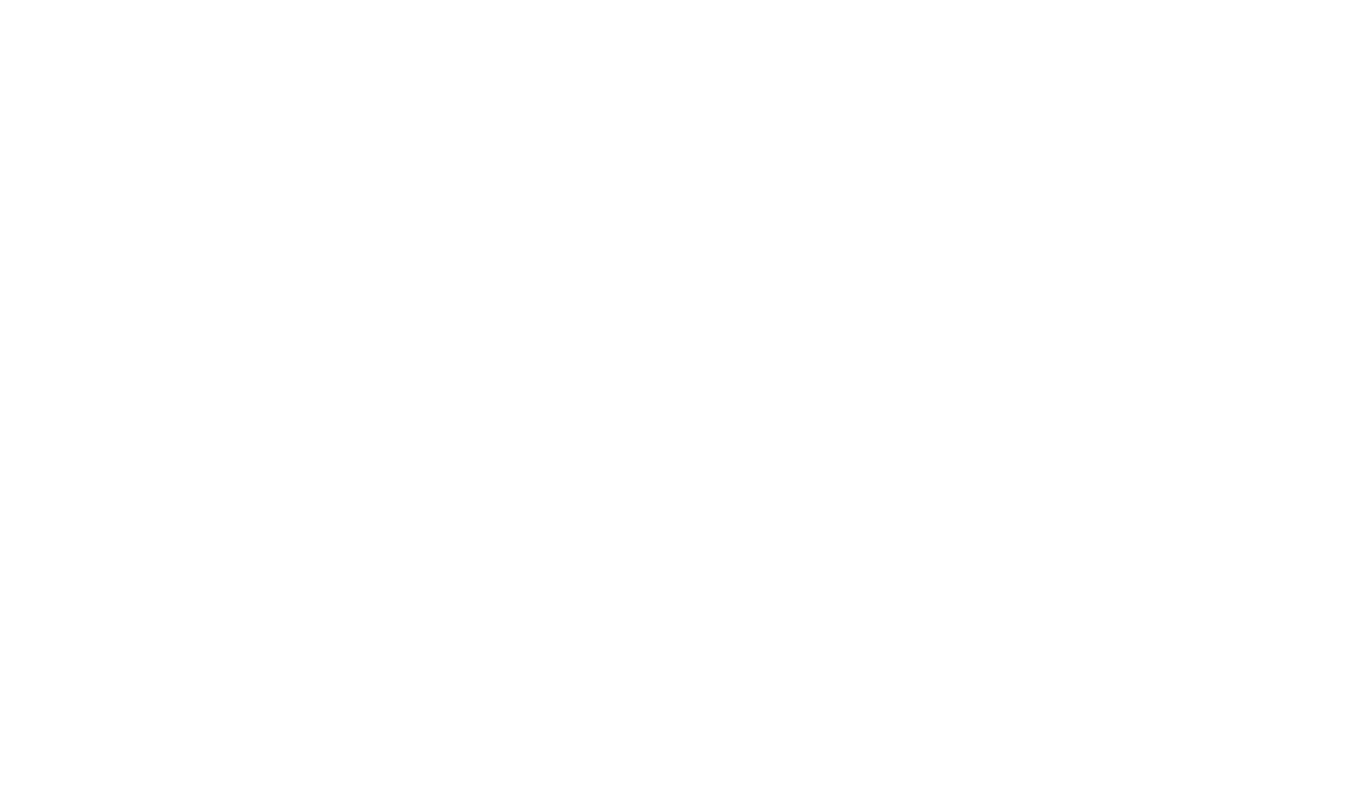 scroll, scrollTop: 0, scrollLeft: 0, axis: both 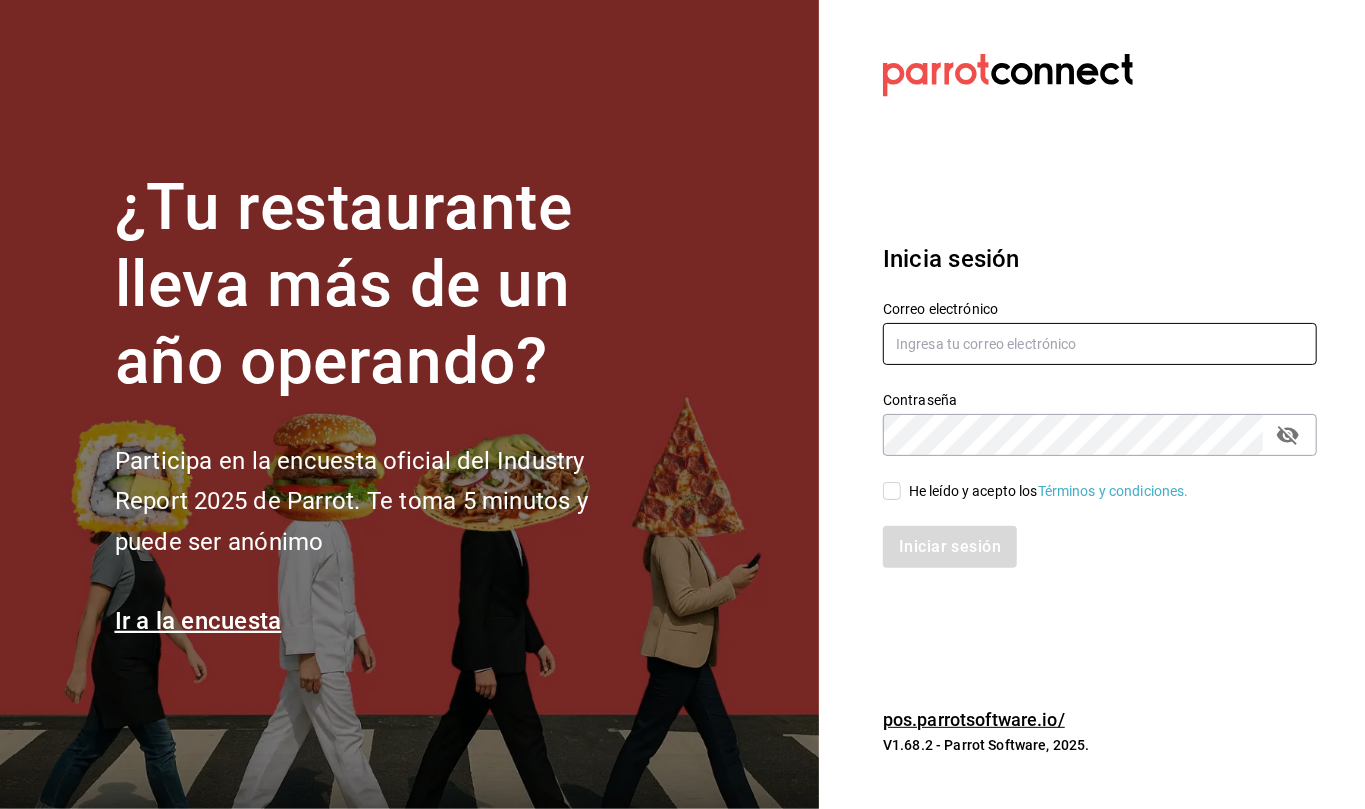 click at bounding box center (1100, 344) 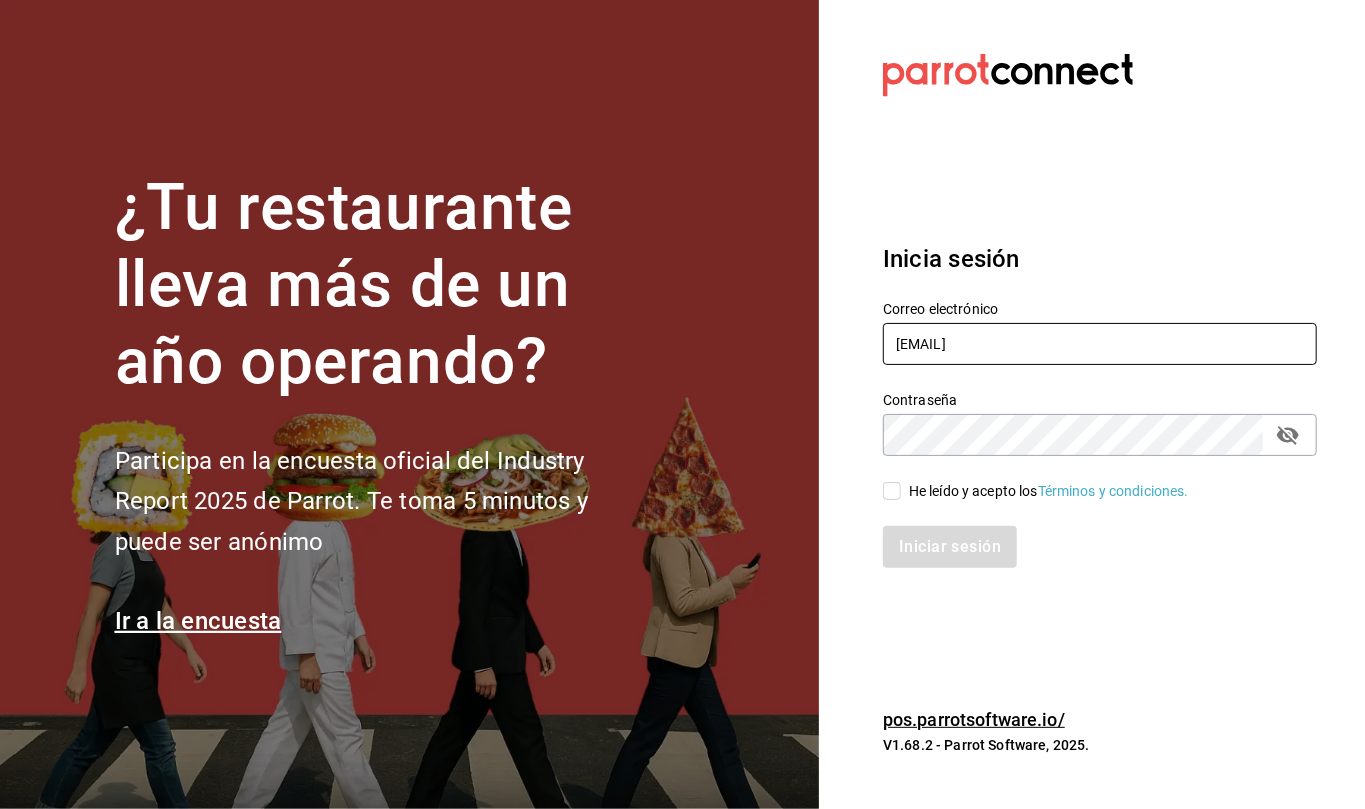 type on "[EMAIL]" 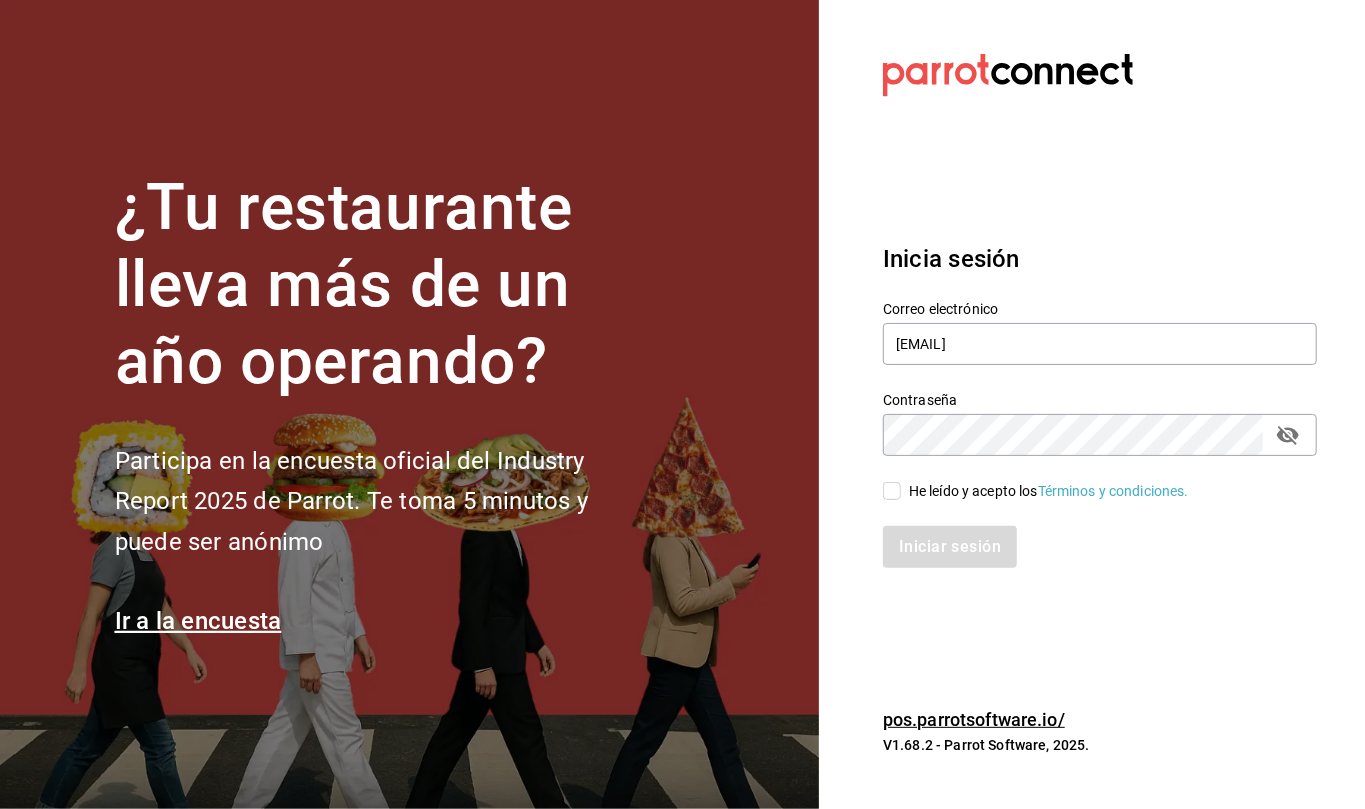 click 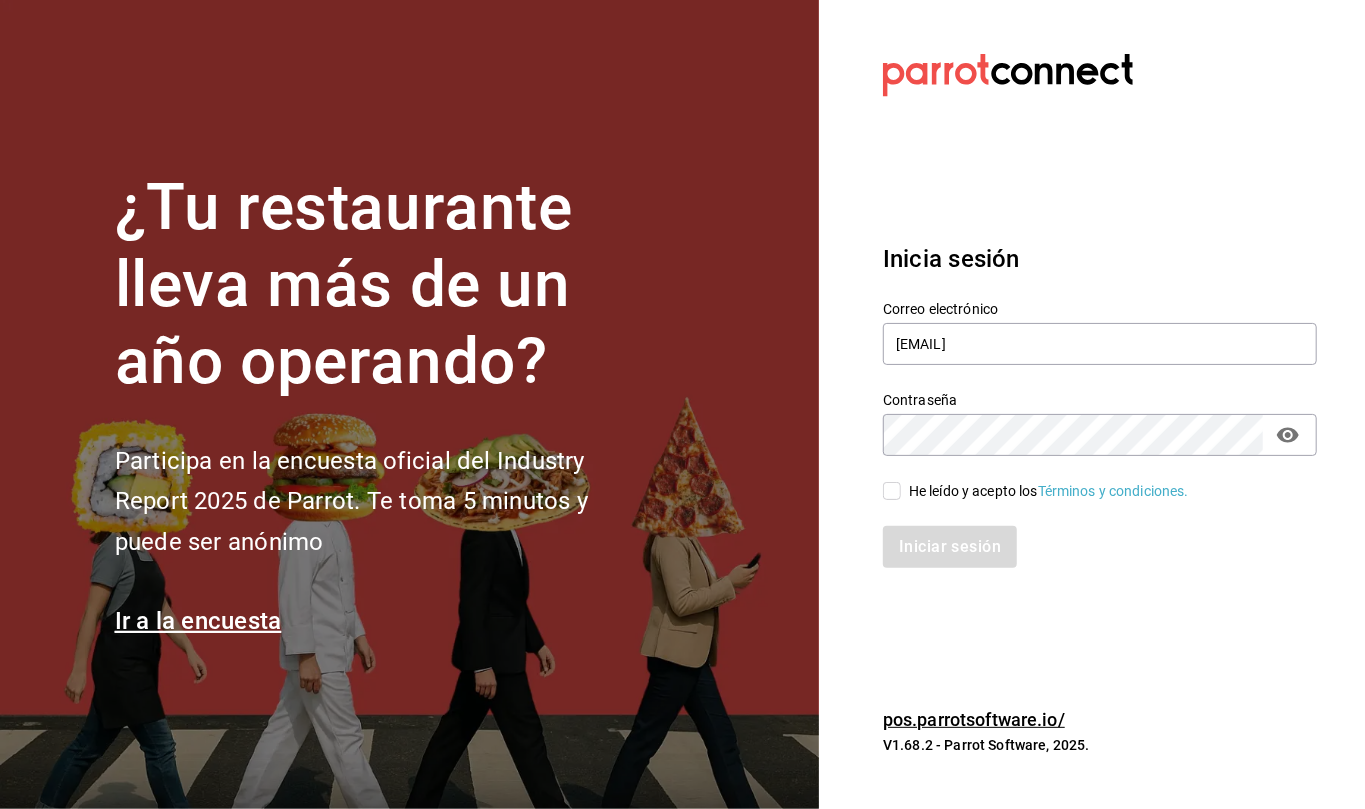 click on "¿Tu restaurante lleva más de un año operando? Participa en la encuesta oficial del Industry Report 2025 de Parrot. Te toma 5 minutos y puede ser anónimo Ir a la encuesta Datos incorrectos. Verifica que tu Correo o Contraseña estén bien escritos. Inicia sesión Correo electrónico [EMAIL] Contraseña Contraseña He leído y acepto los Términos y condiciones. Iniciar sesión pos.parrotsoftware.io/ V1.68.2 - Parrot Software, 2025." at bounding box center [682, 404] 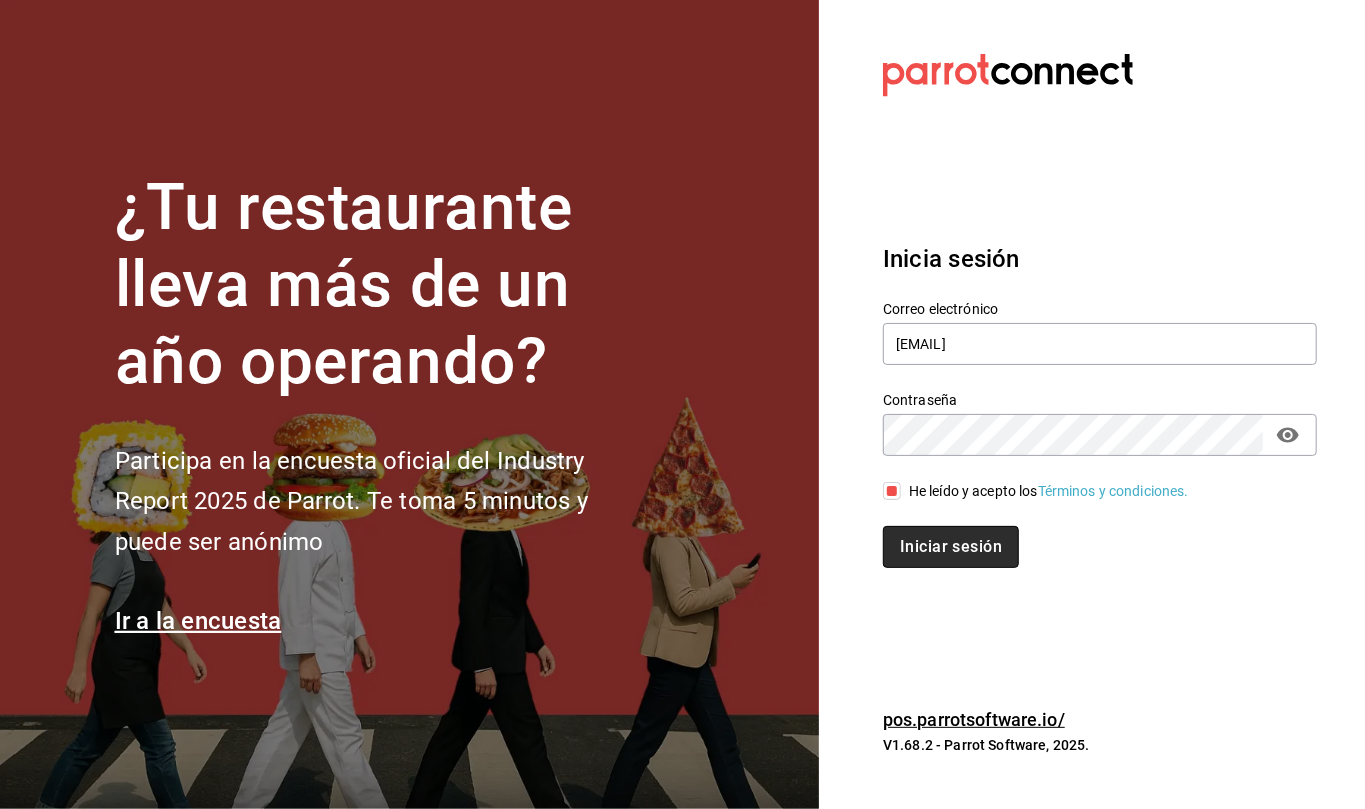 click on "Iniciar sesión" at bounding box center [951, 547] 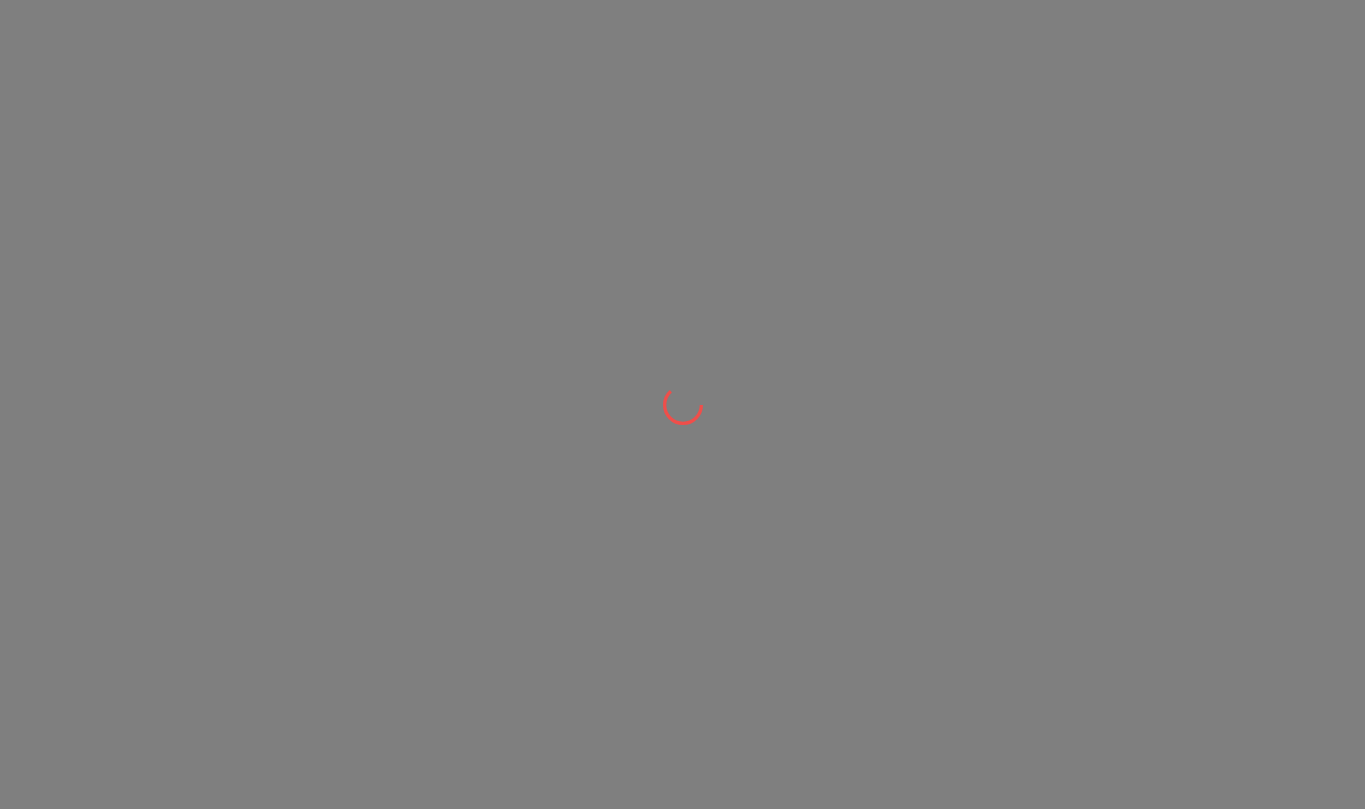 scroll, scrollTop: 0, scrollLeft: 0, axis: both 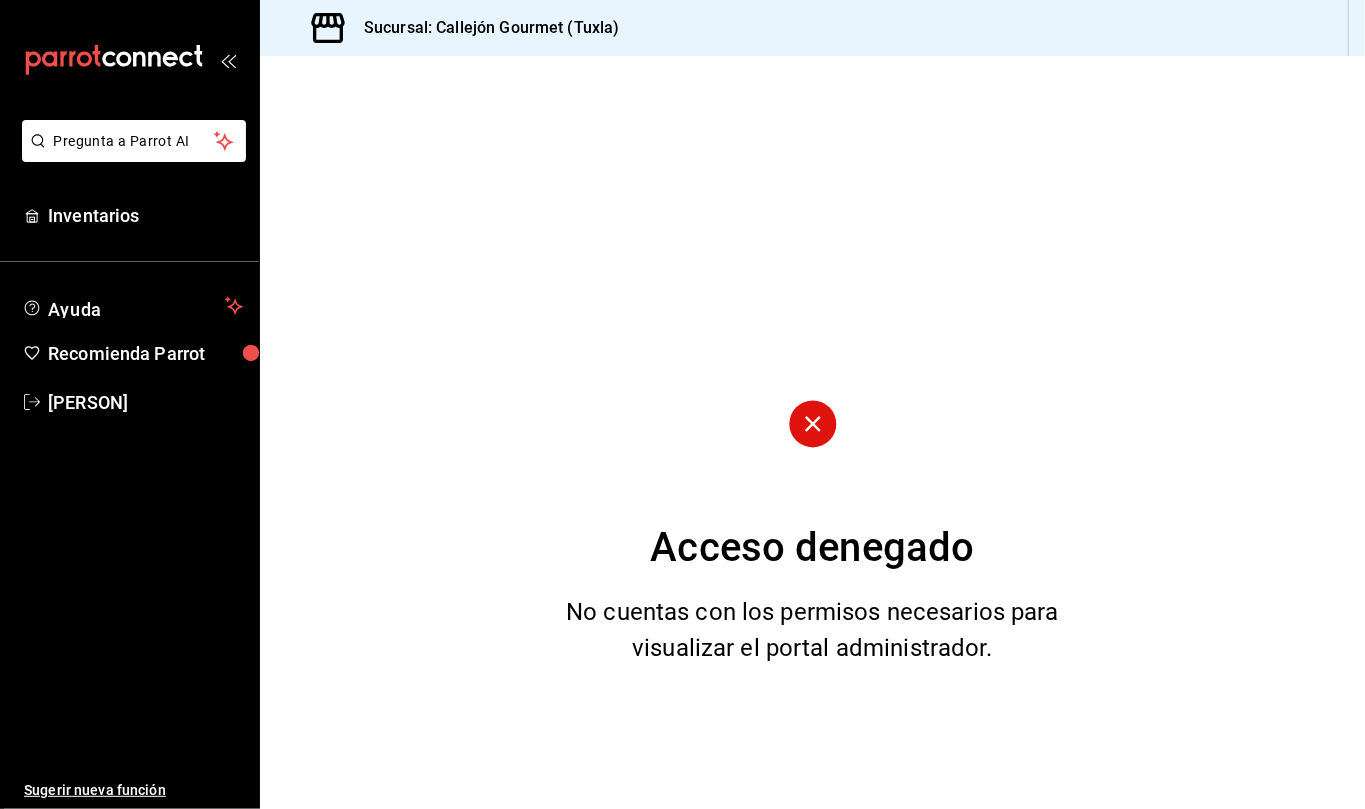 click on "Acceso denegado No cuentas con los permisos necesarios para visualizar el portal administrador." at bounding box center (812, 432) 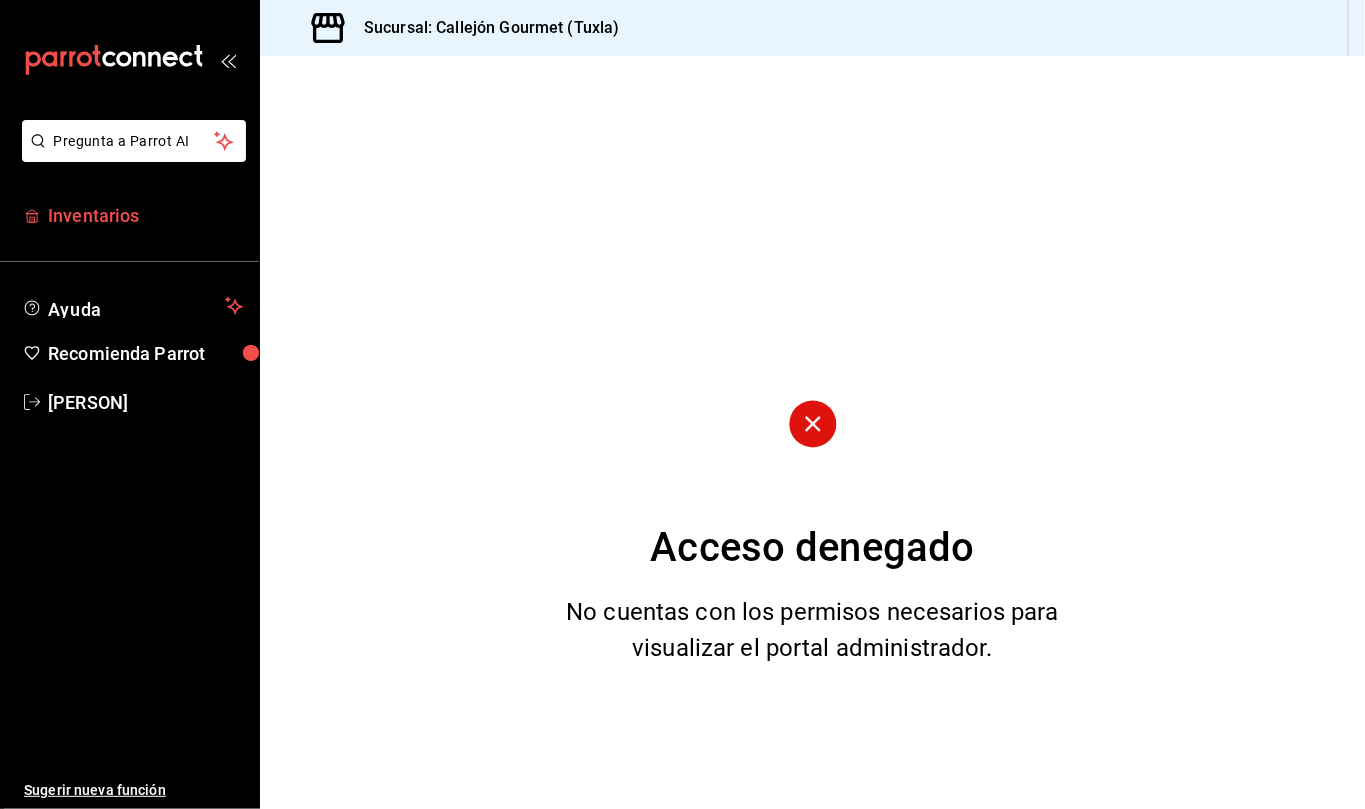 click on "Inventarios" at bounding box center (145, 215) 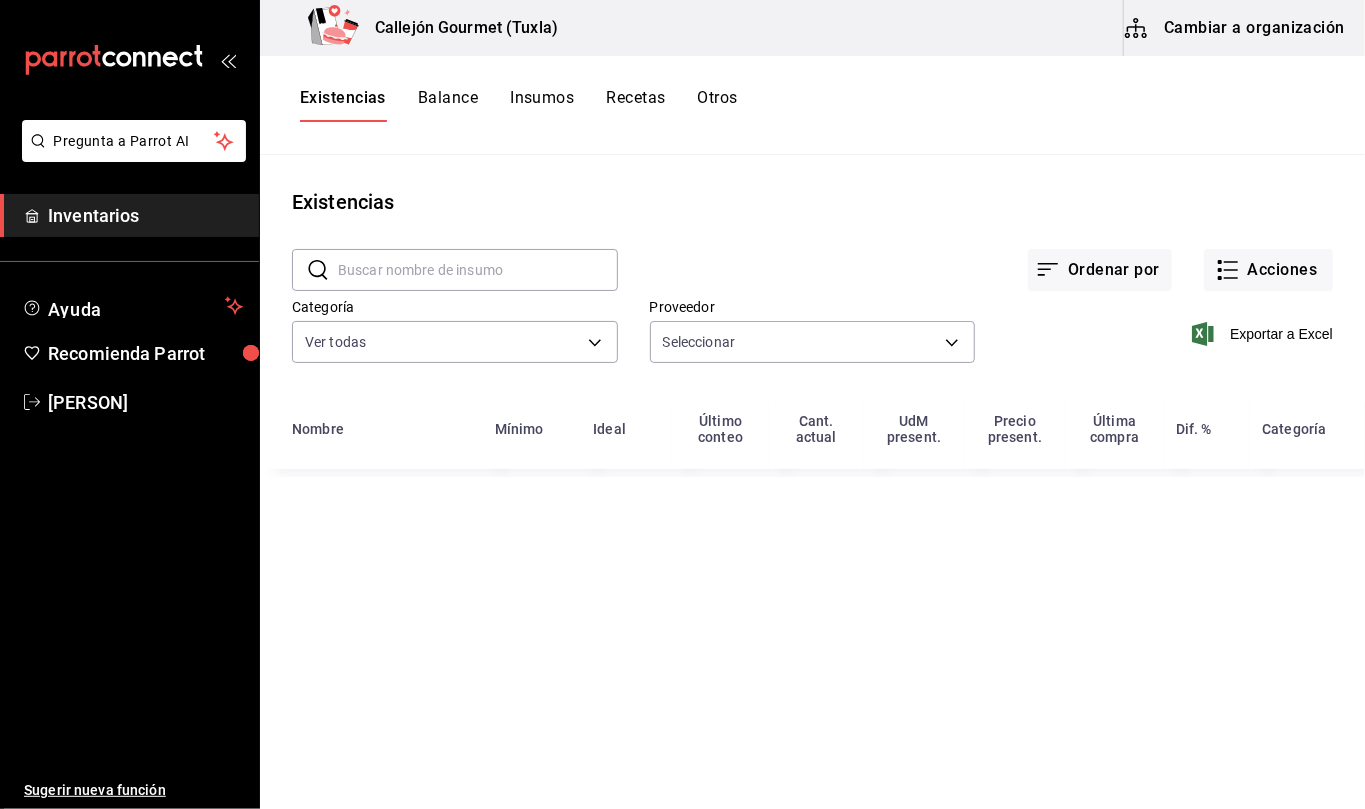 type on "d07e61b9-724f-4f83-8377-ee3ec137bf0e,f22b31a0-3d84-4ac3-8c2c-dc33927ceec7,9be79bfb-cfb8-40e1-9034-6f157fd39d74,11766d4b-751f-42a9-b458-e0c787aa47e9,408448b9-fe63-4e6e-9146-0be7033d645a,8d2aad35-9852-473b-9bc9-97d747b02320,6526cd00-66de-4052-bd5e-24c1a003c3d2,3979618a-8950-438c-9fe0-c691072f5f39,debdffb2-338c-4e6e-9568-ca35510d6301,47251a02-28e9-4cd9-8ad1-aa377b2d917b,ae27b117-7ccf-4158-94a3-49dd70d917a8,3c55a82e-b41a-4f73-b8ee-a7a4c1986f56,7063f492-5444-4c3e-b72d-b5c68131bdcb,350862eb-371b-4282-981b-7cdcef8936f0,93768c9e-bfac-4147-b745-d32d2cc6f4ad,fd8af45b-13b0-46d5-82e6-f808aa1b66bb,b931116b-dd74-4983-a08f-f2d104411684,bb9d8bb6-2744-445e-b96d-320bb2bc8aea,059fdeeb-9bda-4a08-ad41-ce9b1b8cd30a,33286246-531d-4495-8c66-de469a8d7c45" 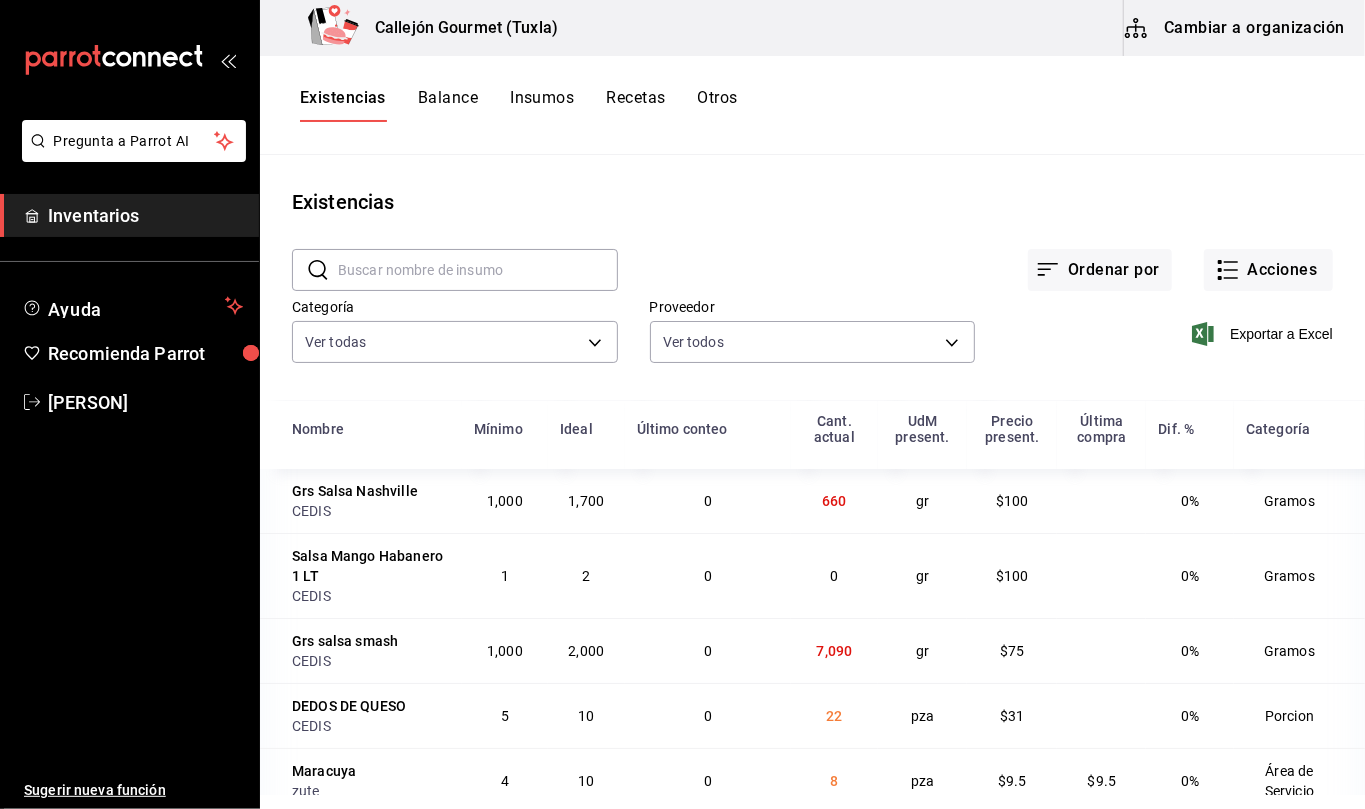 click on "Cambiar a organización" at bounding box center (1236, 28) 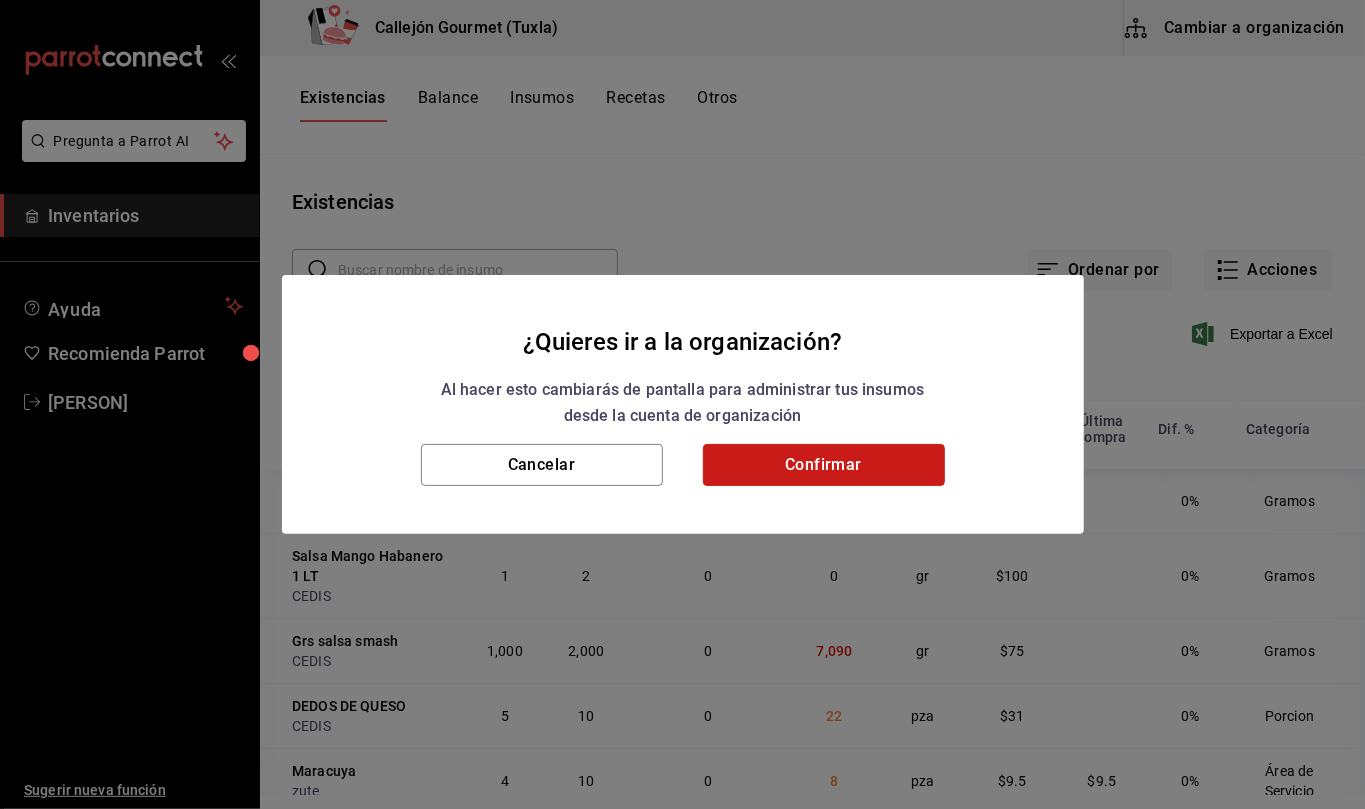 click on "Confirmar" at bounding box center [824, 465] 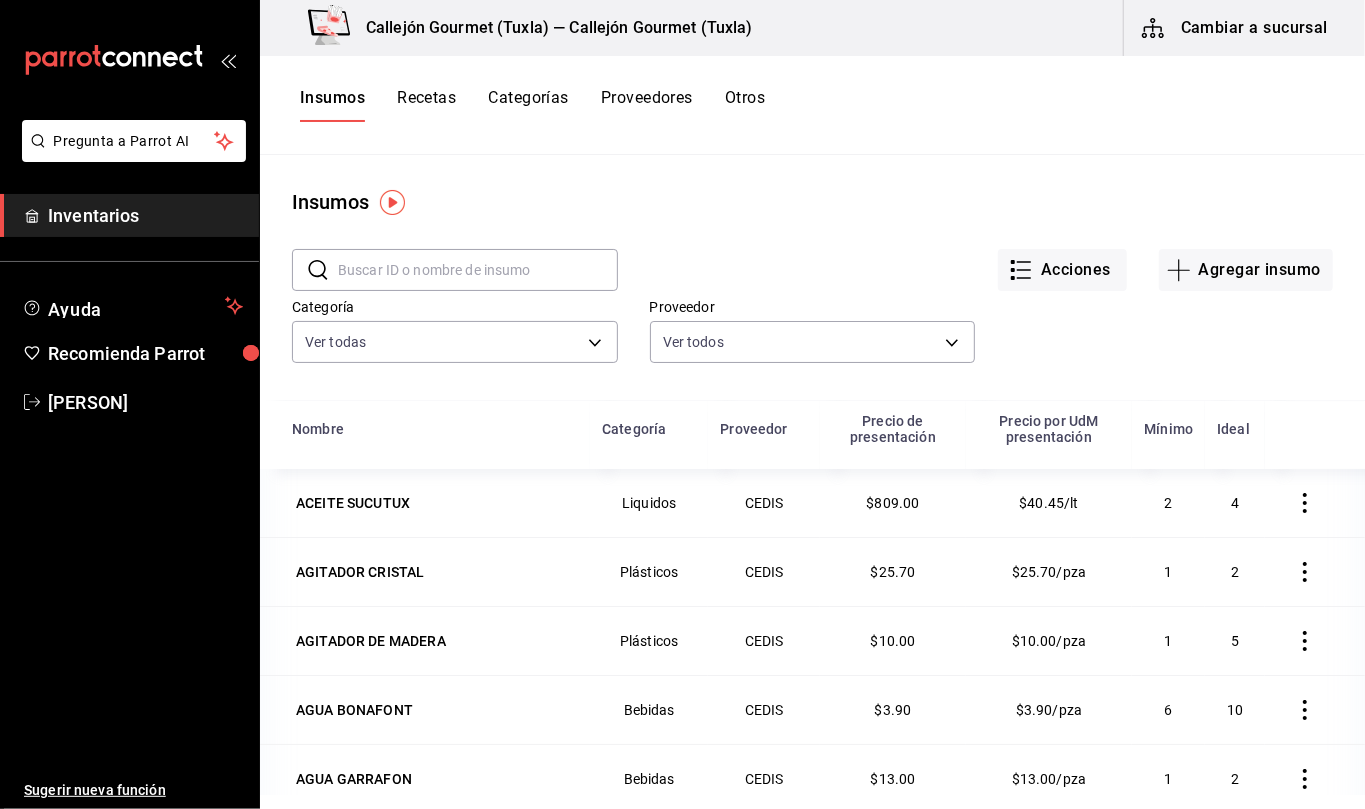 click on "Otros" at bounding box center (745, 105) 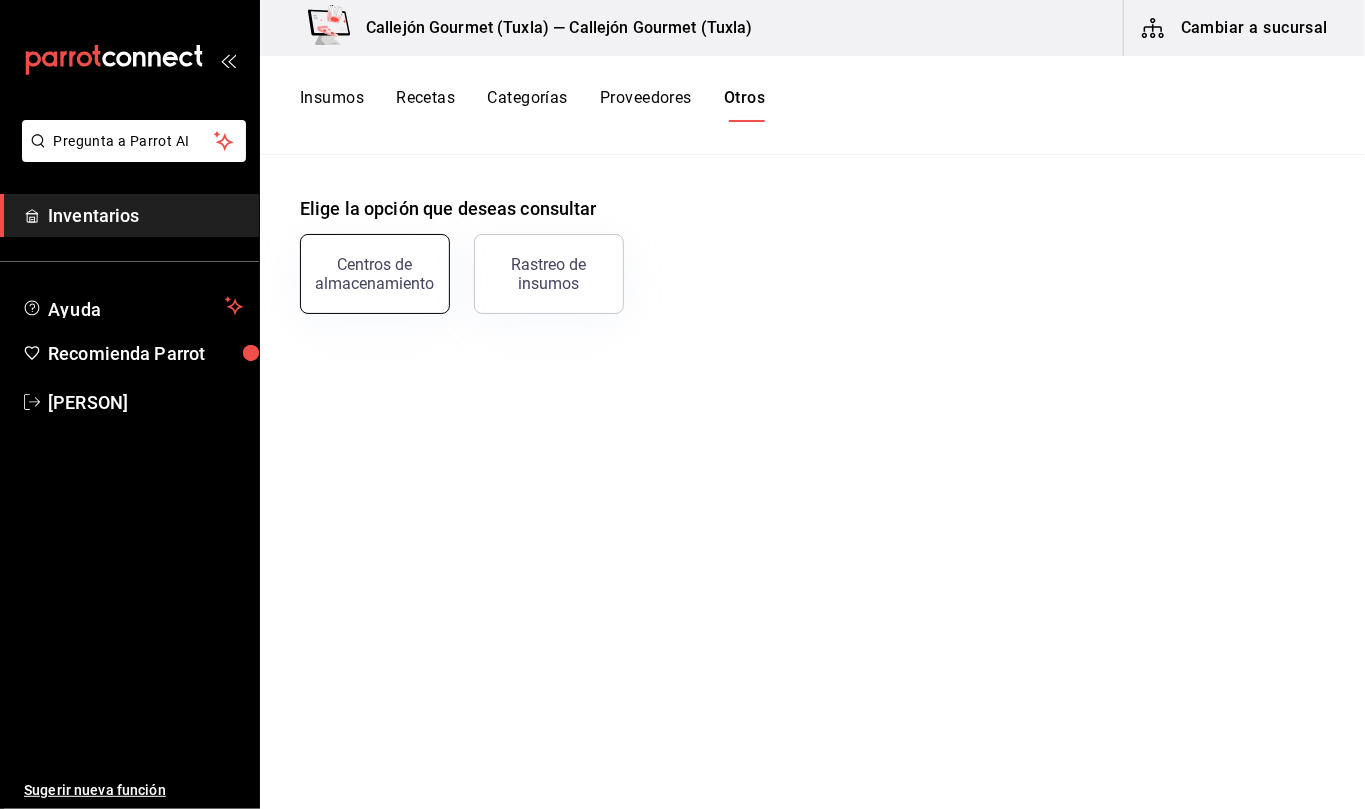 click on "Centros de almacenamiento" at bounding box center [375, 274] 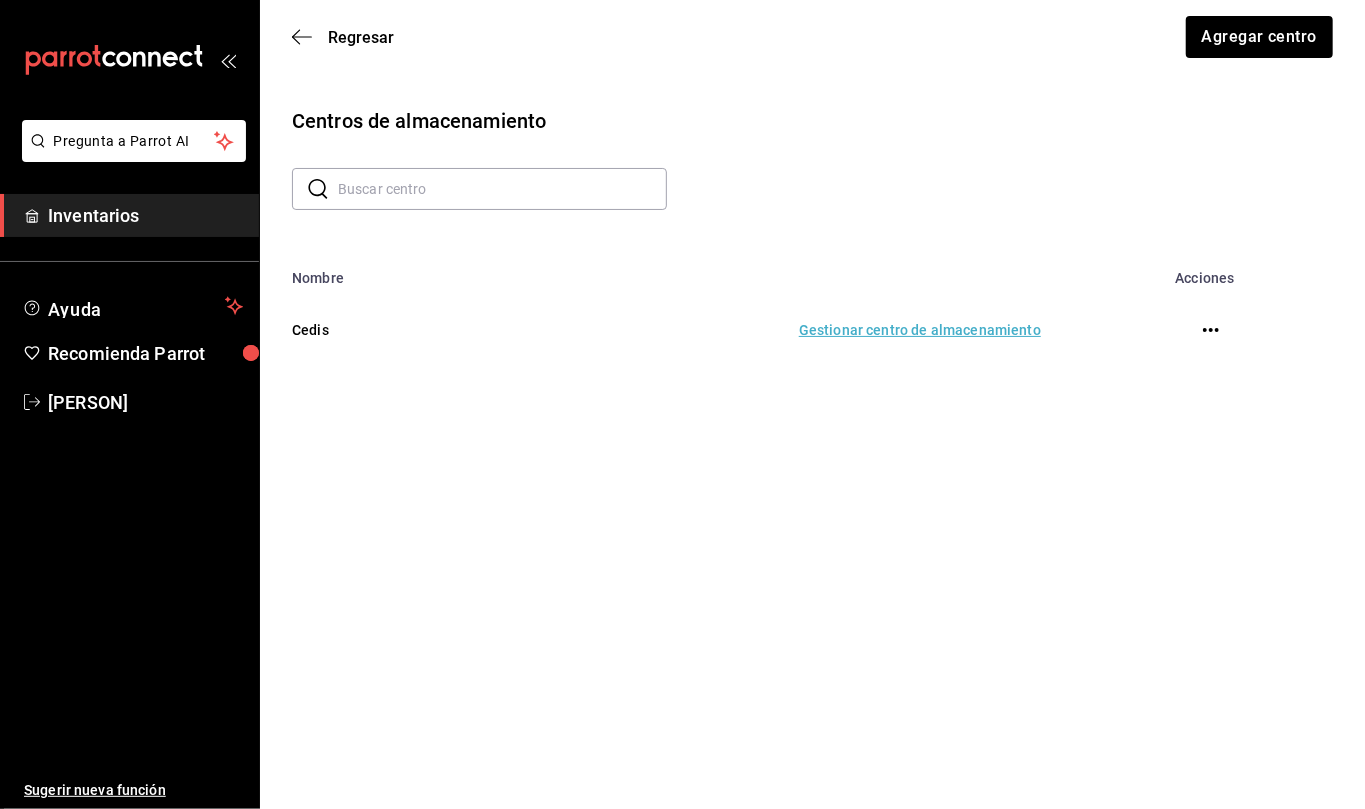 click on "Gestionar centro de almacenamiento" at bounding box center [762, 330] 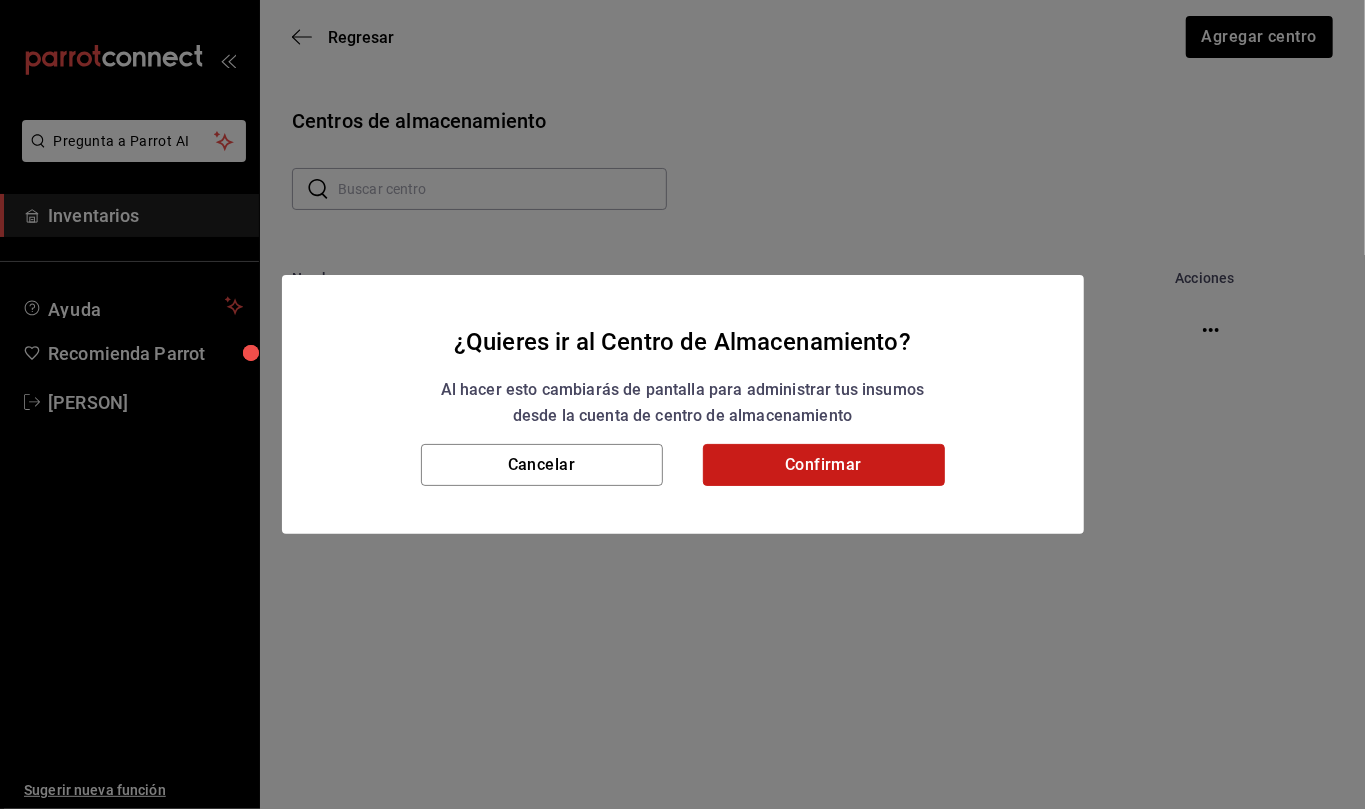 click on "Confirmar" at bounding box center [824, 465] 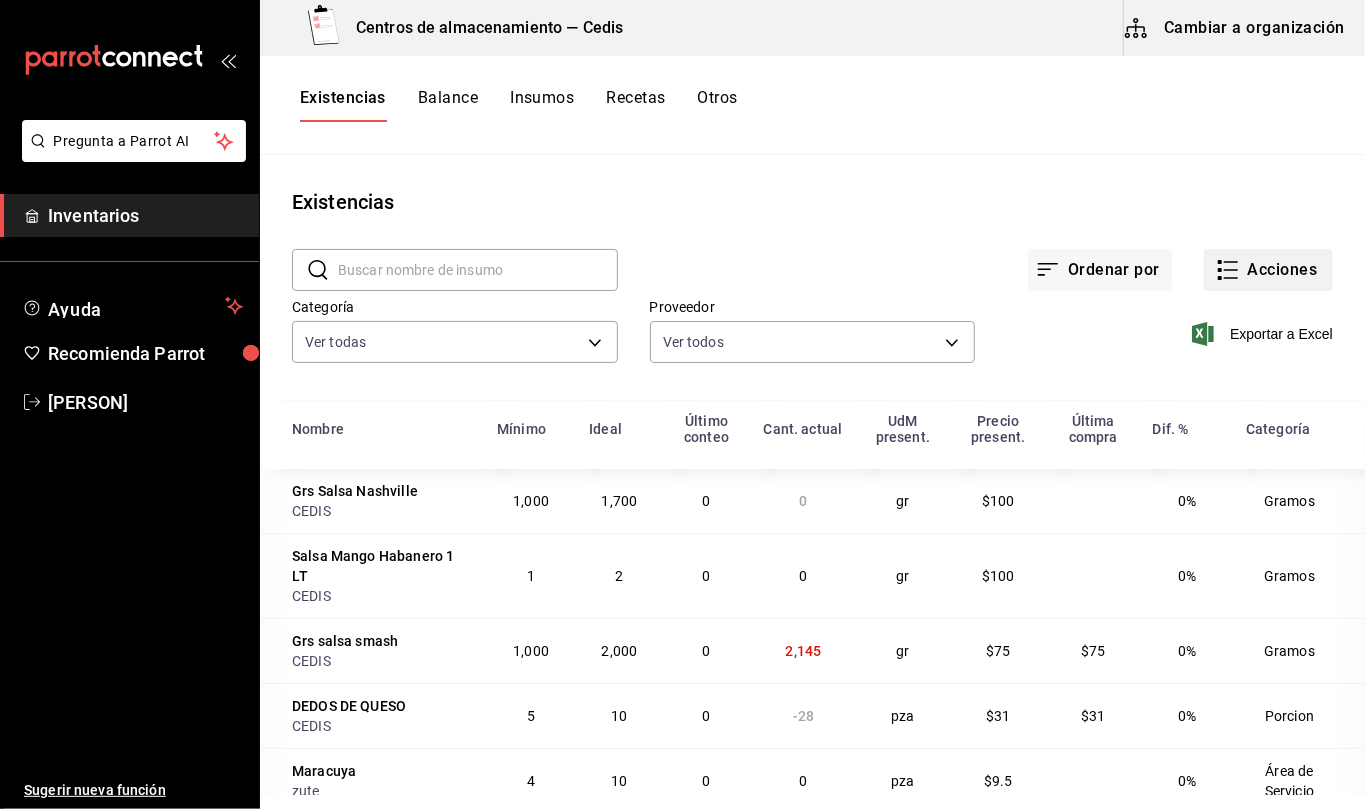 click on "Acciones" at bounding box center [1268, 270] 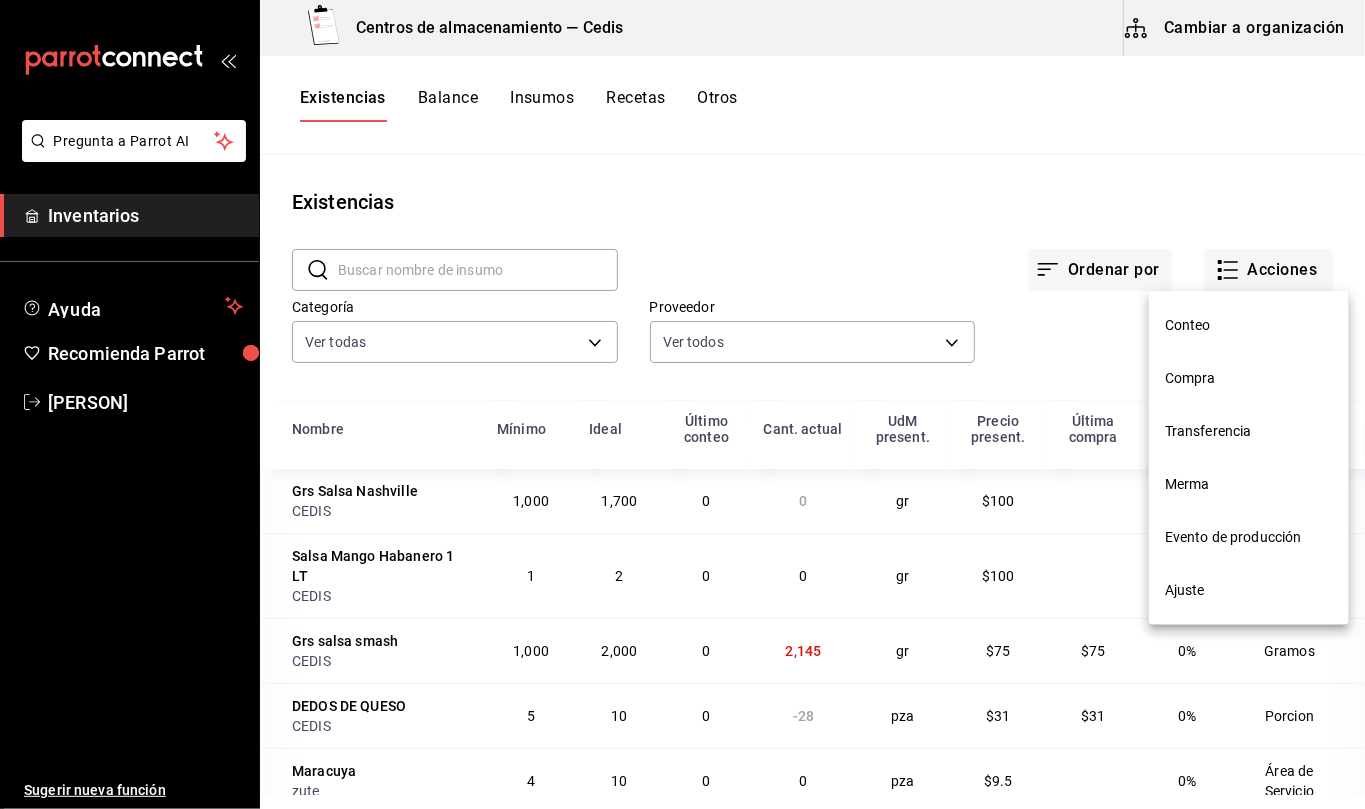 click on "Transferencia" at bounding box center (1249, 431) 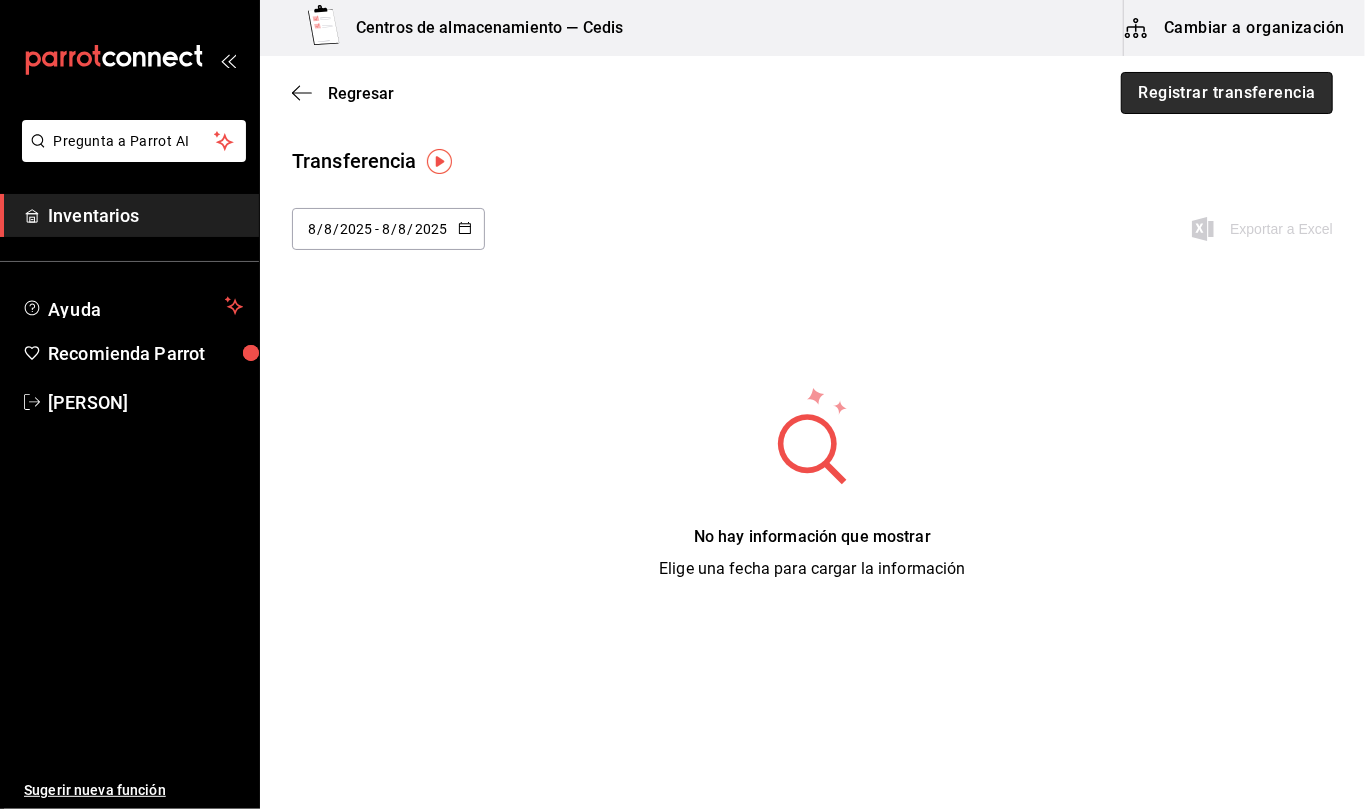 click on "Registrar transferencia" at bounding box center [1227, 93] 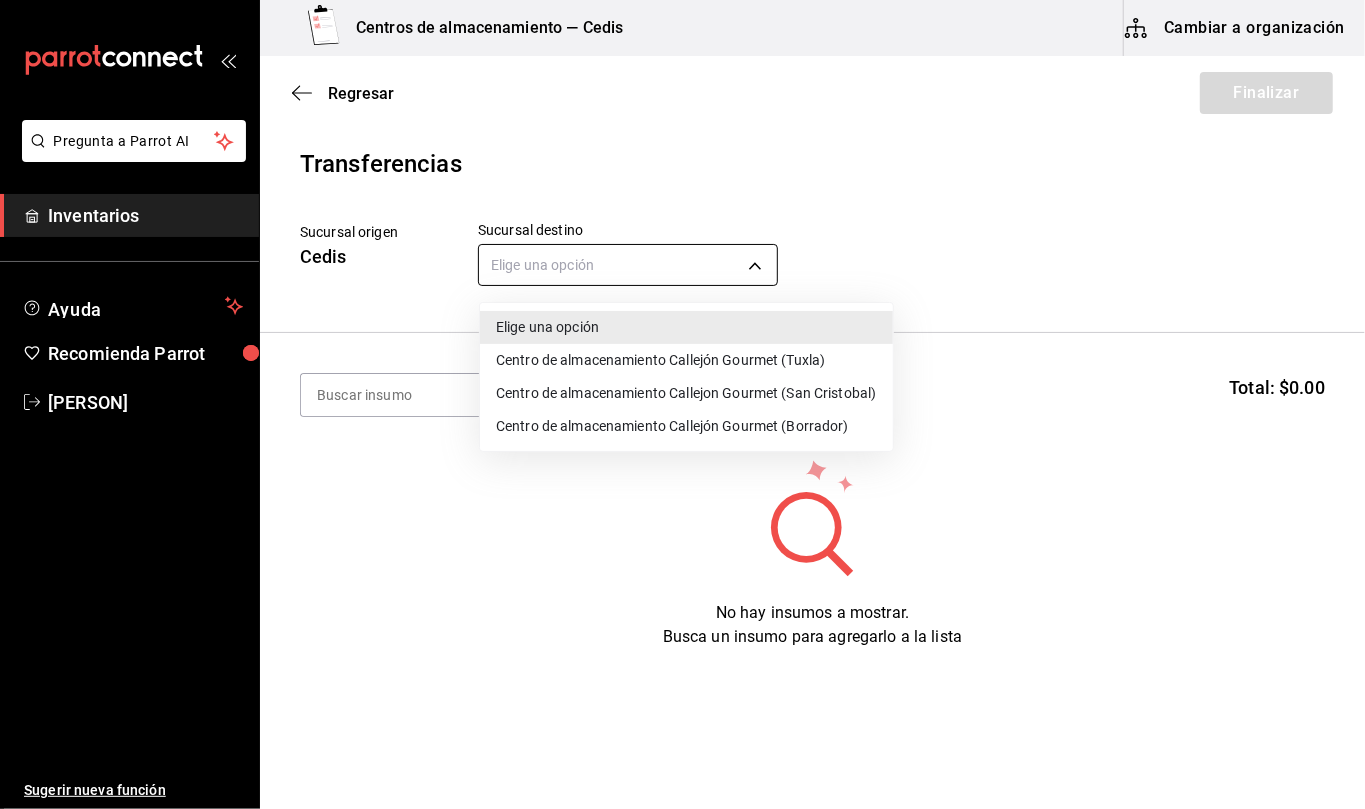 click on "Pregunta a Parrot AI Inventarios   Ayuda Recomienda Parrot   Mila Orozco   Sugerir nueva función   Centros de almacenamiento — Cedis Cambiar a organización Regresar Finalizar Transferencias Sucursal origen Cedis Sucursal destino Elige una opción default Buscar Total: $0.00 No hay insumos a mostrar. Busca un insumo para agregarlo a la lista GANA 1 MES GRATIS EN TU SUSCRIPCIÓN AQUÍ ¿Recuerdas cómo empezó tu restaurante?
Hoy puedes ayudar a un colega a tener el mismo cambio que tú viviste.
Recomienda Parrot directamente desde tu Portal Administrador.
Es fácil y rápido.
🎁 Por cada restaurante que se una, ganas 1 mes gratis. Pregunta a Parrot AI Inventarios   Ayuda Recomienda Parrot   Mila Orozco   Sugerir nueva función   Editar Eliminar Visitar centro de ayuda (81) 2046 6363 soporte@parrotsoftware.io Visitar centro de ayuda (81) 2046 6363 soporte@parrotsoftware.io Elige una opción Centro de almacenamiento Callejón Gourmet (Tuxla) Centro de almacenamiento Callejon Gourmet (San Cristobal)" at bounding box center (682, 348) 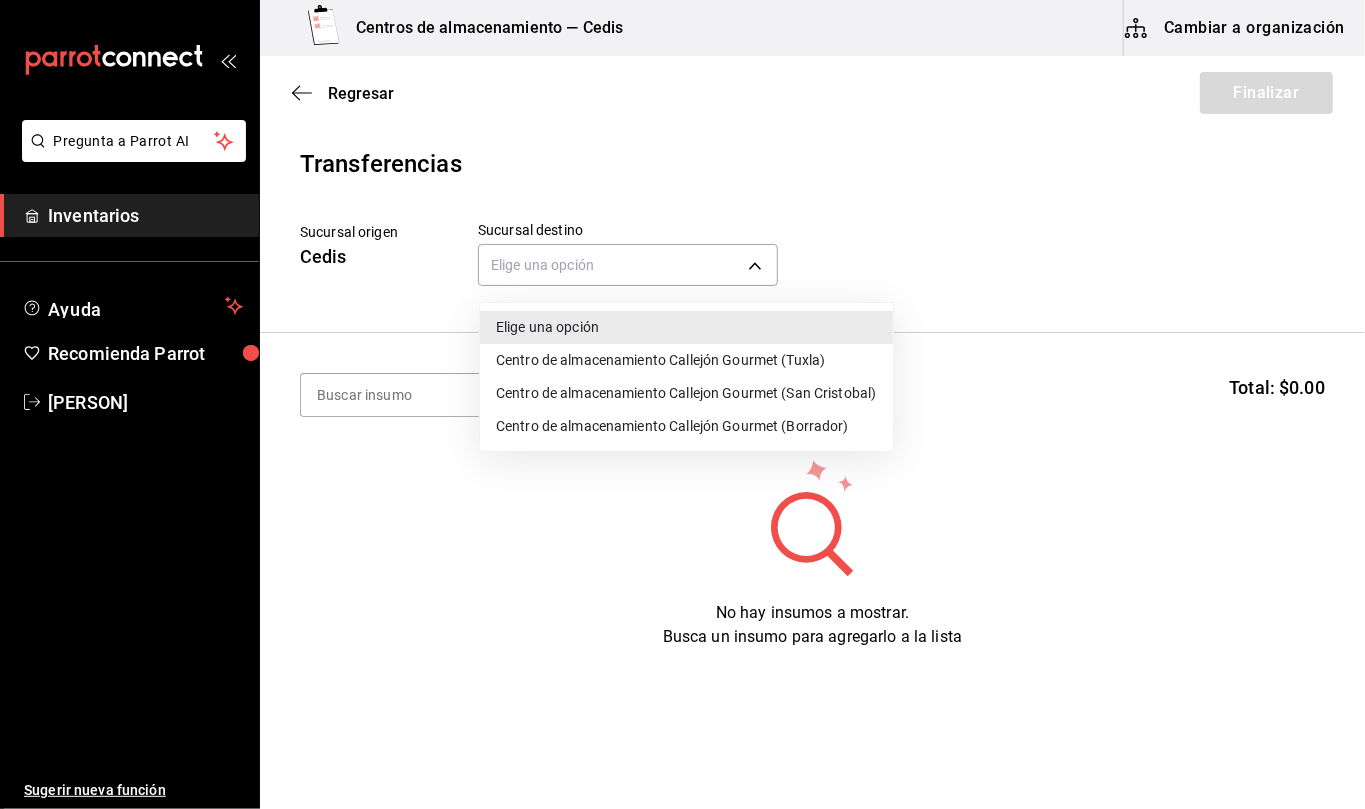 click on "Centro de almacenamiento Callejón Gourmet (Tuxla)" at bounding box center [686, 360] 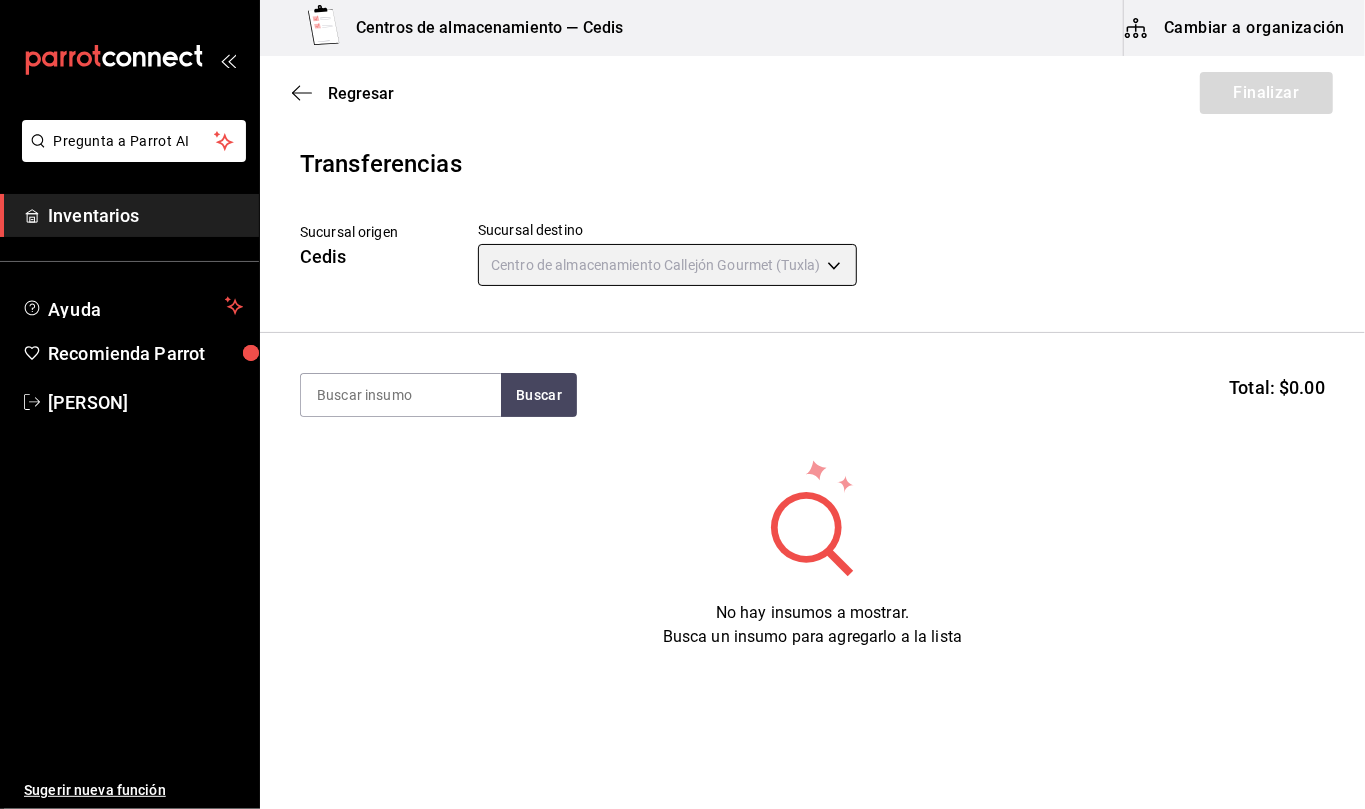 type on "d2402ae1-2240-4bf4-a726-90d4a248e191" 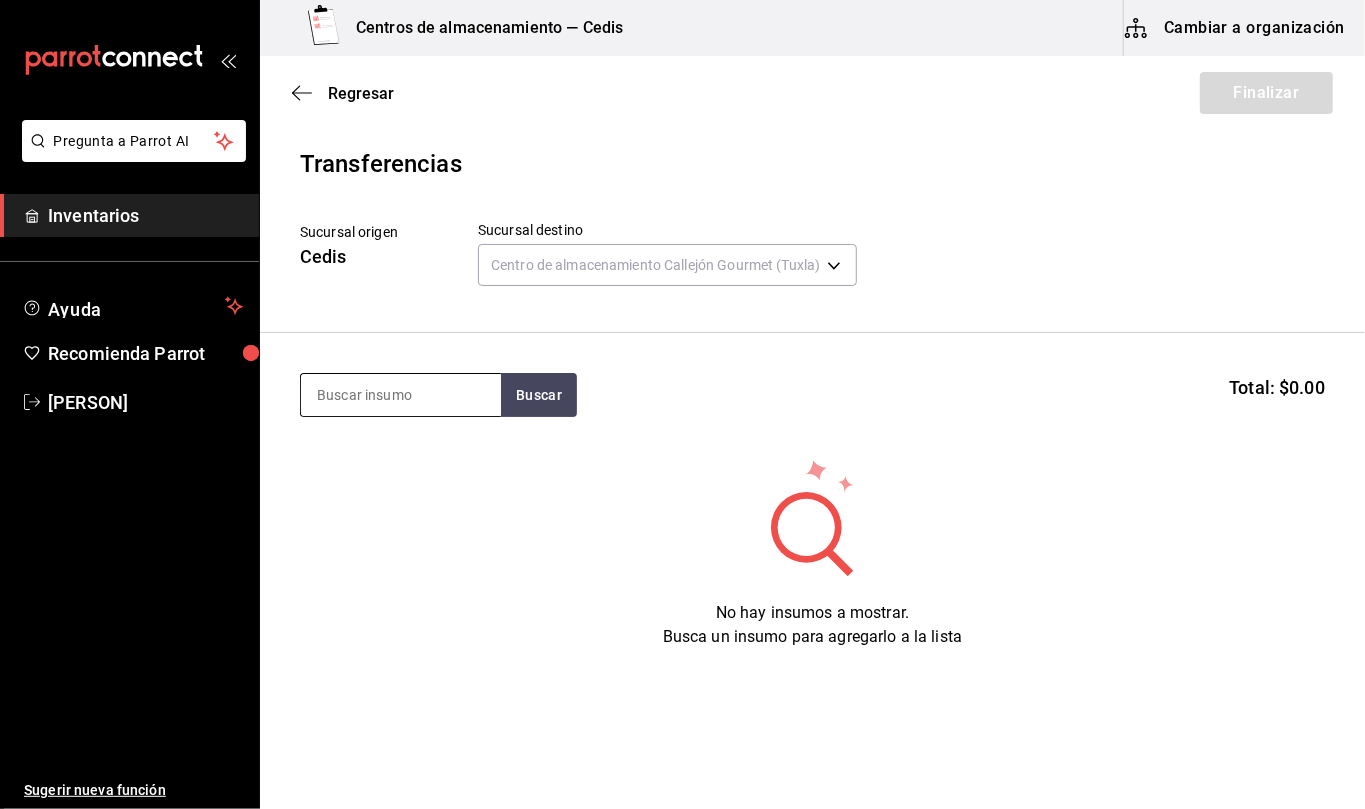 click at bounding box center [401, 395] 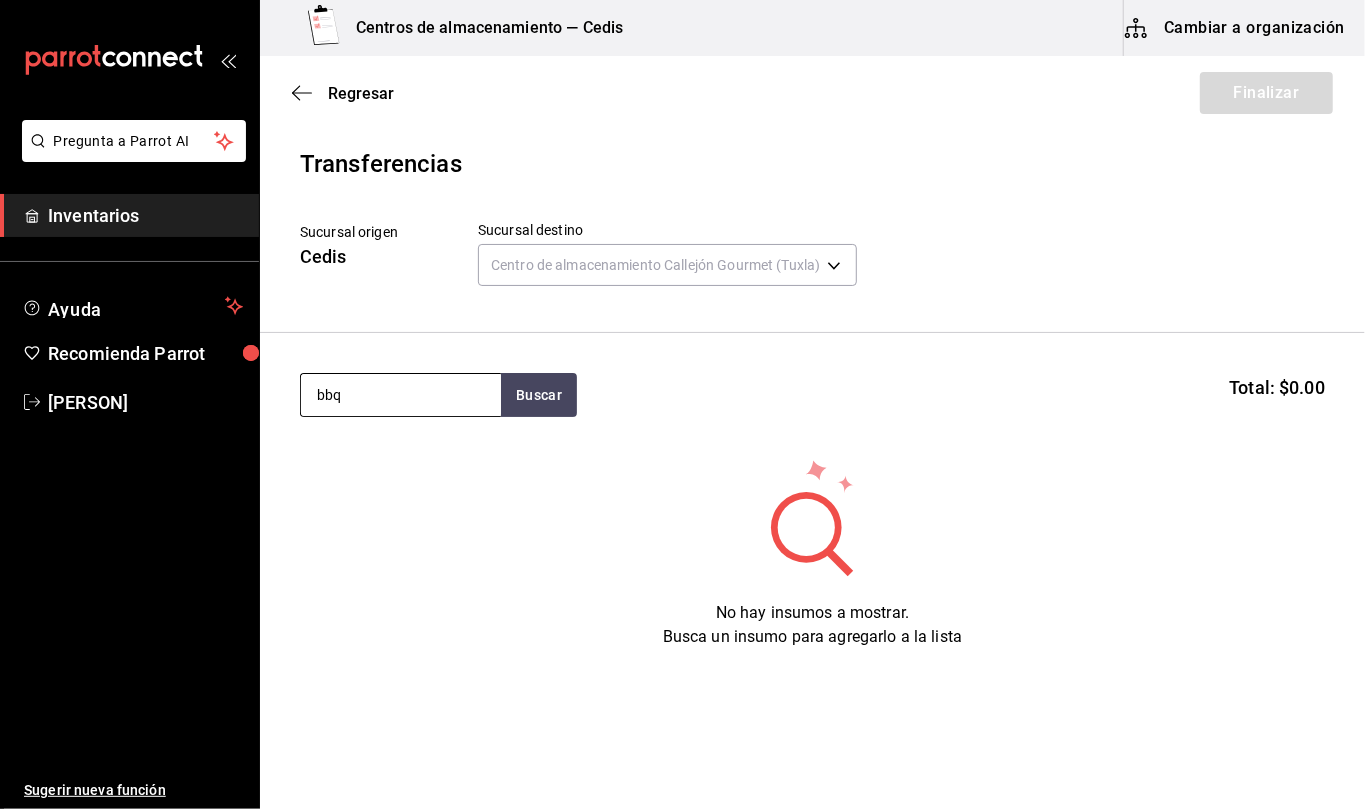 type on "bbq" 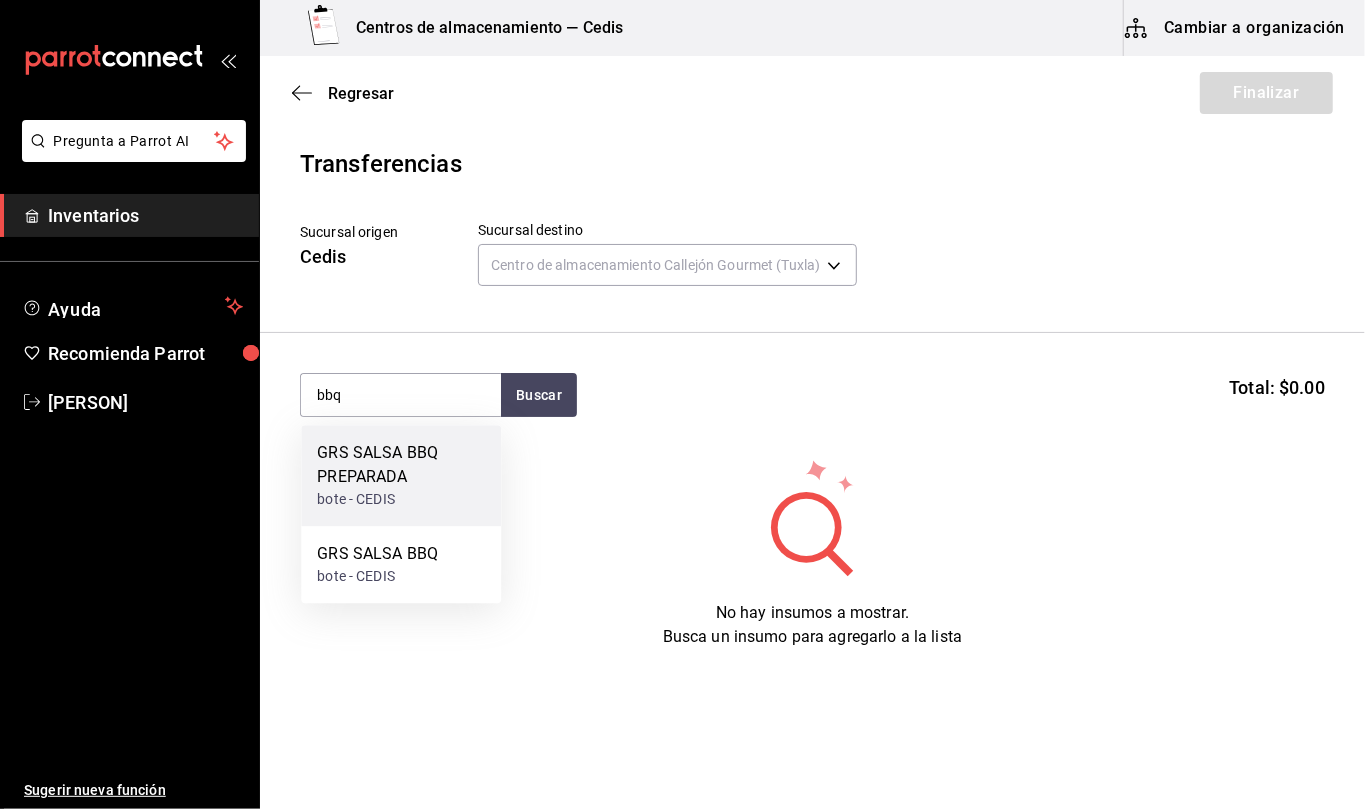 click on "GRS SALSA BBQ PREPARADA" at bounding box center (401, 465) 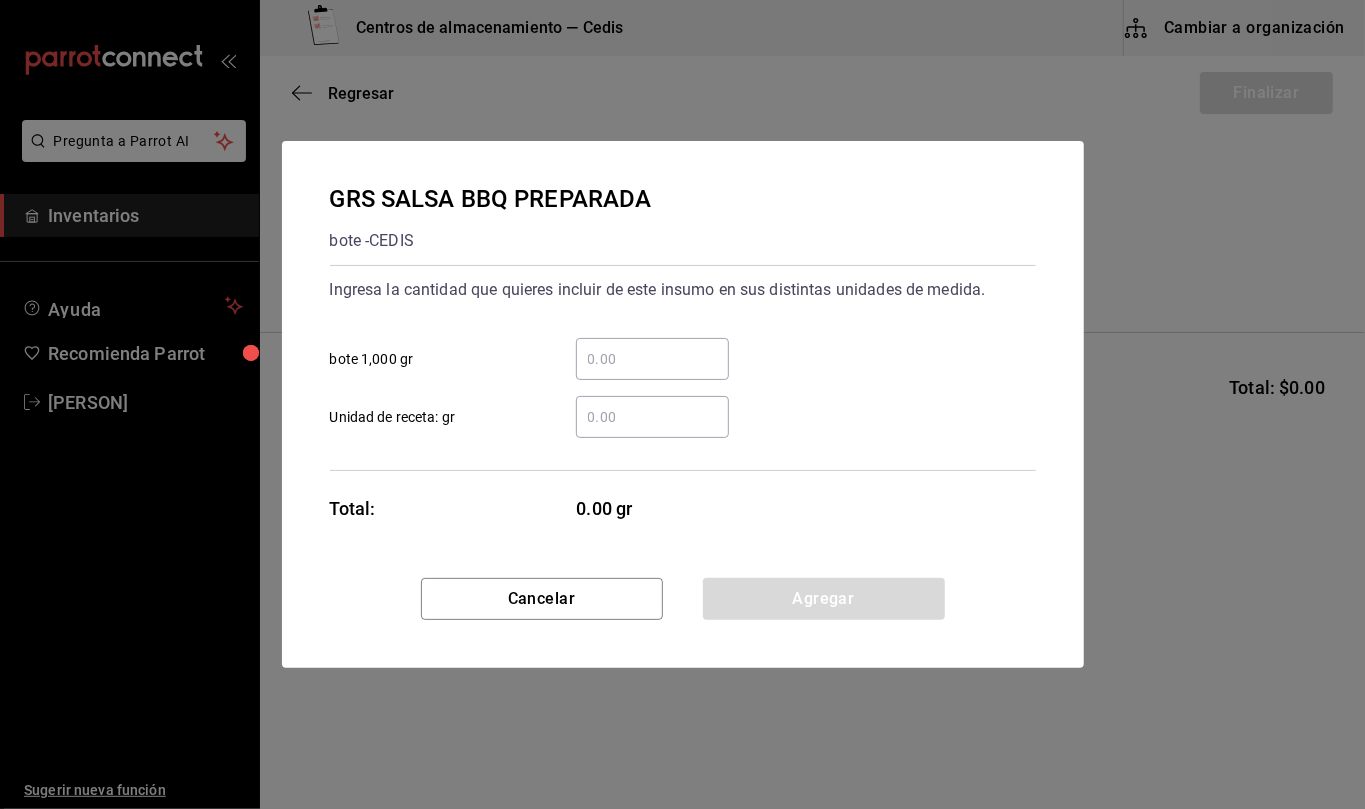 type 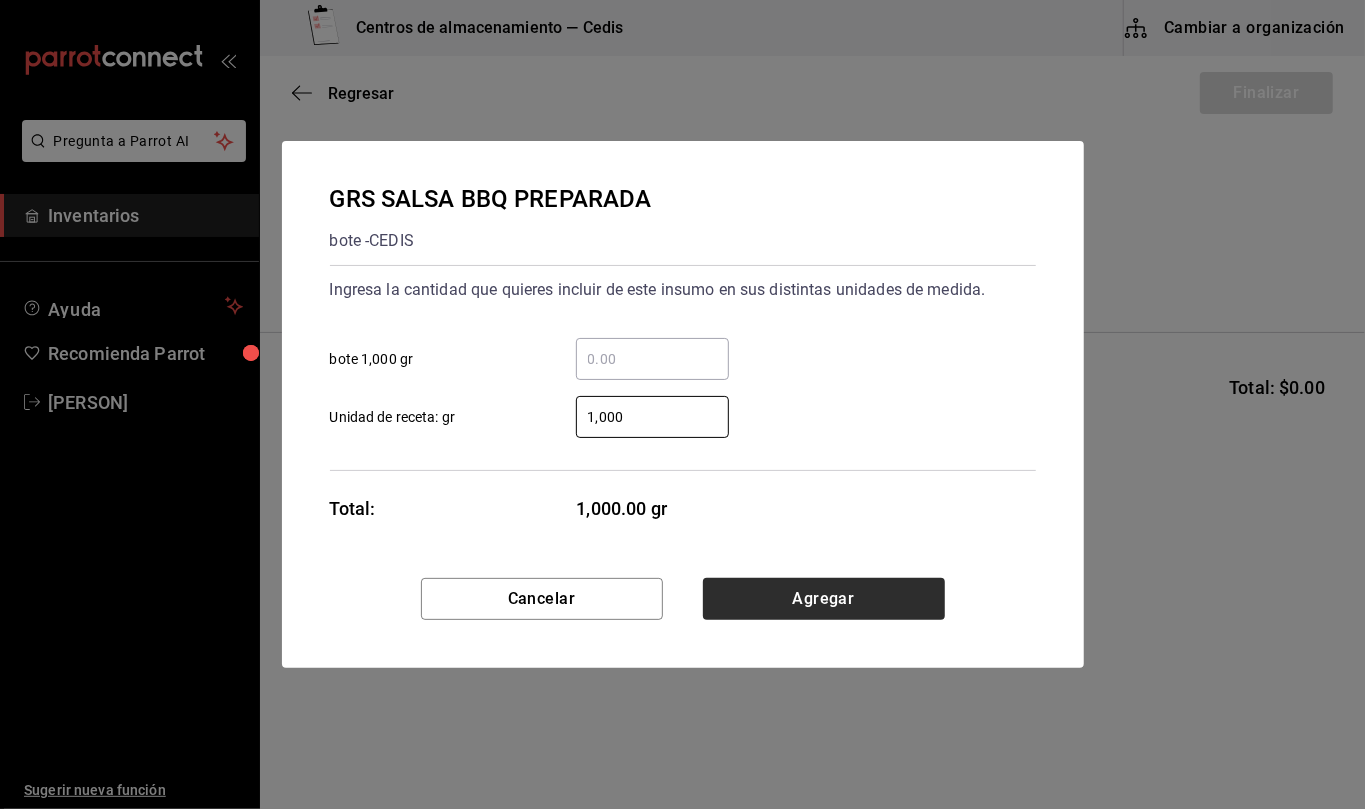 type on "1,000" 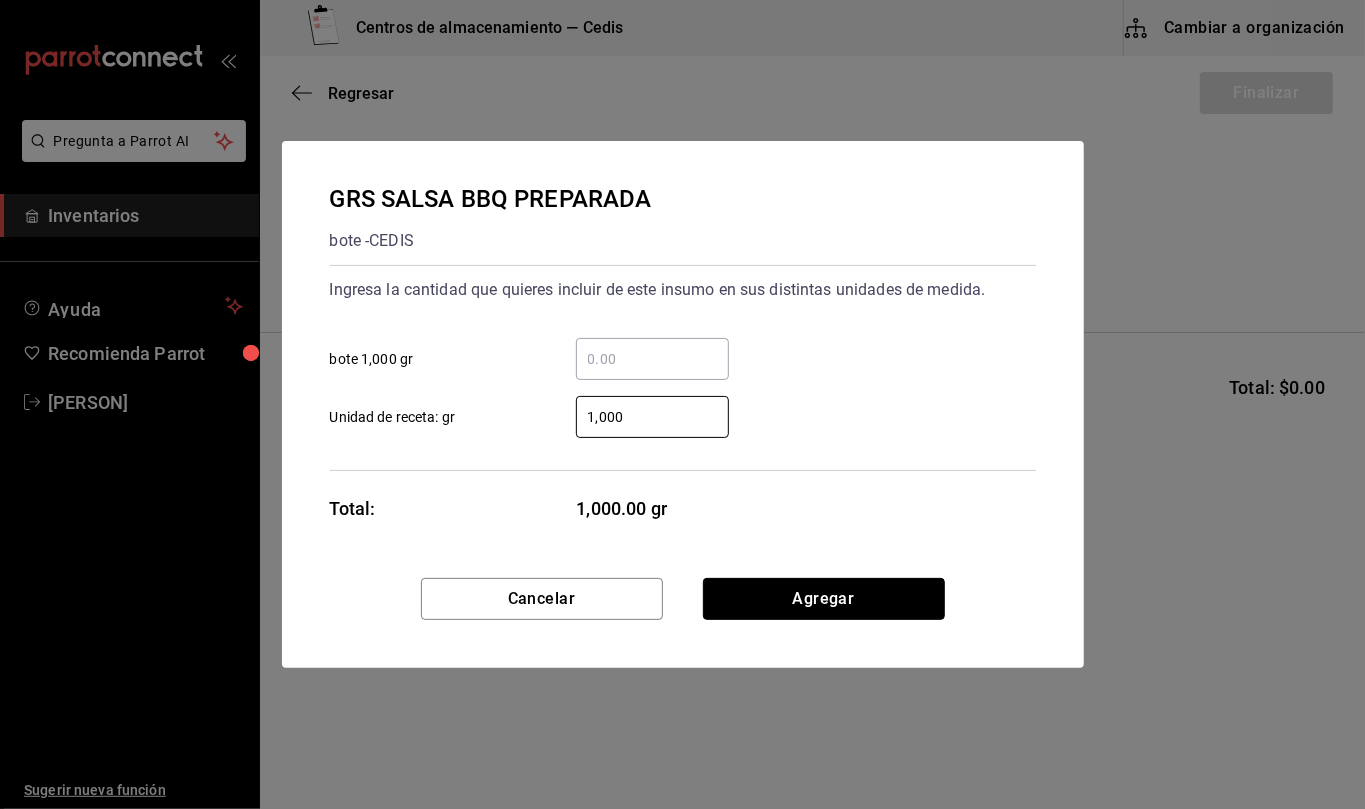 click on "Agregar" at bounding box center [824, 599] 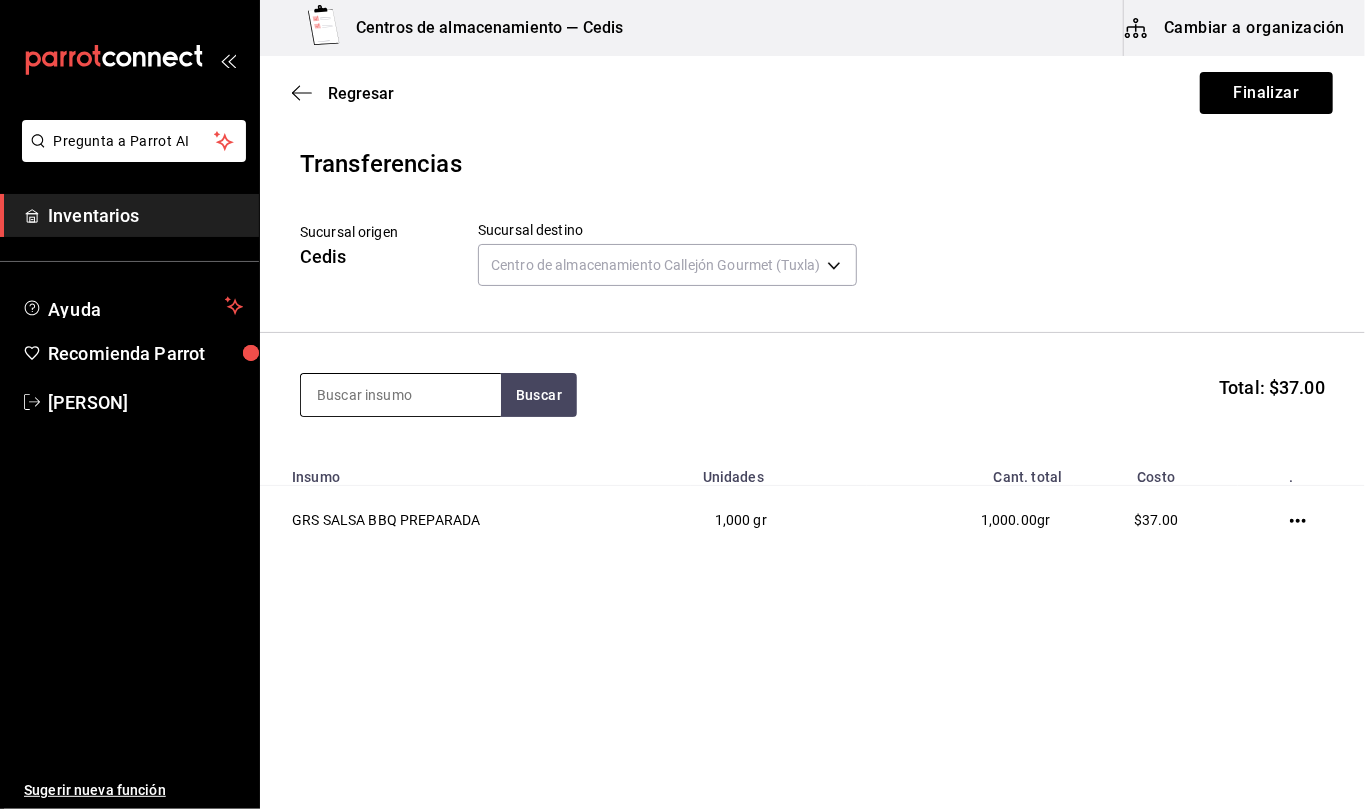 click at bounding box center (401, 395) 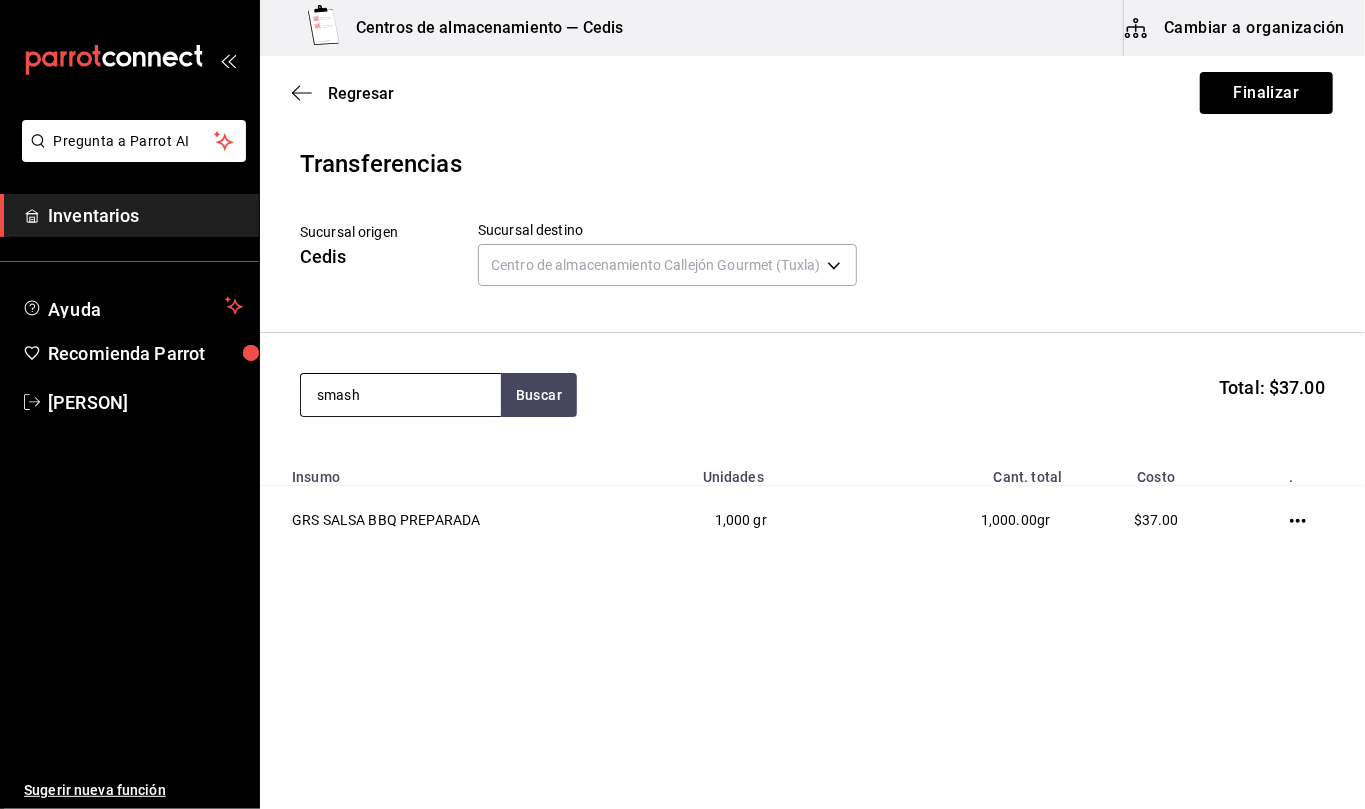 type on "smash" 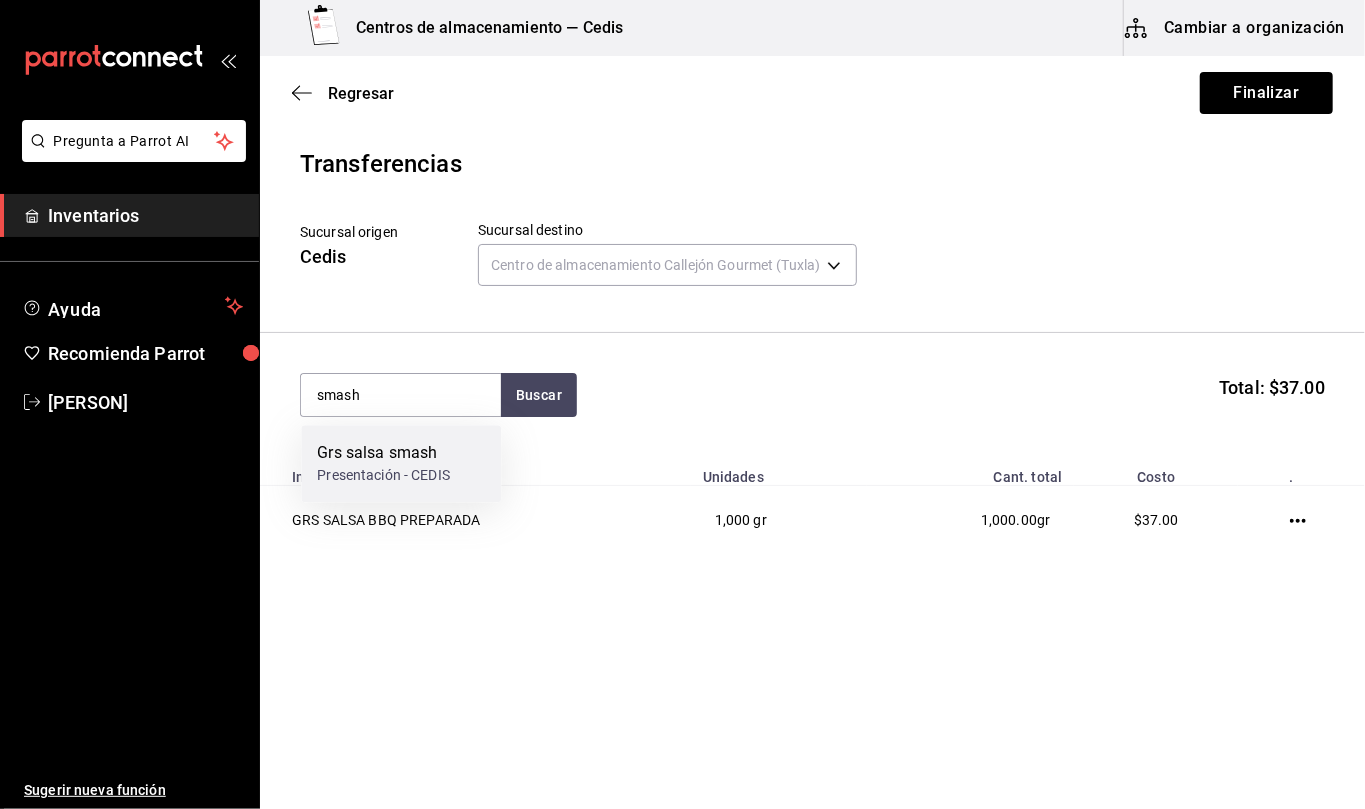 click on "Grs salsa smash" at bounding box center (383, 453) 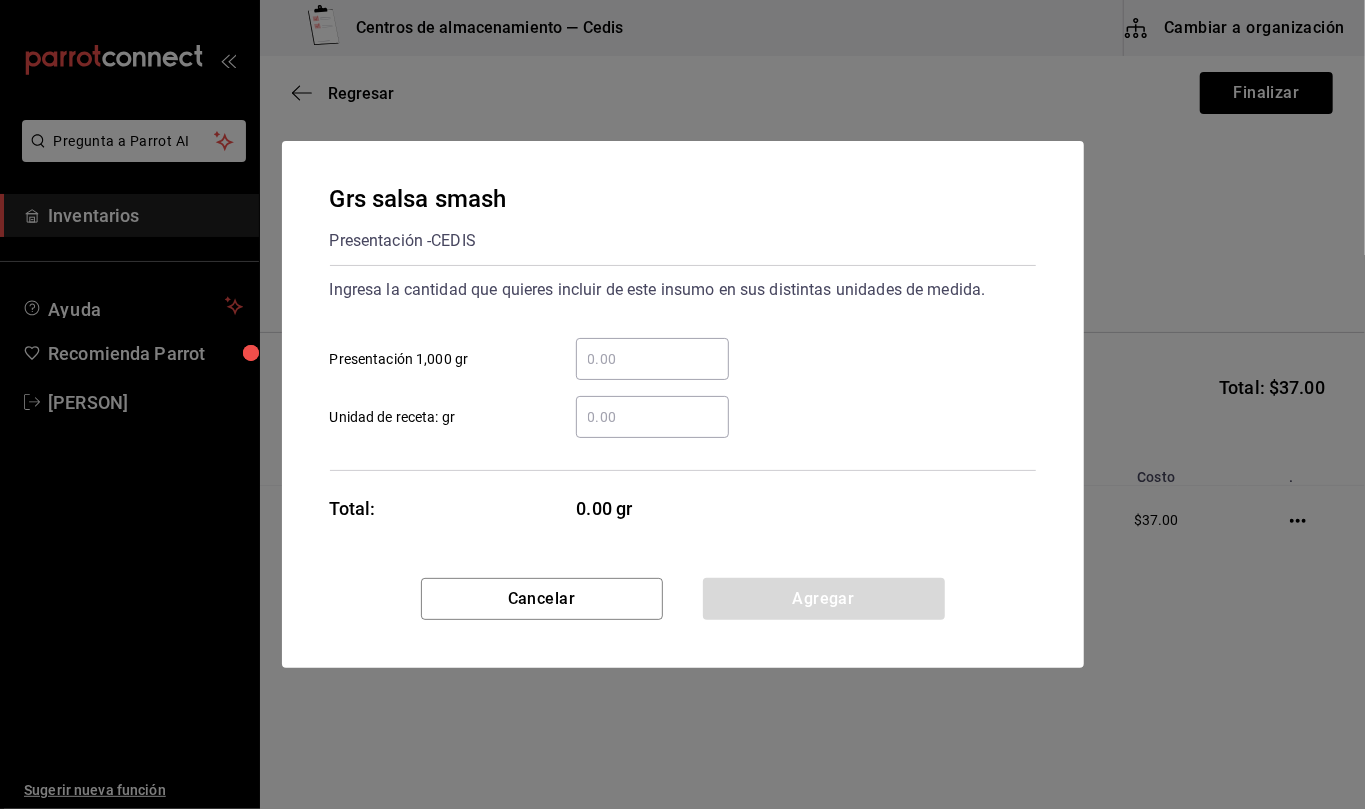 click on "​ Unidad de receta: gr" at bounding box center (652, 417) 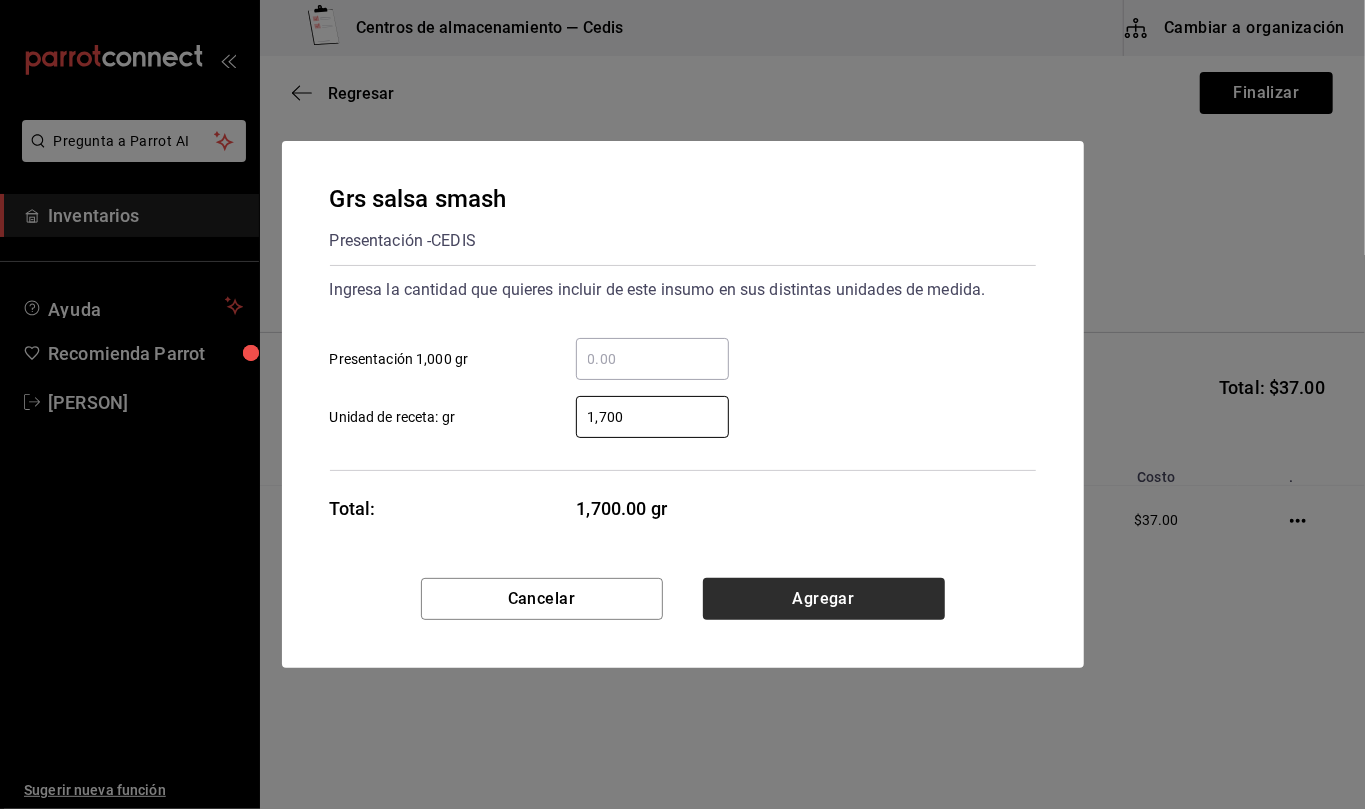 type on "1,700" 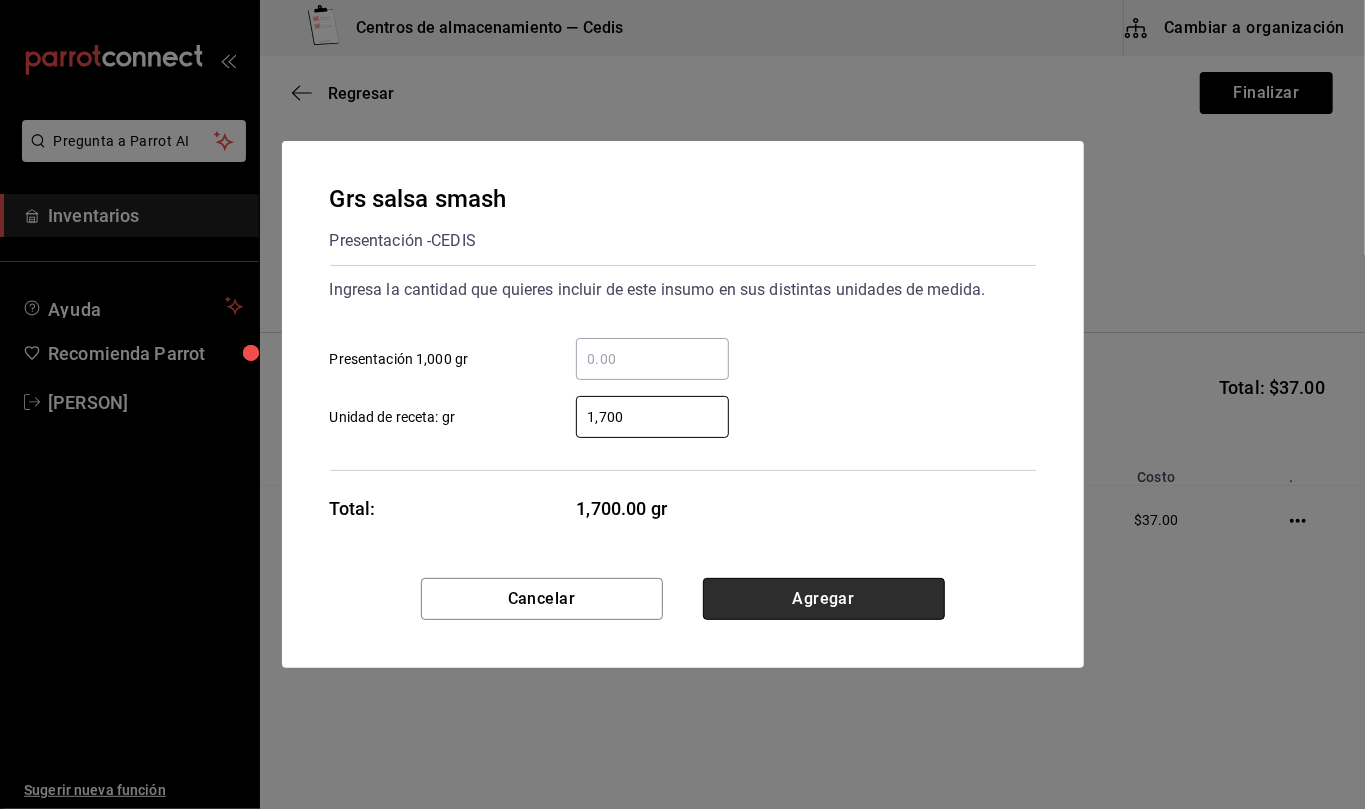 click on "Agregar" at bounding box center [824, 599] 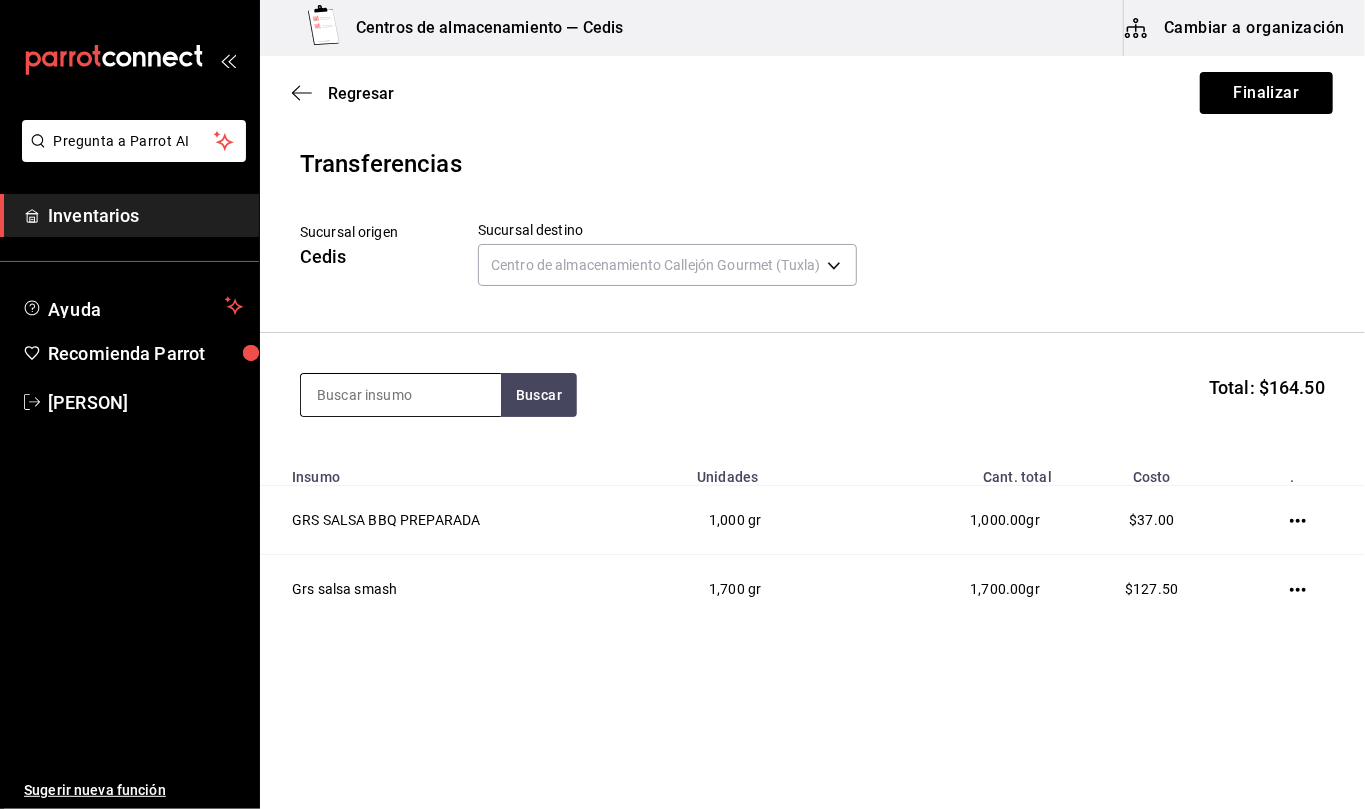 click at bounding box center [401, 395] 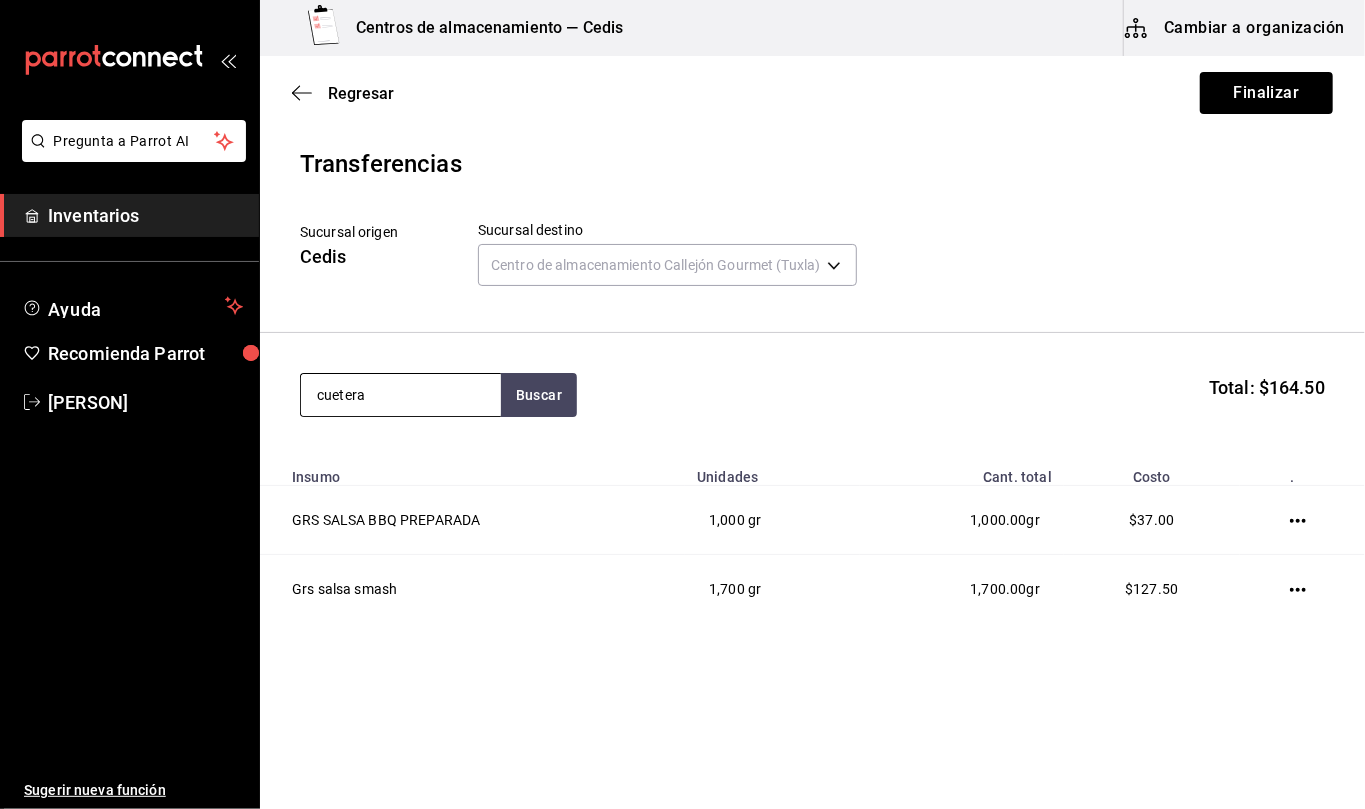 type on "cuetera" 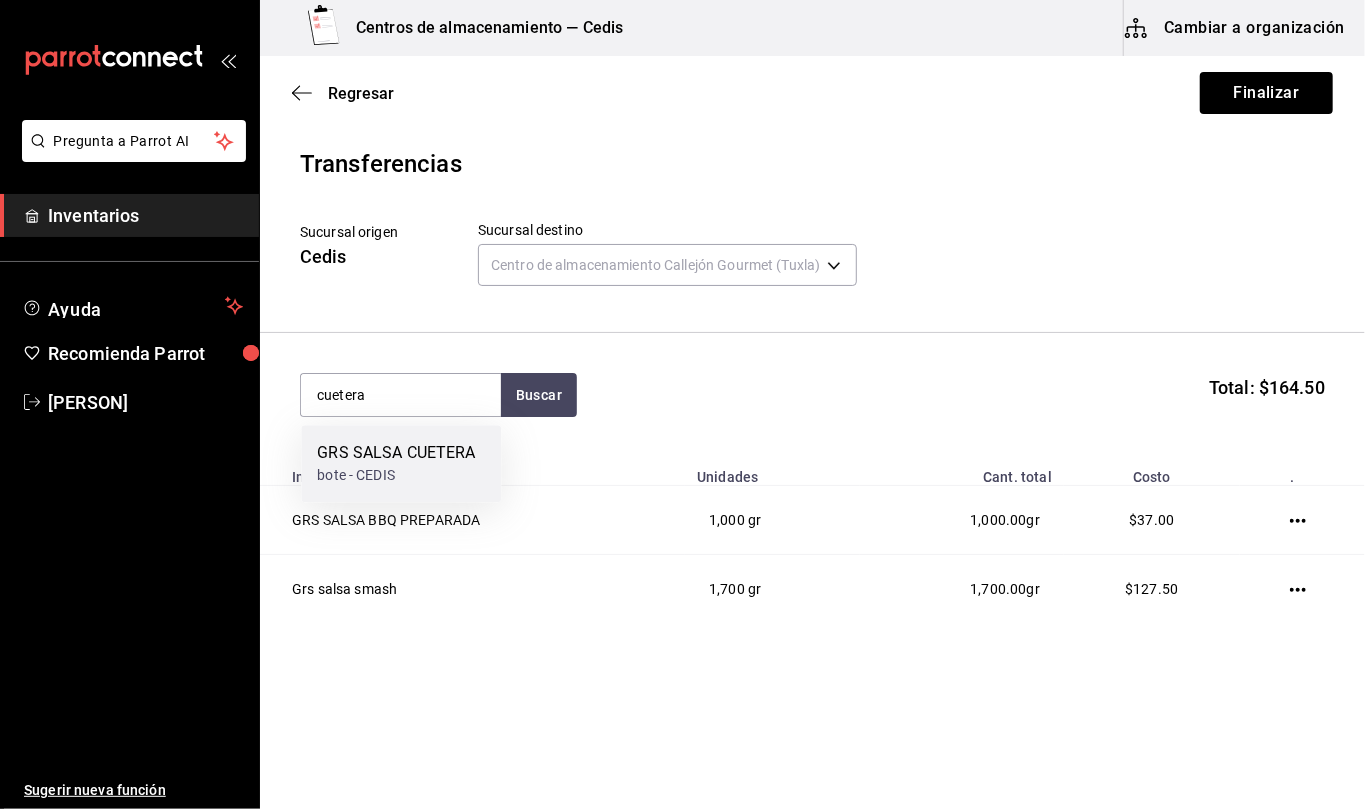 click on "bote - CEDIS" at bounding box center (396, 475) 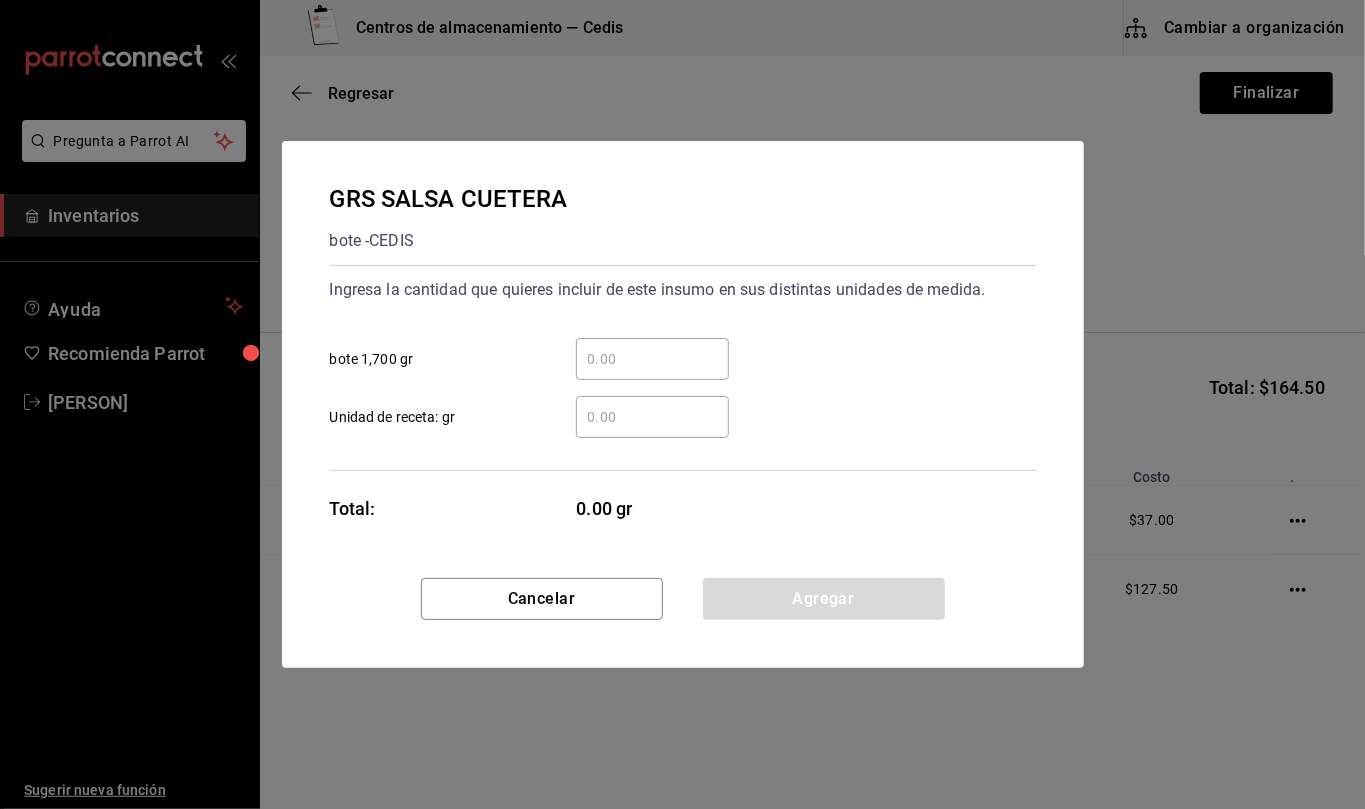 click on "​ Unidad de receta: gr" at bounding box center [652, 417] 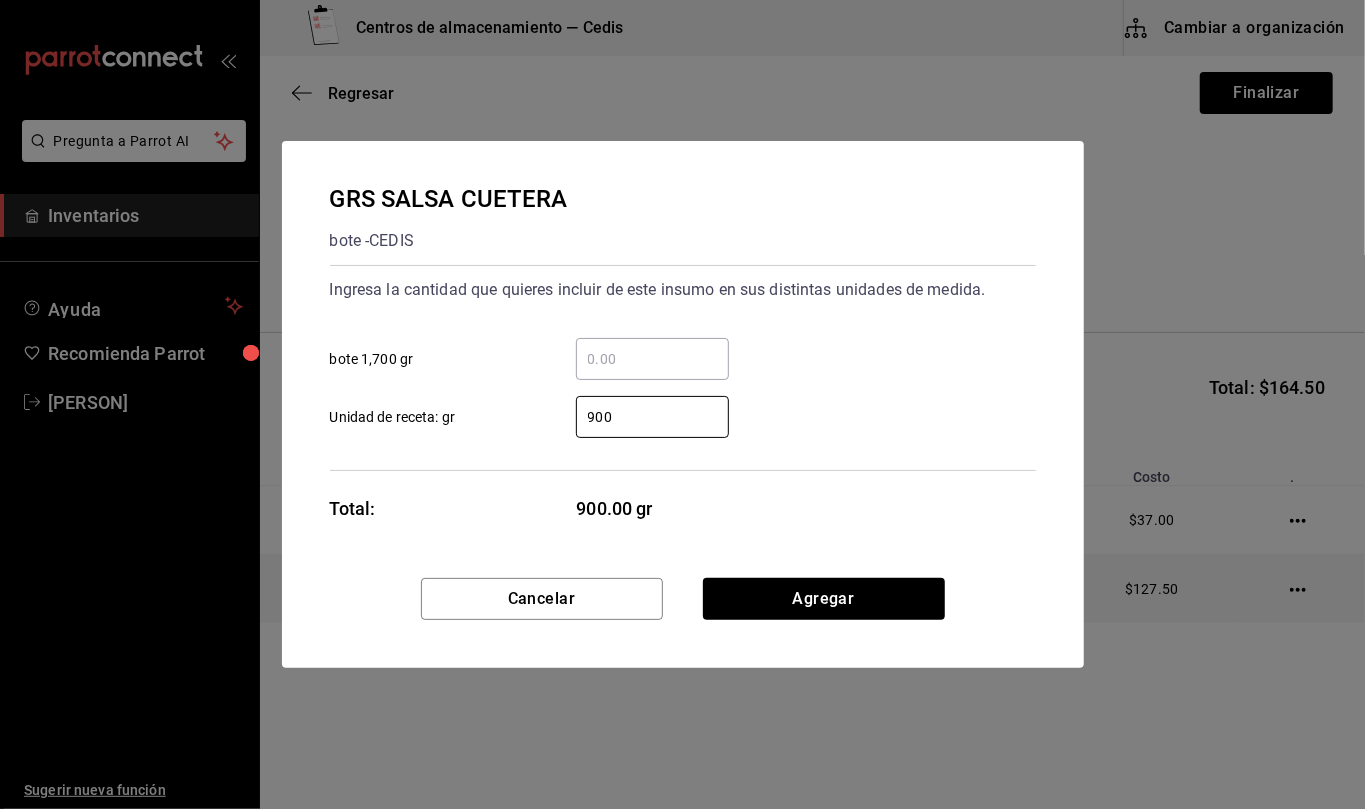 type on "900" 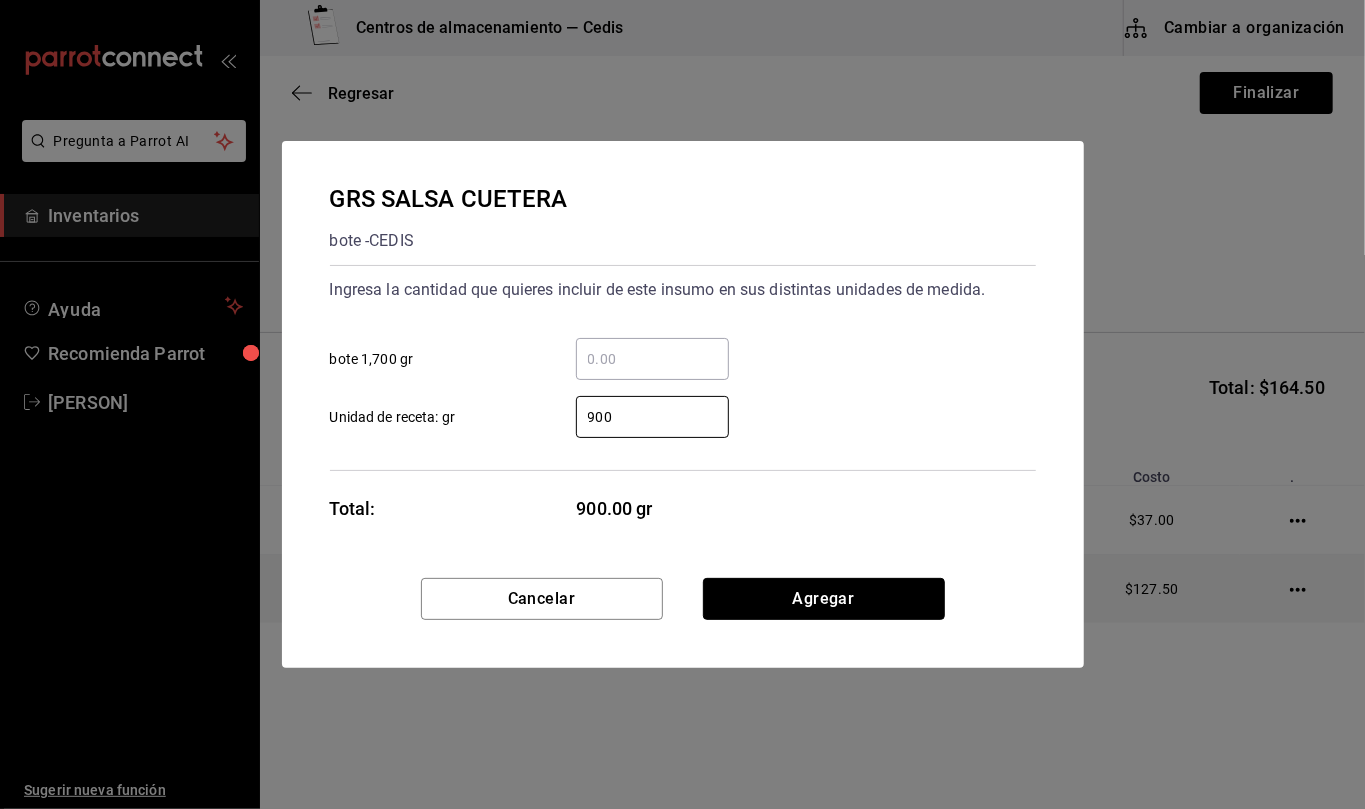 click on "Agregar" at bounding box center (824, 599) 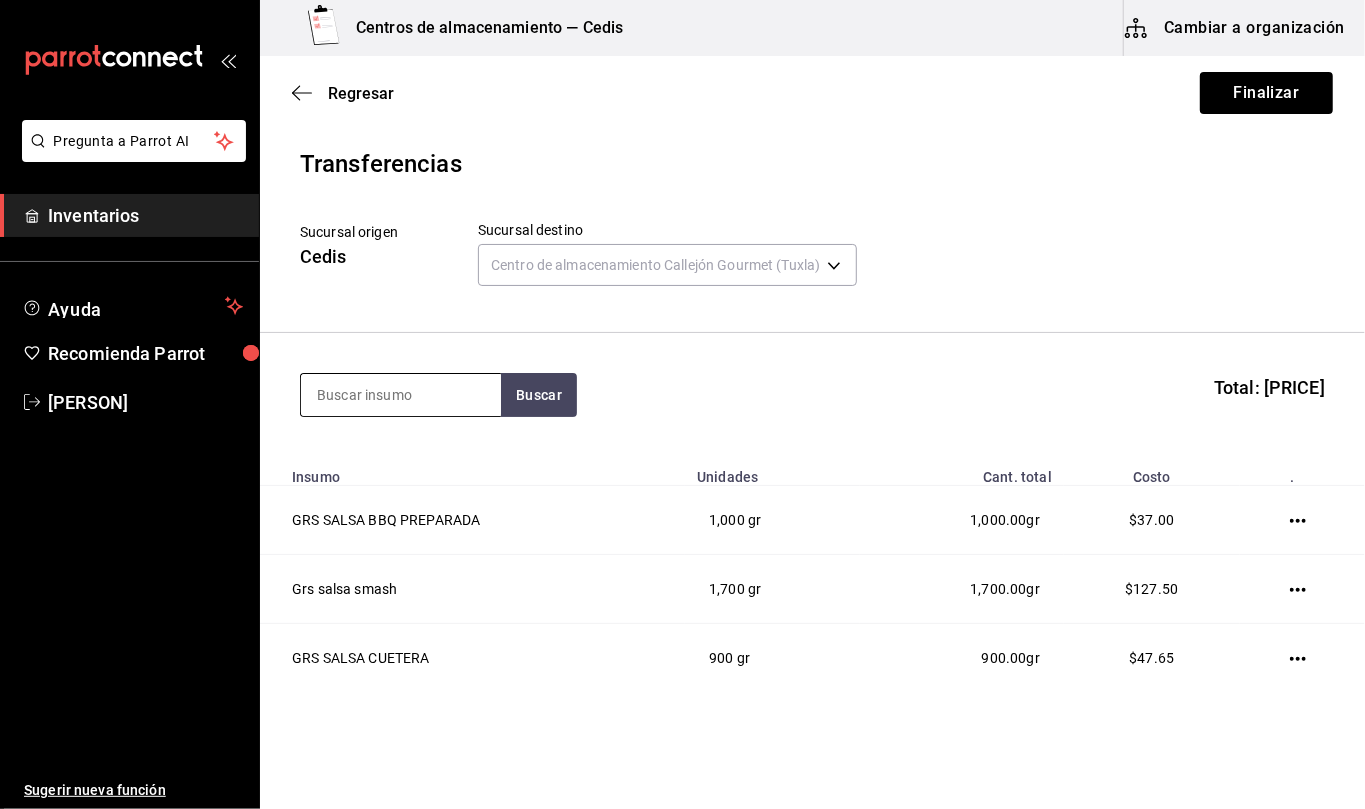 click at bounding box center [401, 395] 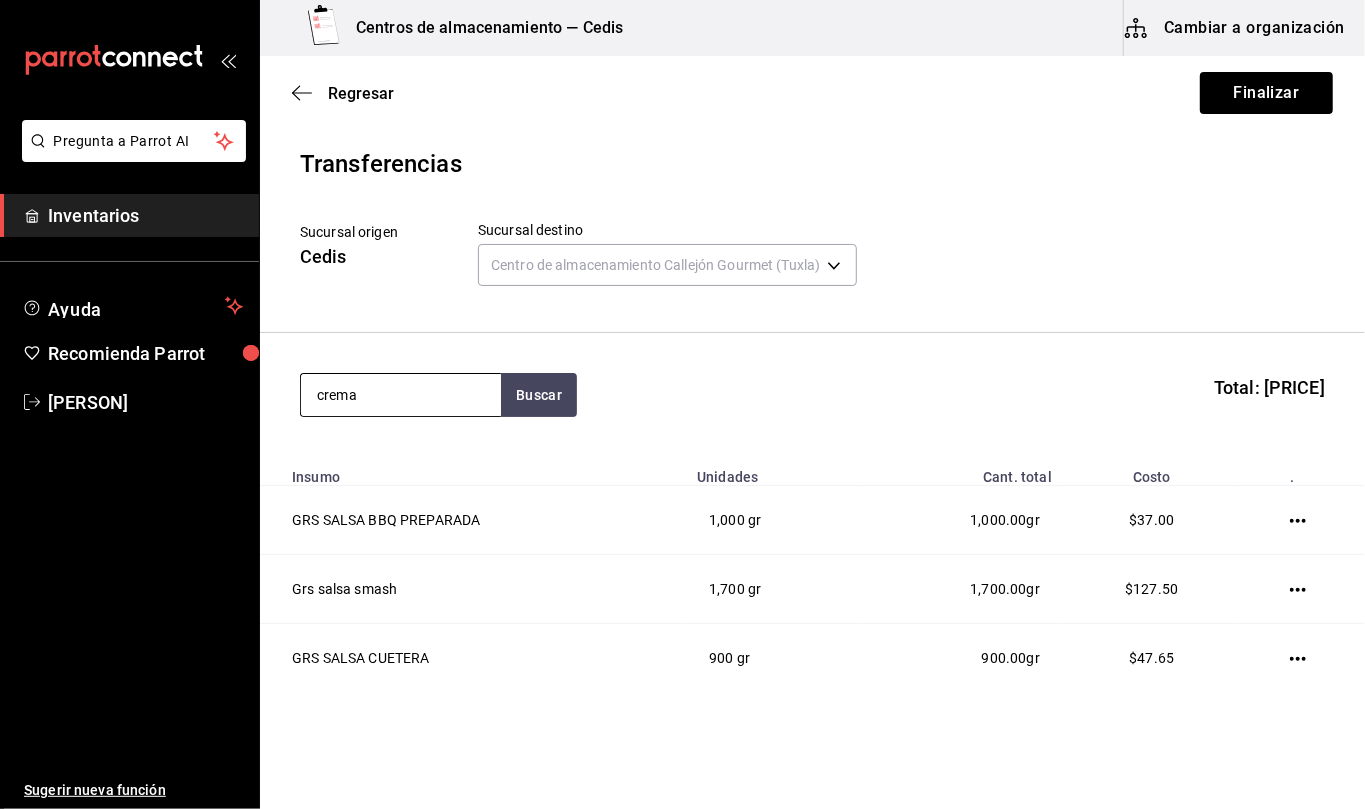 type on "crema" 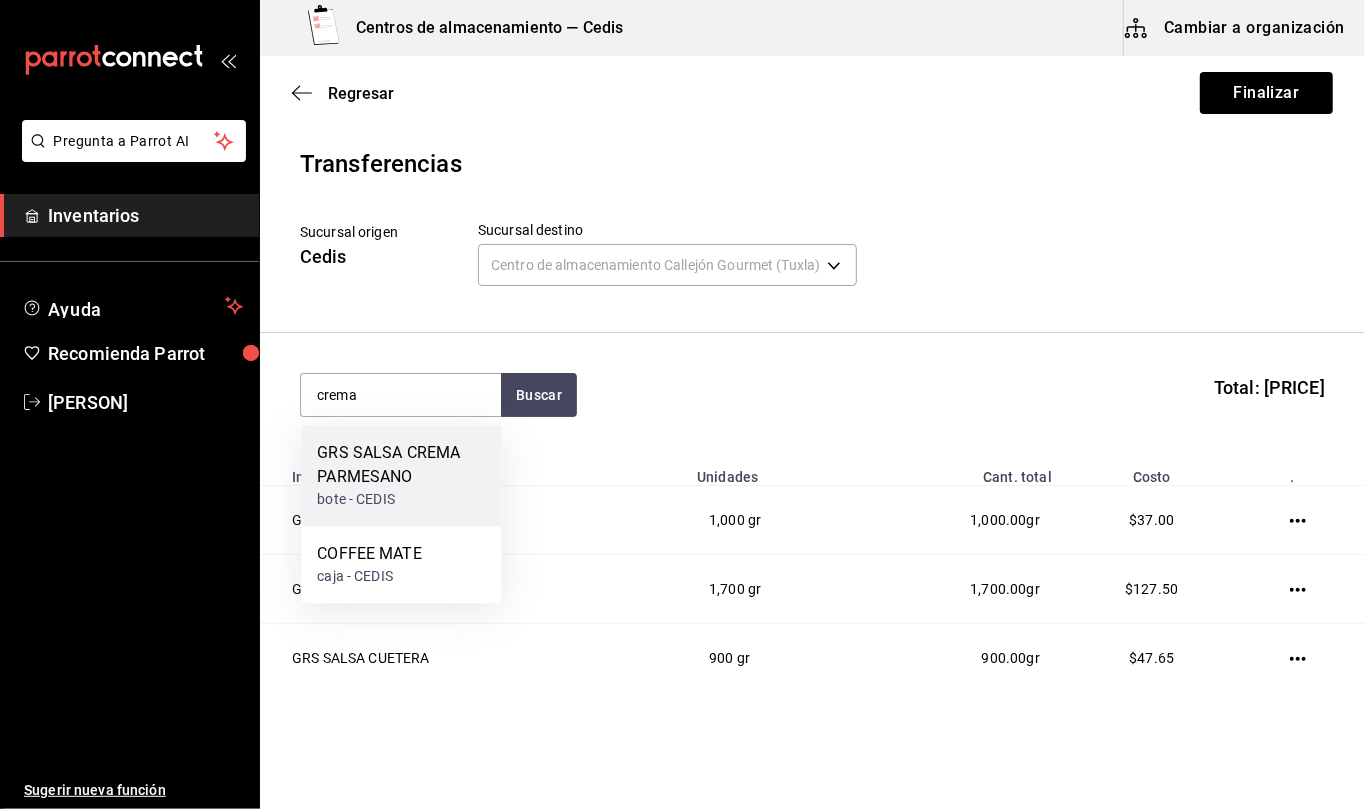 click on "GRS SALSA CREMA PARMESANO" at bounding box center (401, 465) 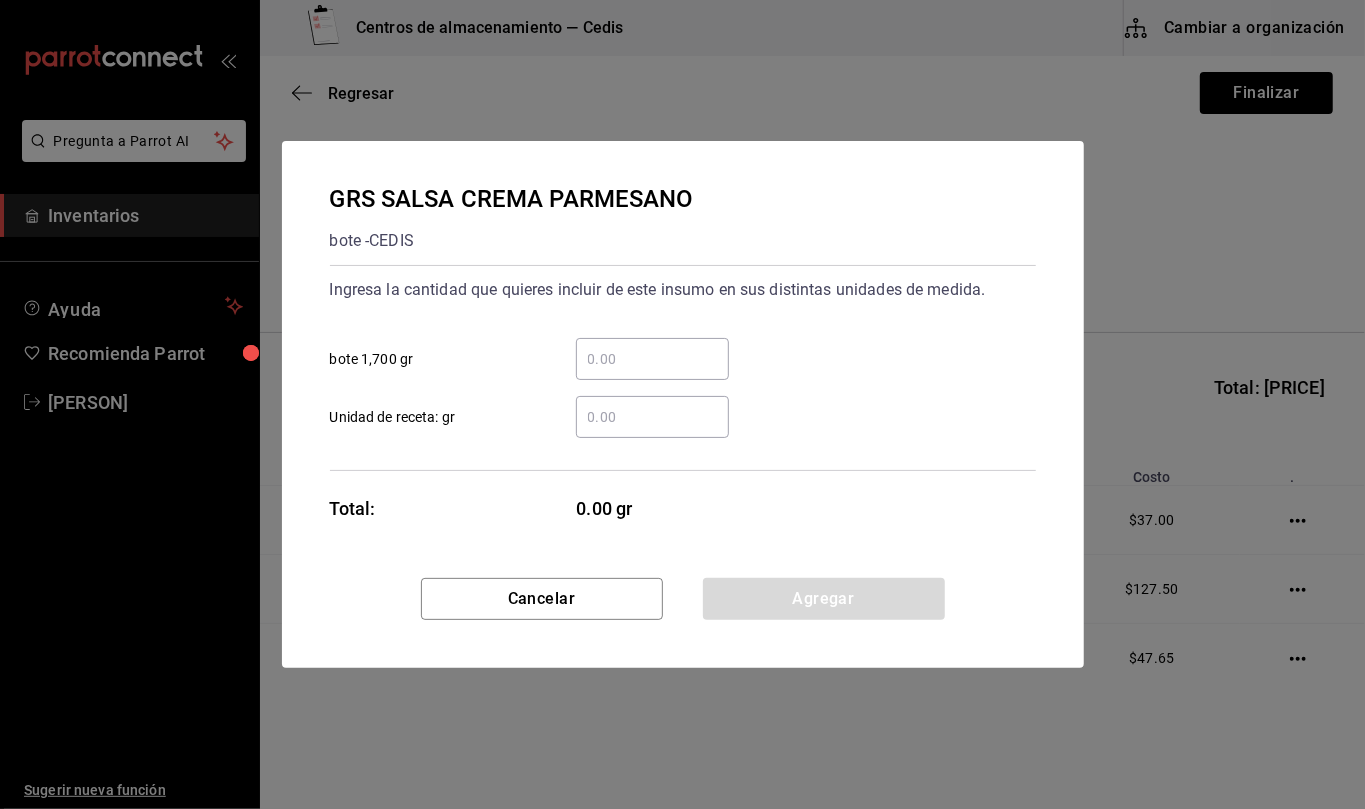 click on "​ Unidad de receta: gr" at bounding box center (652, 417) 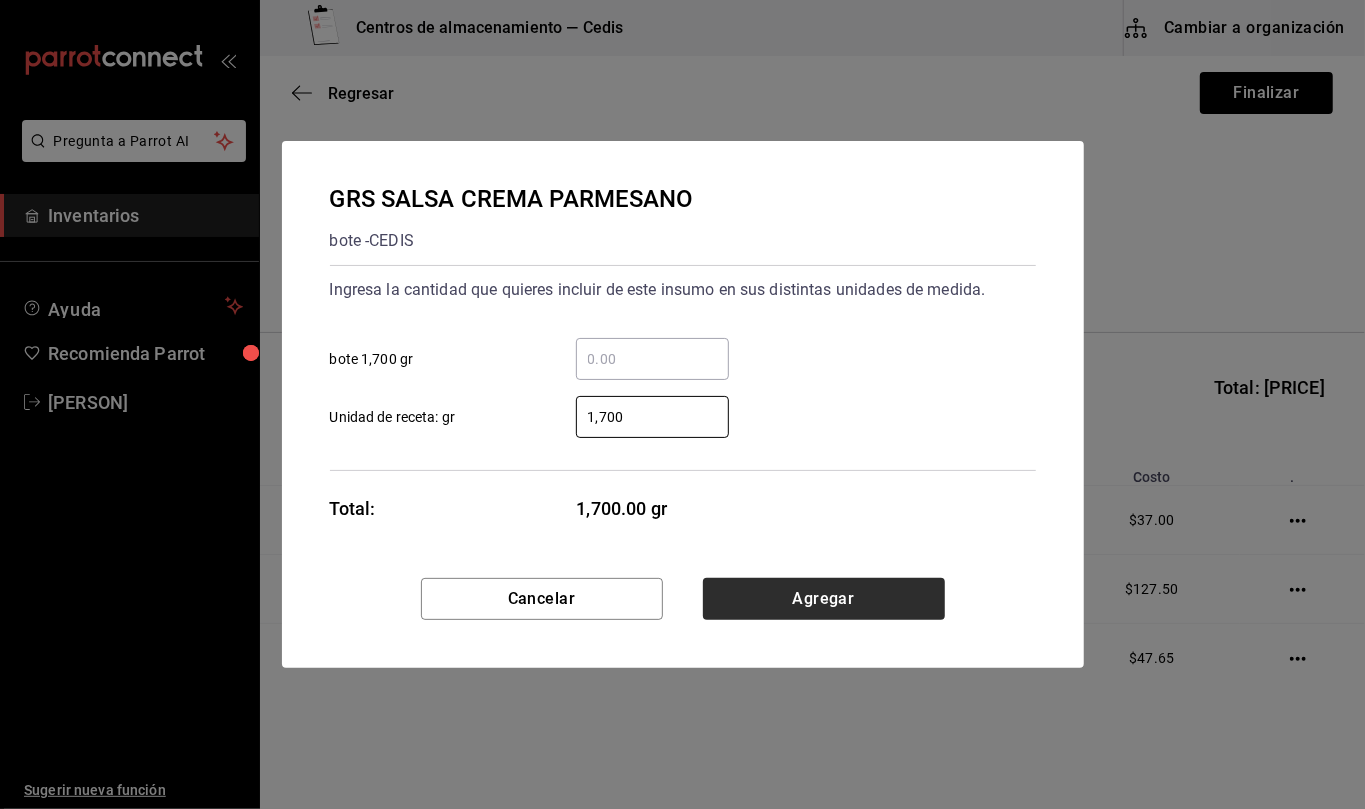 type on "1,700" 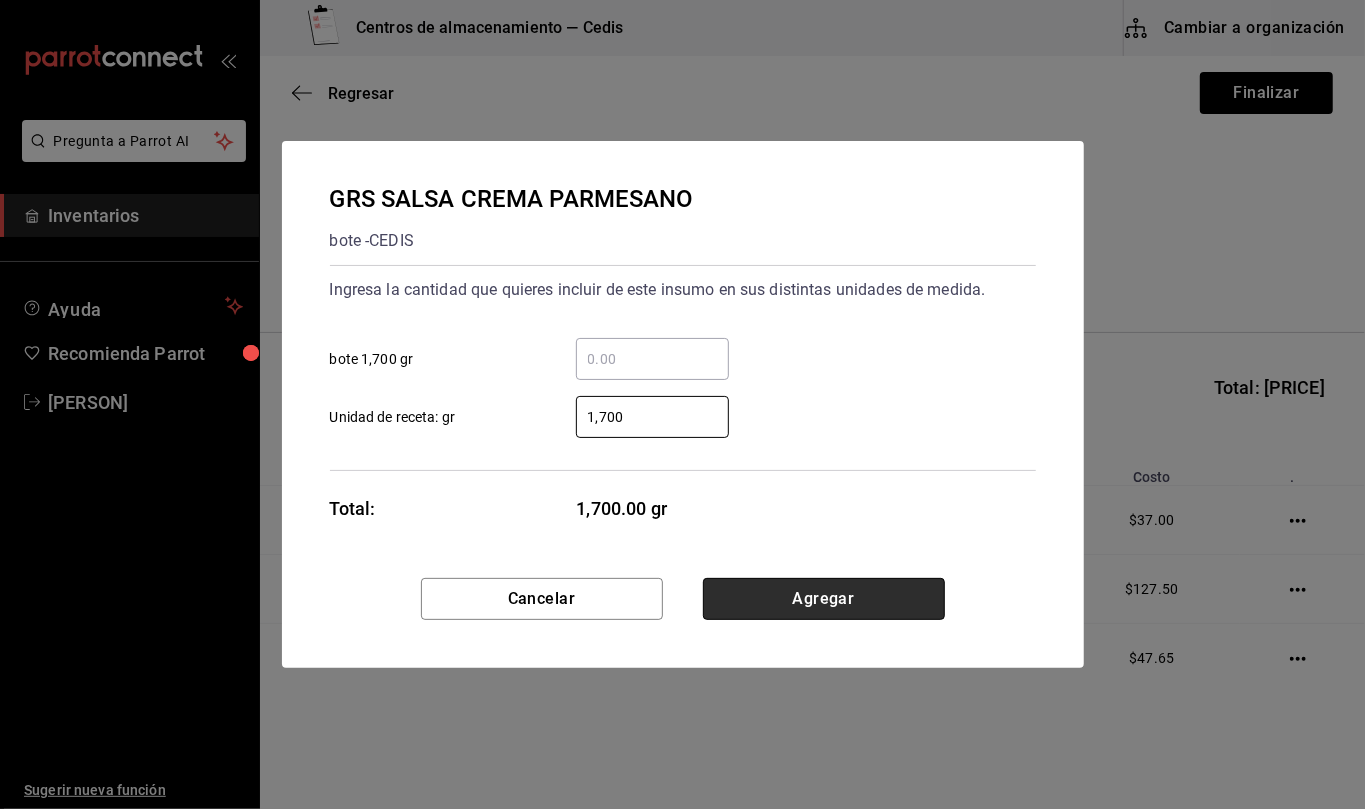 click on "Agregar" at bounding box center (824, 599) 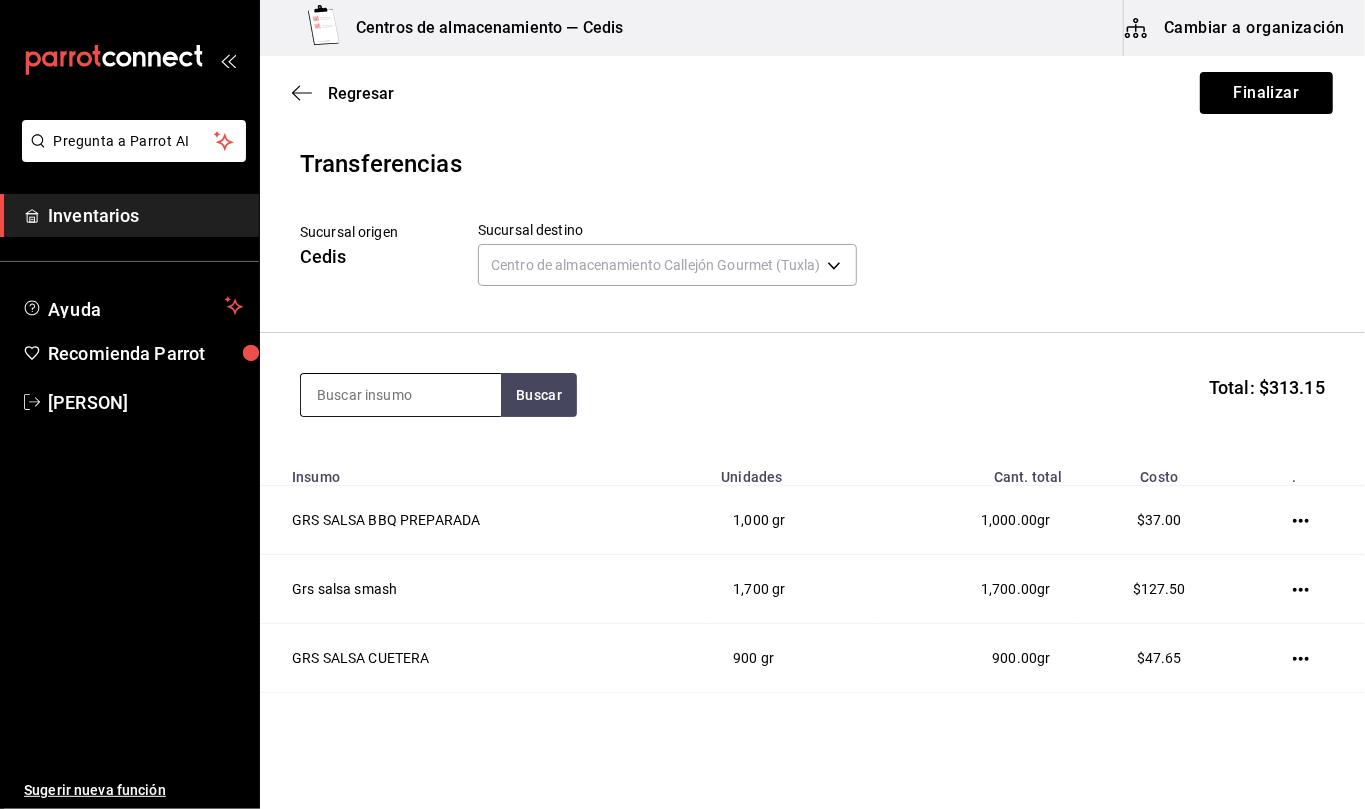 click at bounding box center (401, 395) 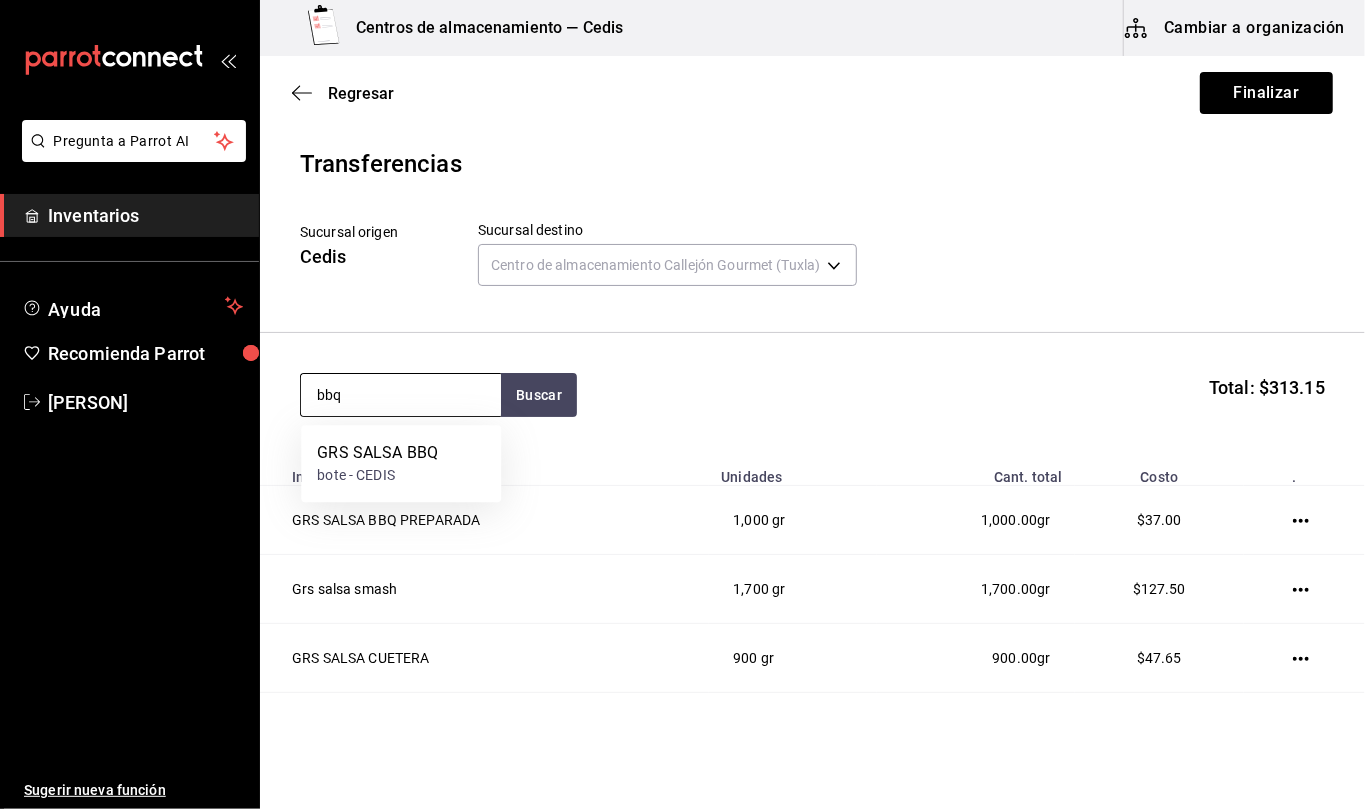 type on "bbq" 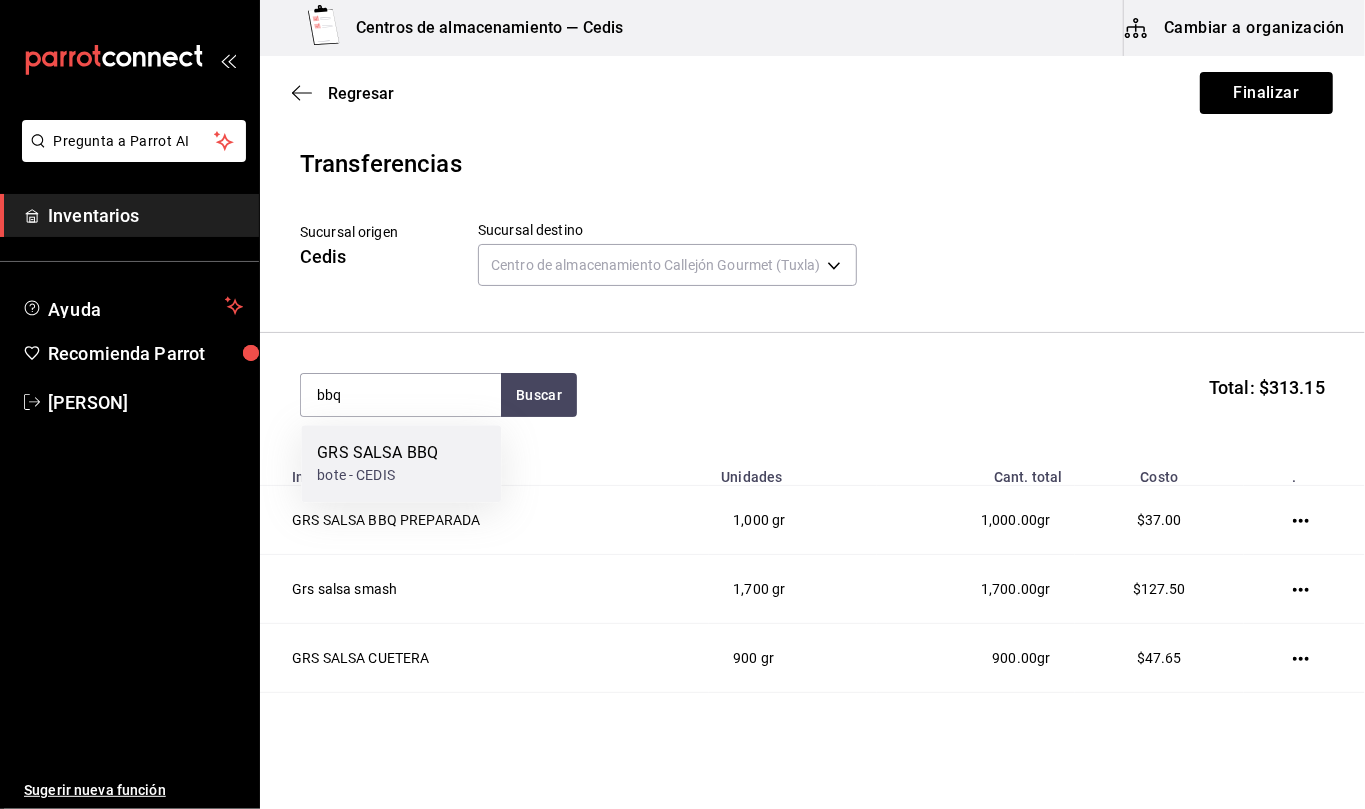 click on "GRS SALSA BBQ" at bounding box center (377, 453) 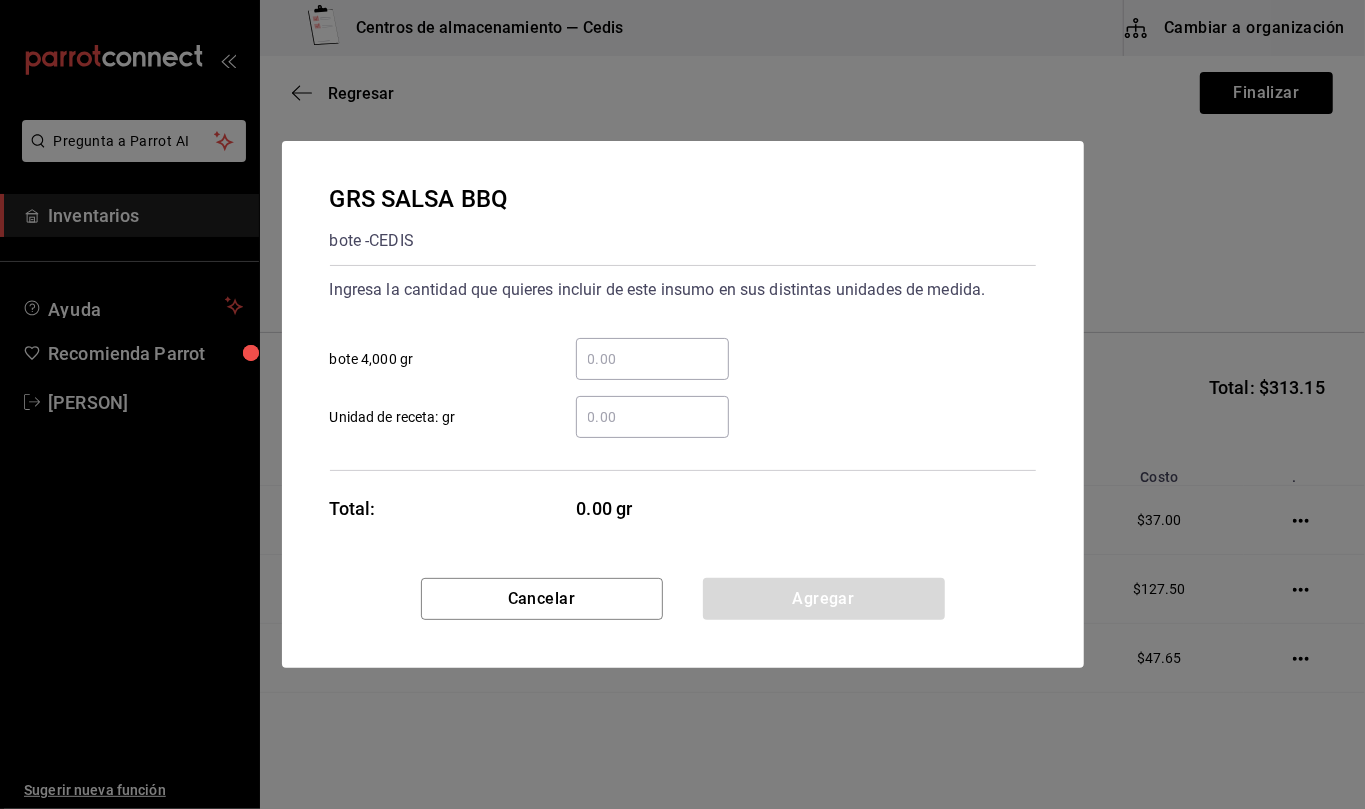 click on "​ Unidad de receta: gr" at bounding box center [652, 417] 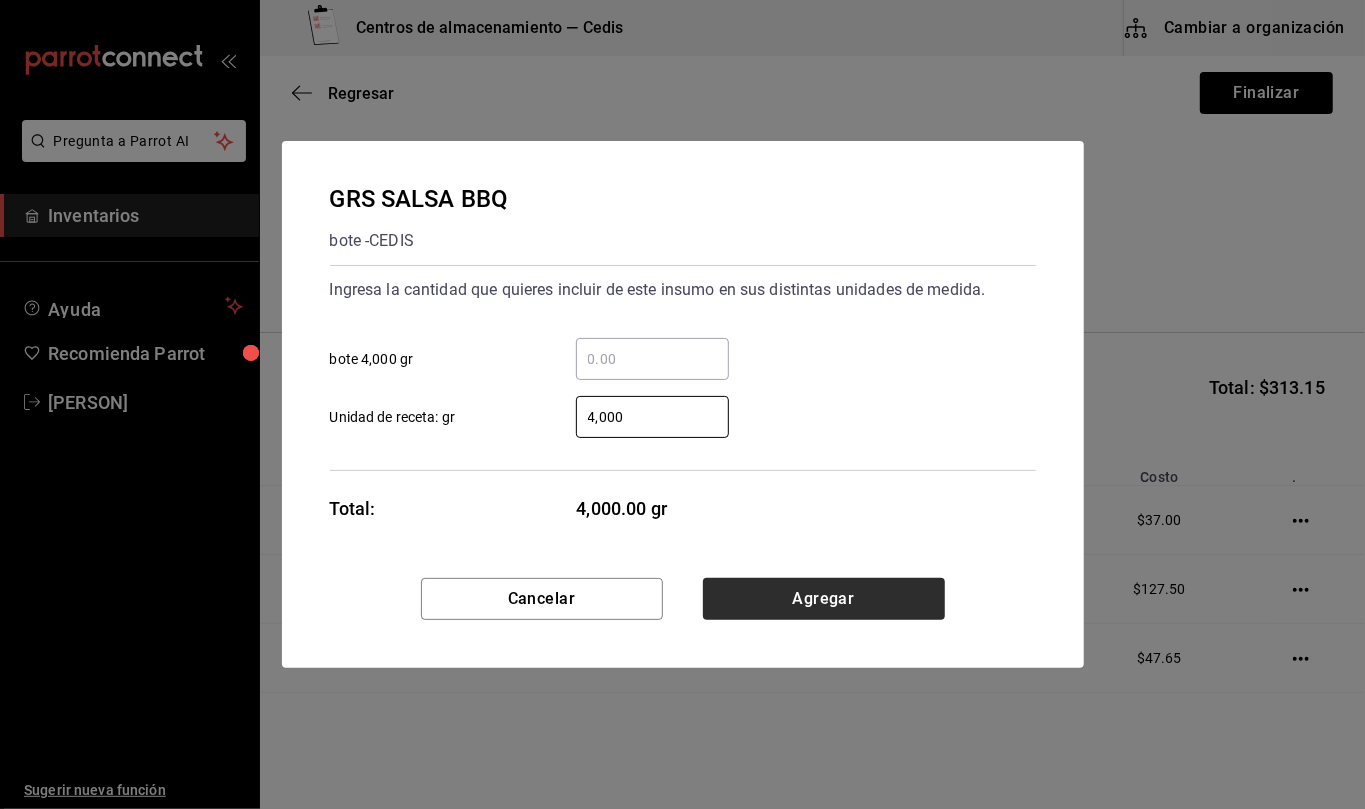 type on "4,000" 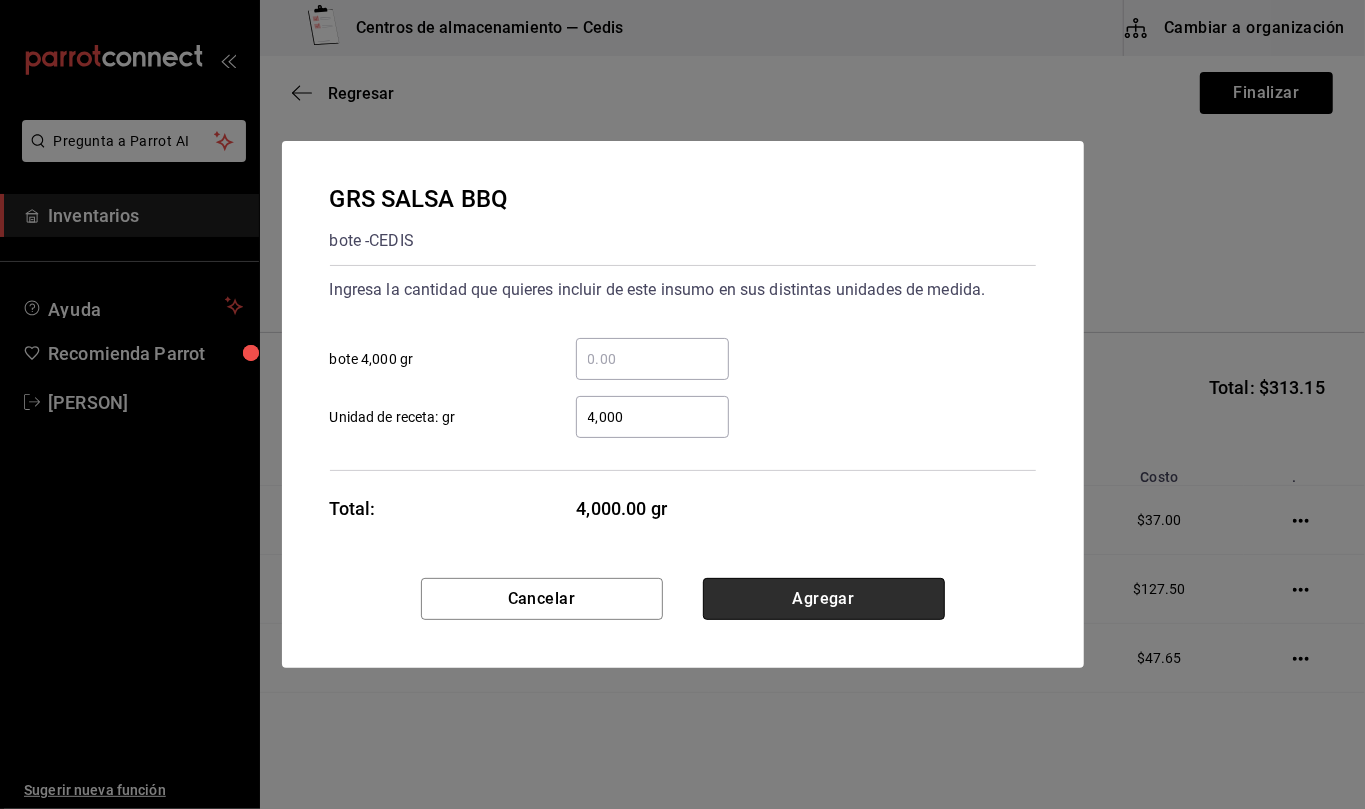 click on "Agregar" at bounding box center (824, 599) 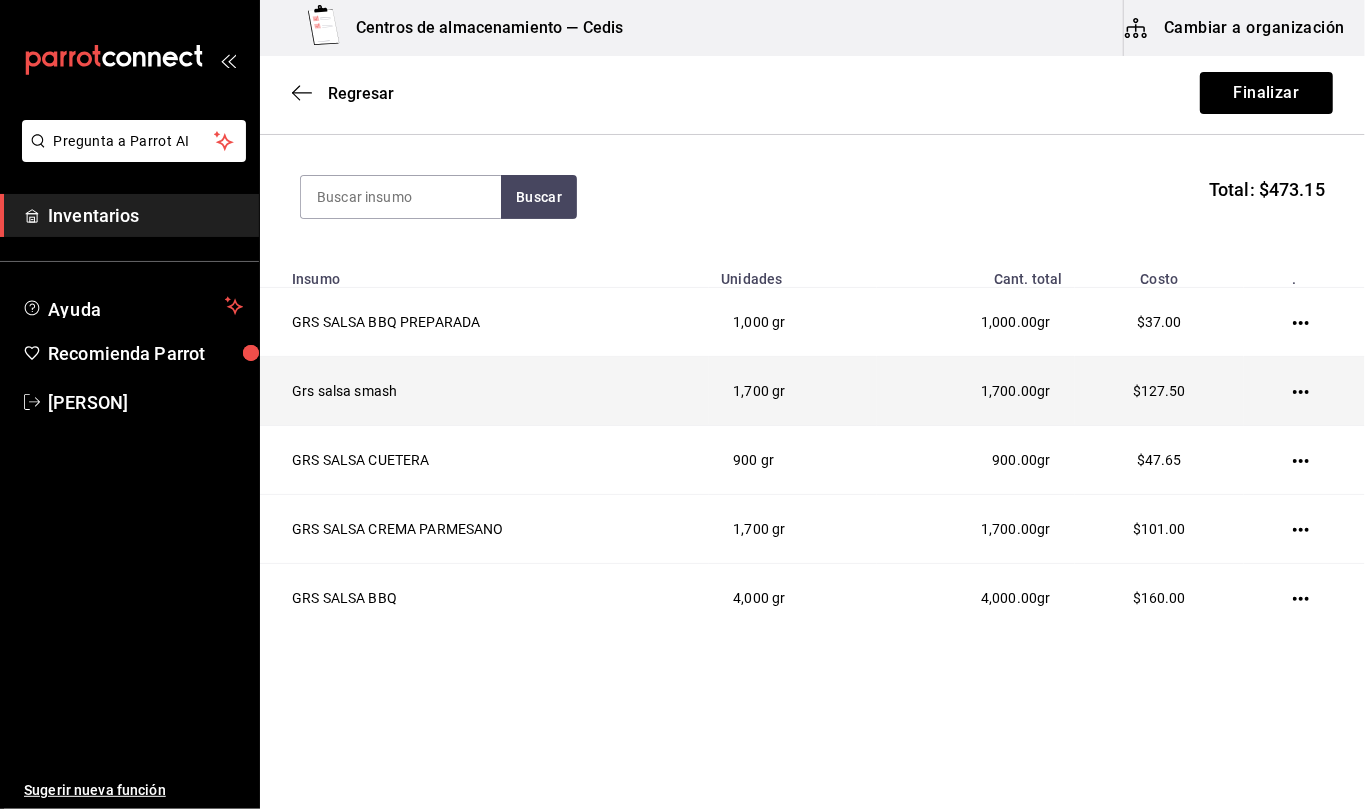 scroll, scrollTop: 0, scrollLeft: 0, axis: both 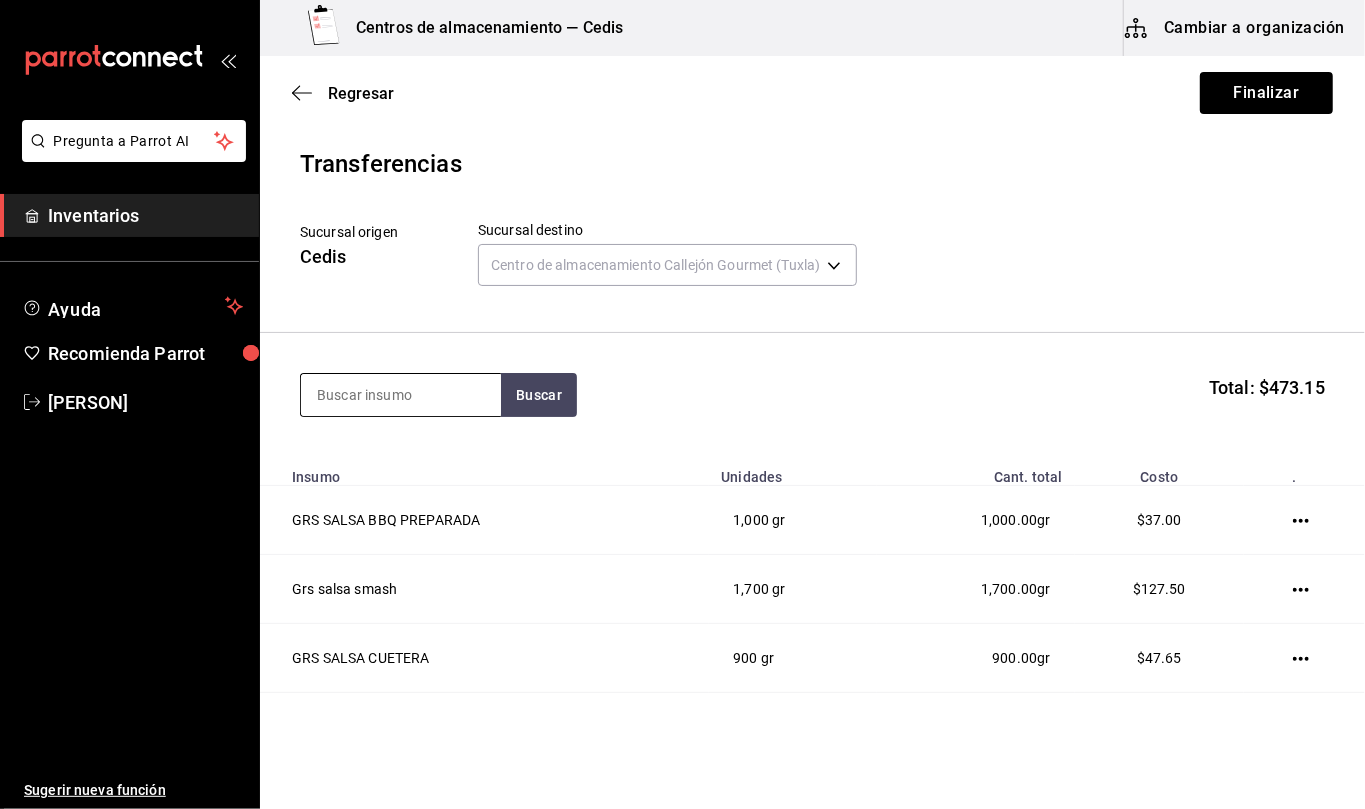 click at bounding box center (401, 395) 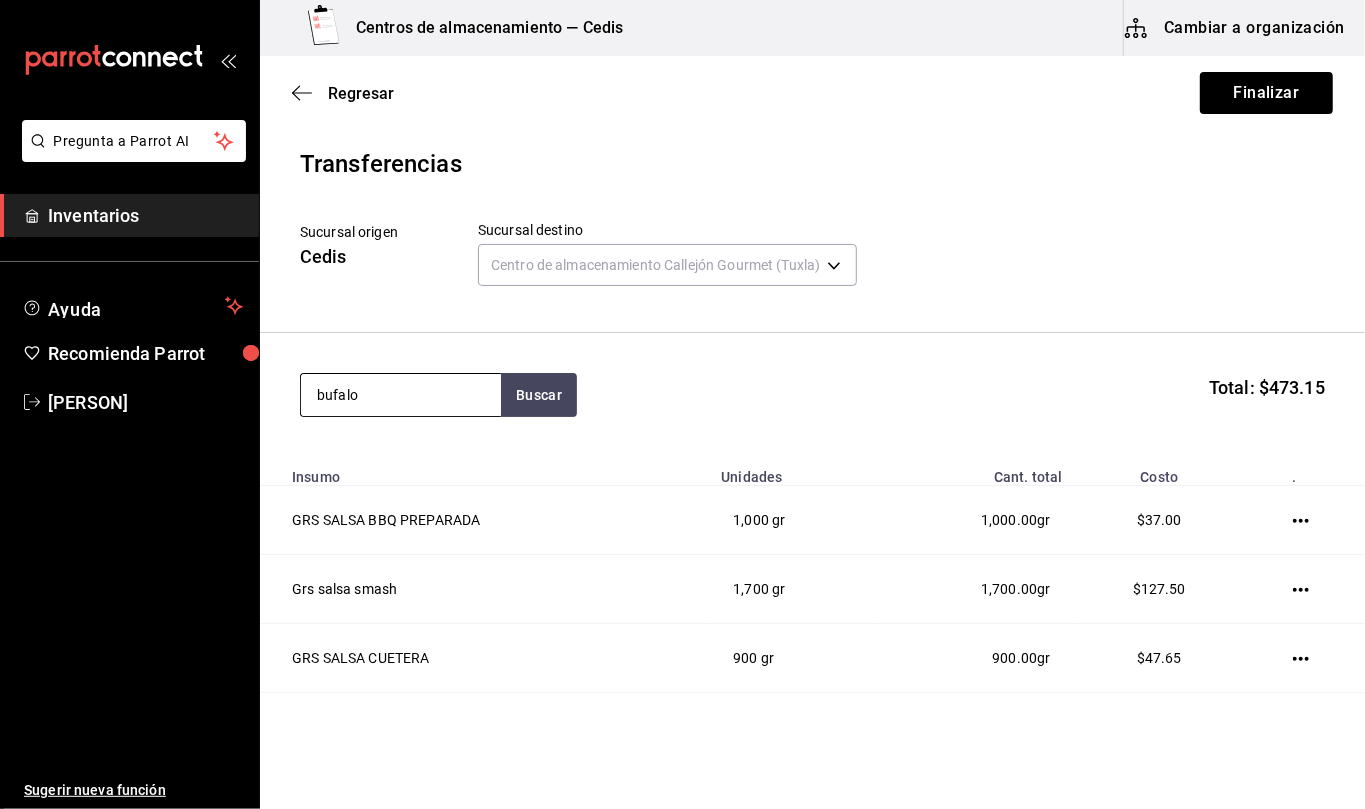 type on "bufalo" 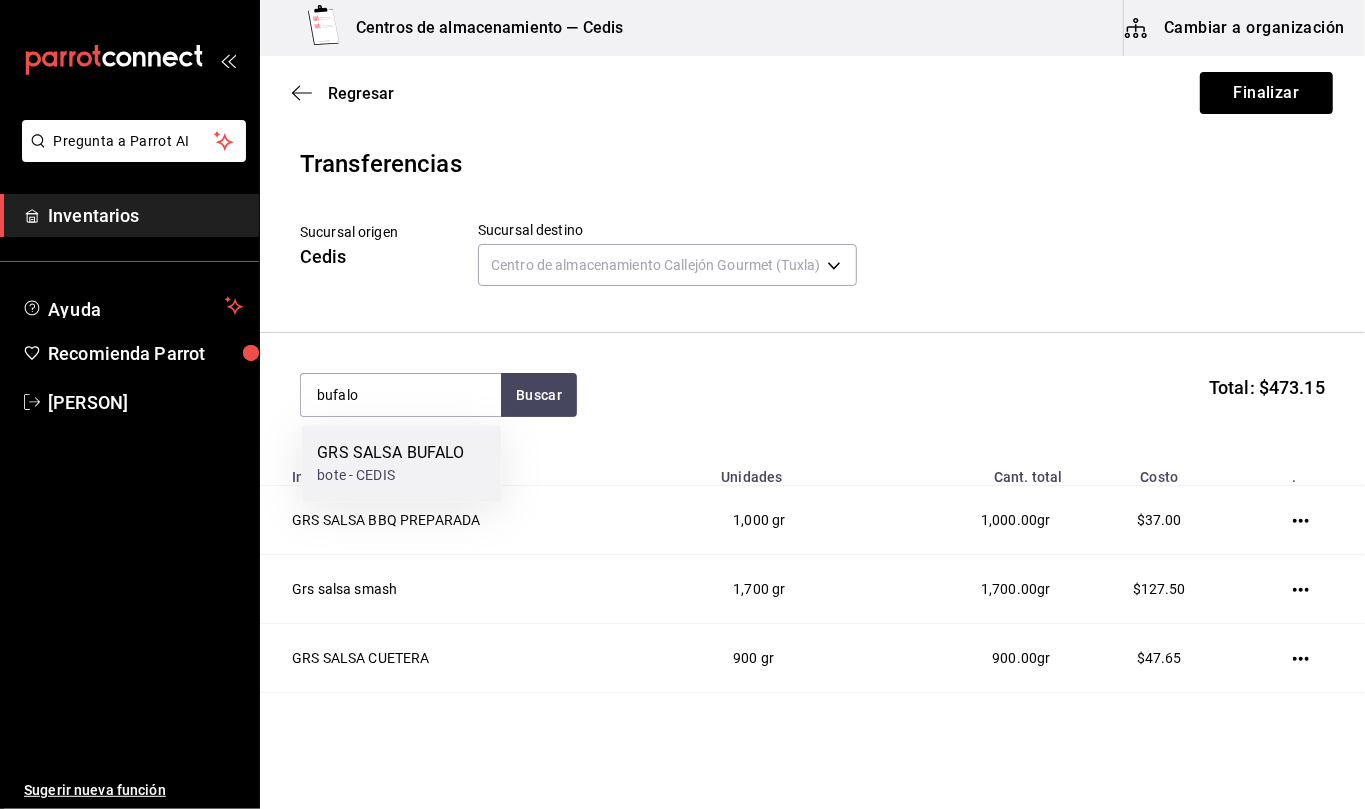 click on "bote - CEDIS" at bounding box center (390, 475) 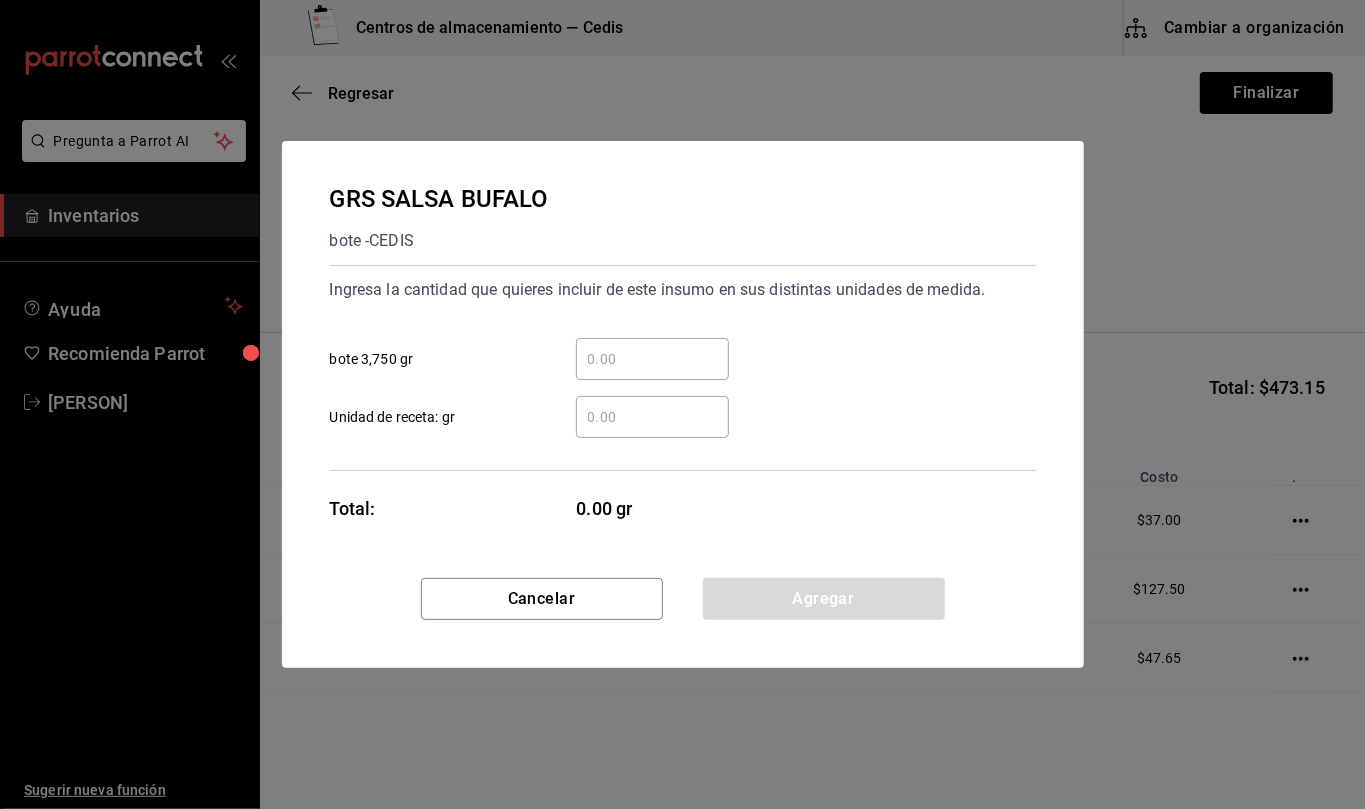 click on "​ Unidad de receta: gr" at bounding box center [652, 417] 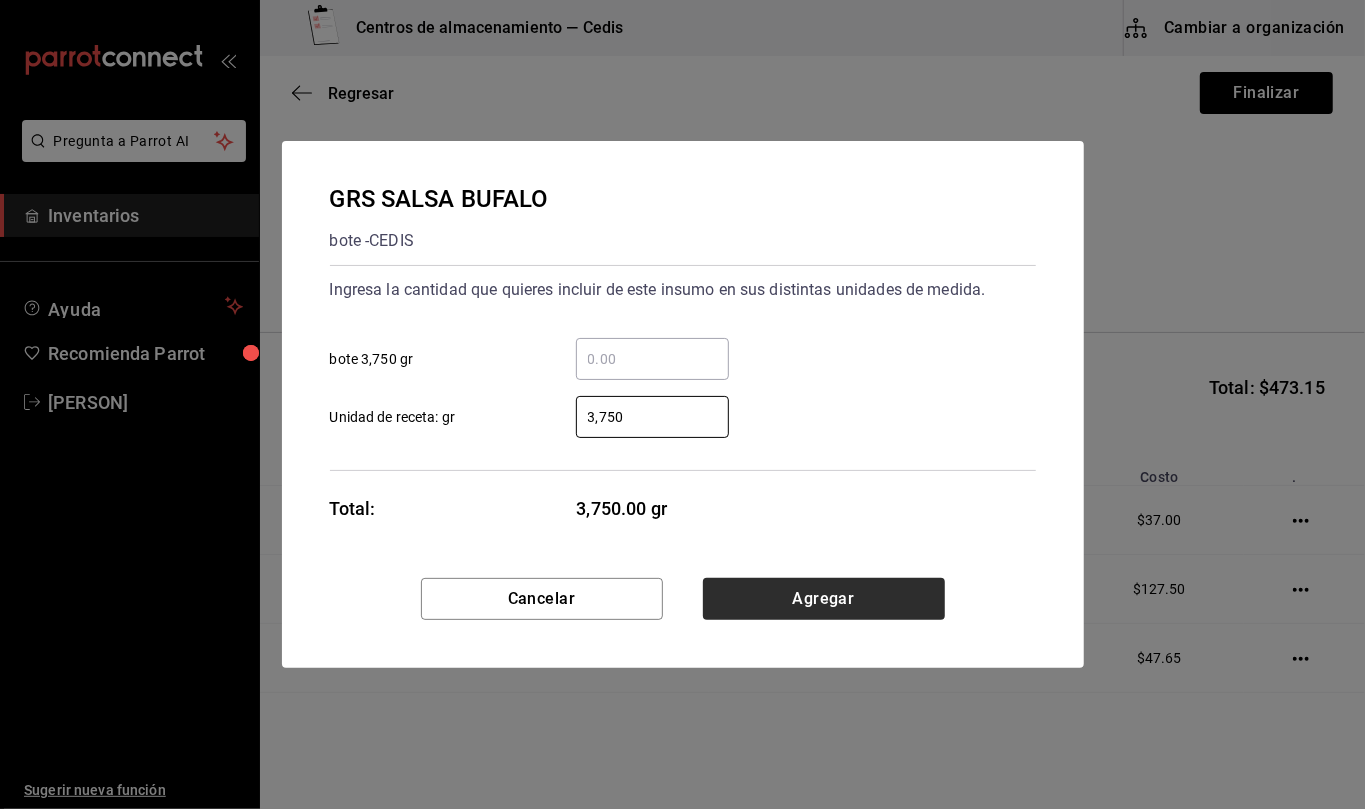 type on "3,750" 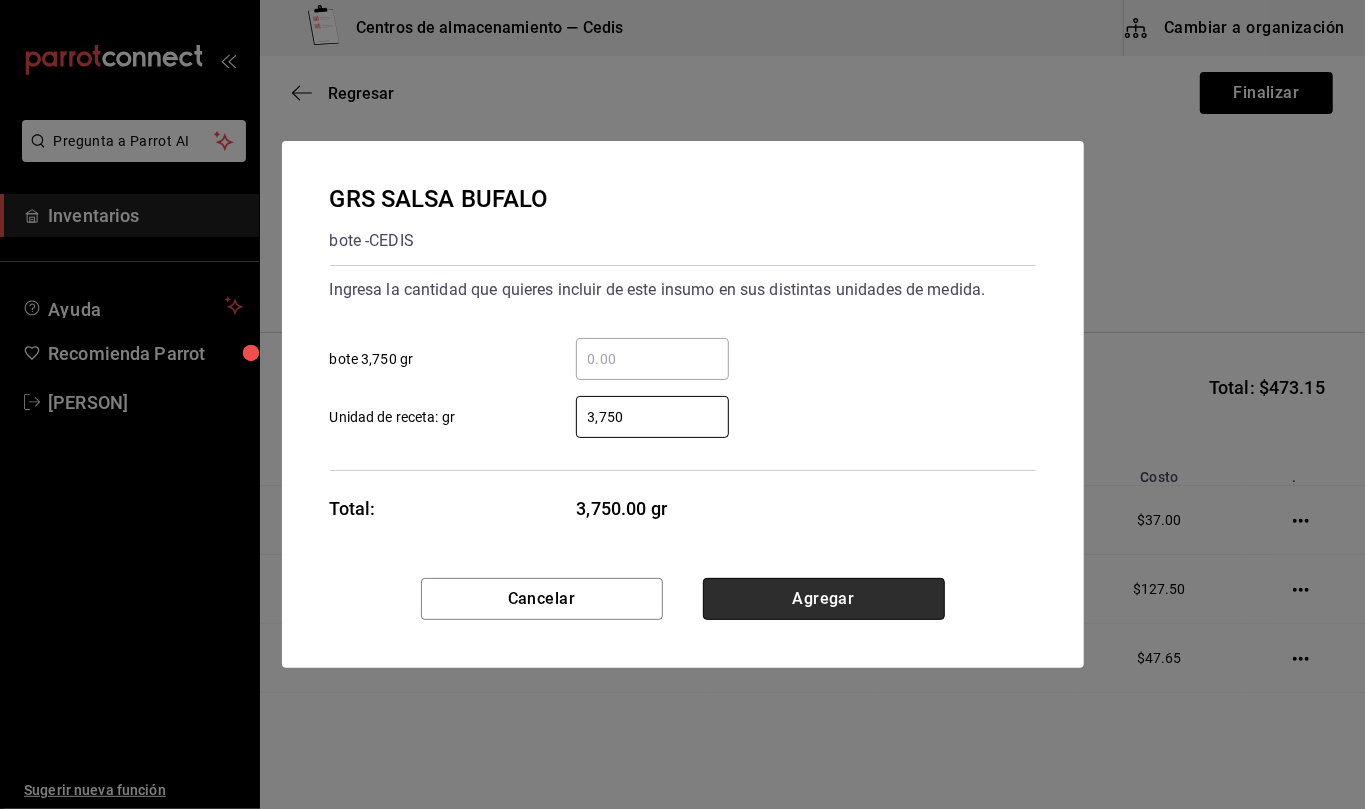 click on "Agregar" at bounding box center [824, 599] 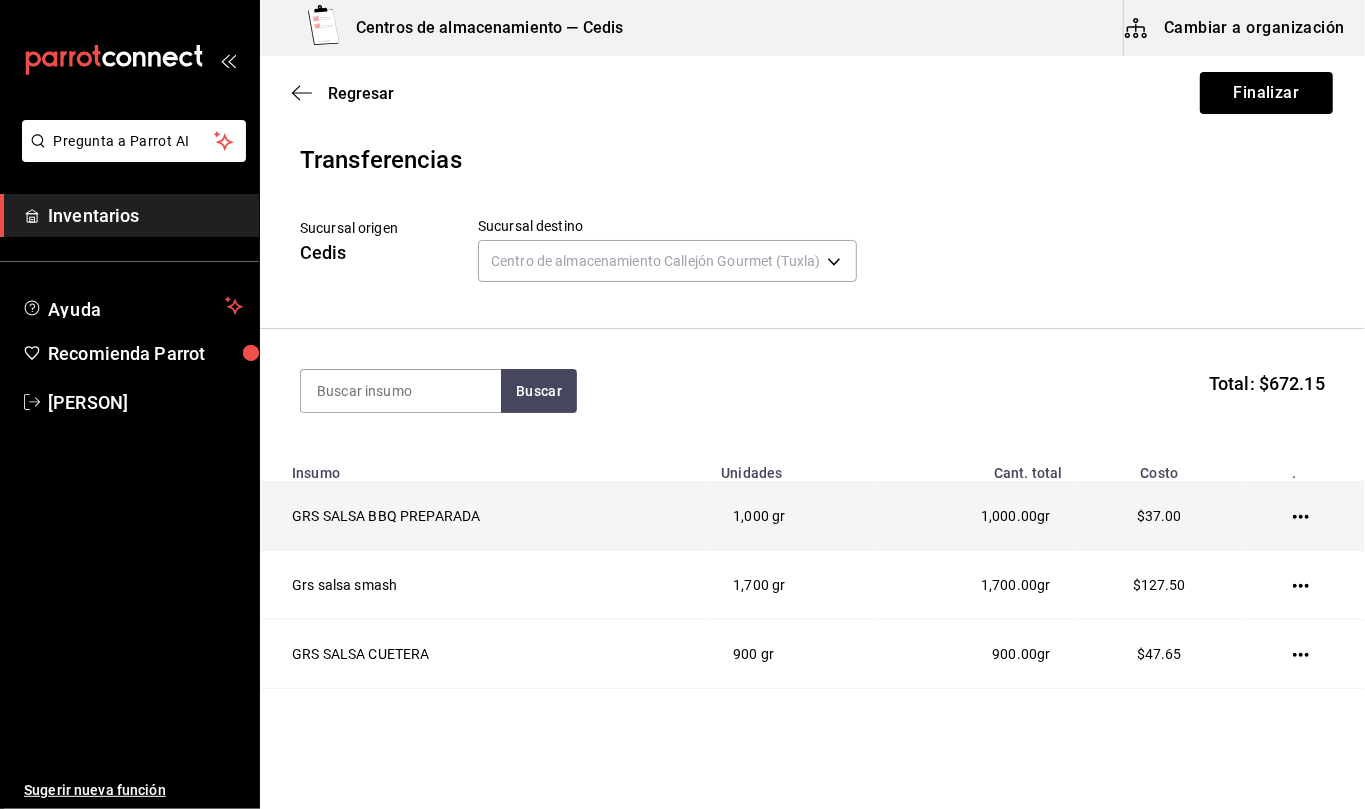 scroll, scrollTop: 0, scrollLeft: 0, axis: both 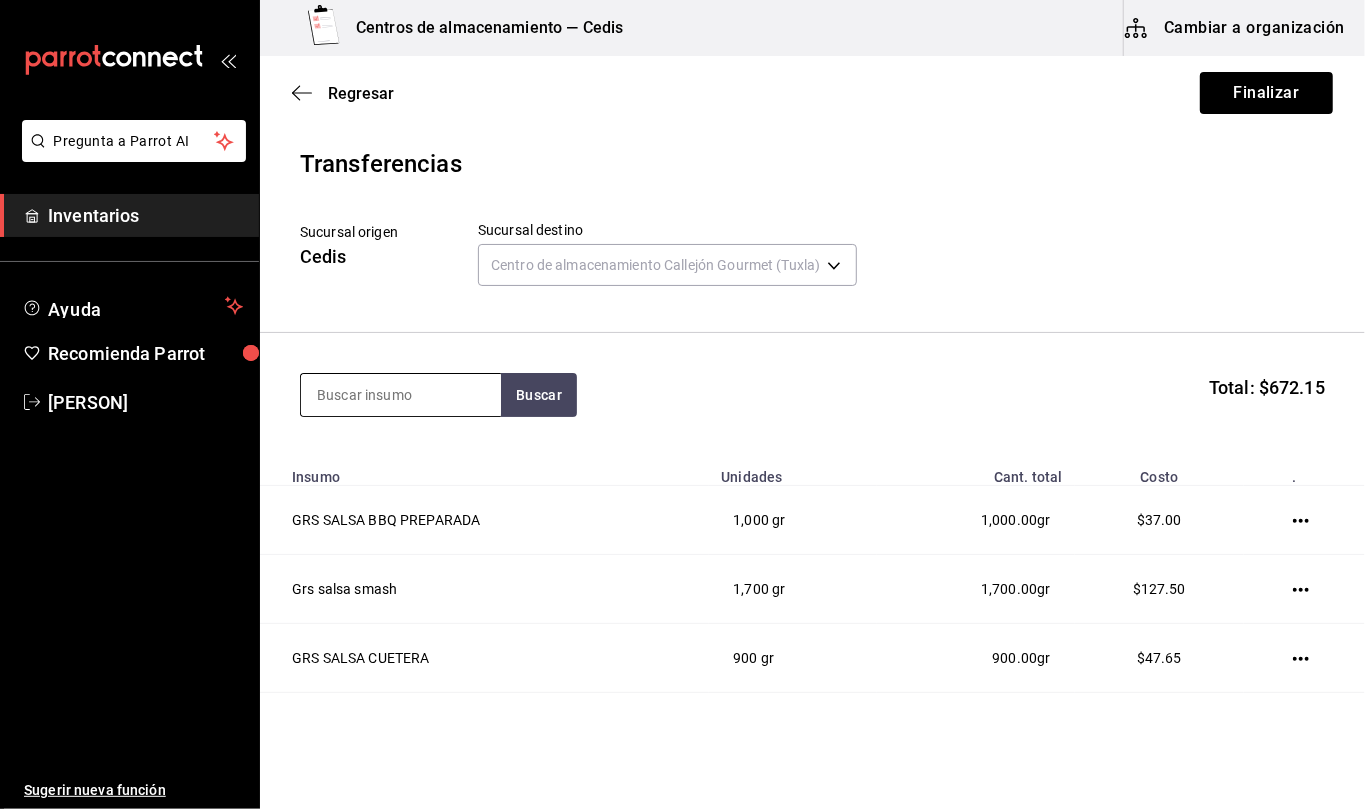click at bounding box center (401, 395) 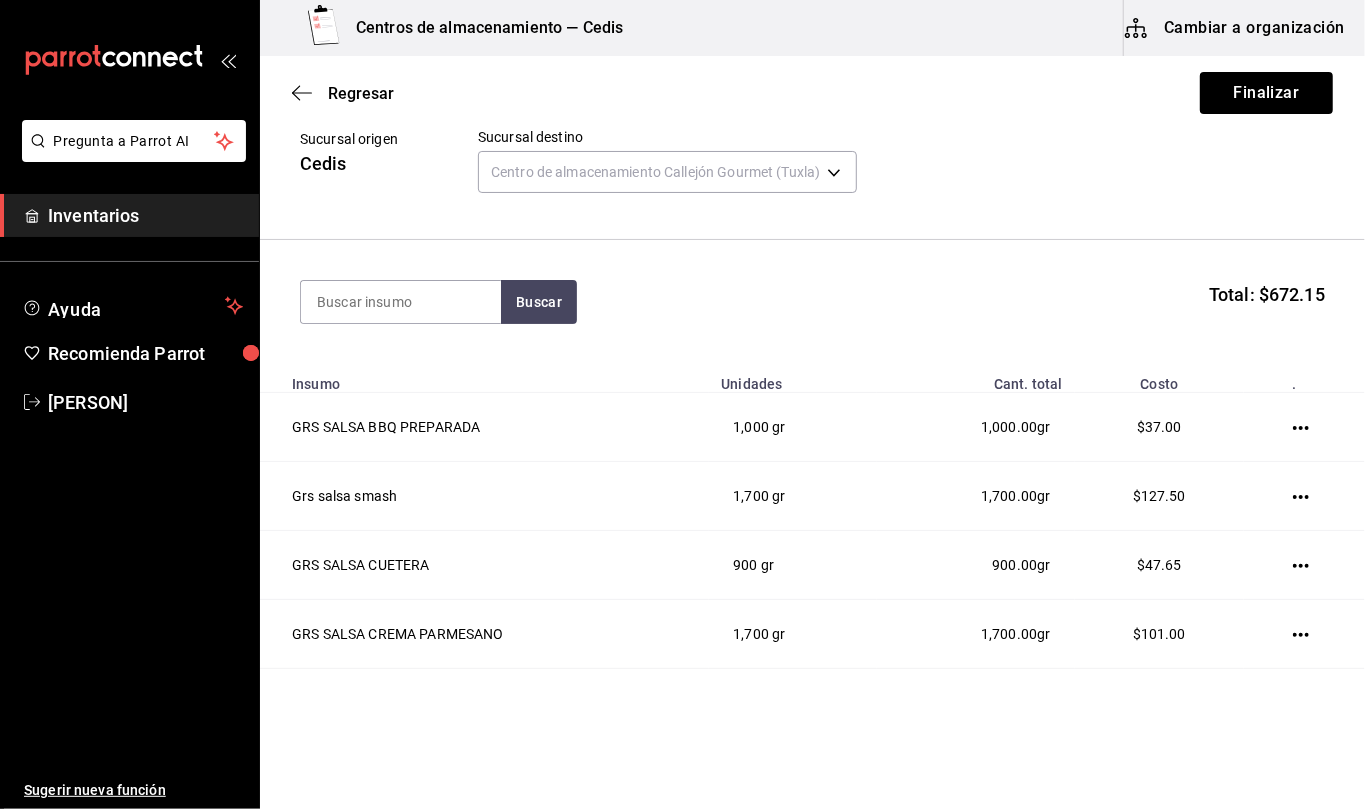 scroll, scrollTop: 0, scrollLeft: 0, axis: both 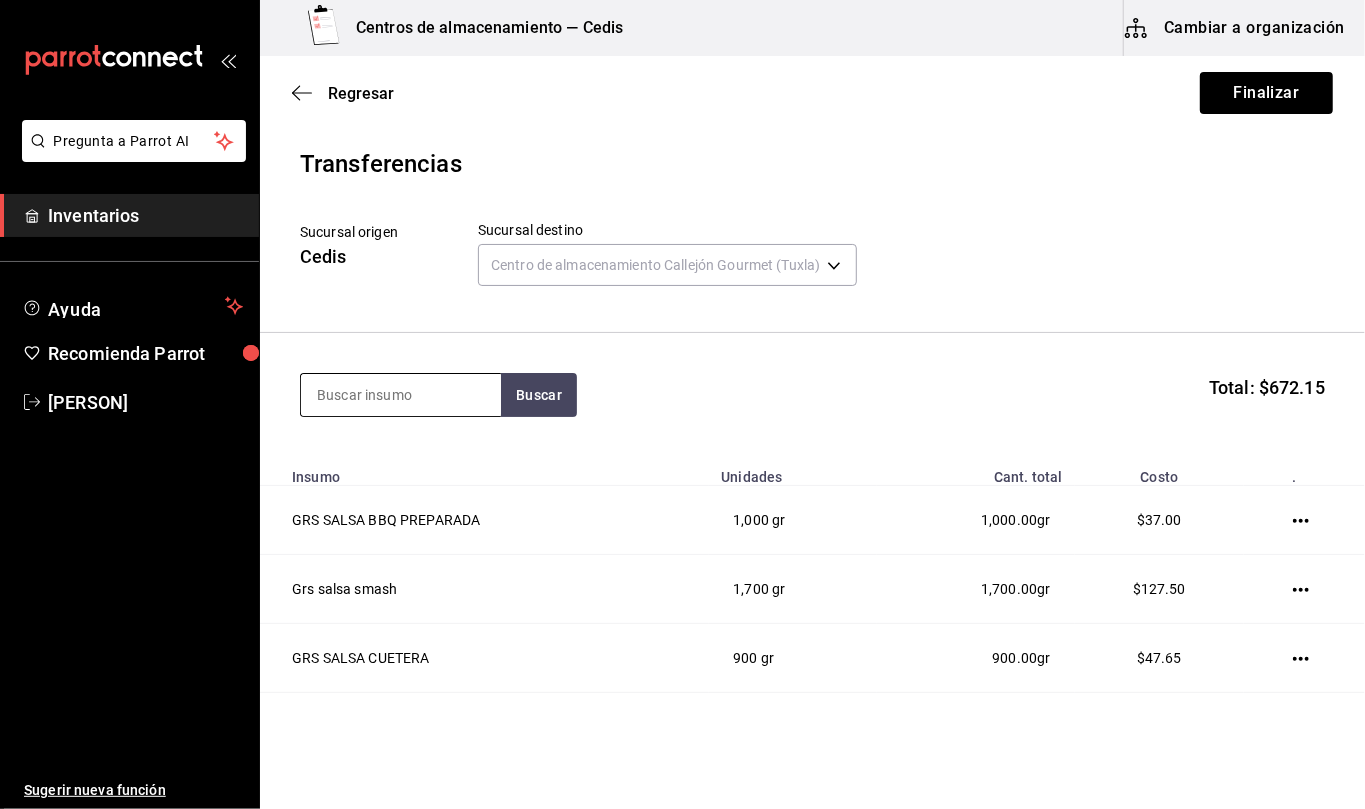 click at bounding box center (401, 395) 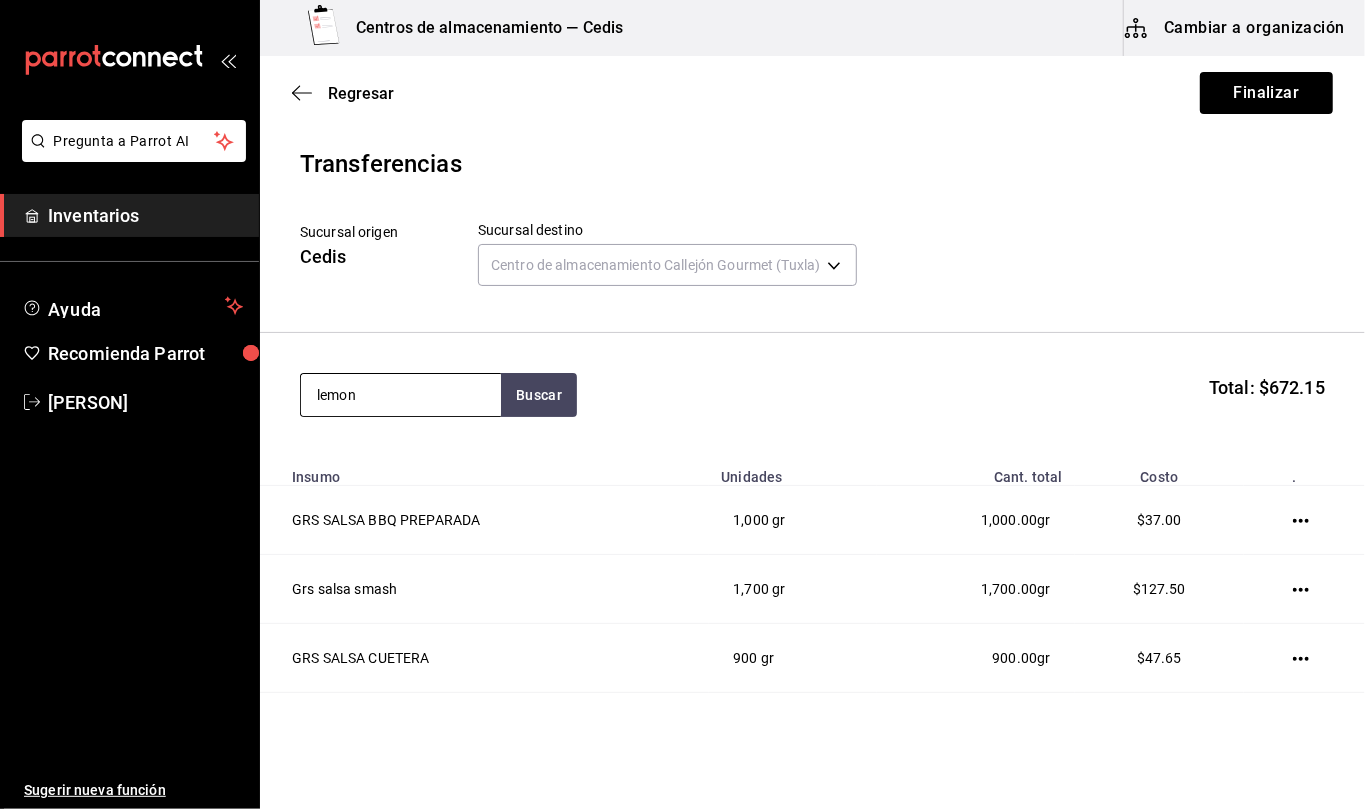 type on "lemon" 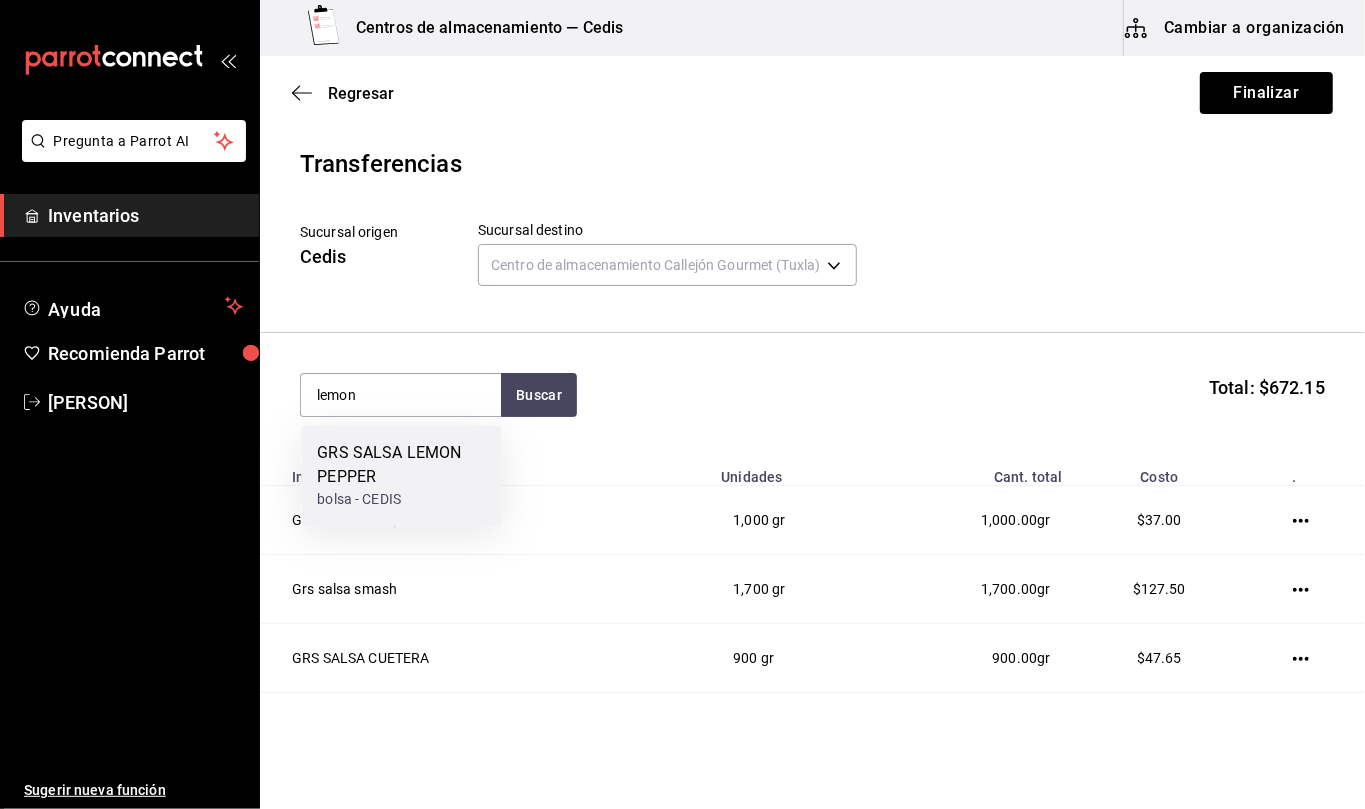 click on "GRS SALSA LEMON PEPPER" at bounding box center (401, 465) 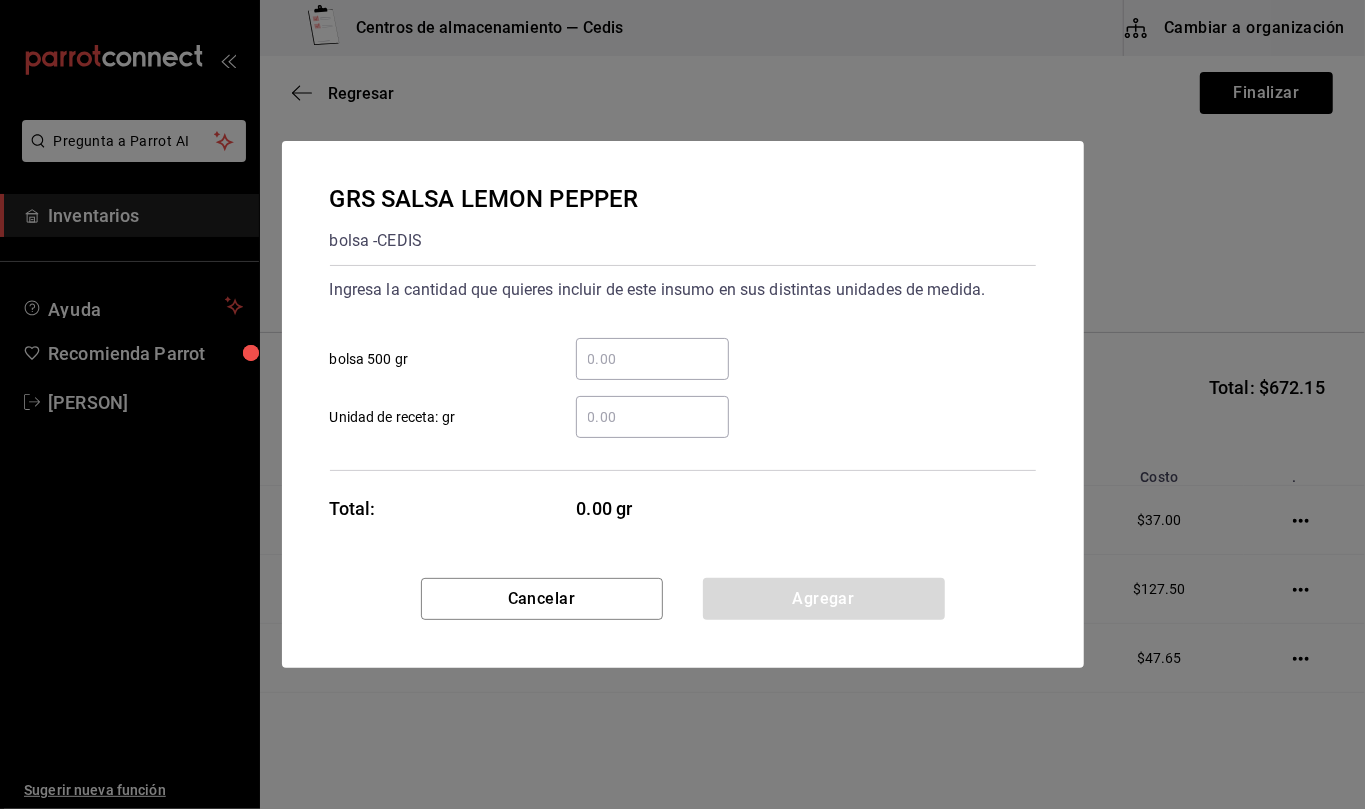 click on "​ Unidad de receta: gr" at bounding box center (652, 417) 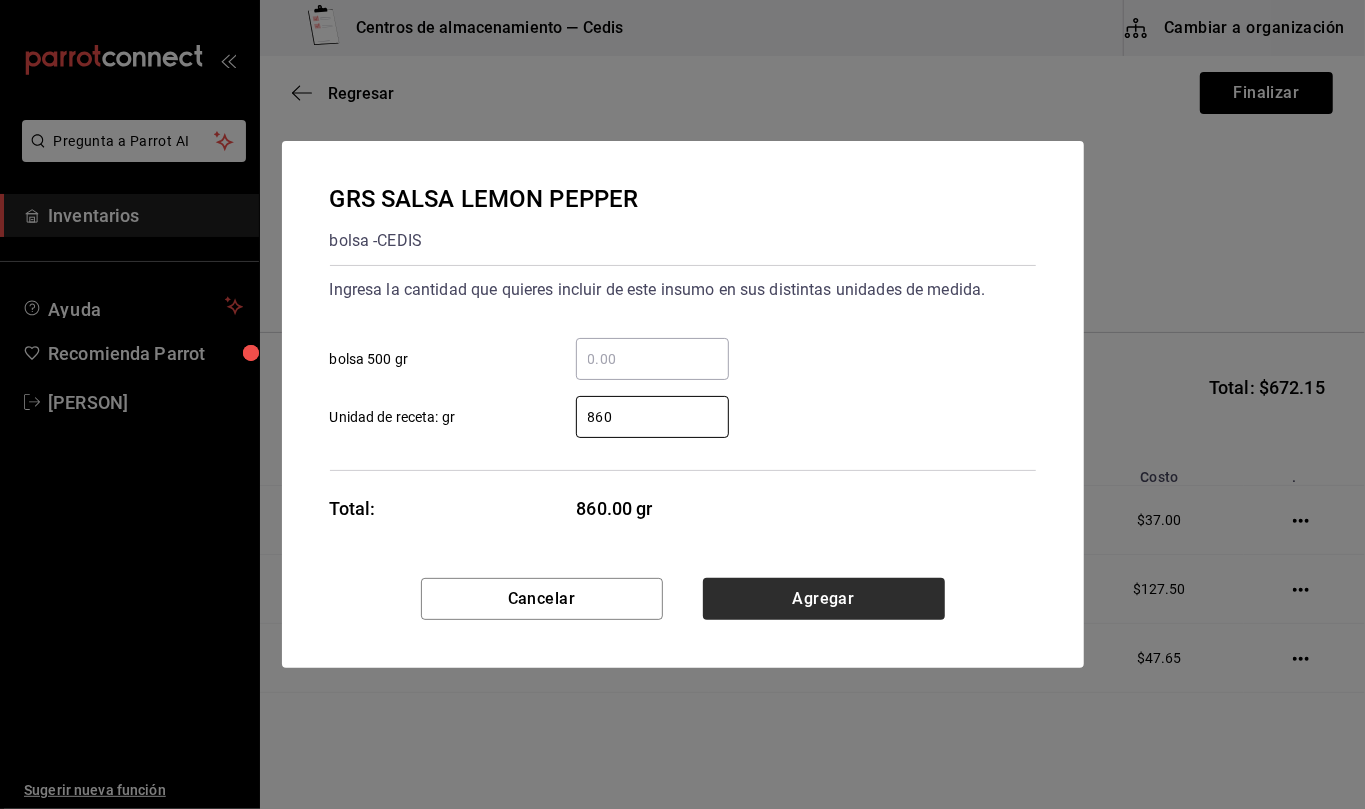 type on "860" 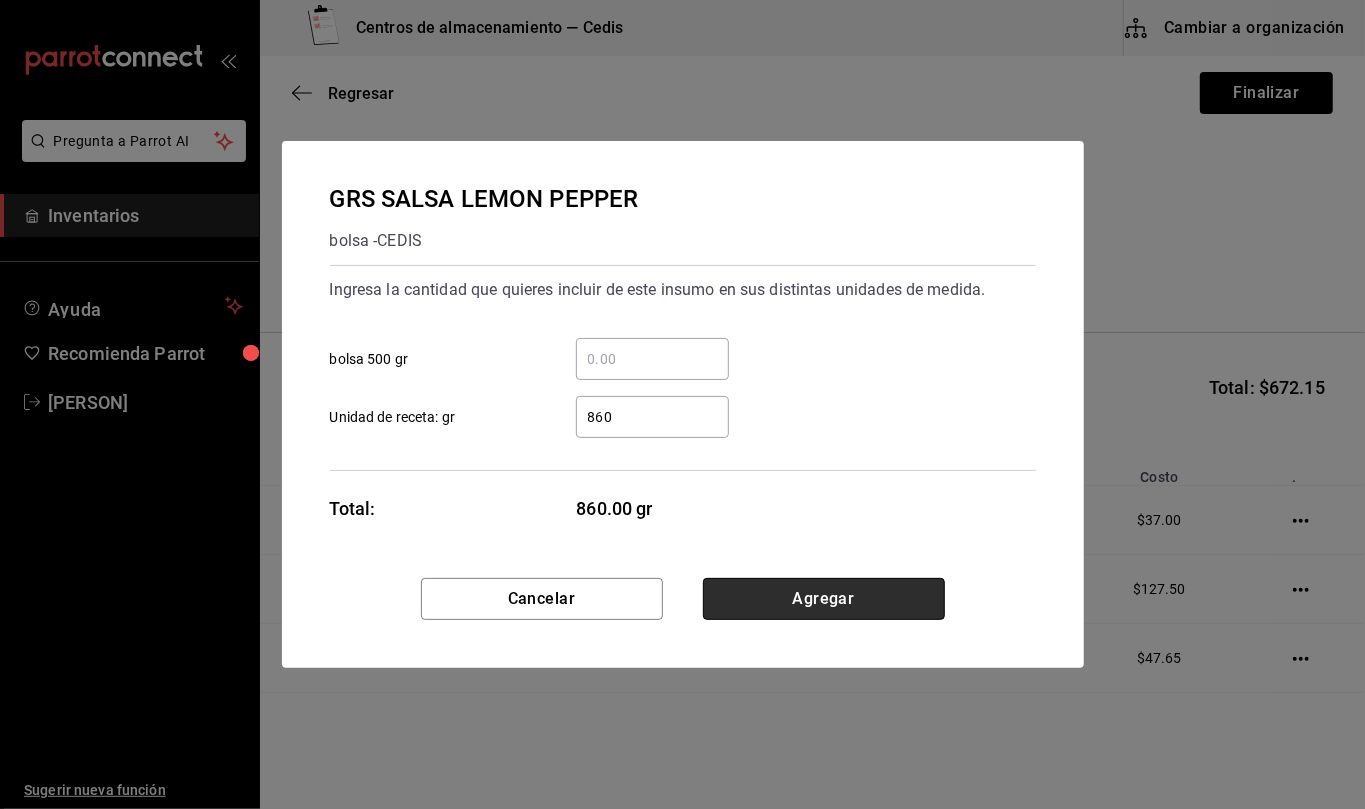 click on "Agregar" at bounding box center [824, 599] 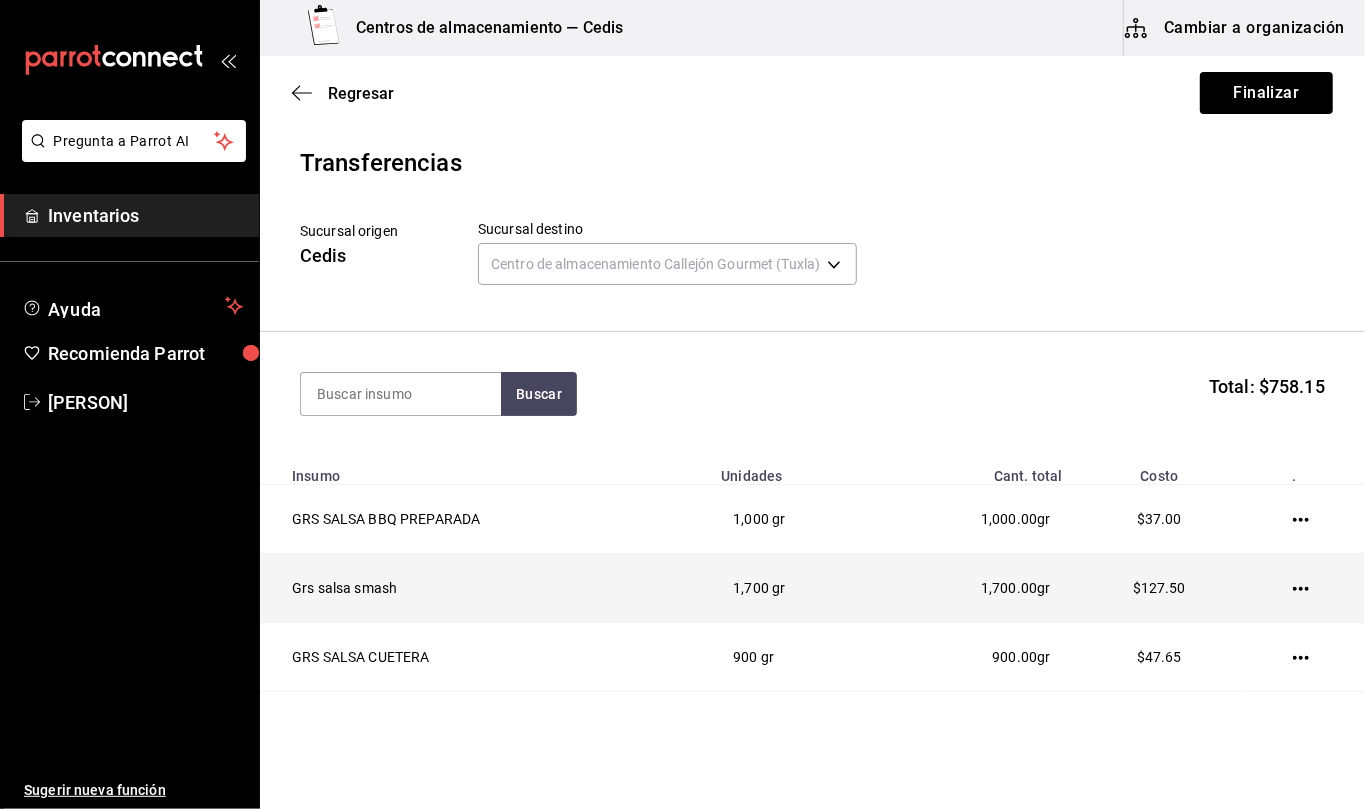 scroll, scrollTop: 0, scrollLeft: 0, axis: both 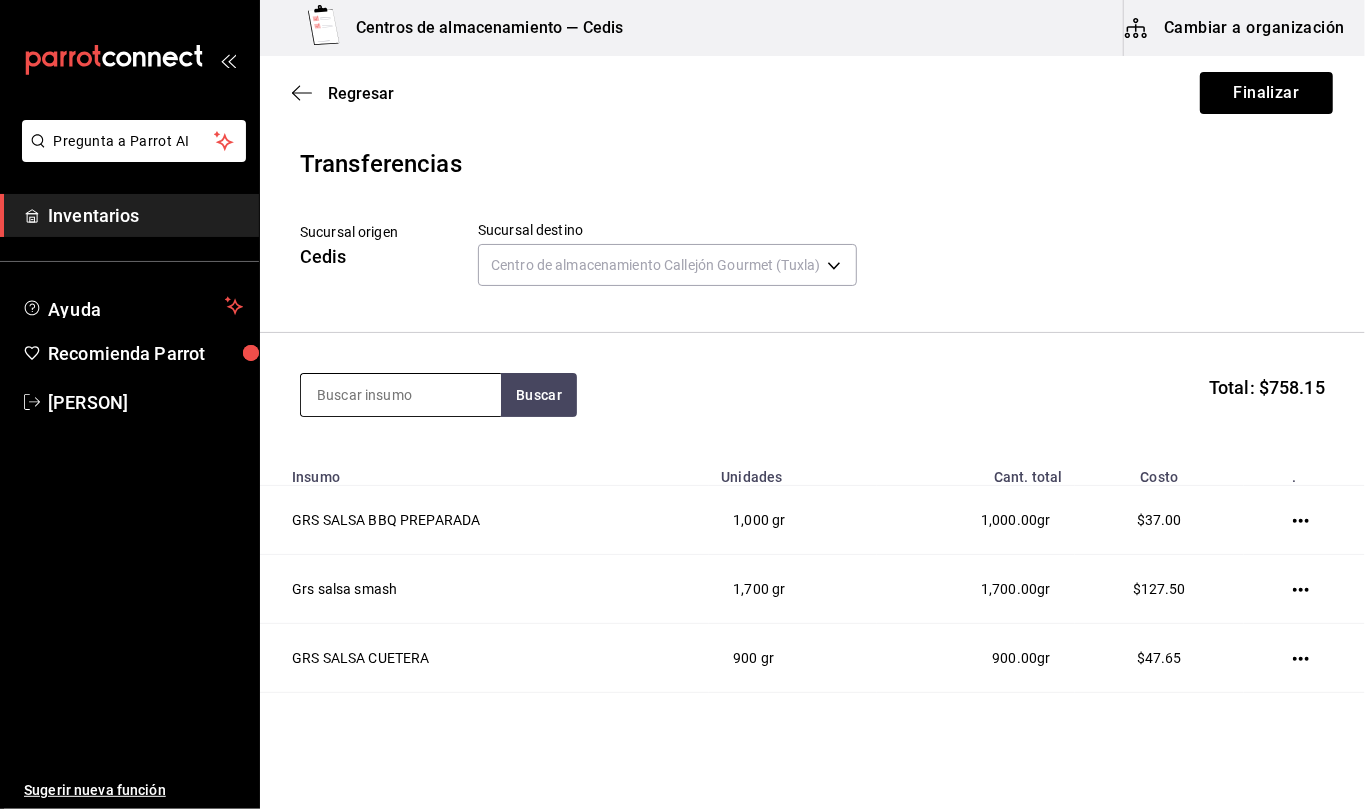 click at bounding box center [401, 395] 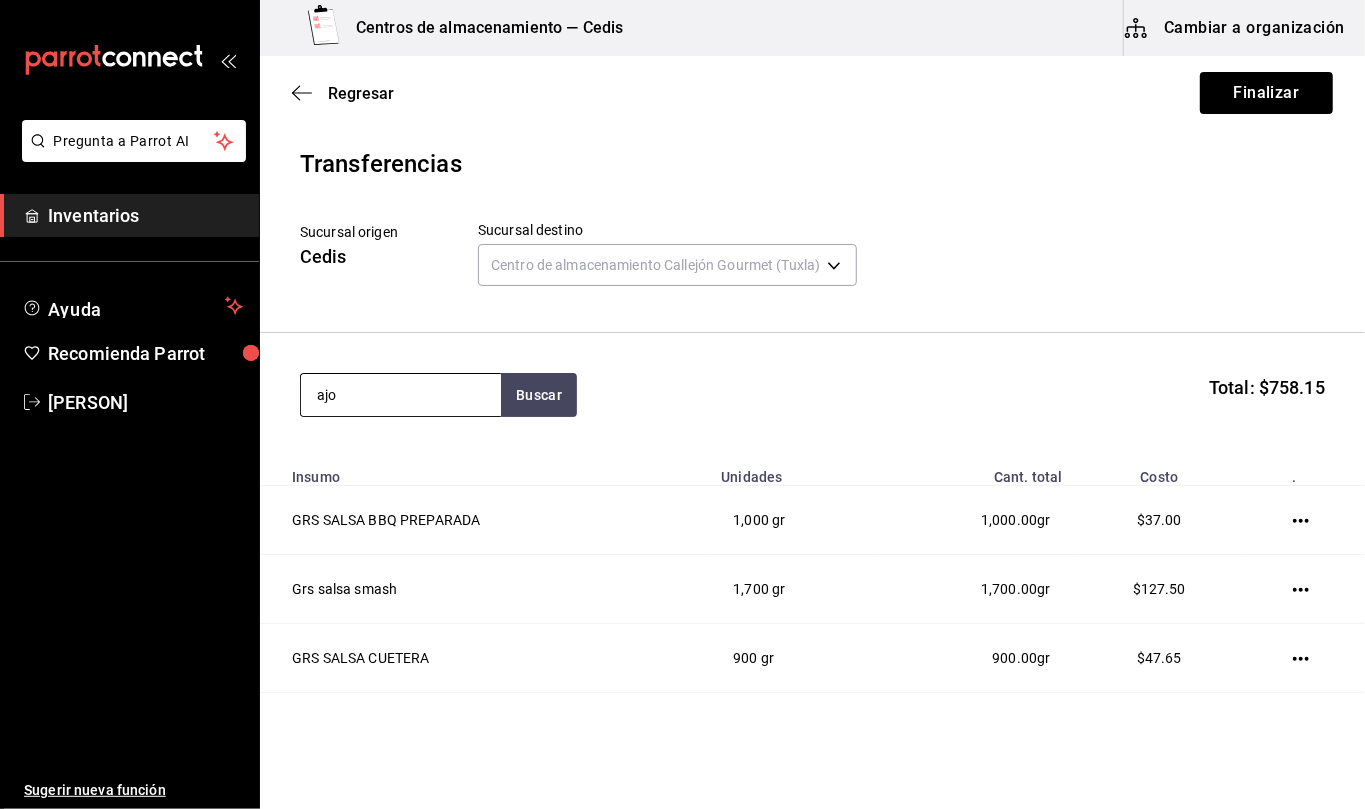 type on "ajo" 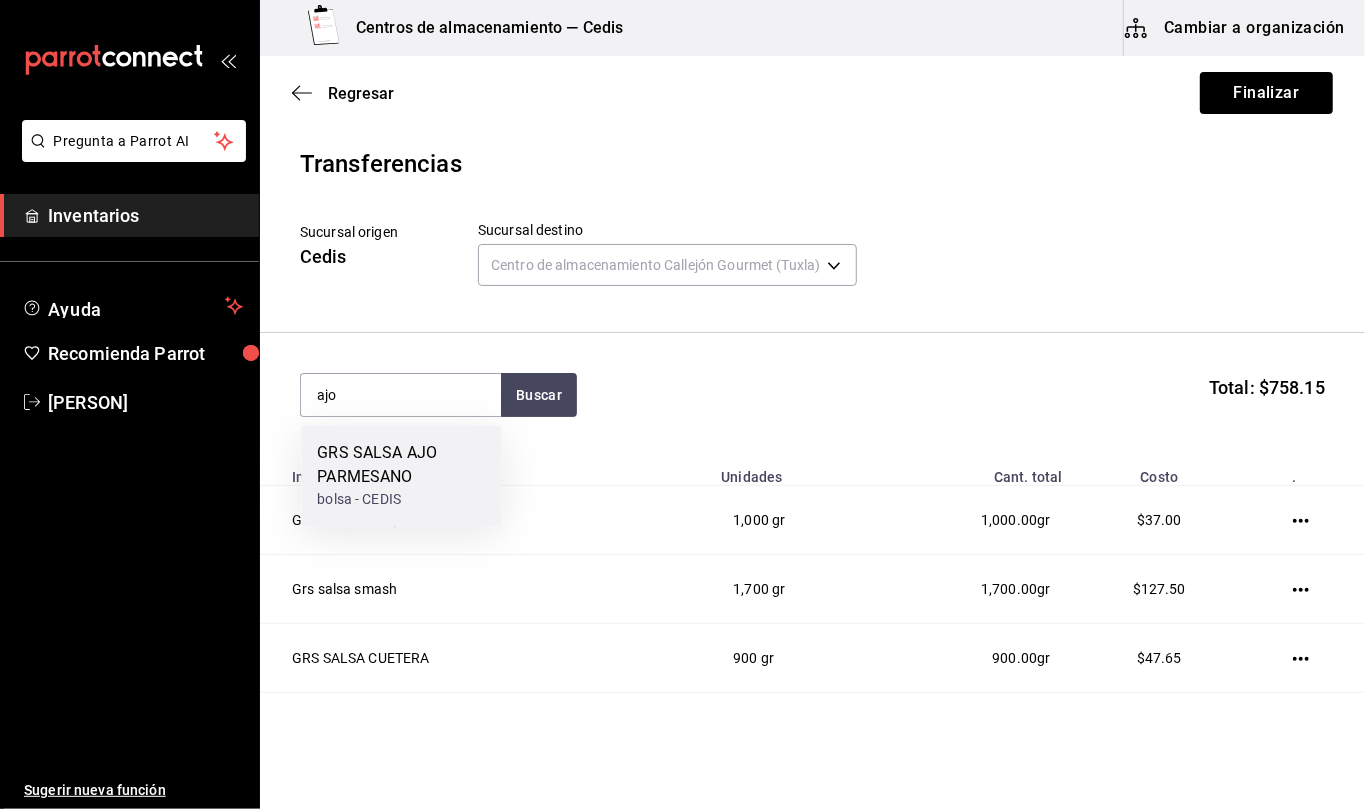 click on "GRS SALSA AJO PARMESANO" at bounding box center (401, 465) 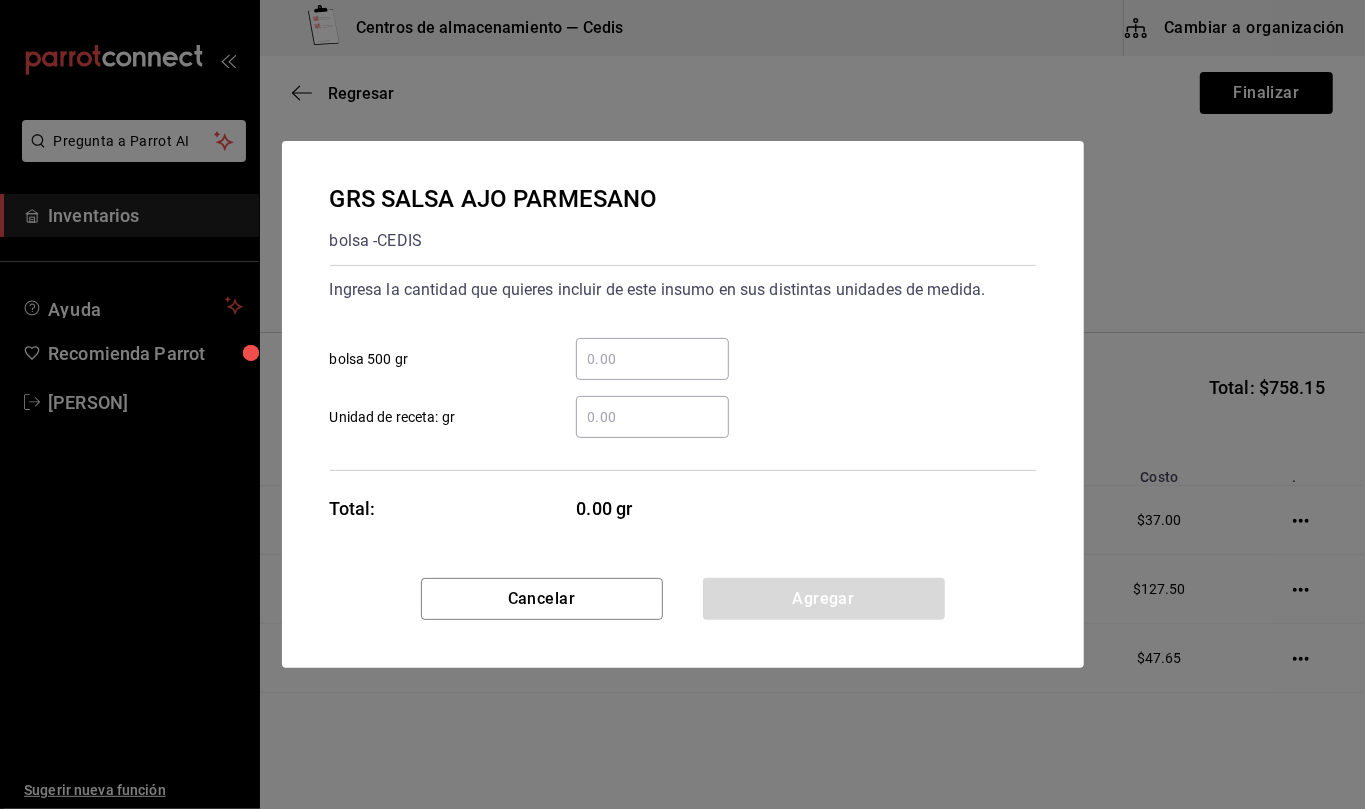 click on "​ Unidad de receta: gr" at bounding box center (652, 417) 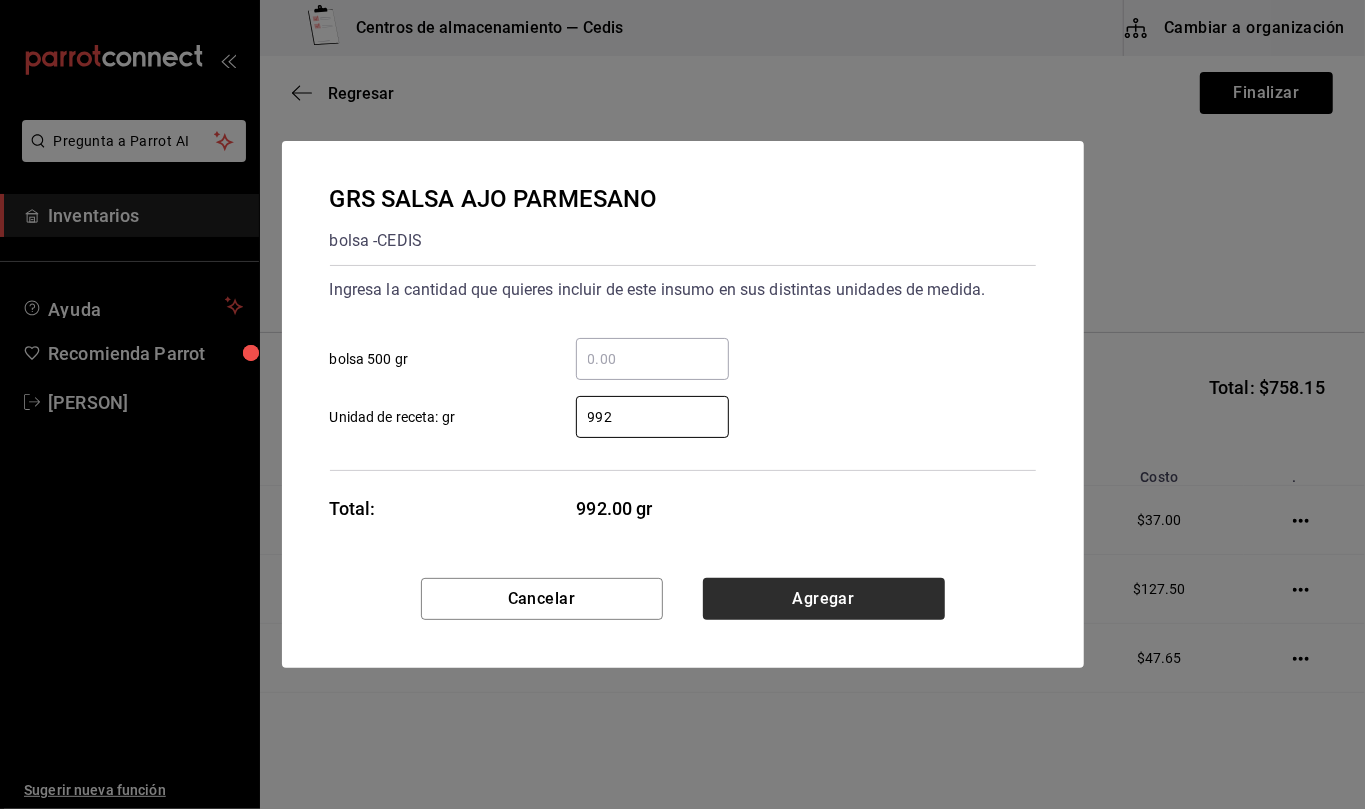 type on "992" 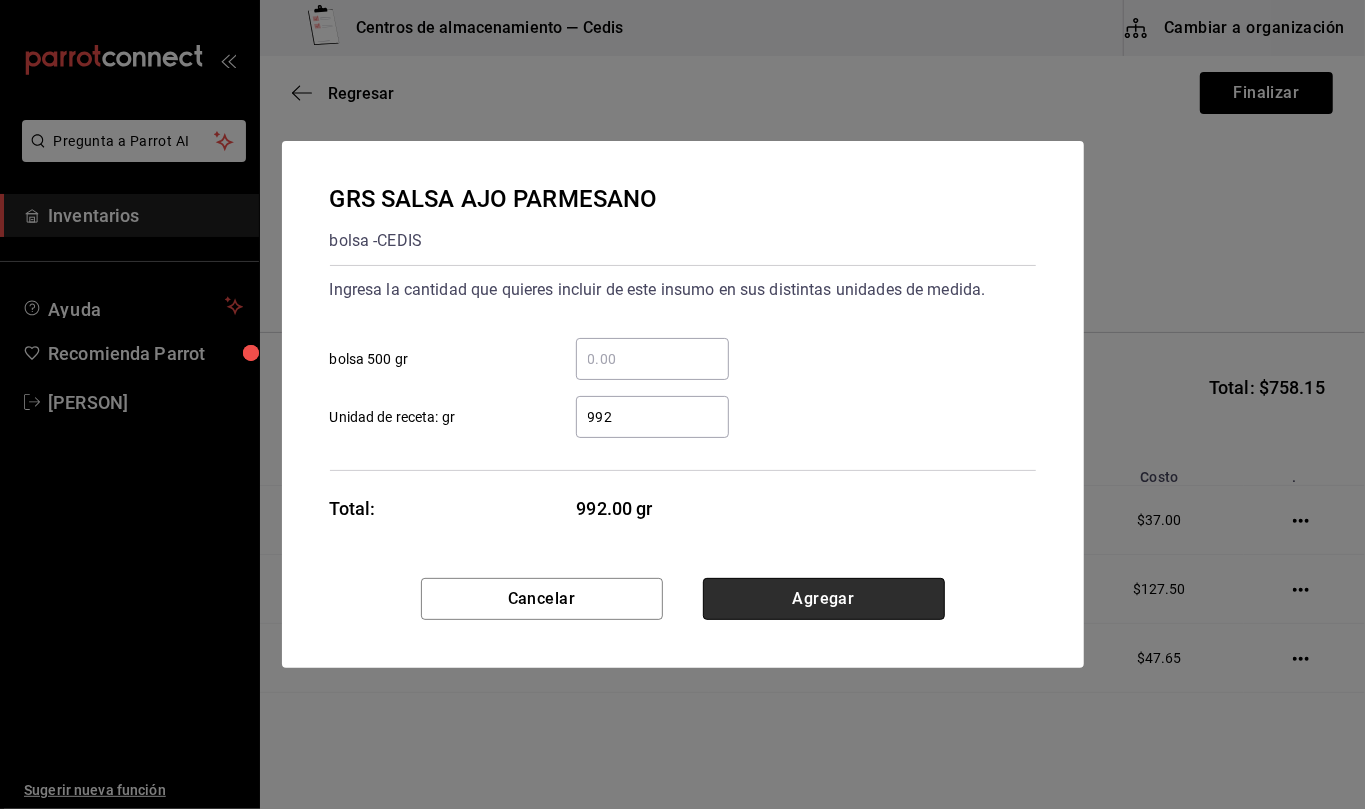 click on "Agregar" at bounding box center [824, 599] 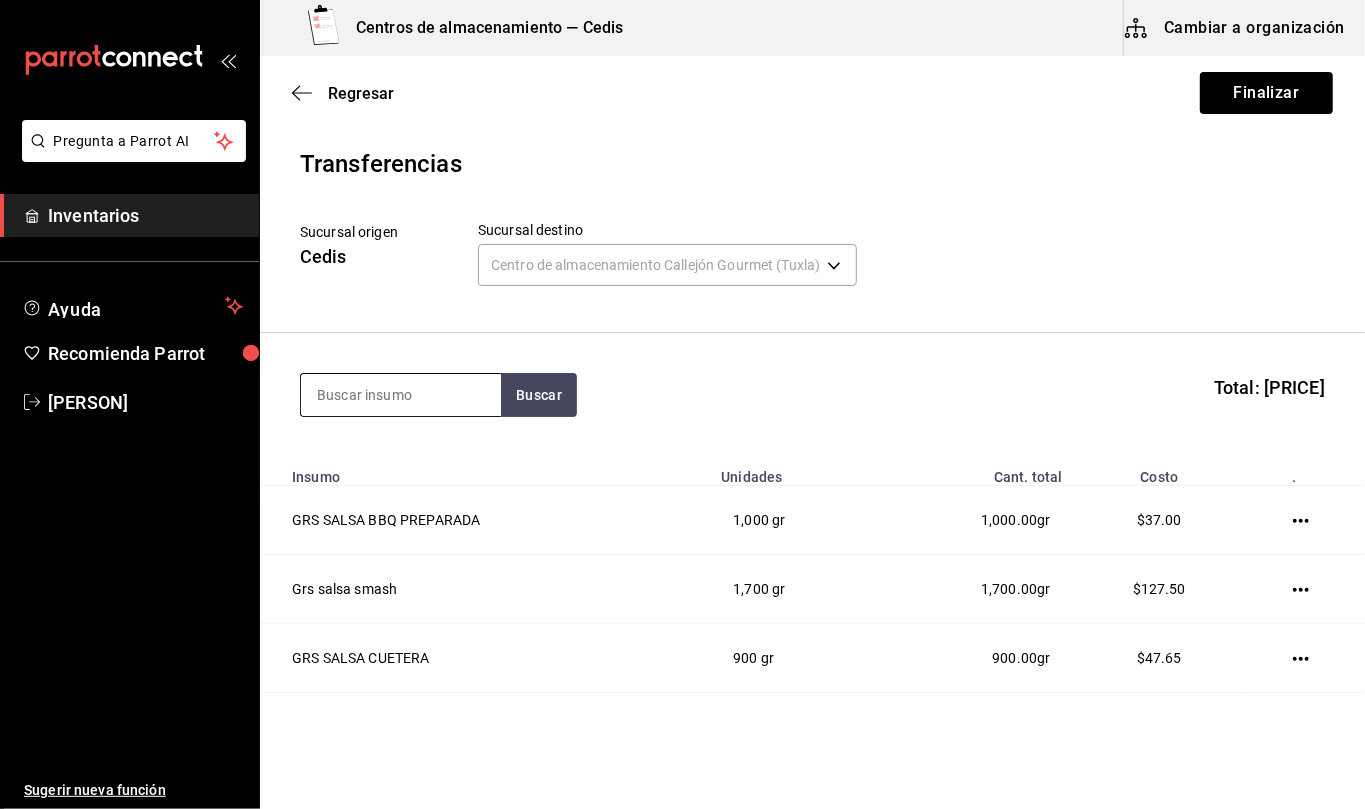 click at bounding box center [401, 395] 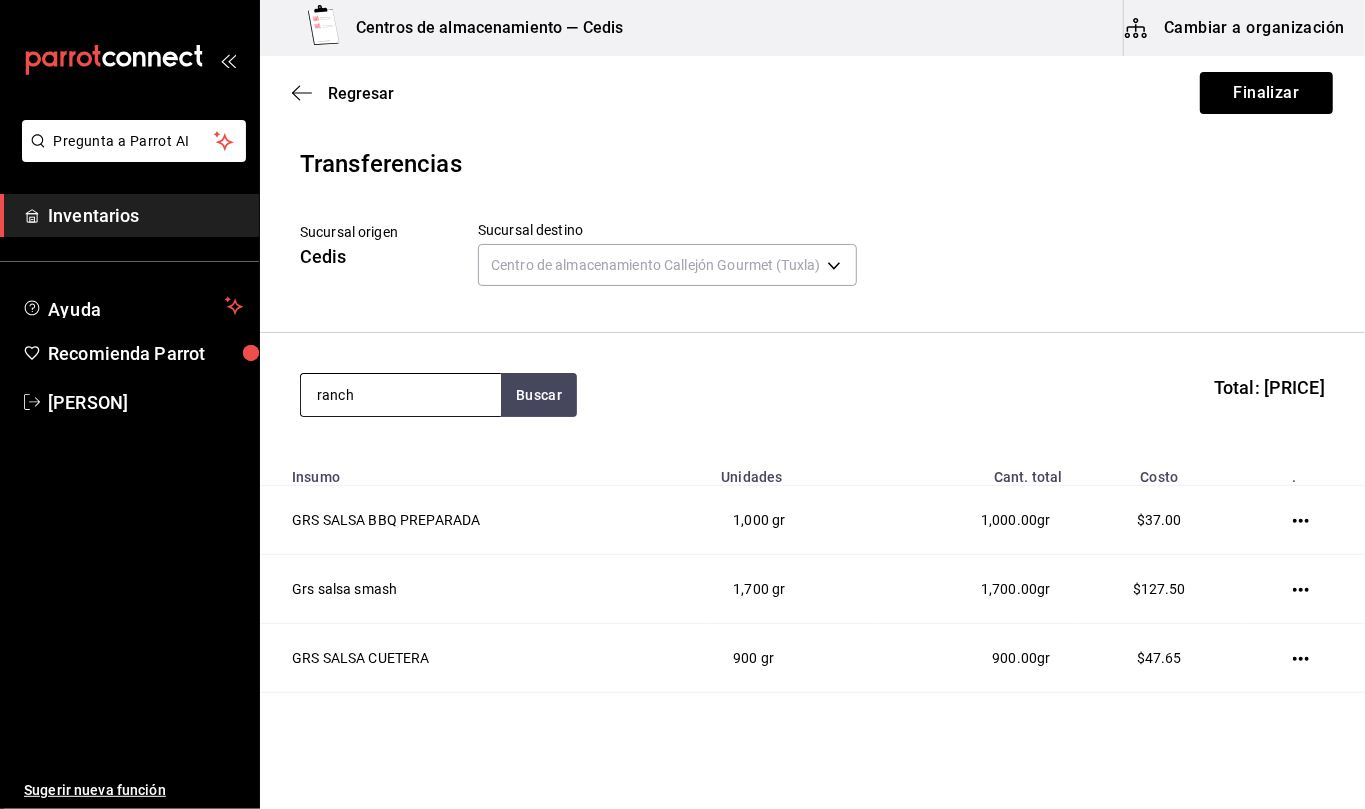 type on "ranch" 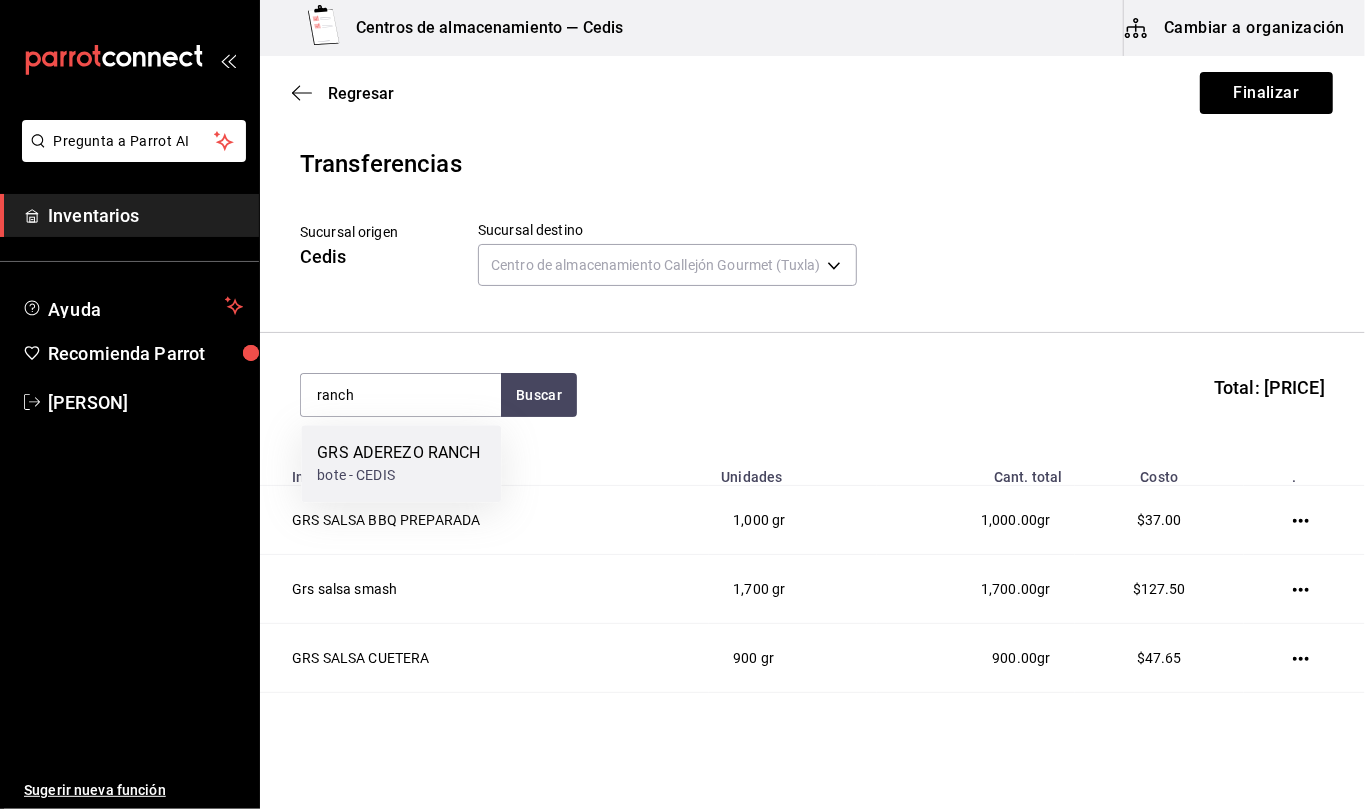 click on "bote - CEDIS" at bounding box center (398, 475) 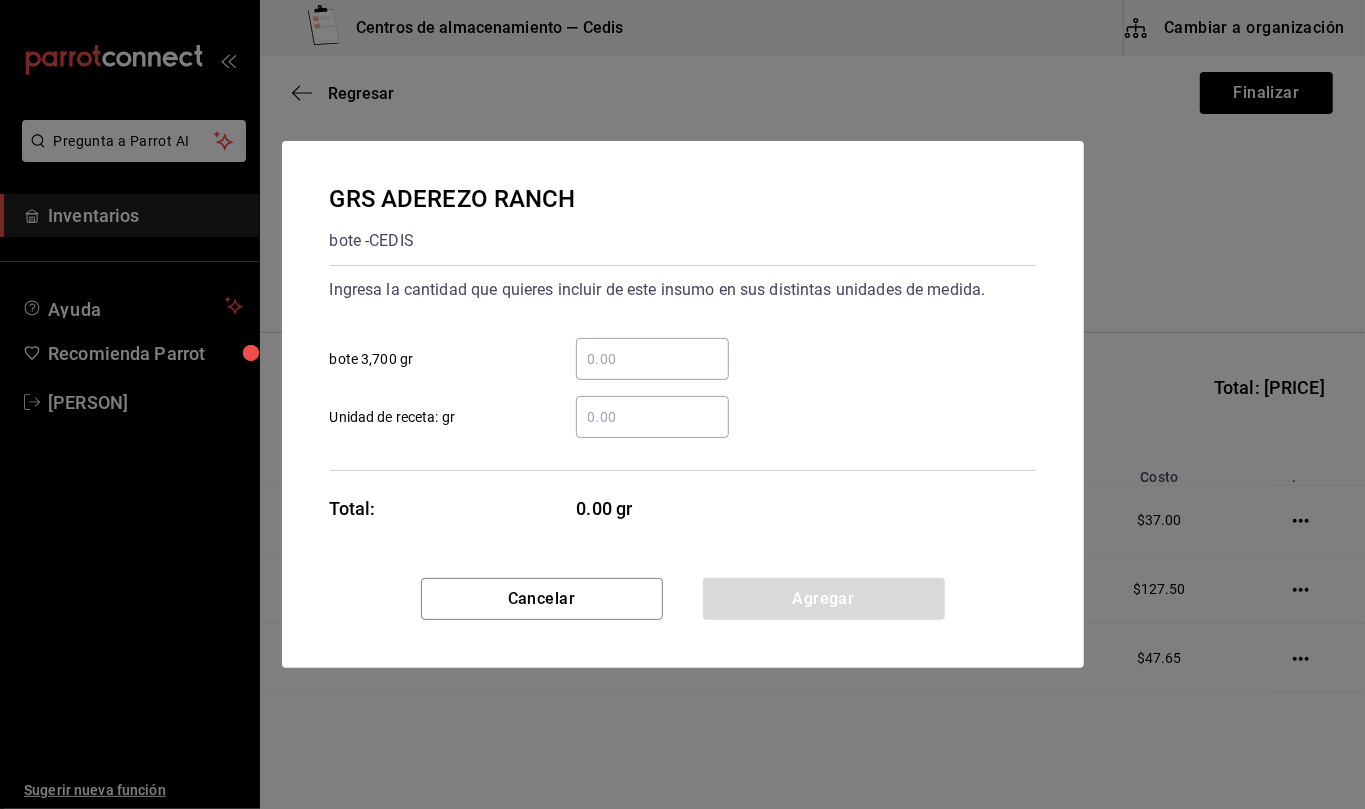 click on "​ Unidad de receta: gr" at bounding box center [652, 417] 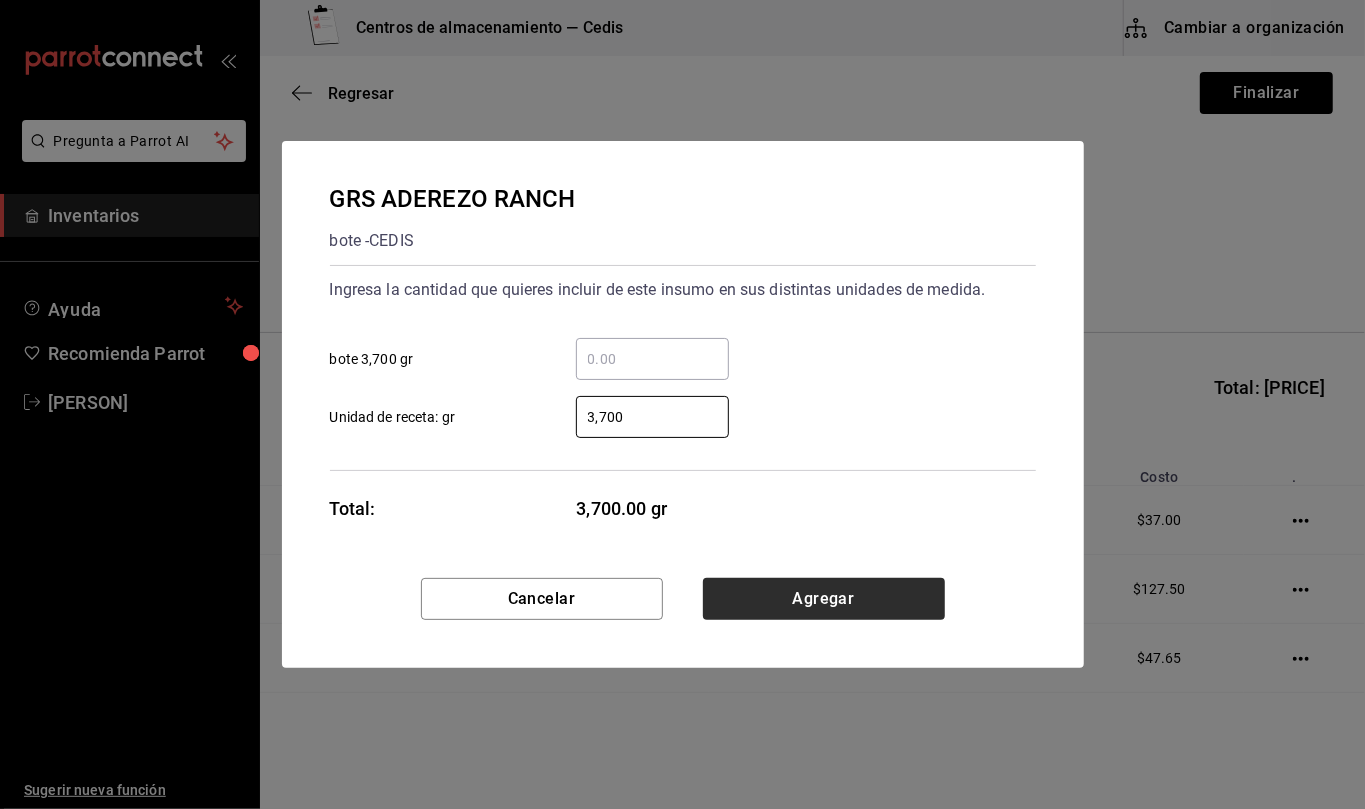 type on "3,700" 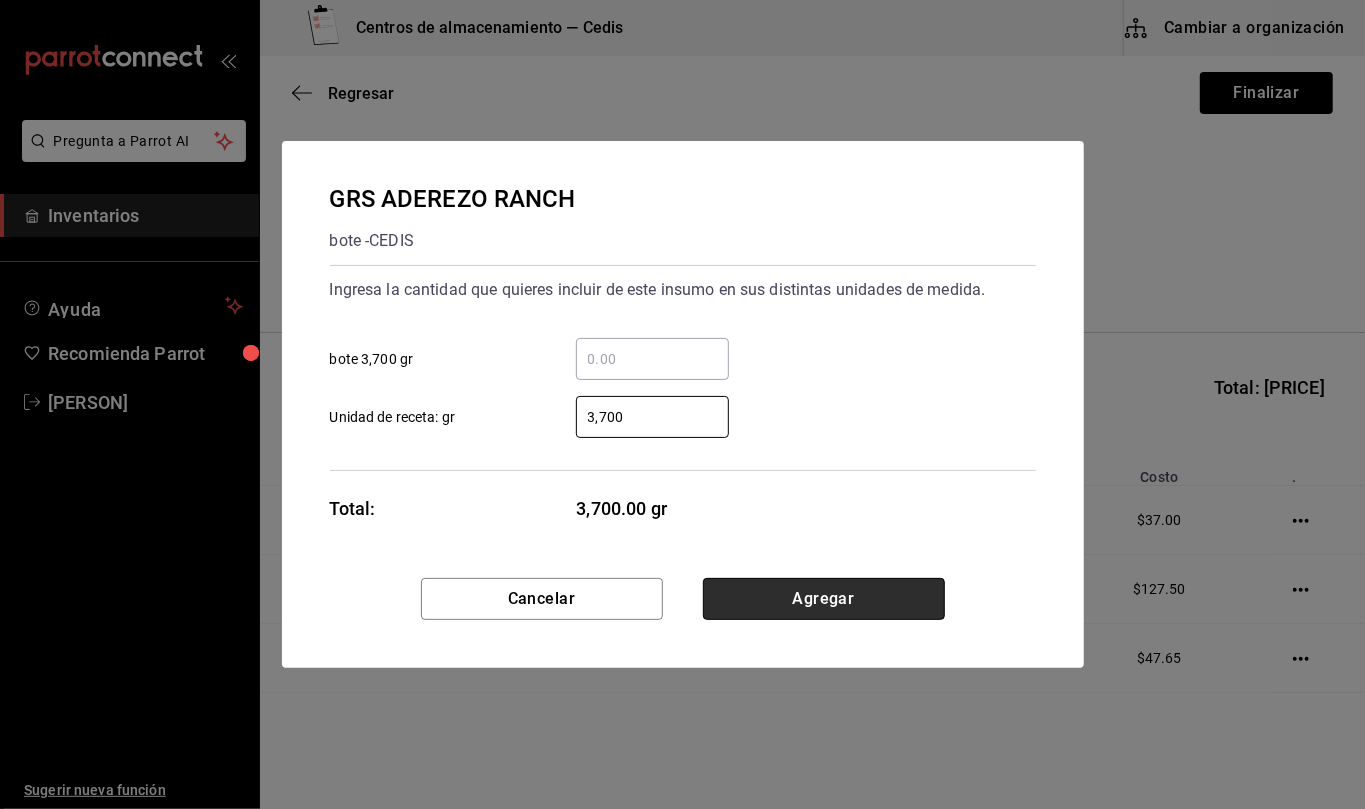 click on "Agregar" at bounding box center [824, 599] 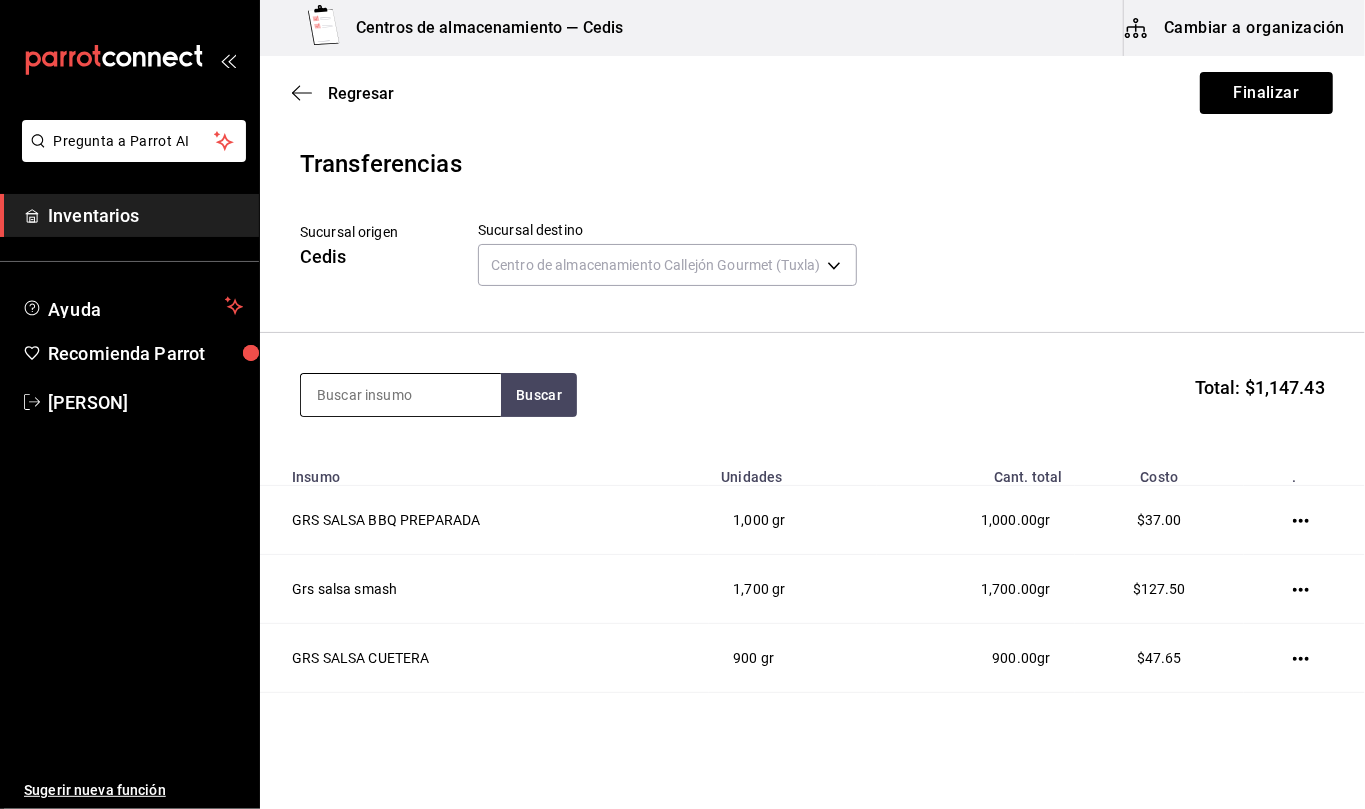 click at bounding box center (401, 395) 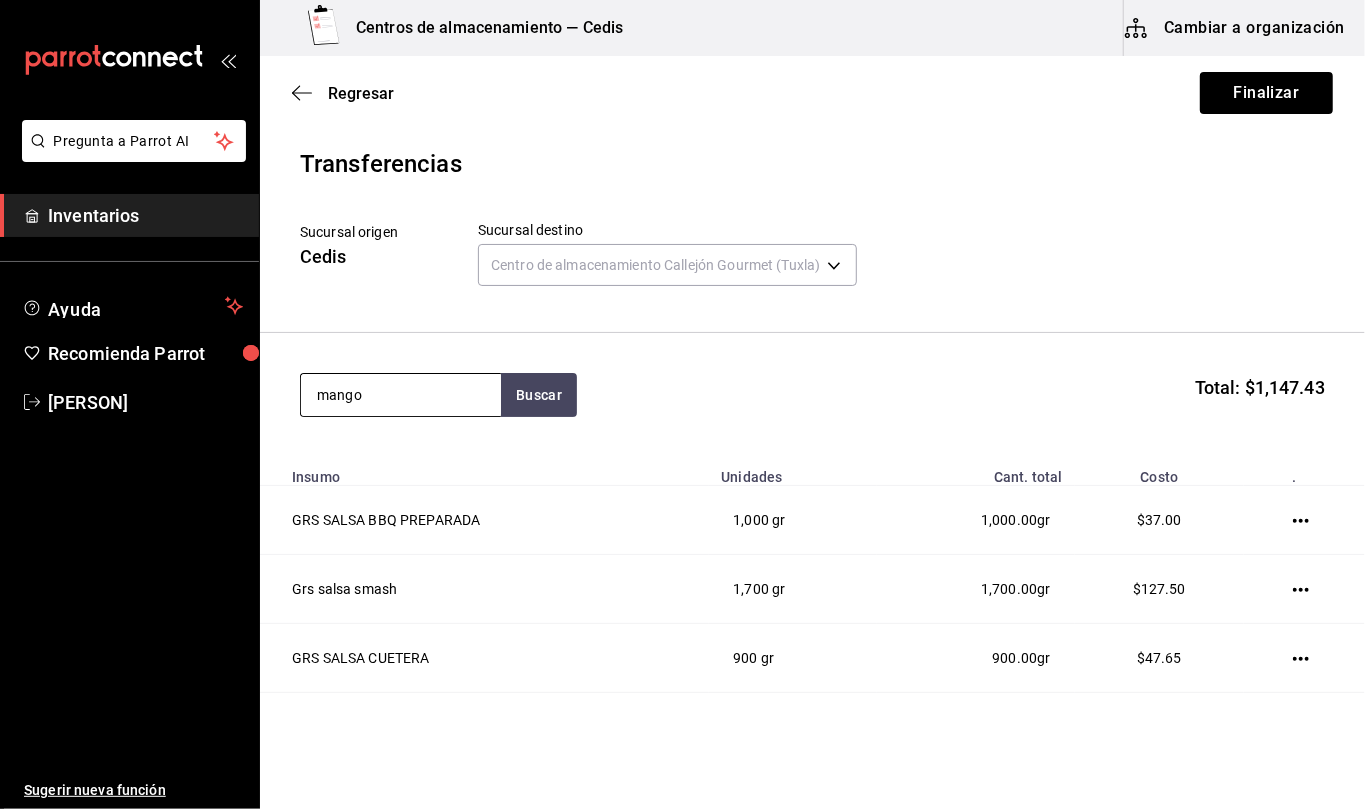 type on "mango" 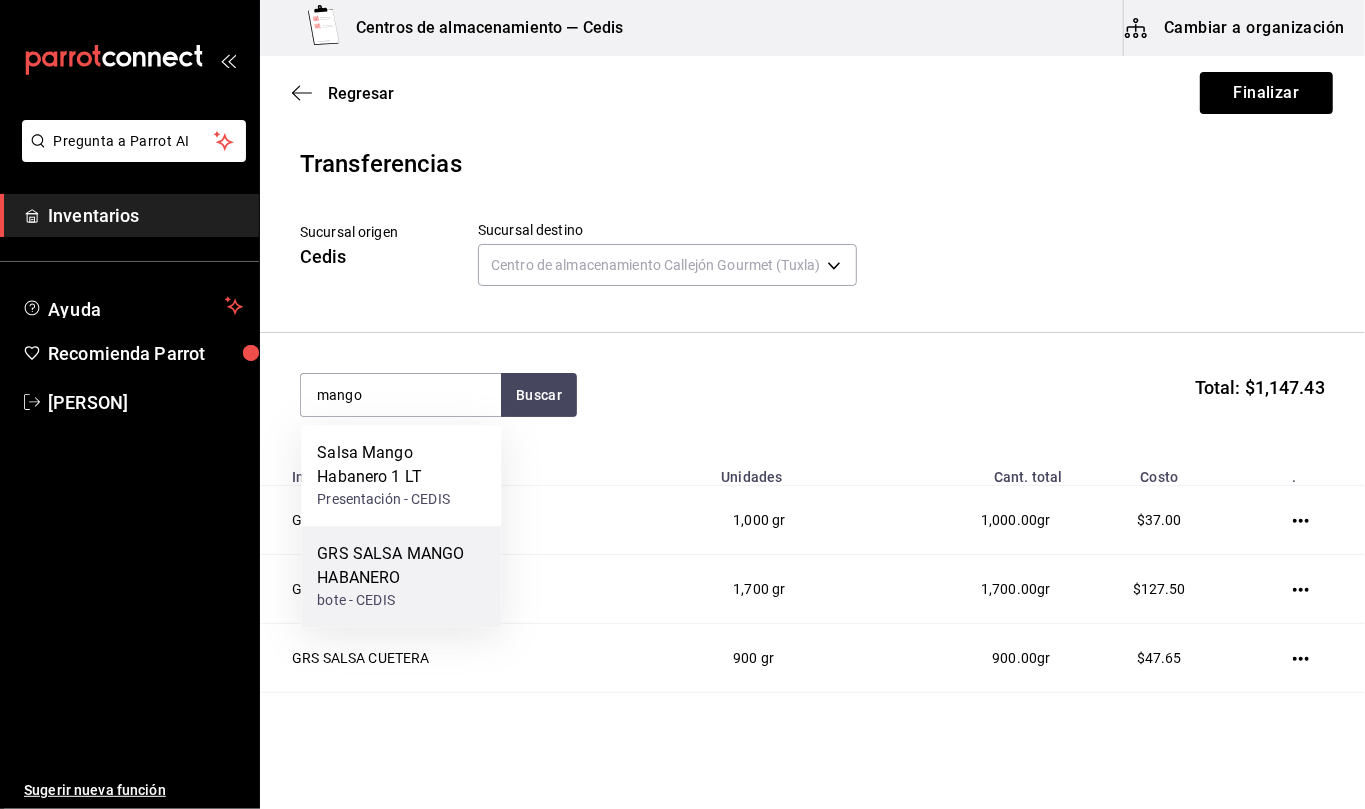 click on "GRS SALSA MANGO HABANERO" at bounding box center [401, 566] 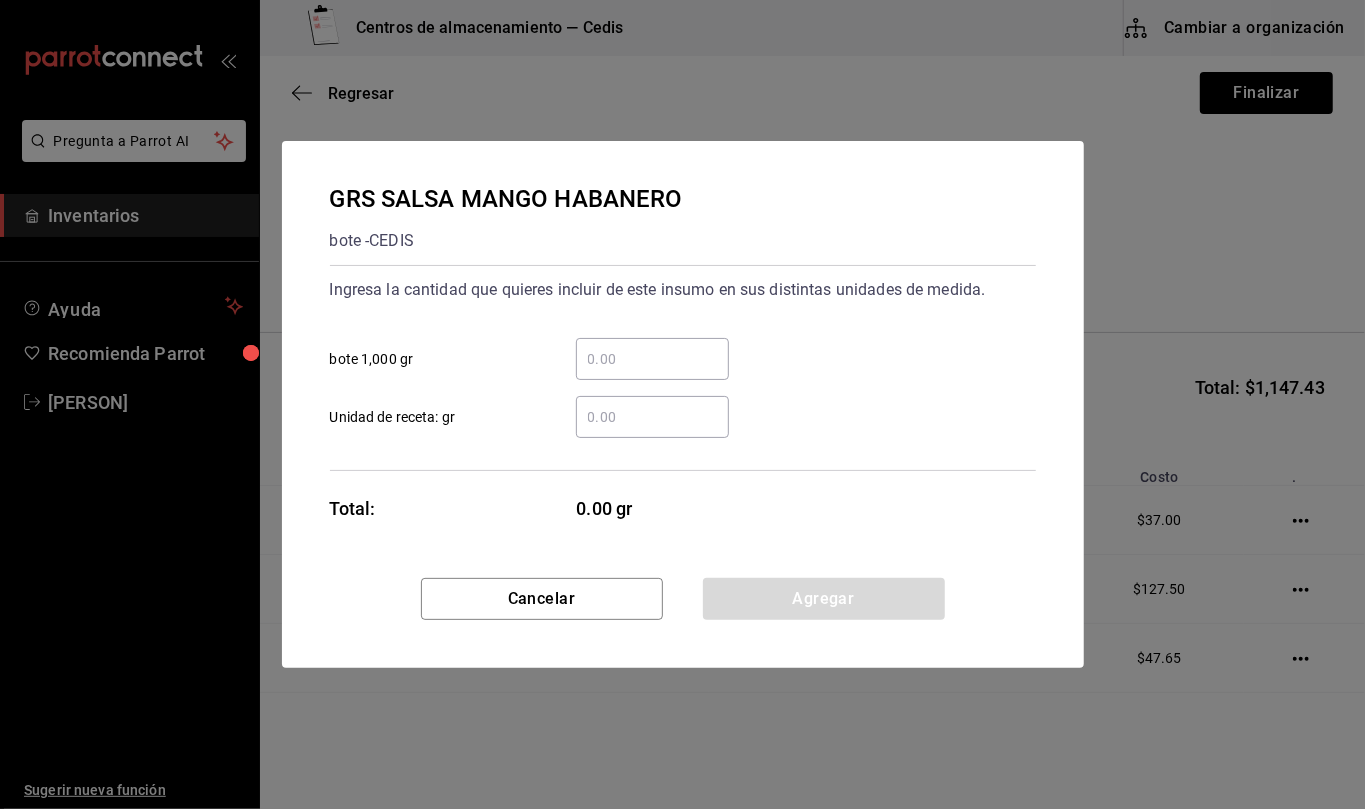 click on "​ Unidad de receta: gr" at bounding box center [652, 417] 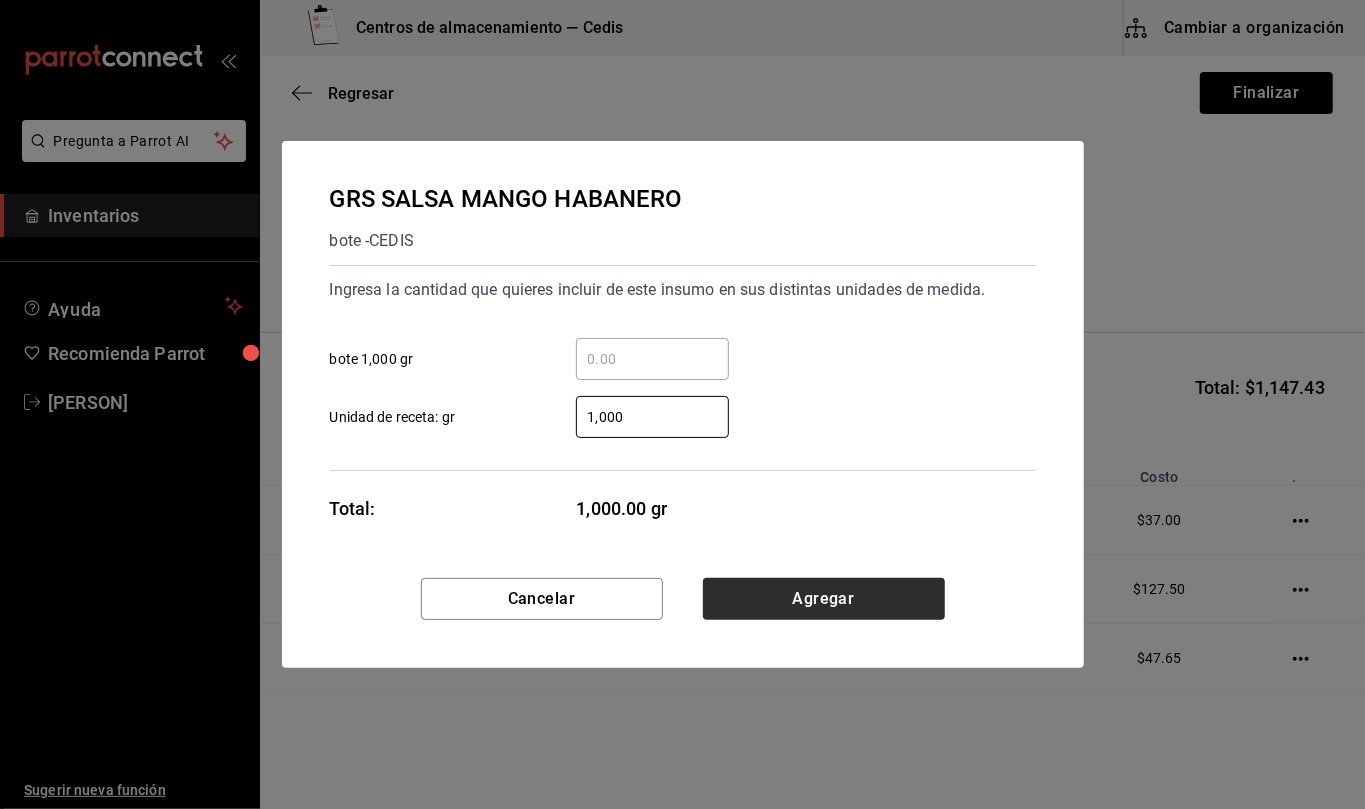 type on "1,000" 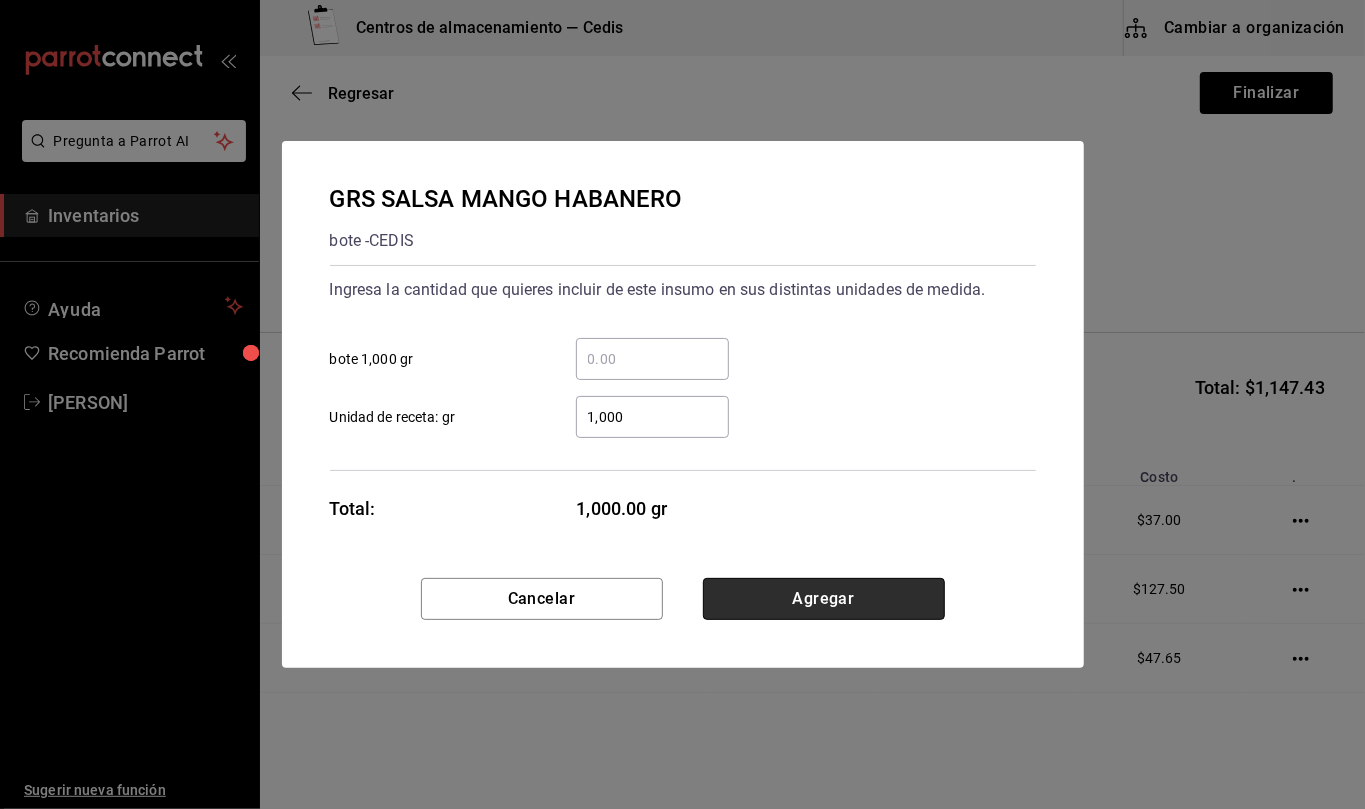 click on "Agregar" at bounding box center [824, 599] 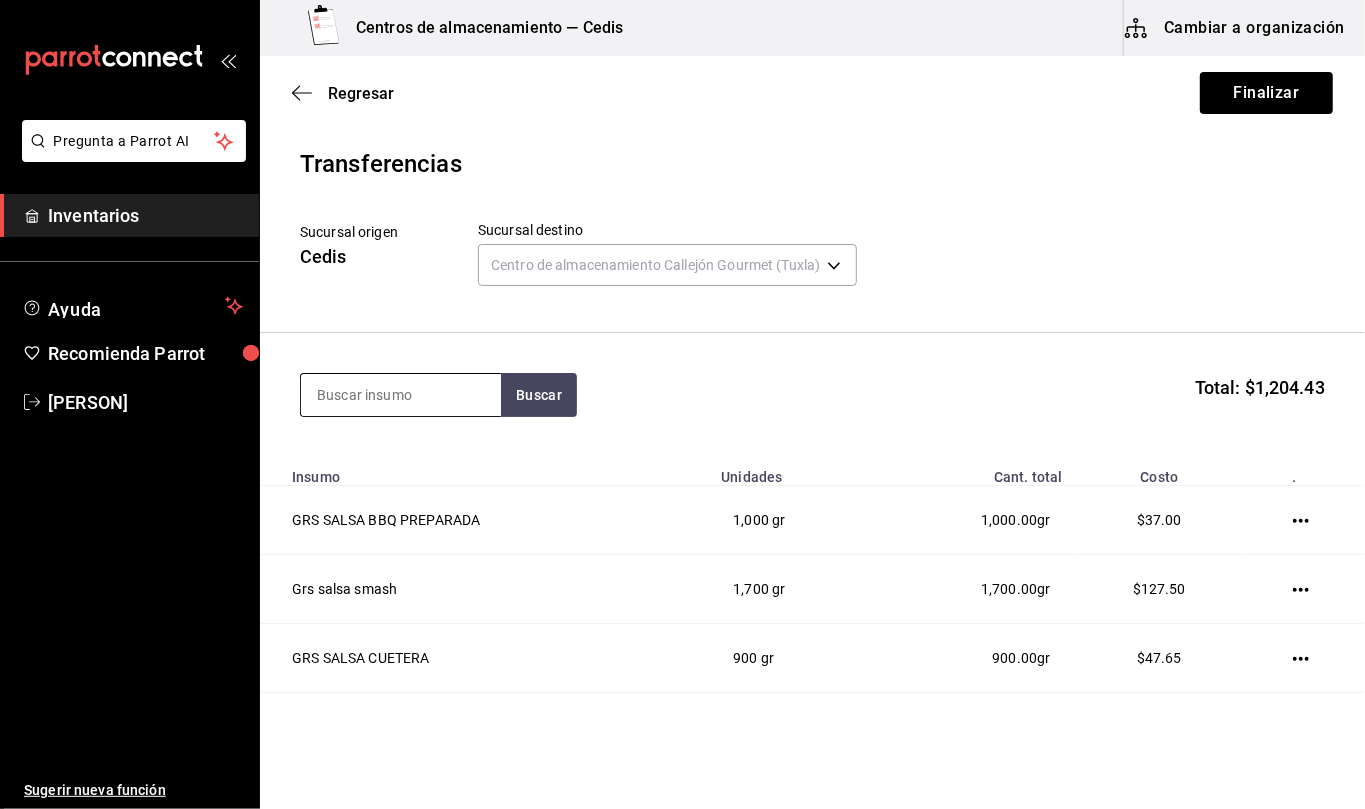 click at bounding box center (401, 395) 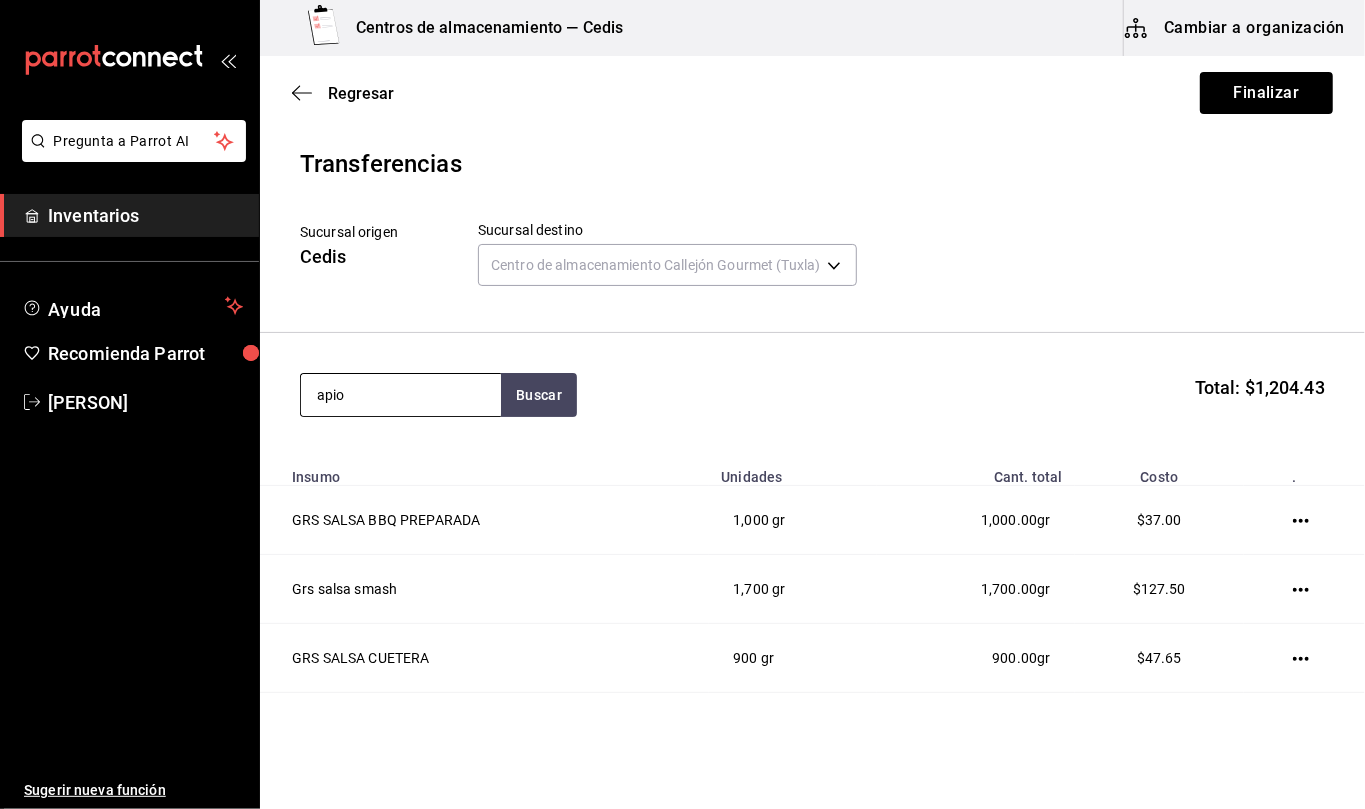 type on "apio" 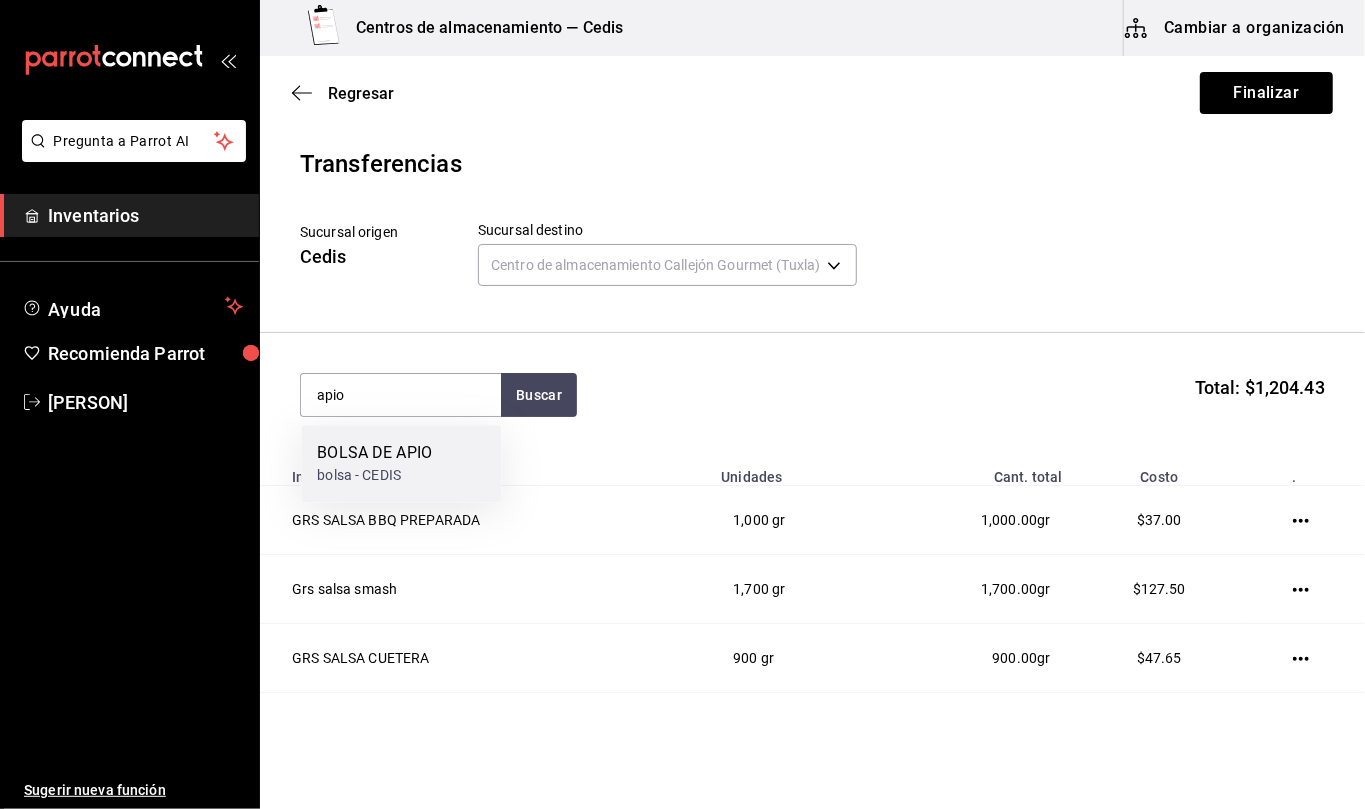 click on "BOLSA DE APIO bolsa - CEDIS" at bounding box center (401, 463) 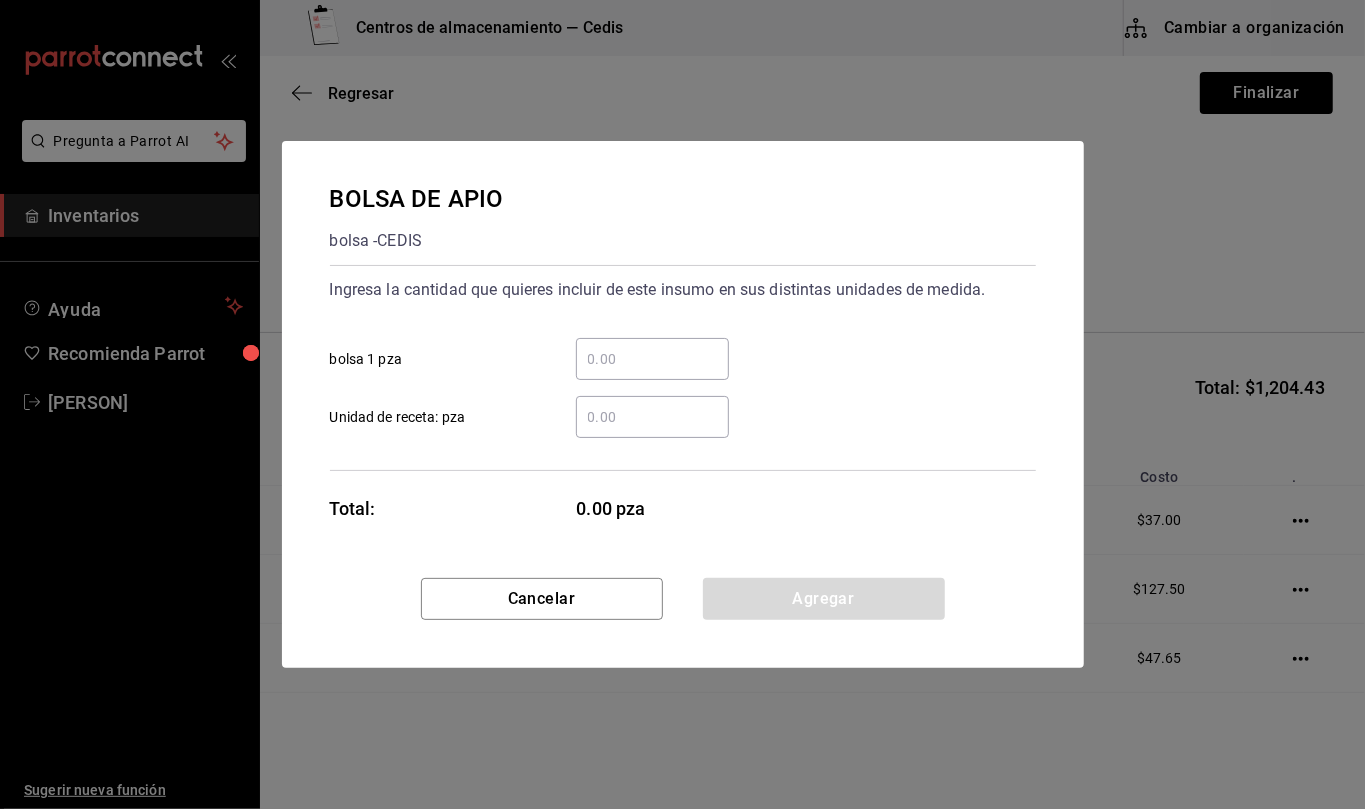 click on "​ Unidad de receta: pza" at bounding box center (652, 417) 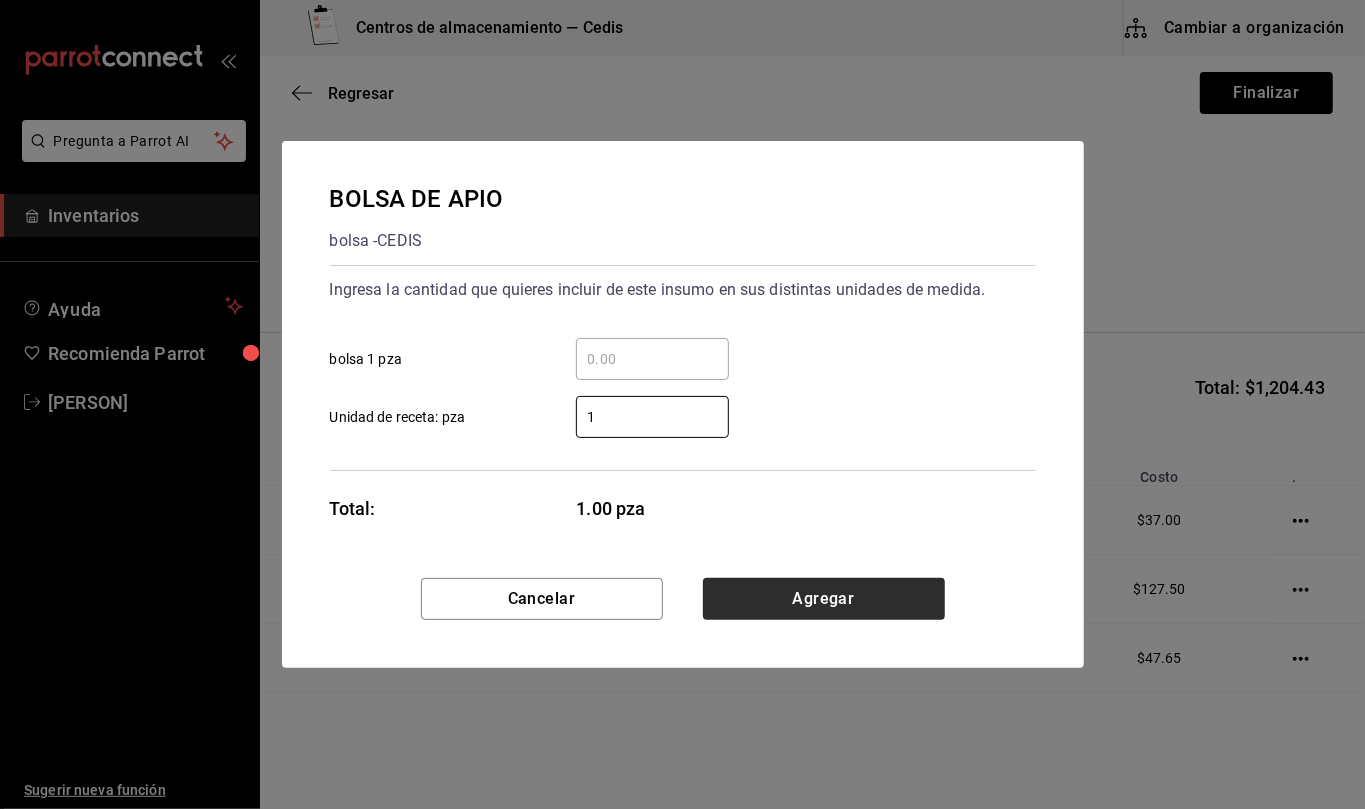 type on "1" 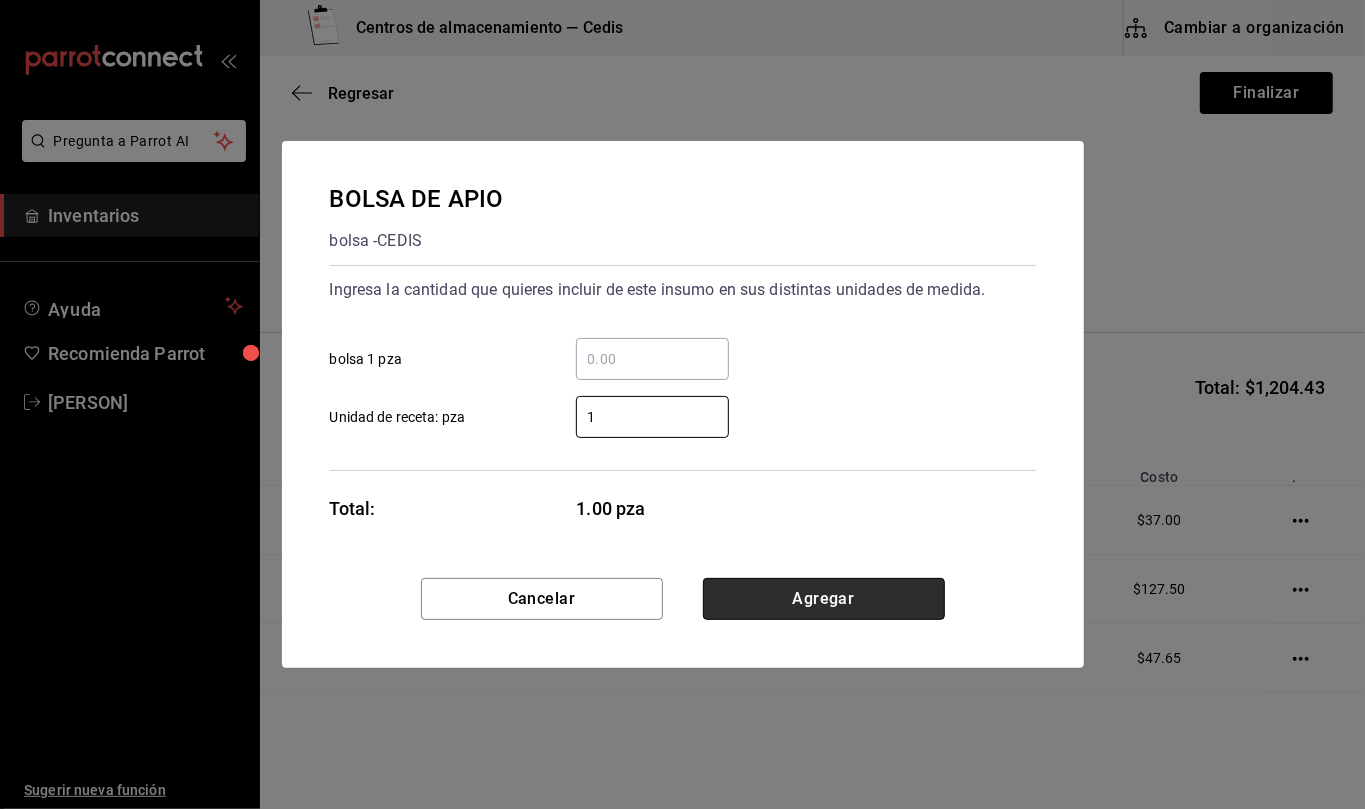 click on "Agregar" at bounding box center (824, 599) 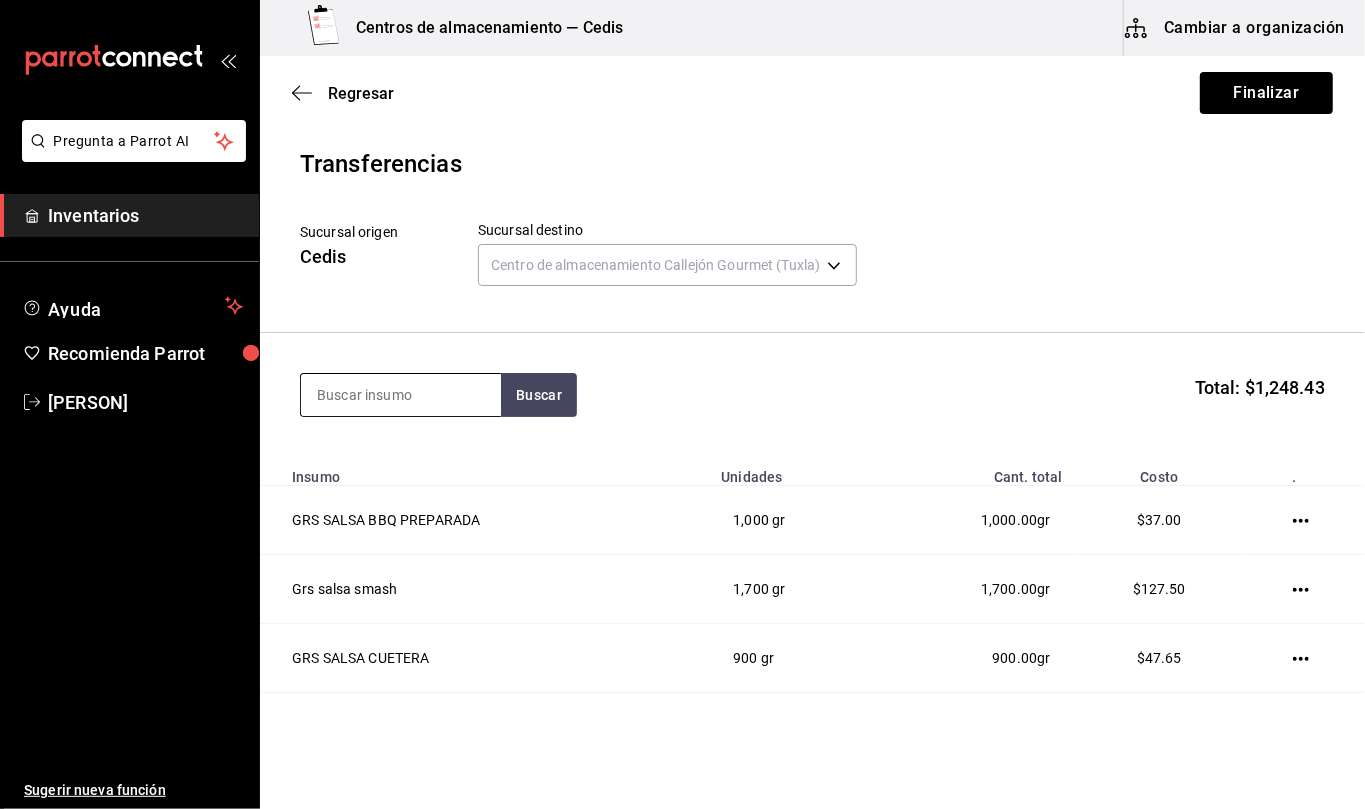 click at bounding box center (401, 395) 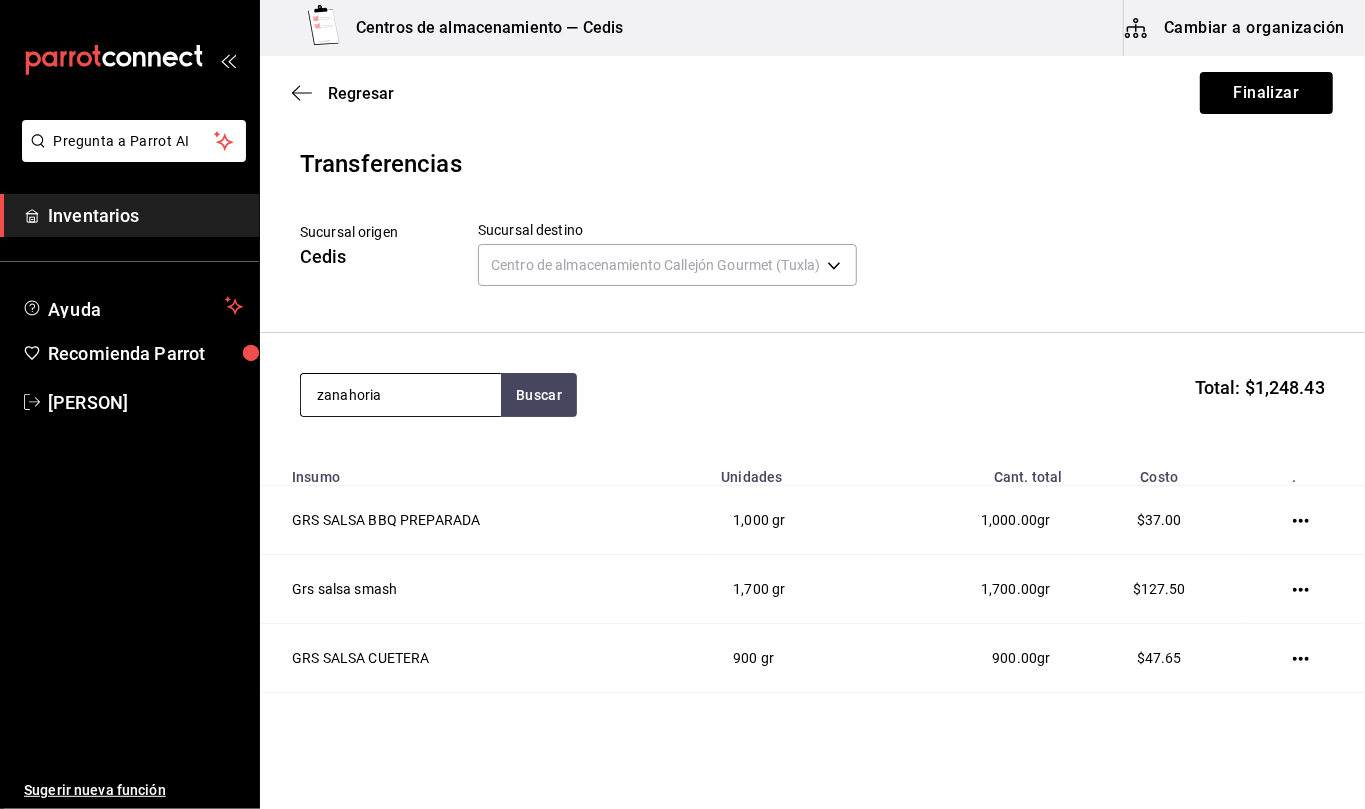 type on "zanahoria" 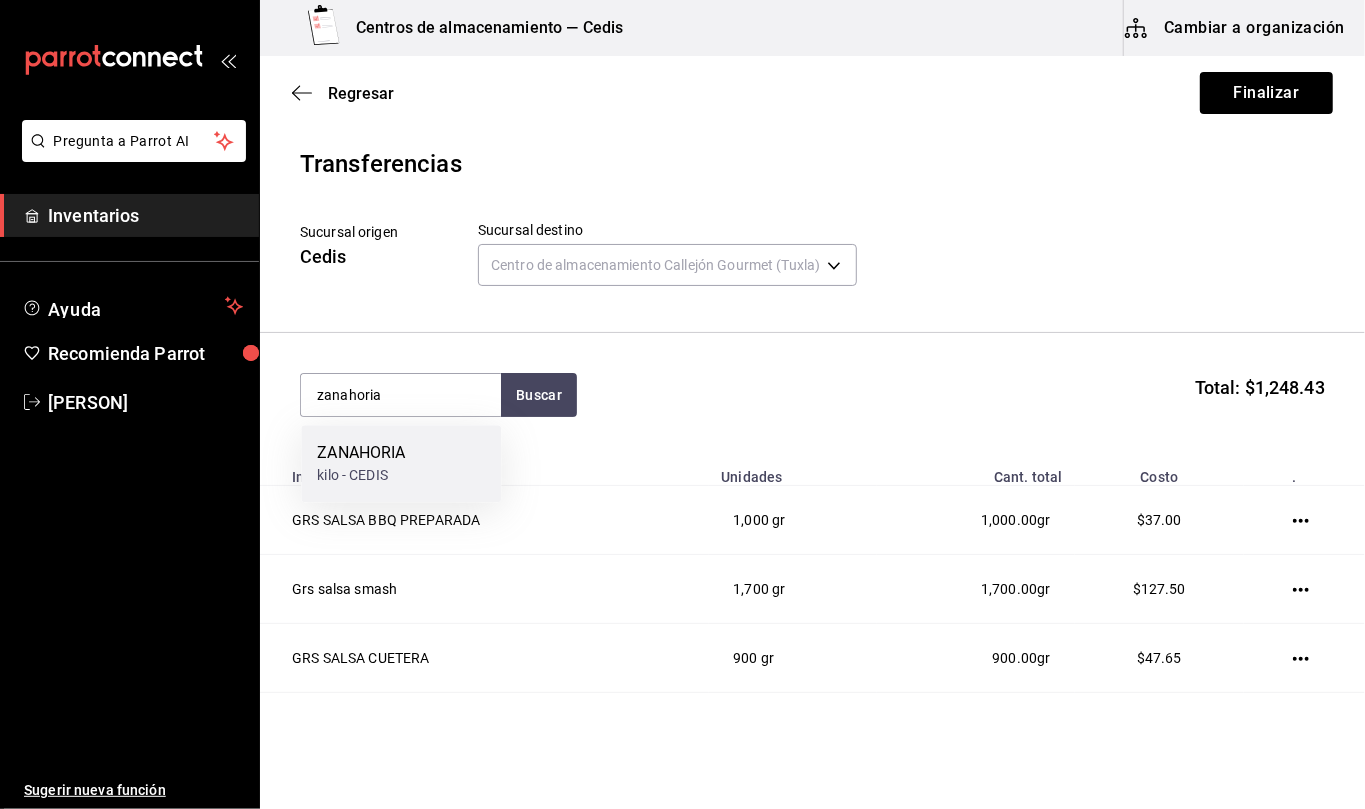 click on "ZANAHORIA" at bounding box center (361, 453) 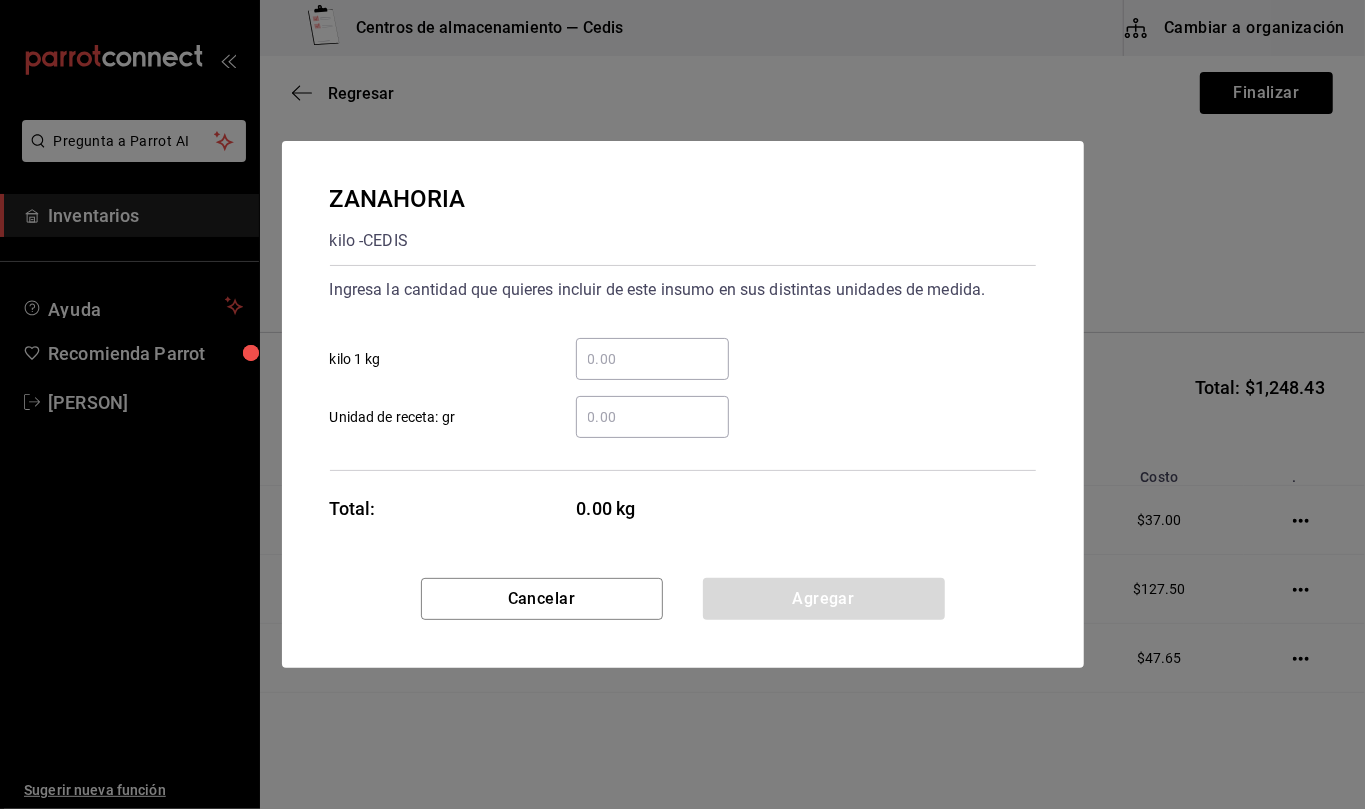 click on "​ Unidad de receta: gr" at bounding box center [652, 417] 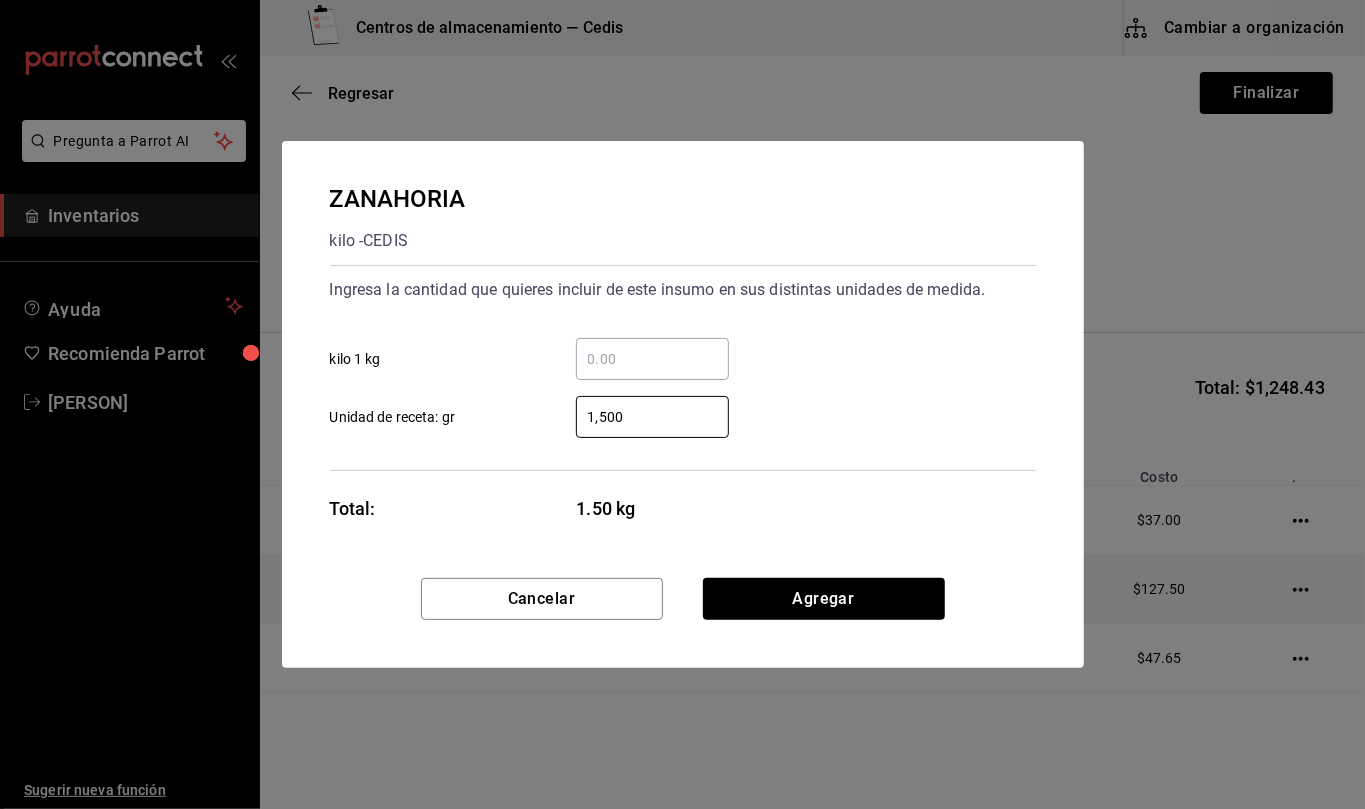type on "1,500" 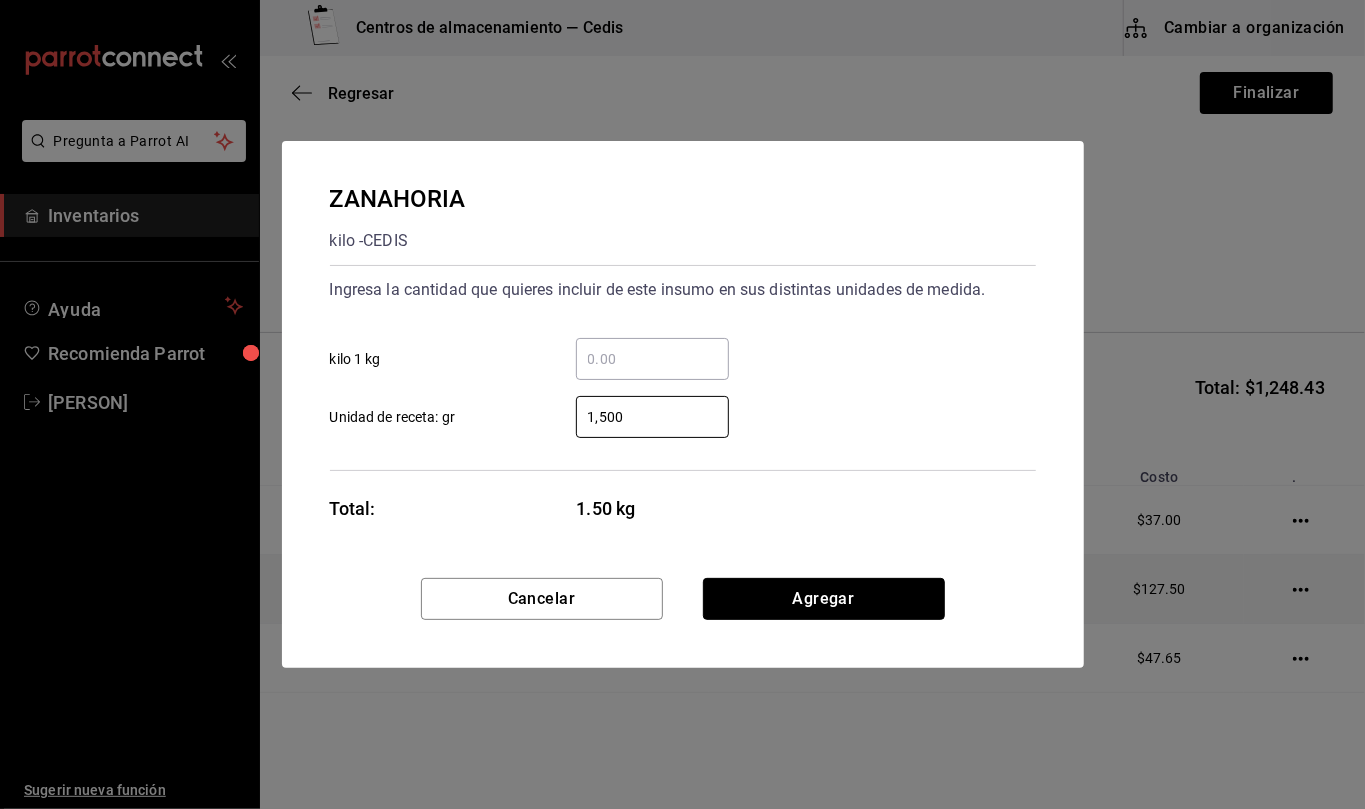 click on "Agregar" at bounding box center (824, 599) 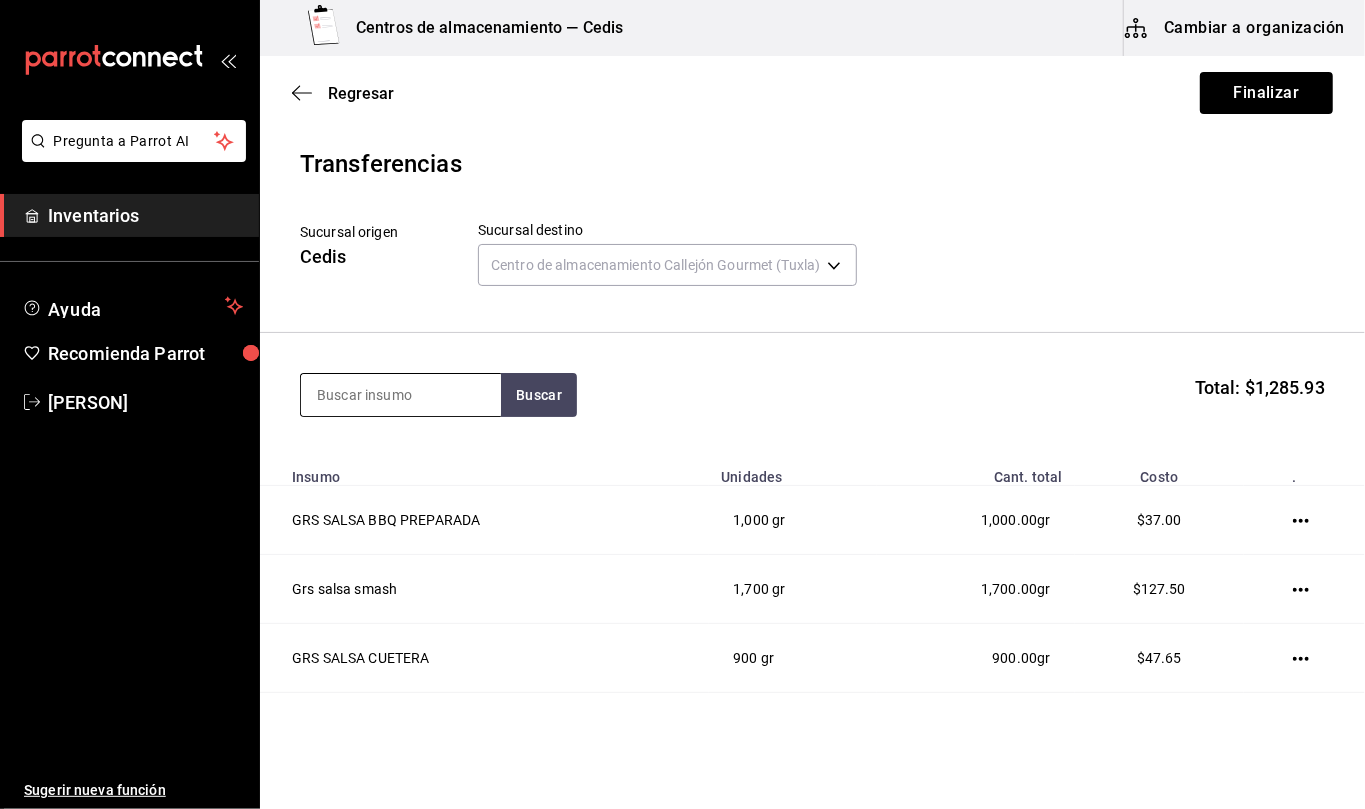 click at bounding box center (401, 395) 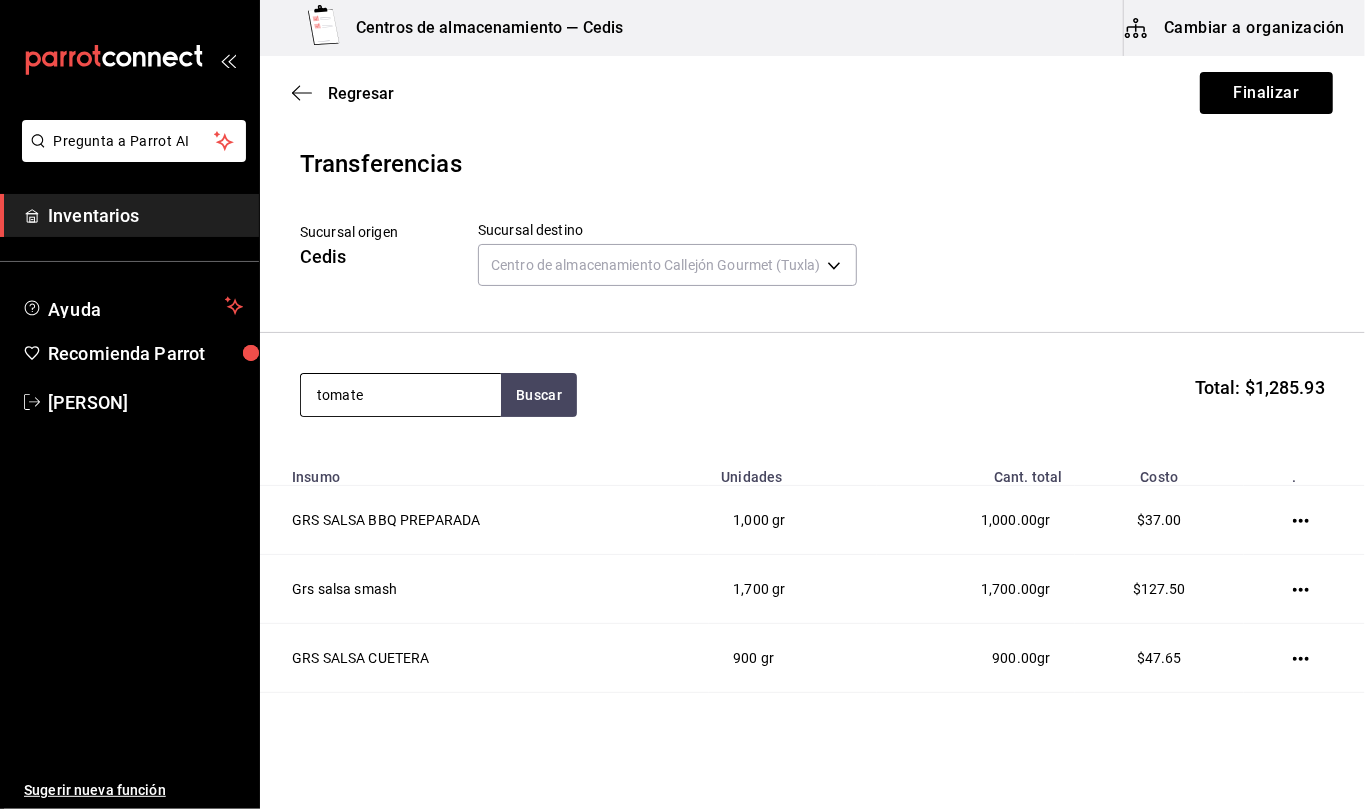 type on "tomate" 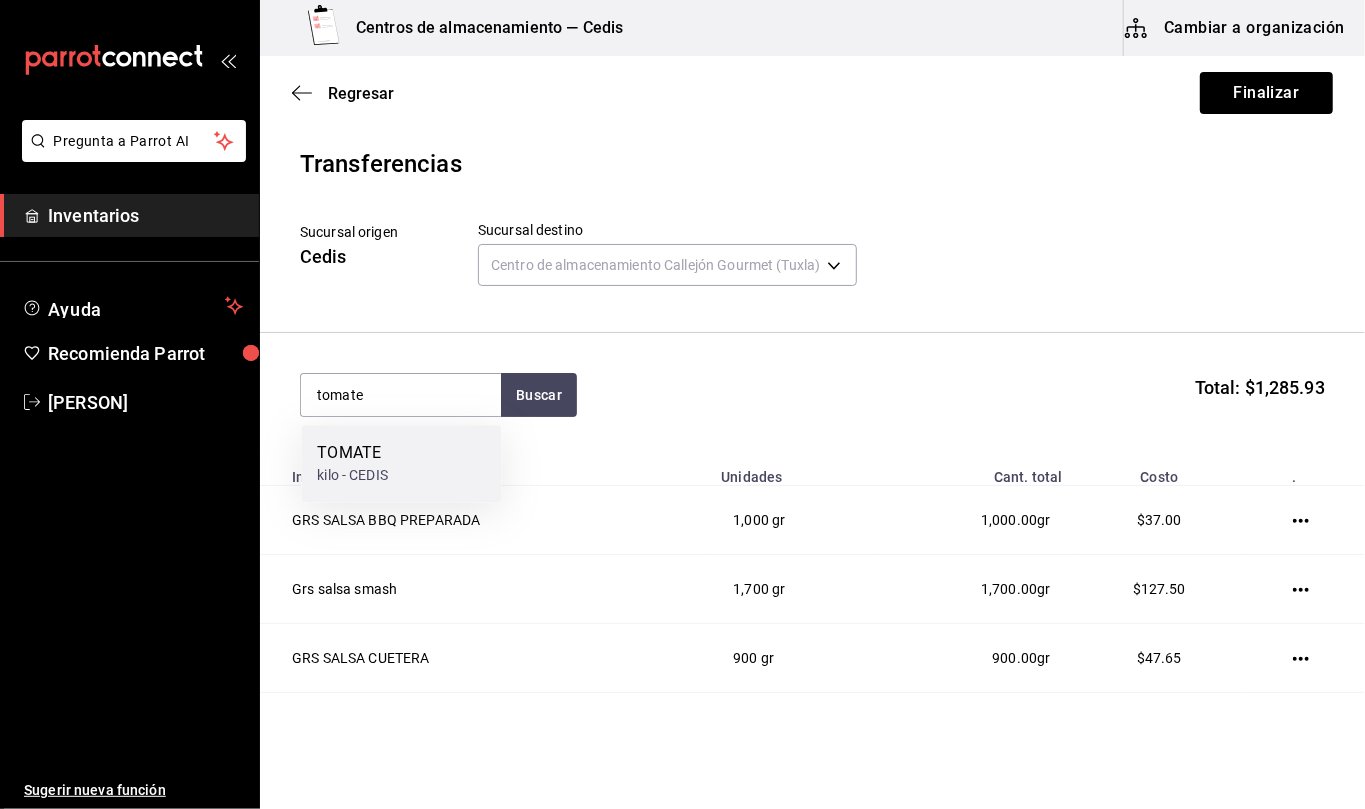 click on "TOMATE kilo - CEDIS" at bounding box center (401, 463) 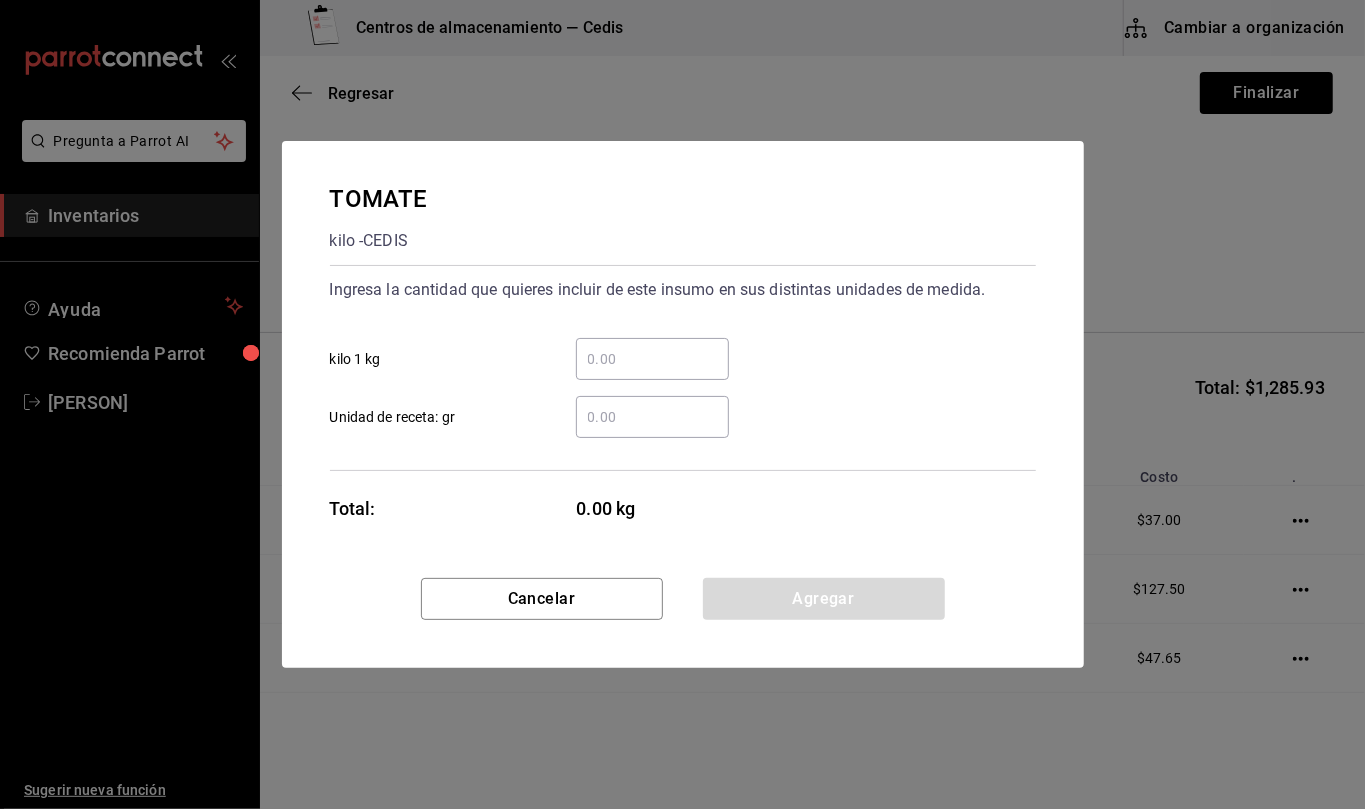 click on "​ Unidad de receta: gr" at bounding box center [652, 417] 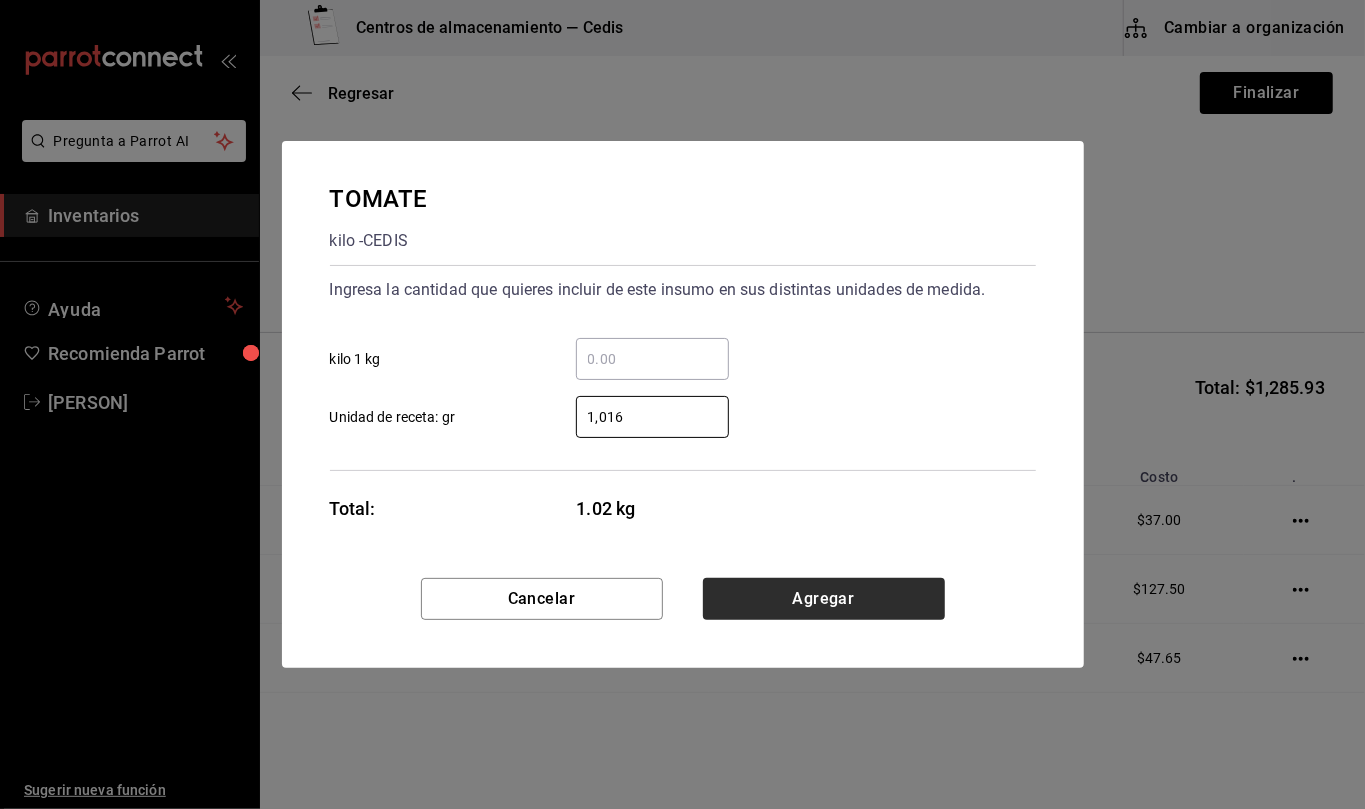 type on "1,016" 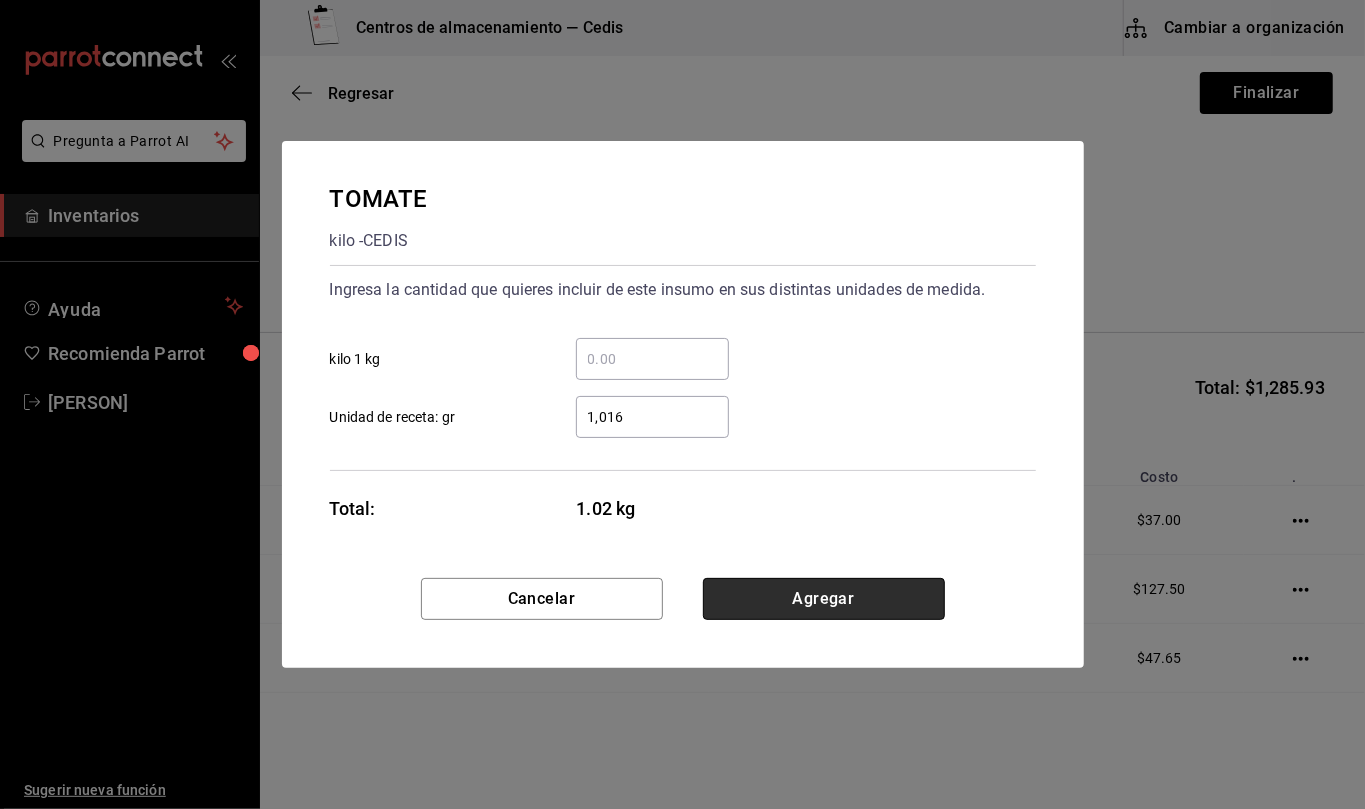 click on "Agregar" at bounding box center (824, 599) 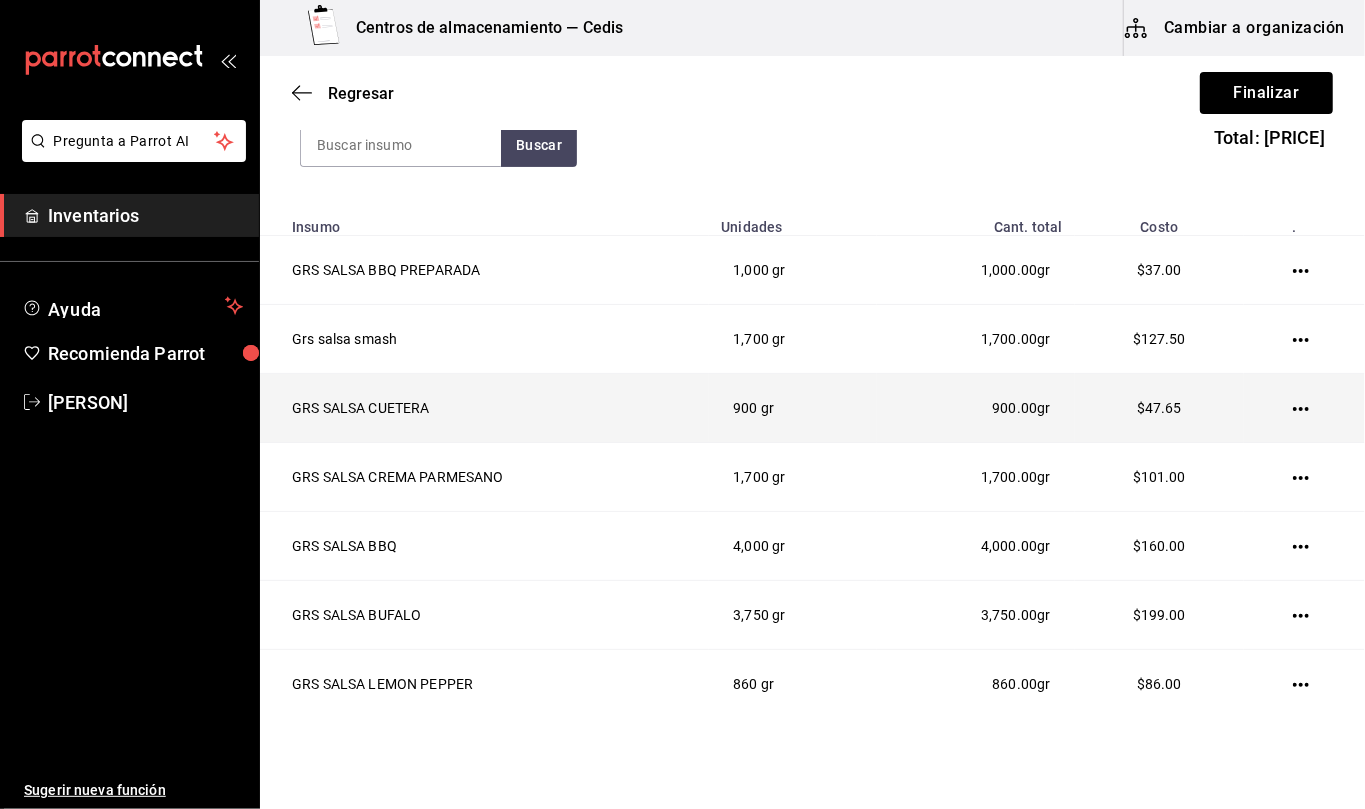 scroll, scrollTop: 89, scrollLeft: 0, axis: vertical 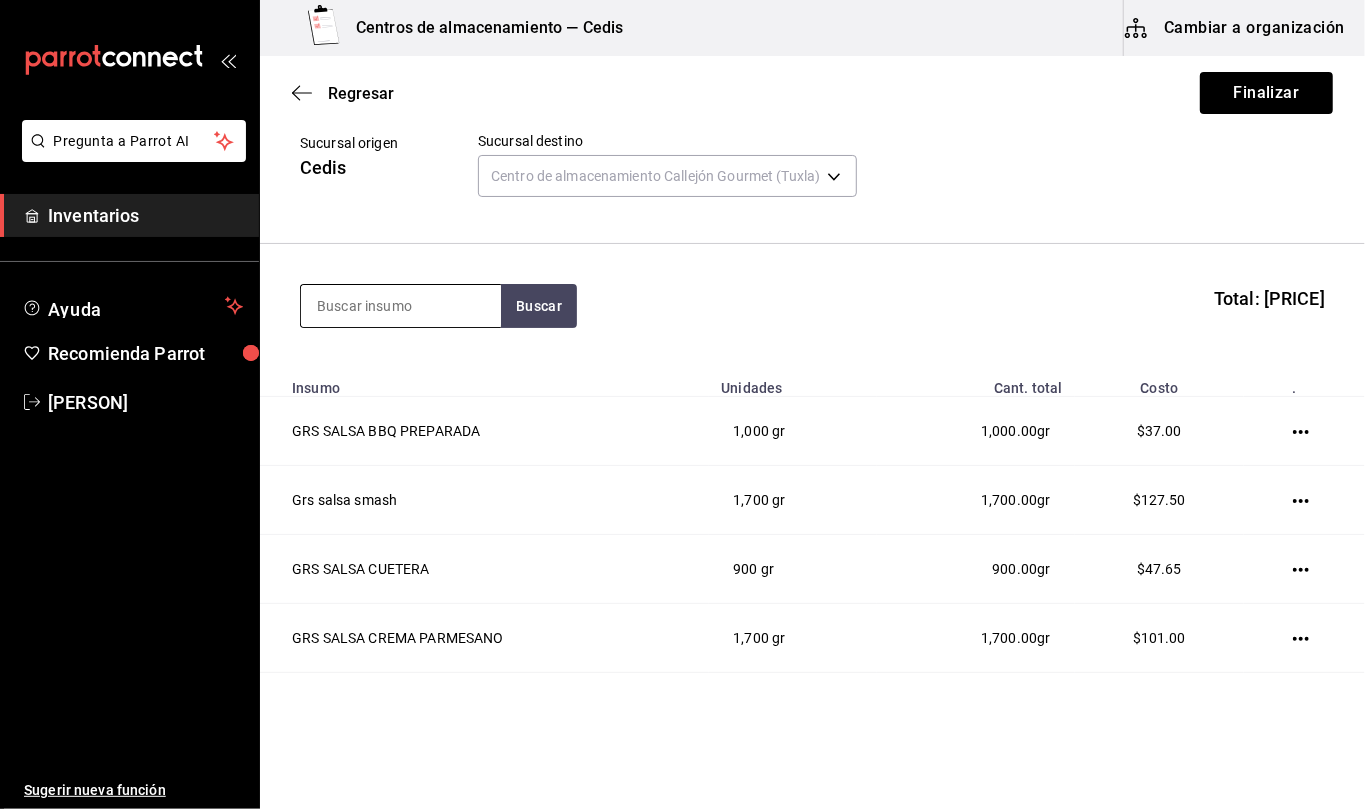 click at bounding box center [401, 306] 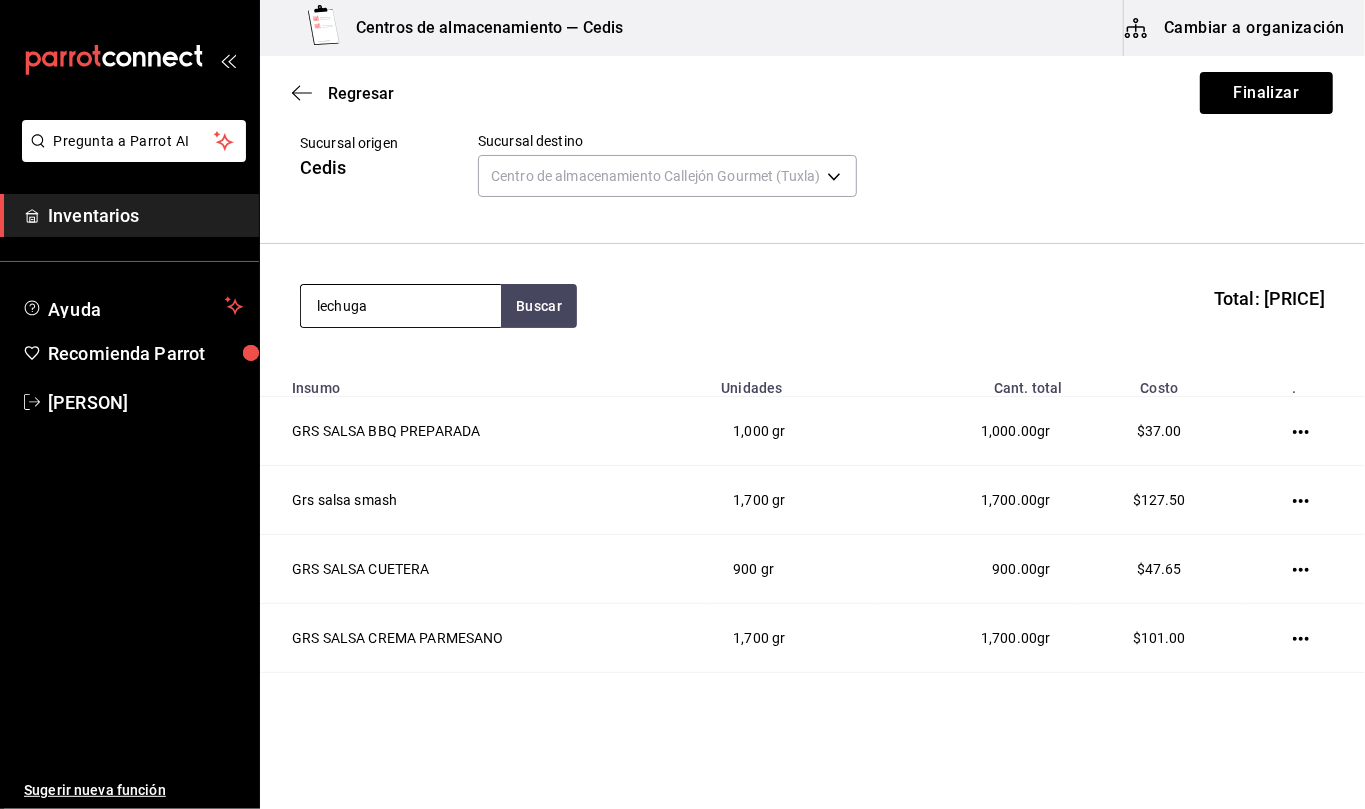 type on "lechuga" 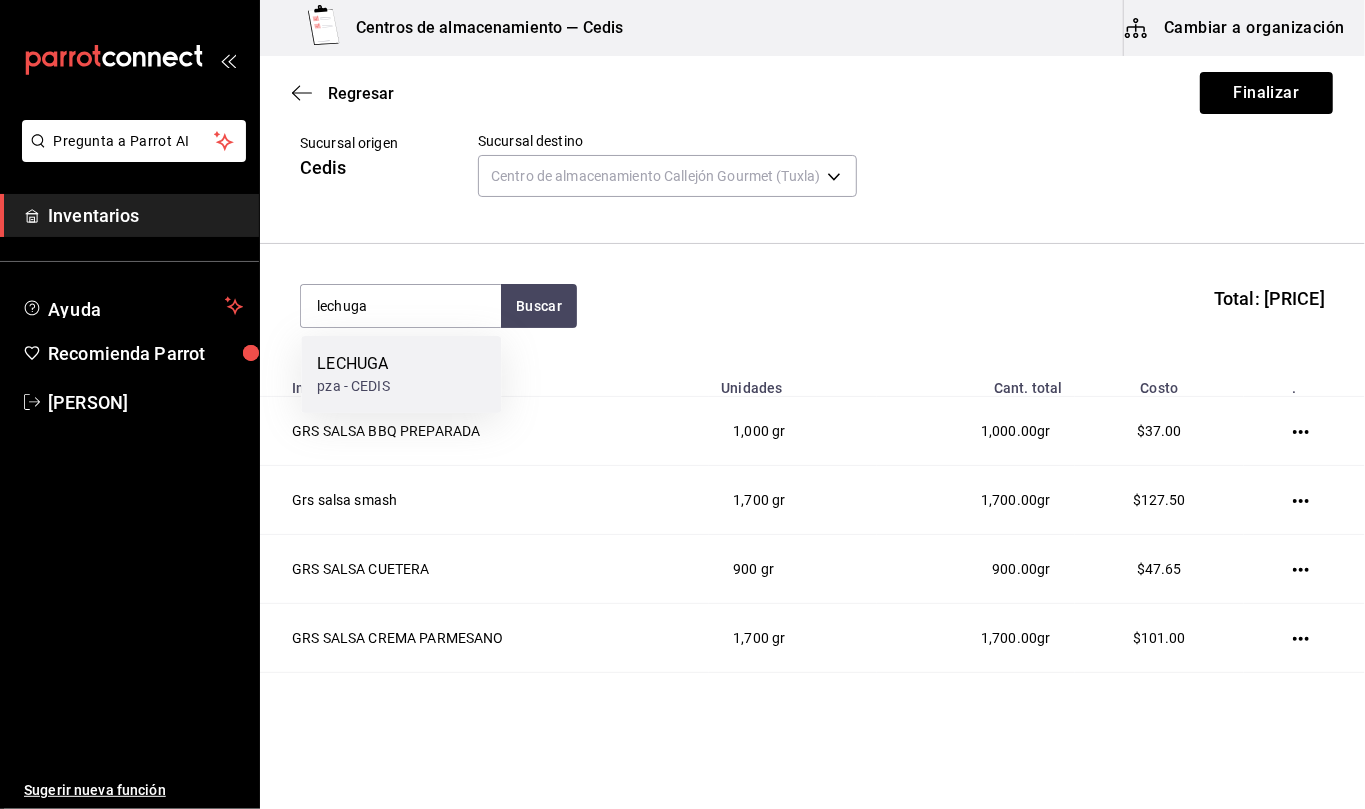 click on "LECHUGA pza - CEDIS" at bounding box center (401, 374) 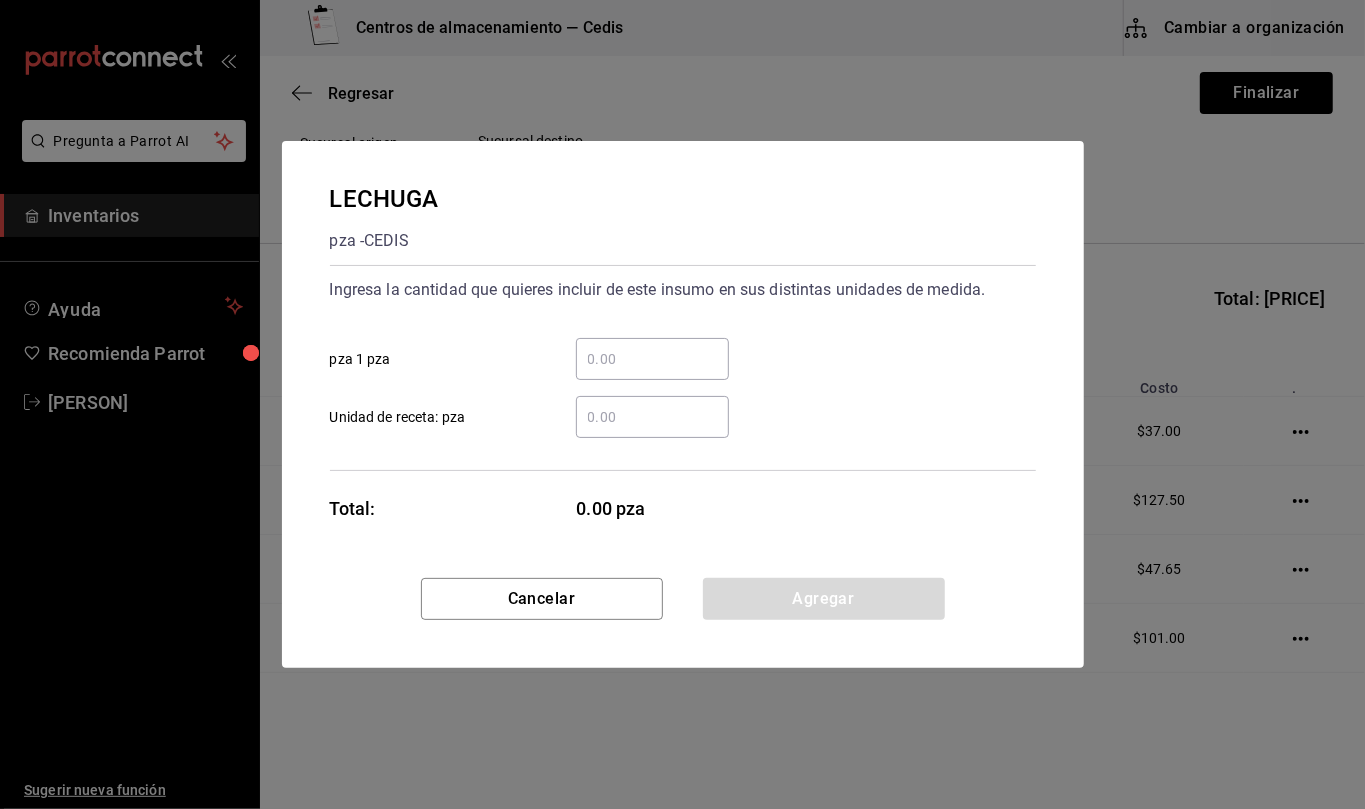 click on "​ Unidad de receta: pza" at bounding box center [652, 417] 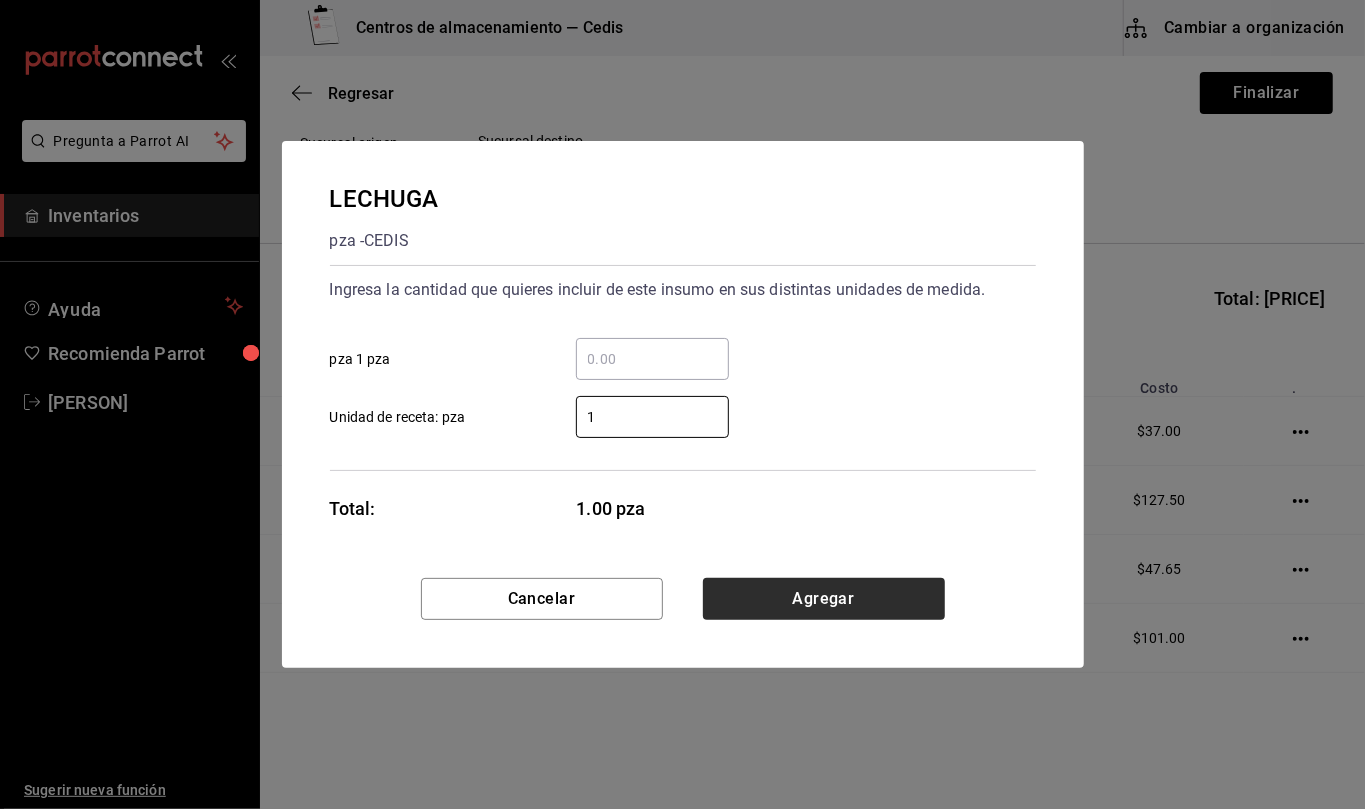 type on "1" 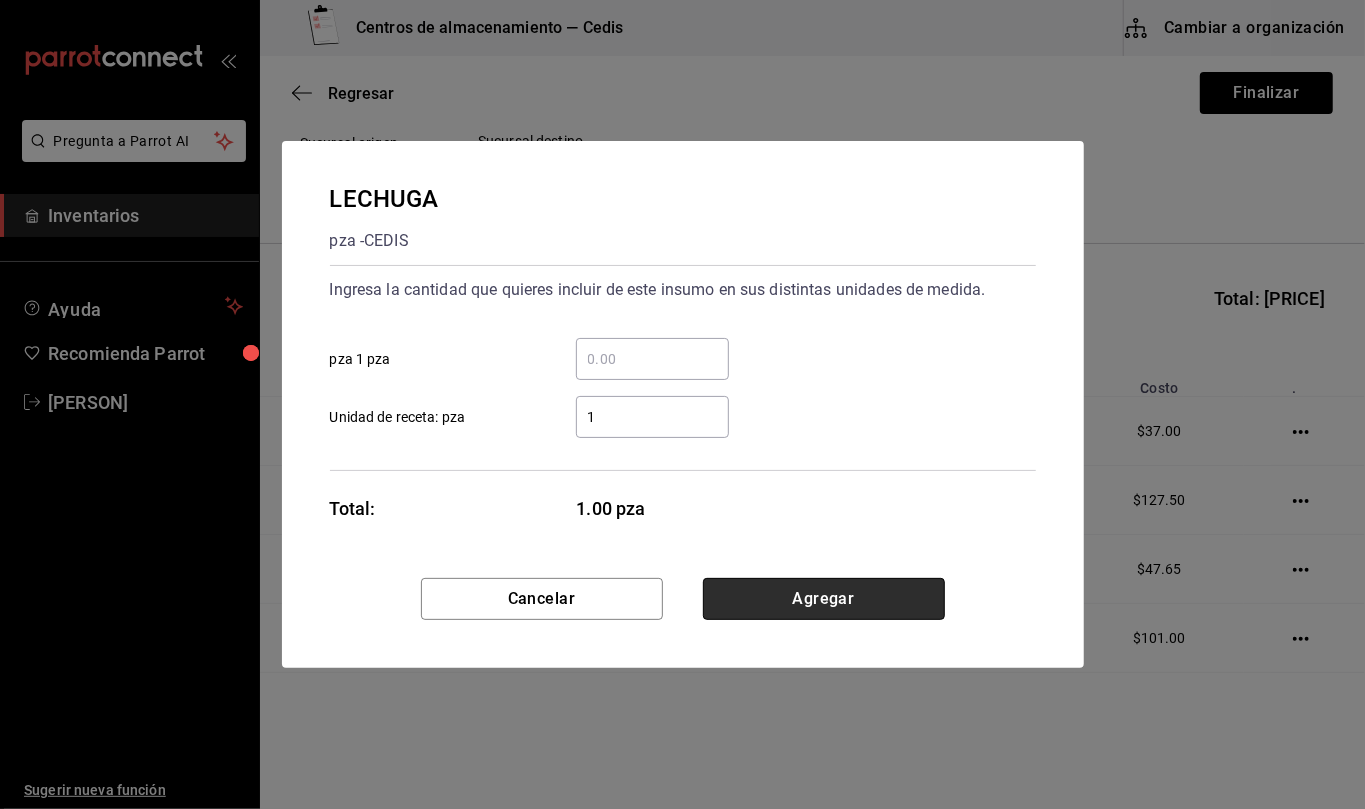 click on "Agregar" at bounding box center (824, 599) 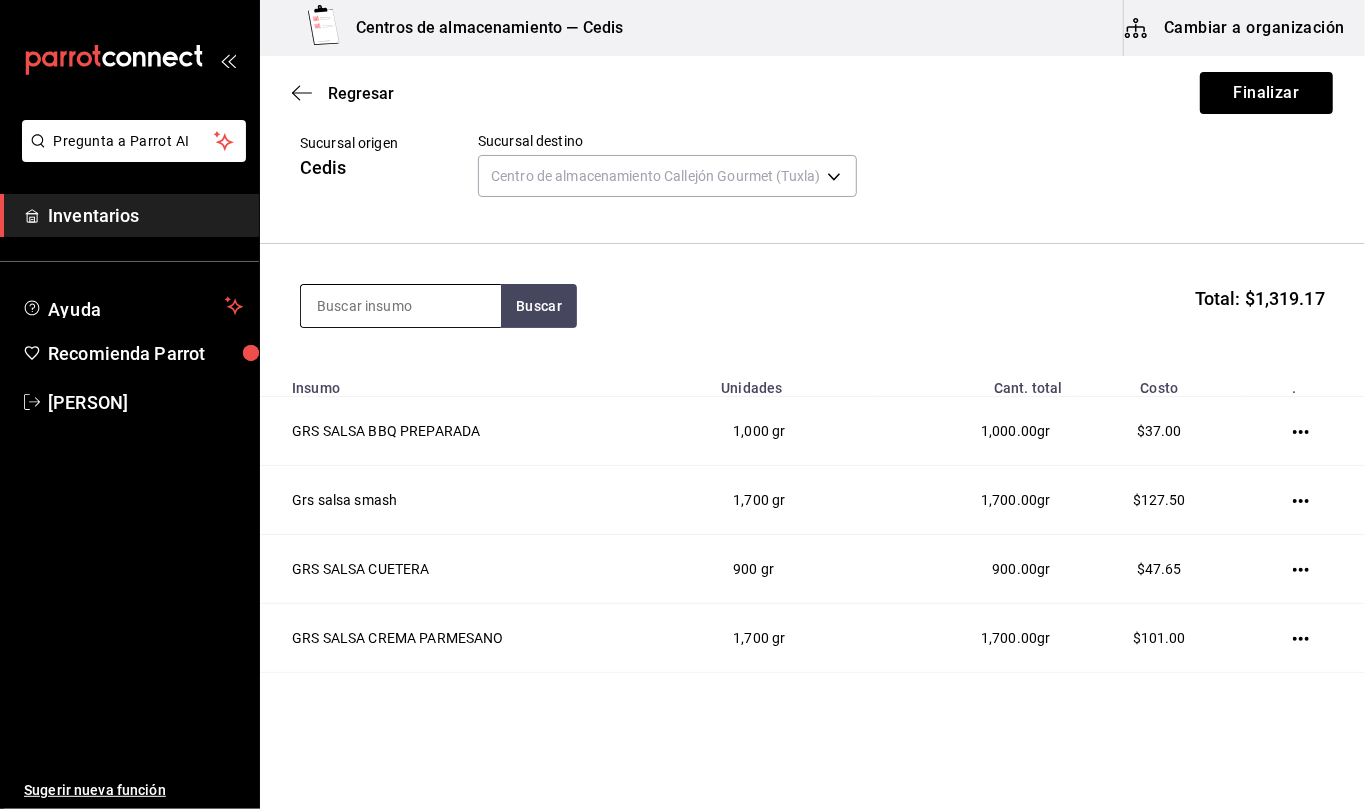 click at bounding box center (401, 306) 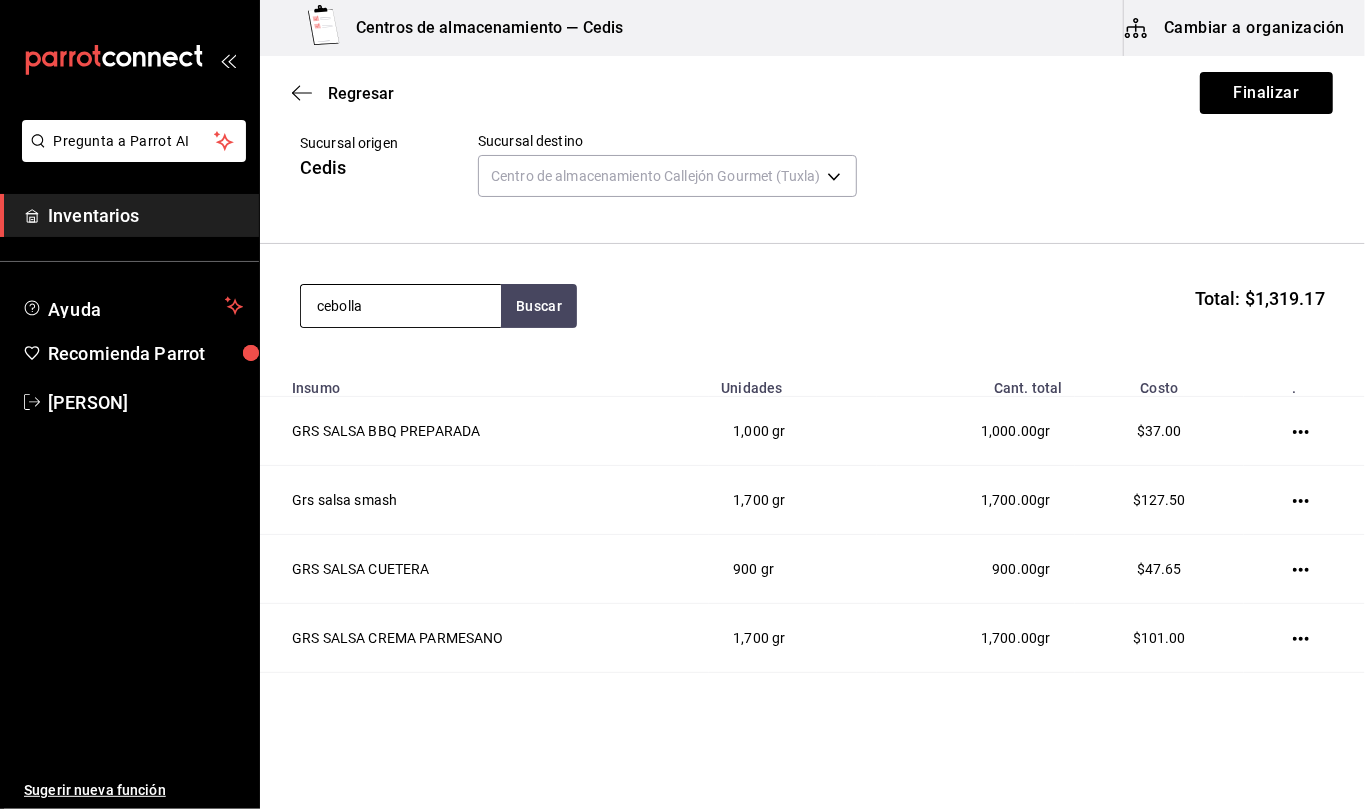 type on "cebolla" 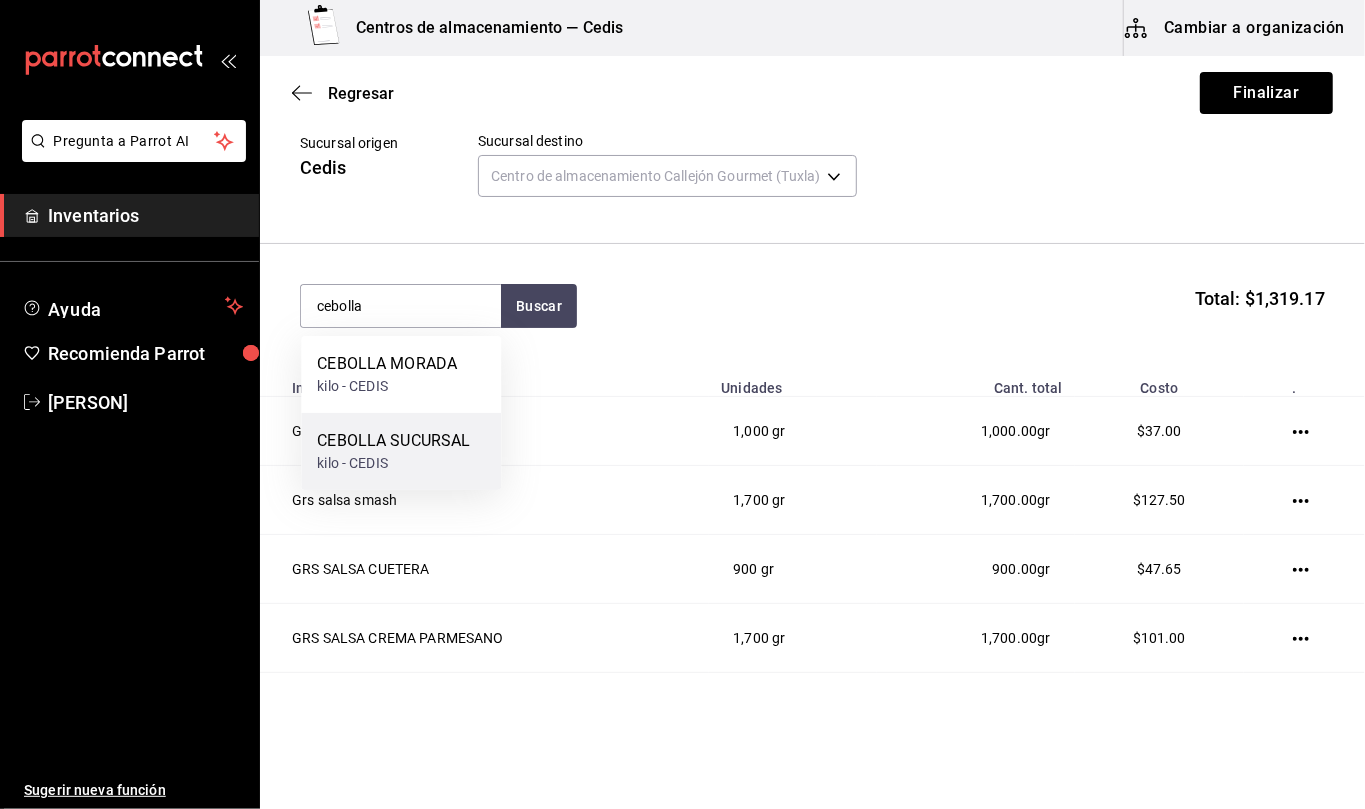 click on "kilo - CEDIS" at bounding box center (393, 463) 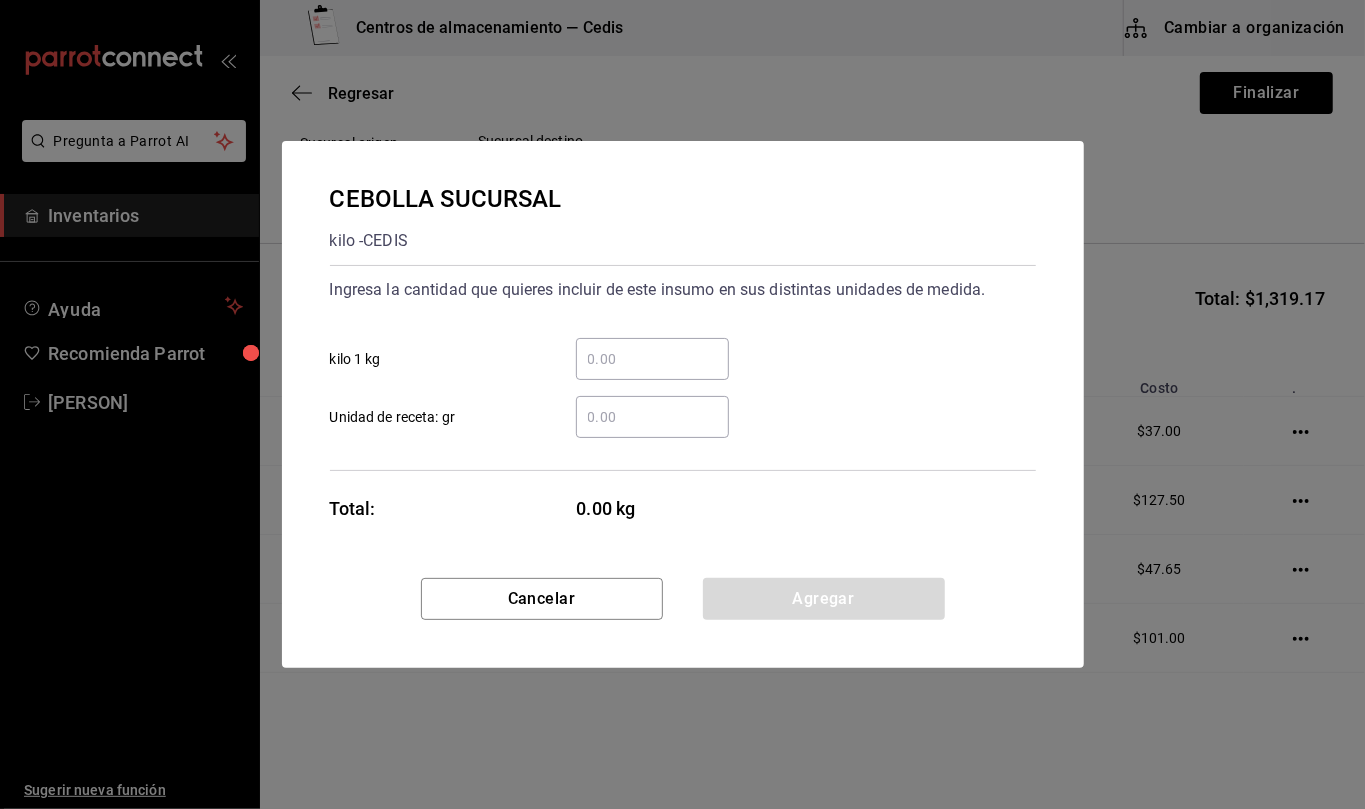 click on "​ Unidad de receta: gr" at bounding box center [652, 417] 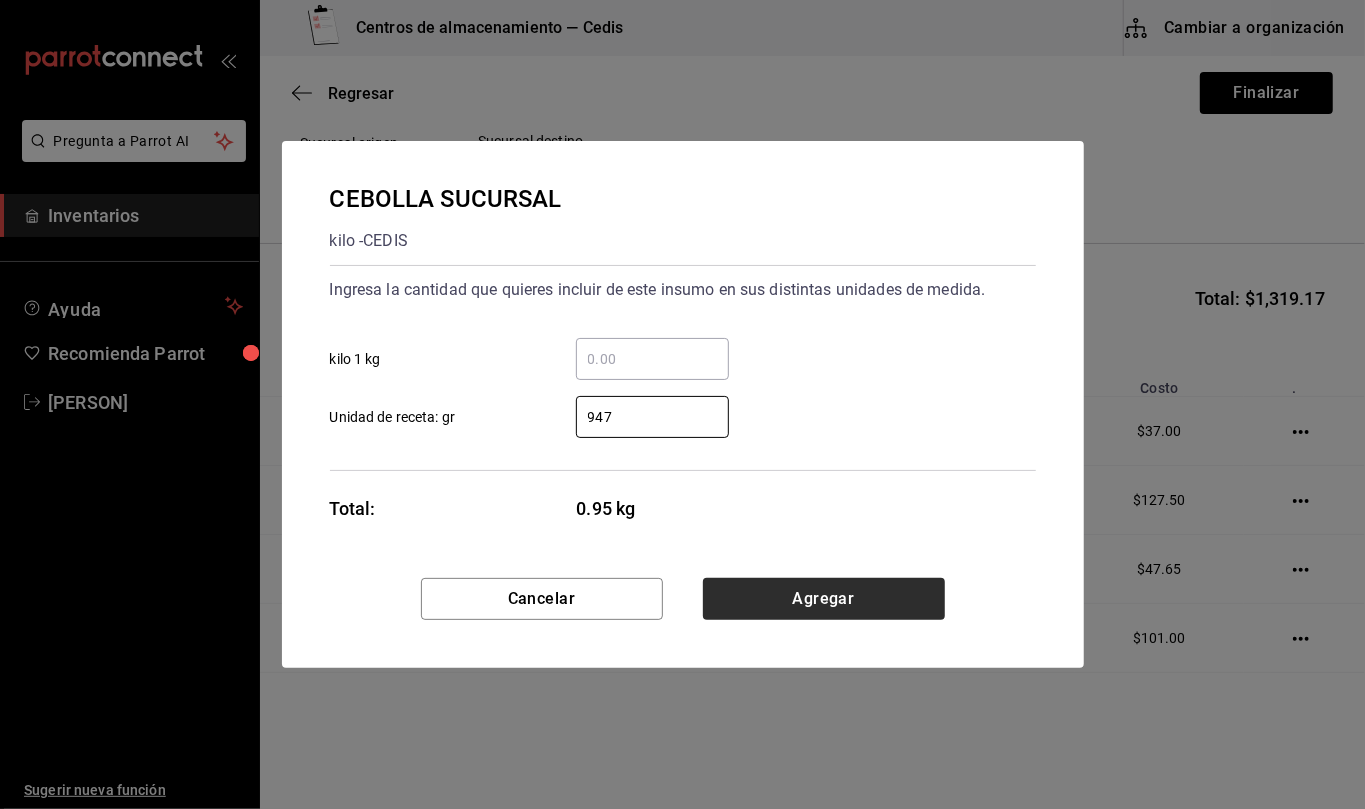 type on "947" 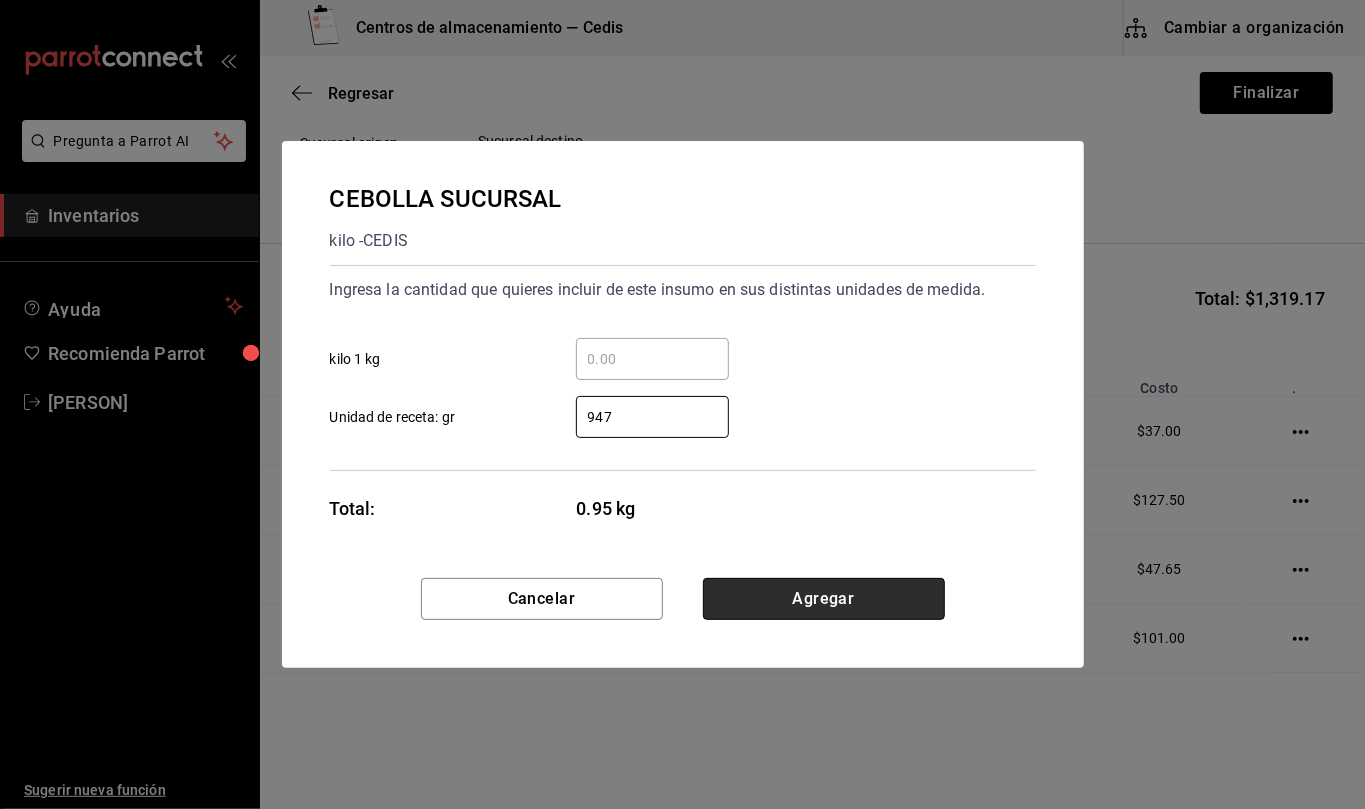 click on "Agregar" at bounding box center (824, 599) 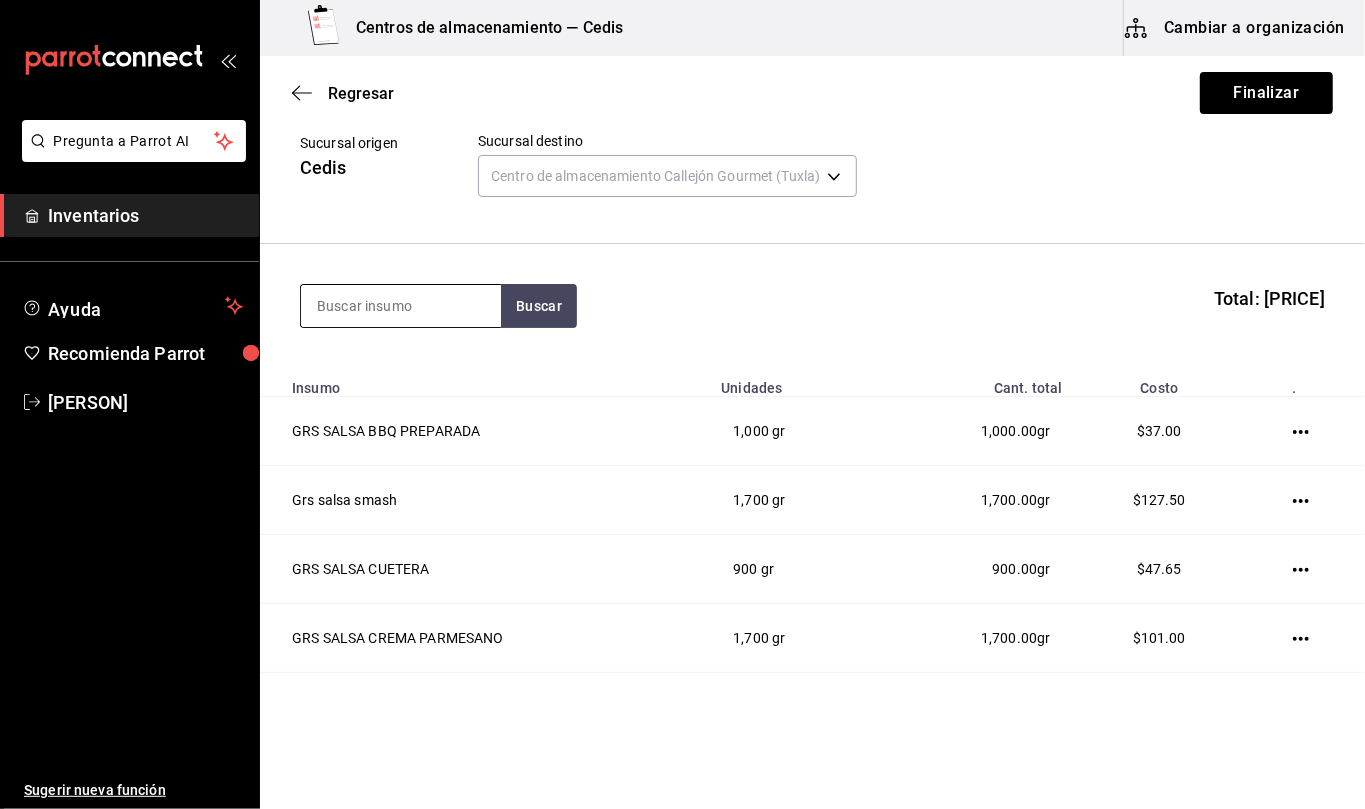 click at bounding box center [401, 306] 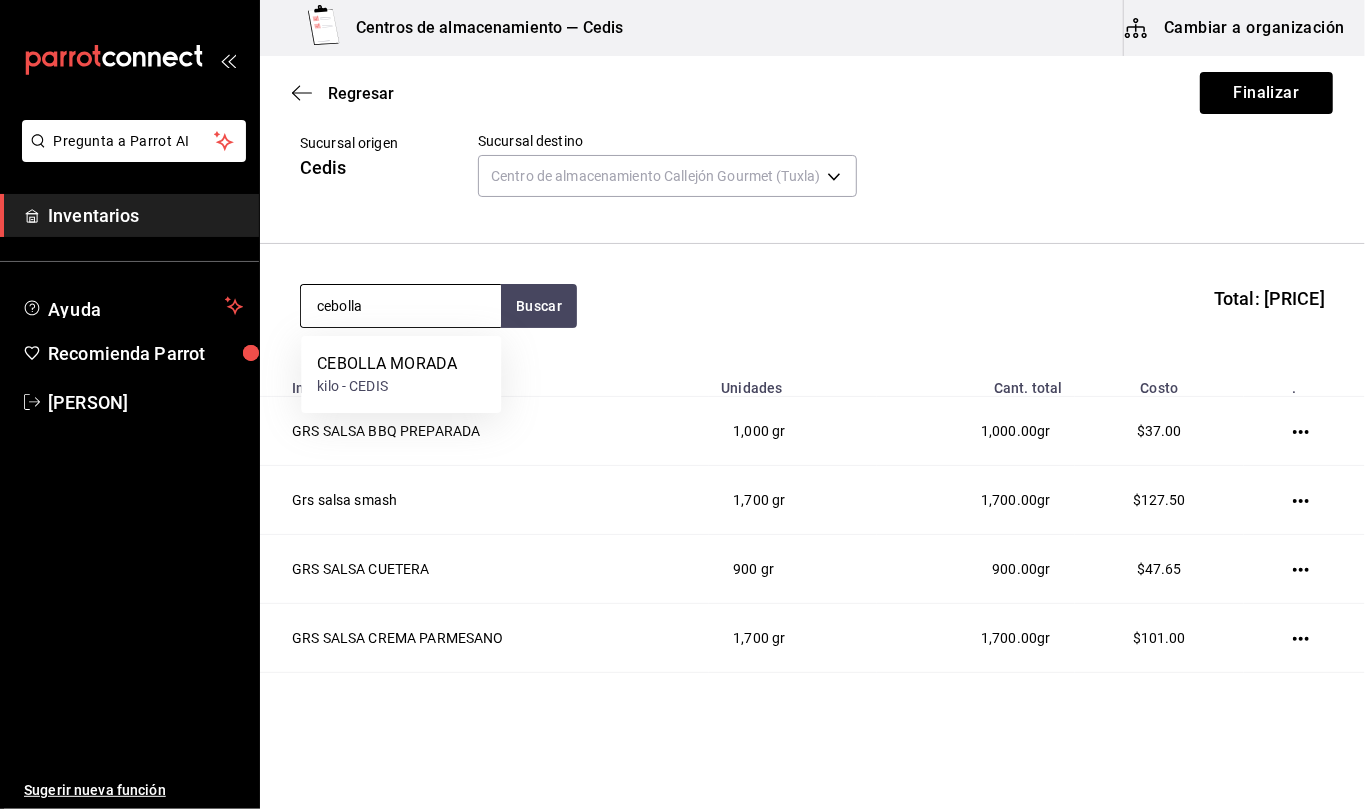 type on "cebolla" 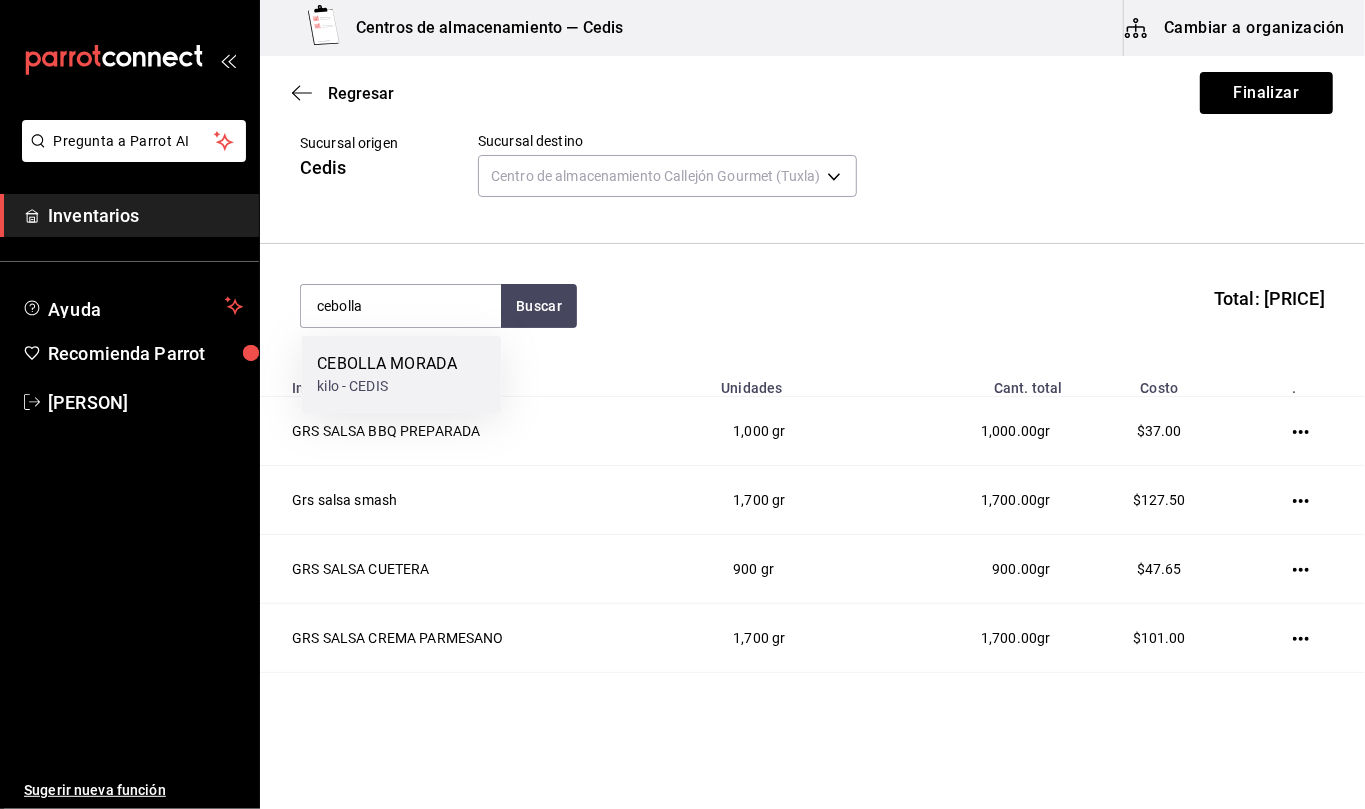 click on "CEBOLLA MORADA" at bounding box center (387, 364) 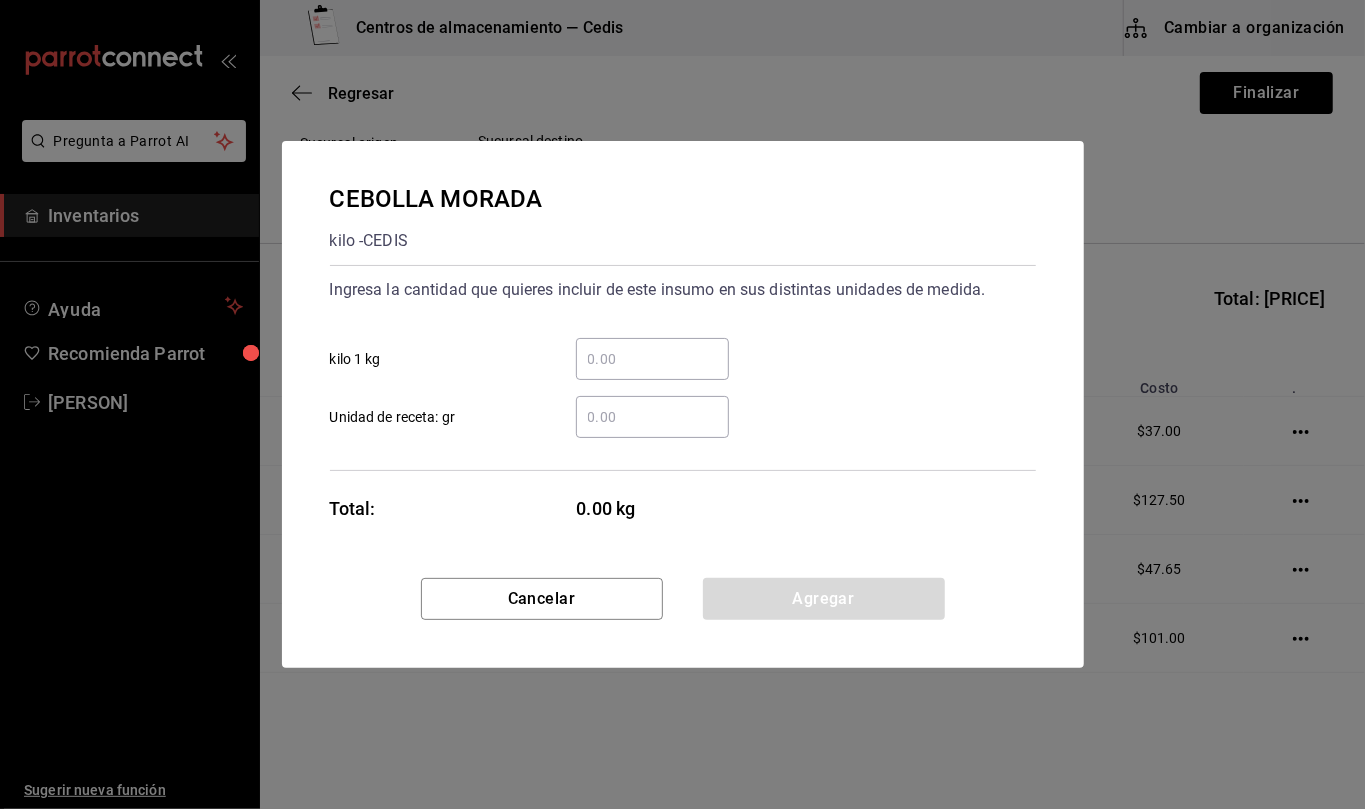 click on "​ Unidad de receta: gr" at bounding box center (652, 417) 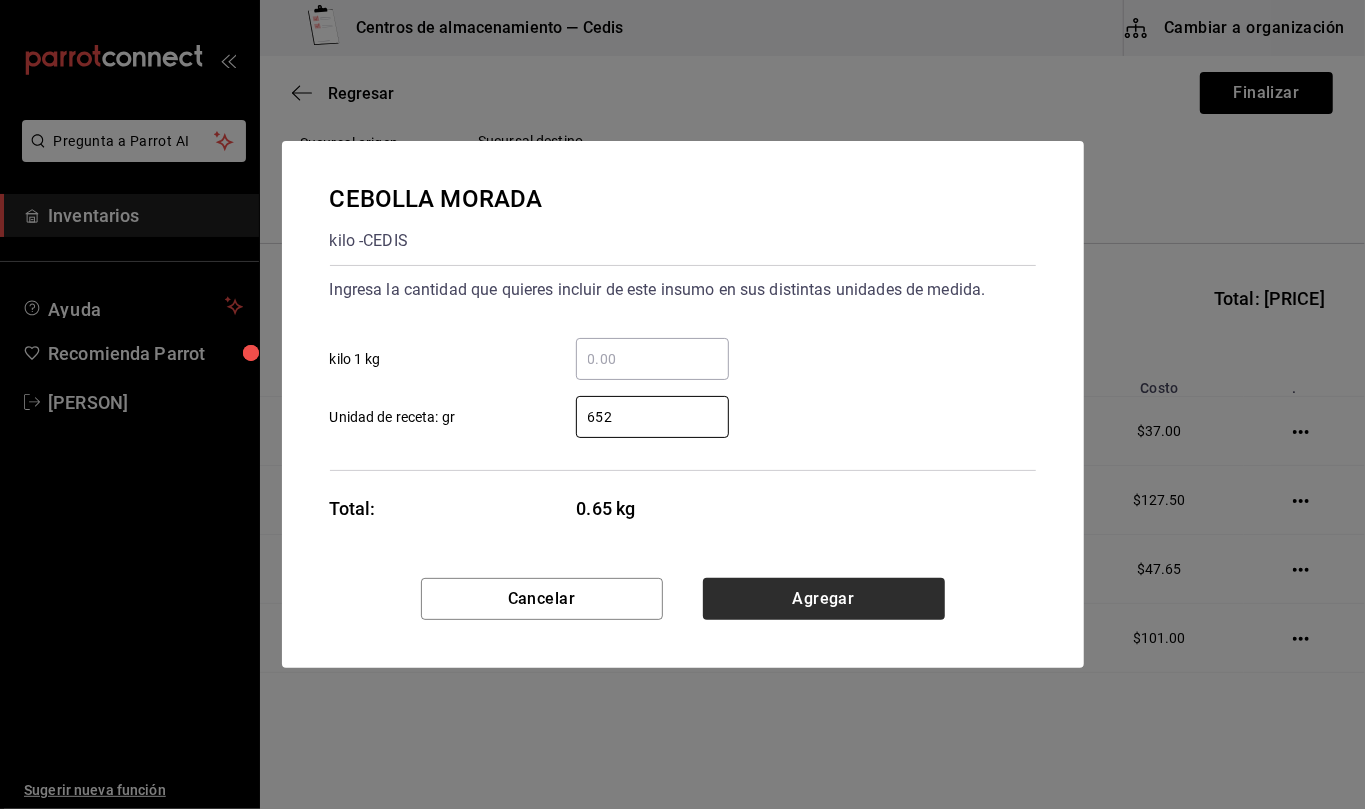 type on "652" 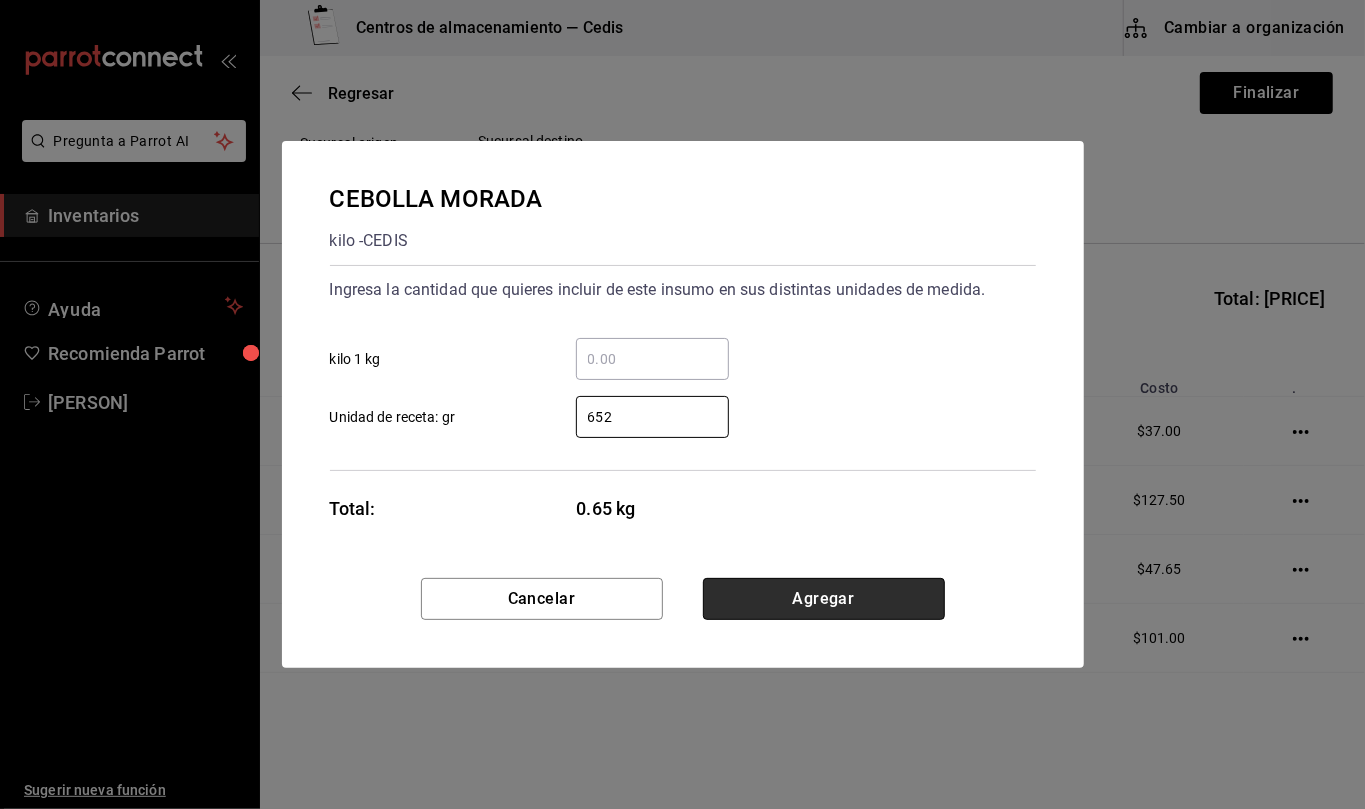click on "Agregar" at bounding box center [824, 599] 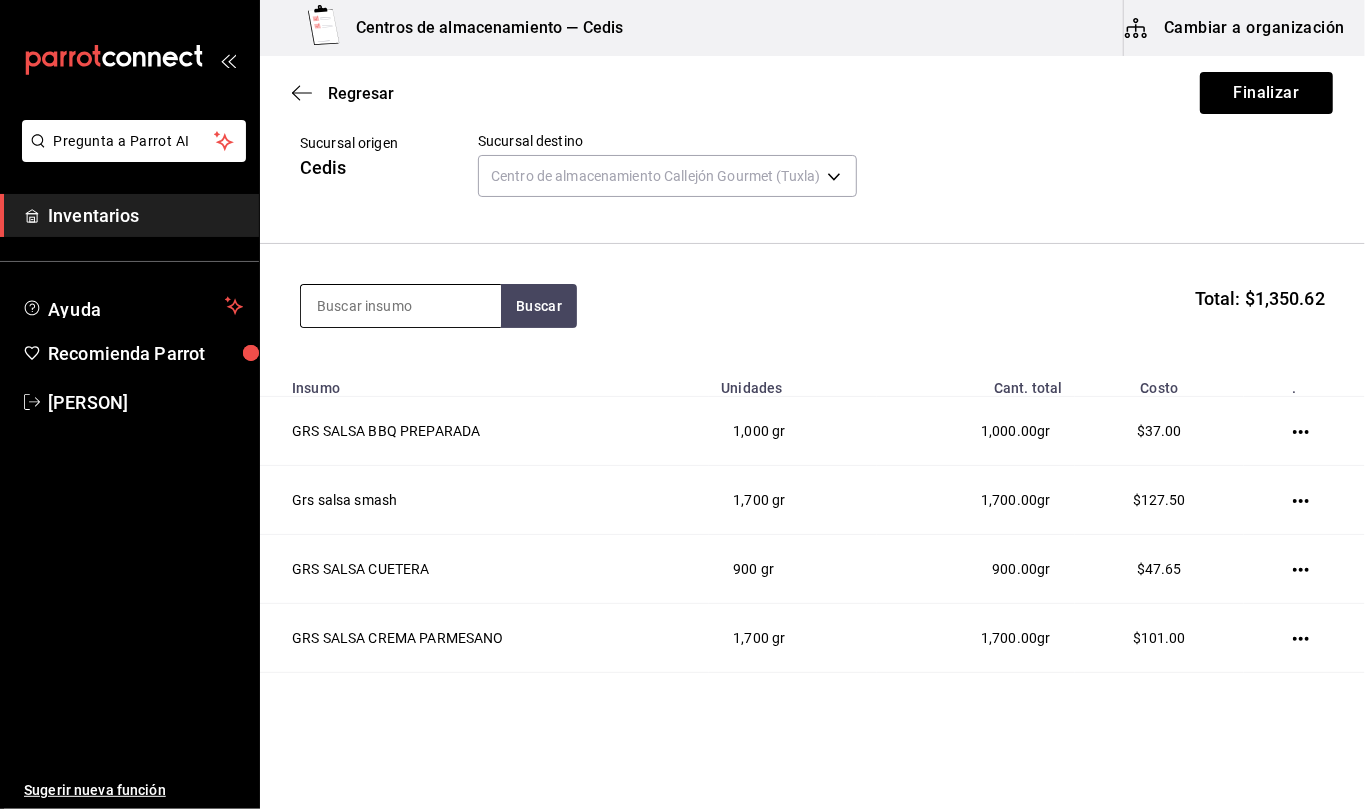 click at bounding box center [401, 306] 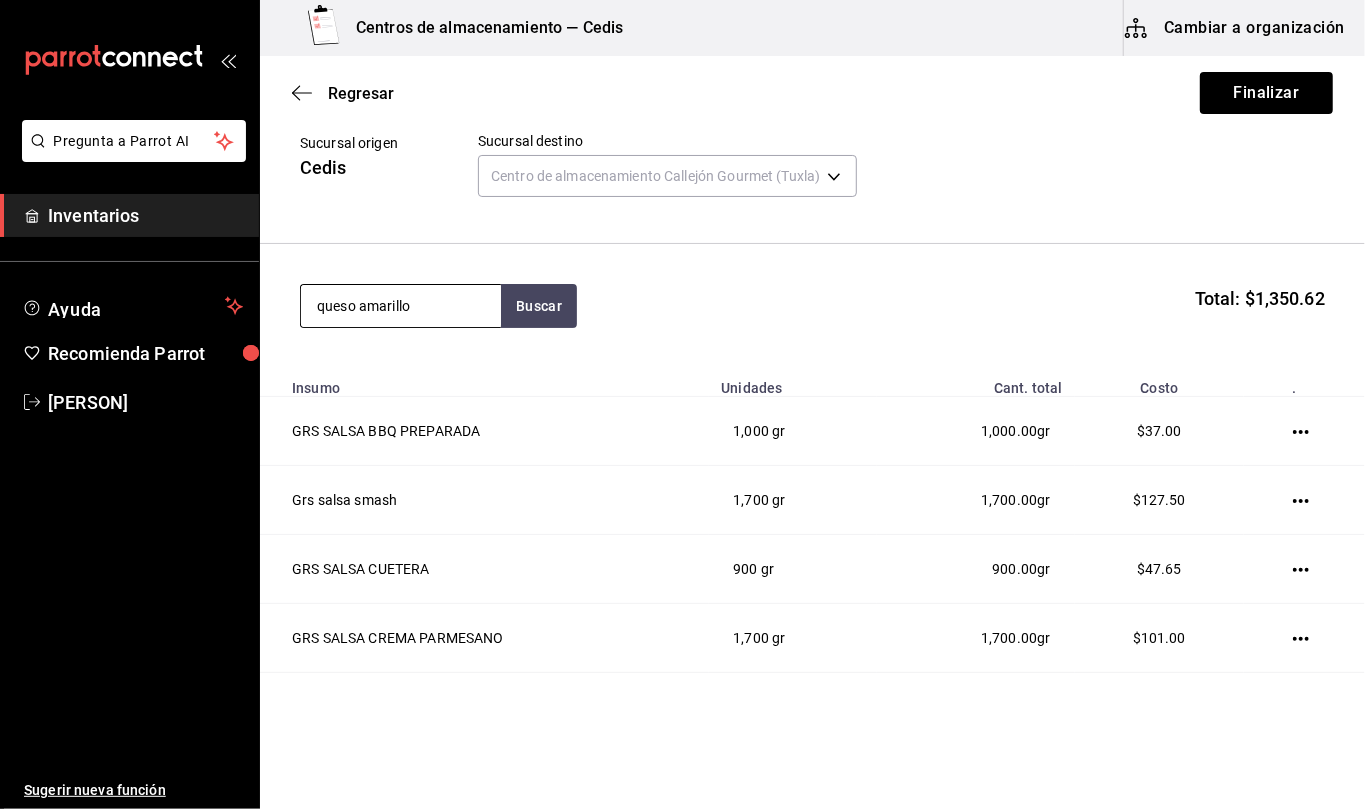 type on "queso amarillo" 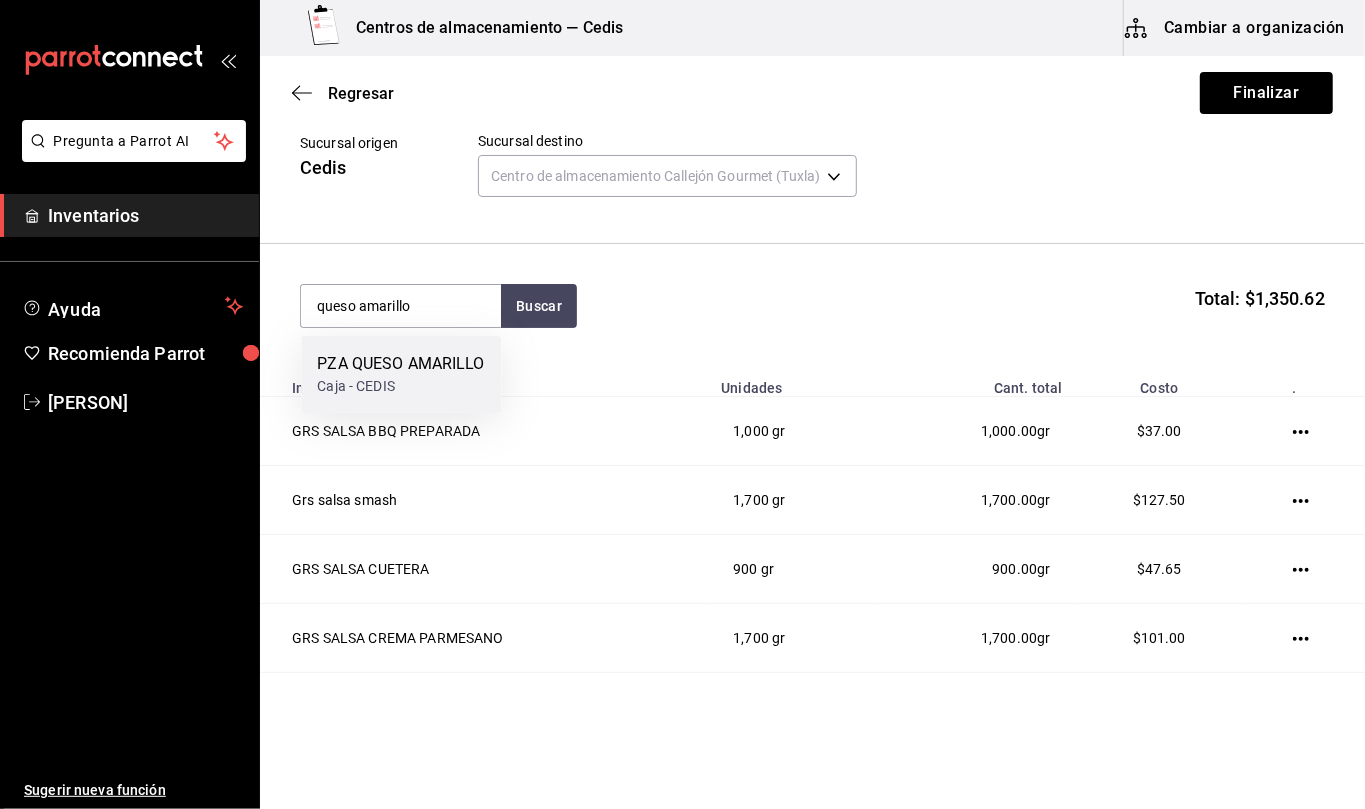 click on "PZA QUESO AMARILLO" at bounding box center (400, 364) 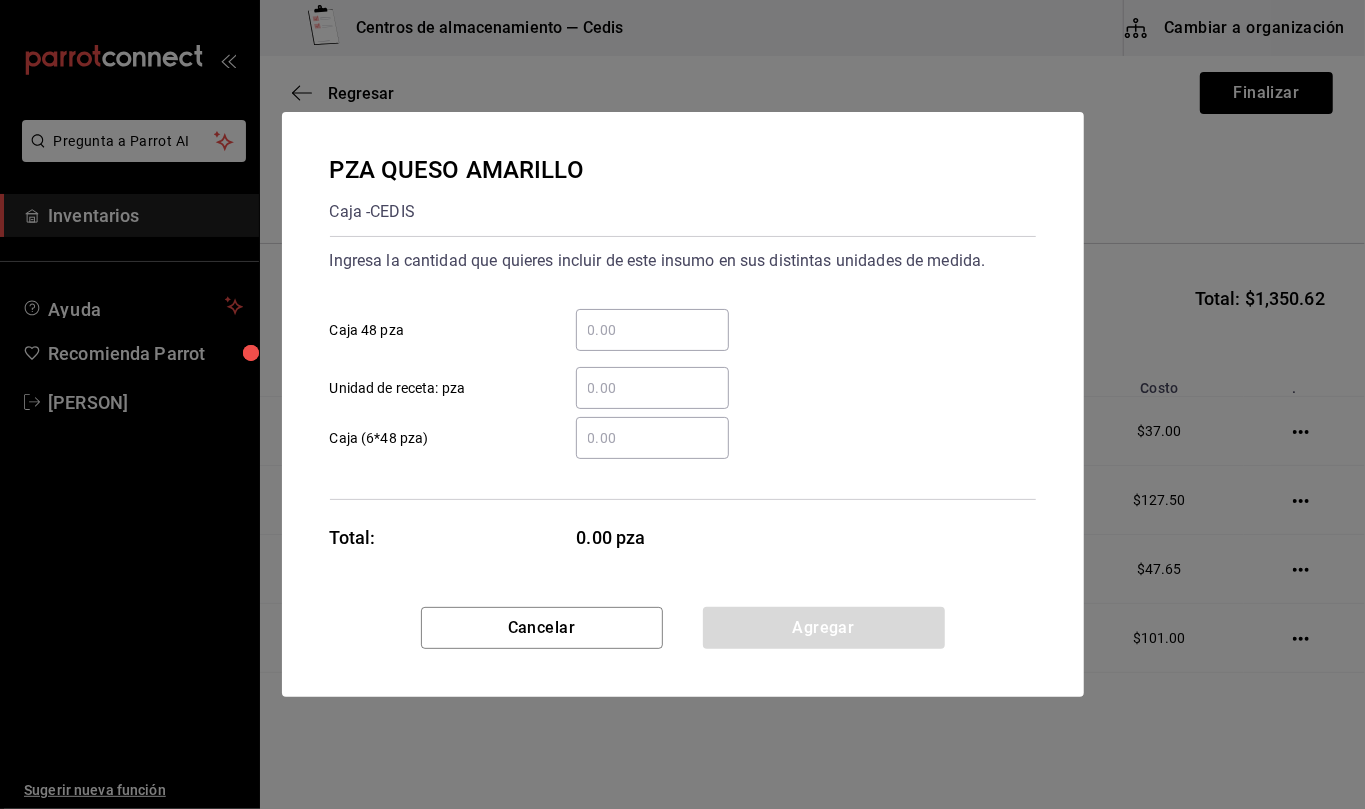 click on "​ Unidad de receta: pza" at bounding box center [652, 388] 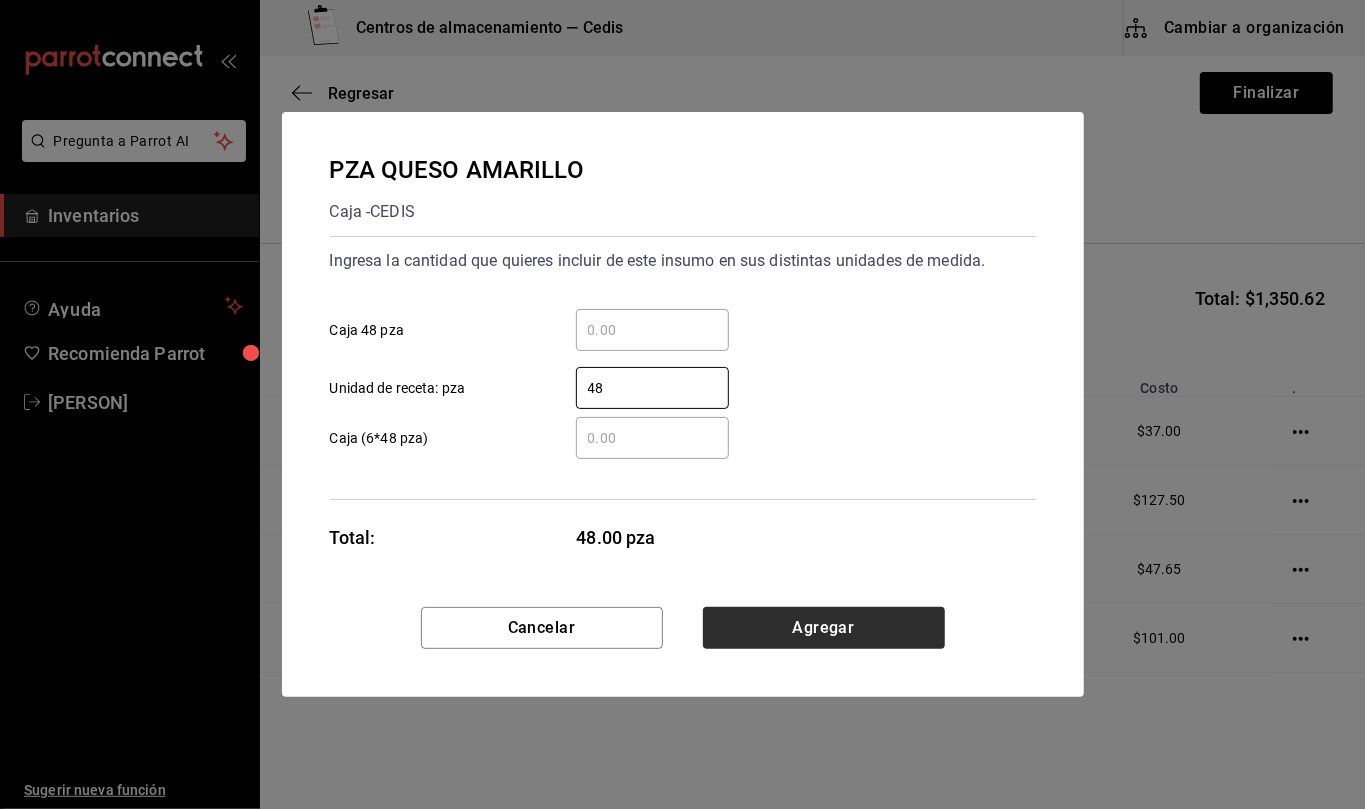 type on "48" 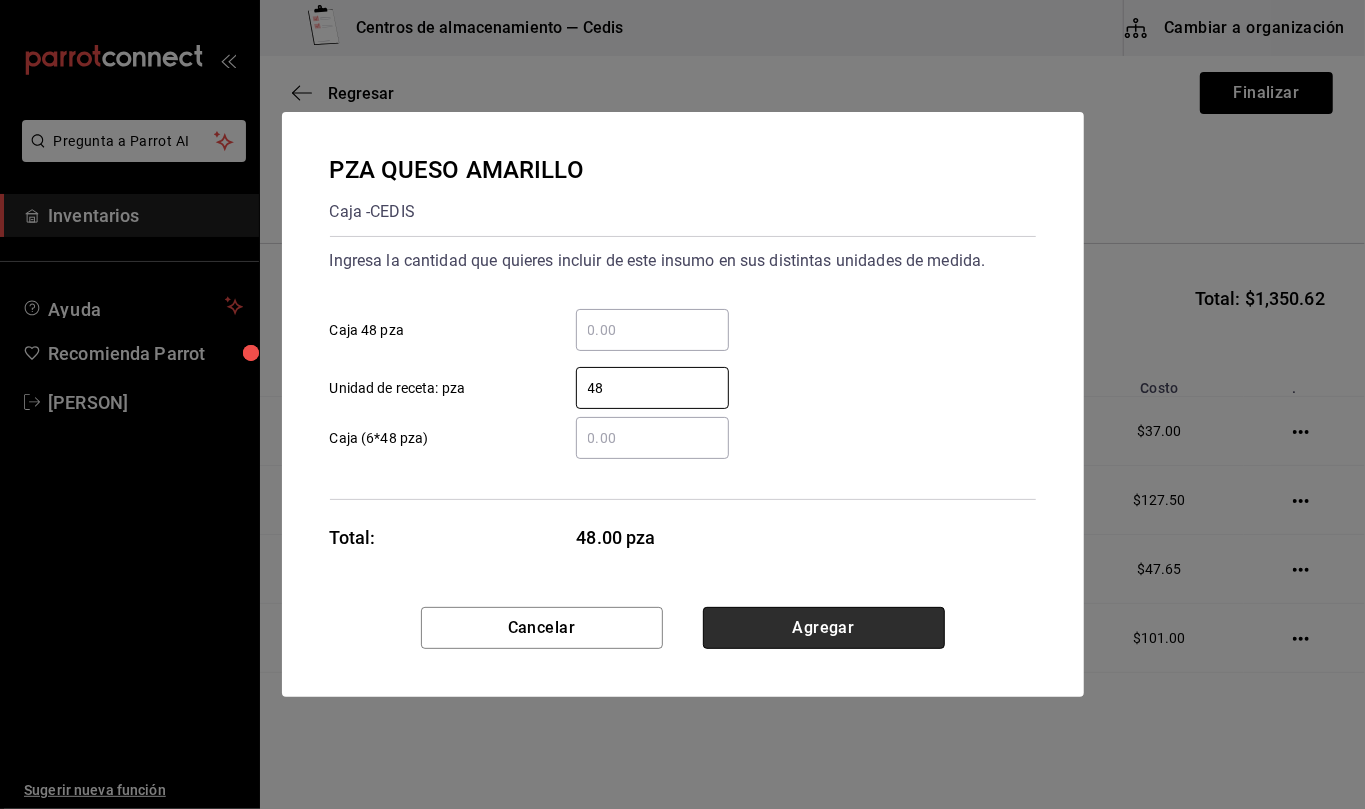 click on "Agregar" at bounding box center [824, 628] 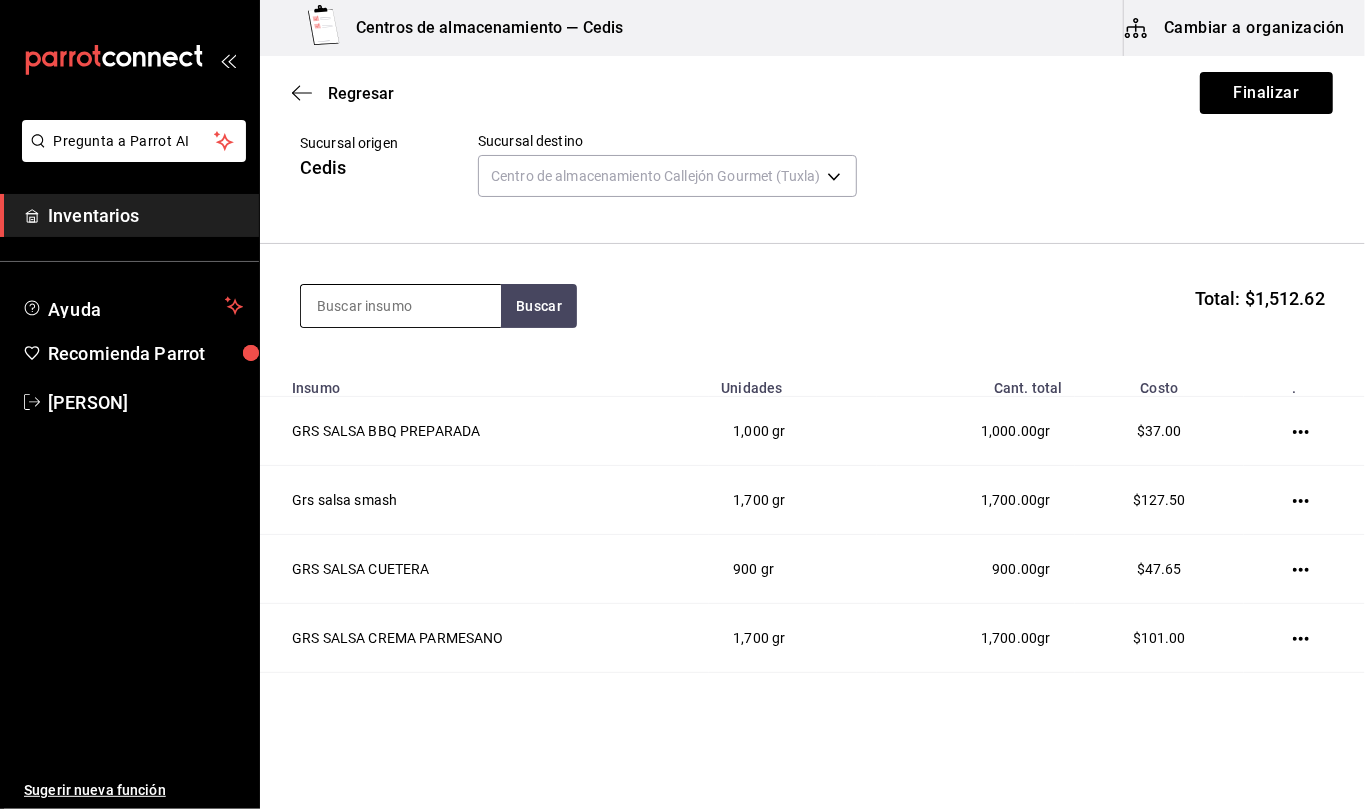 click at bounding box center (401, 306) 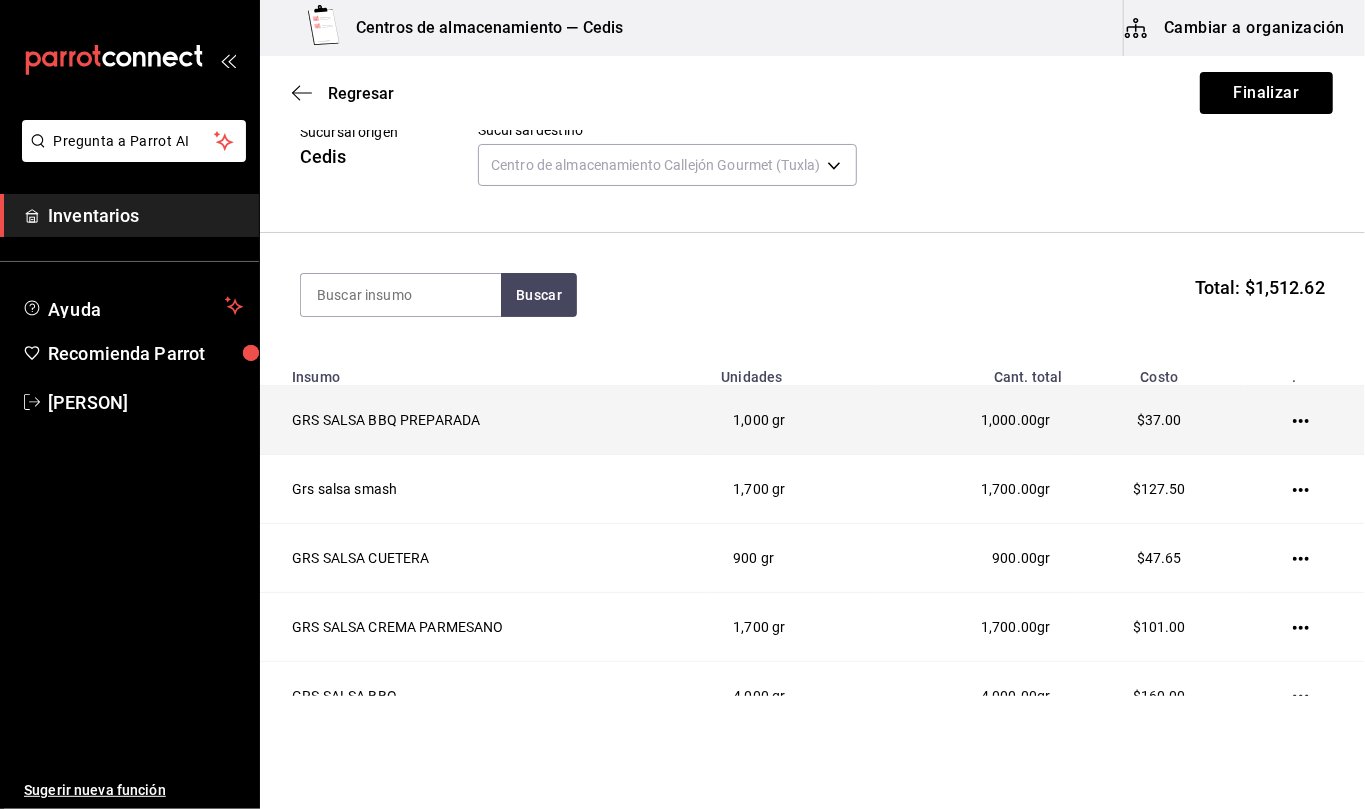 scroll, scrollTop: 0, scrollLeft: 0, axis: both 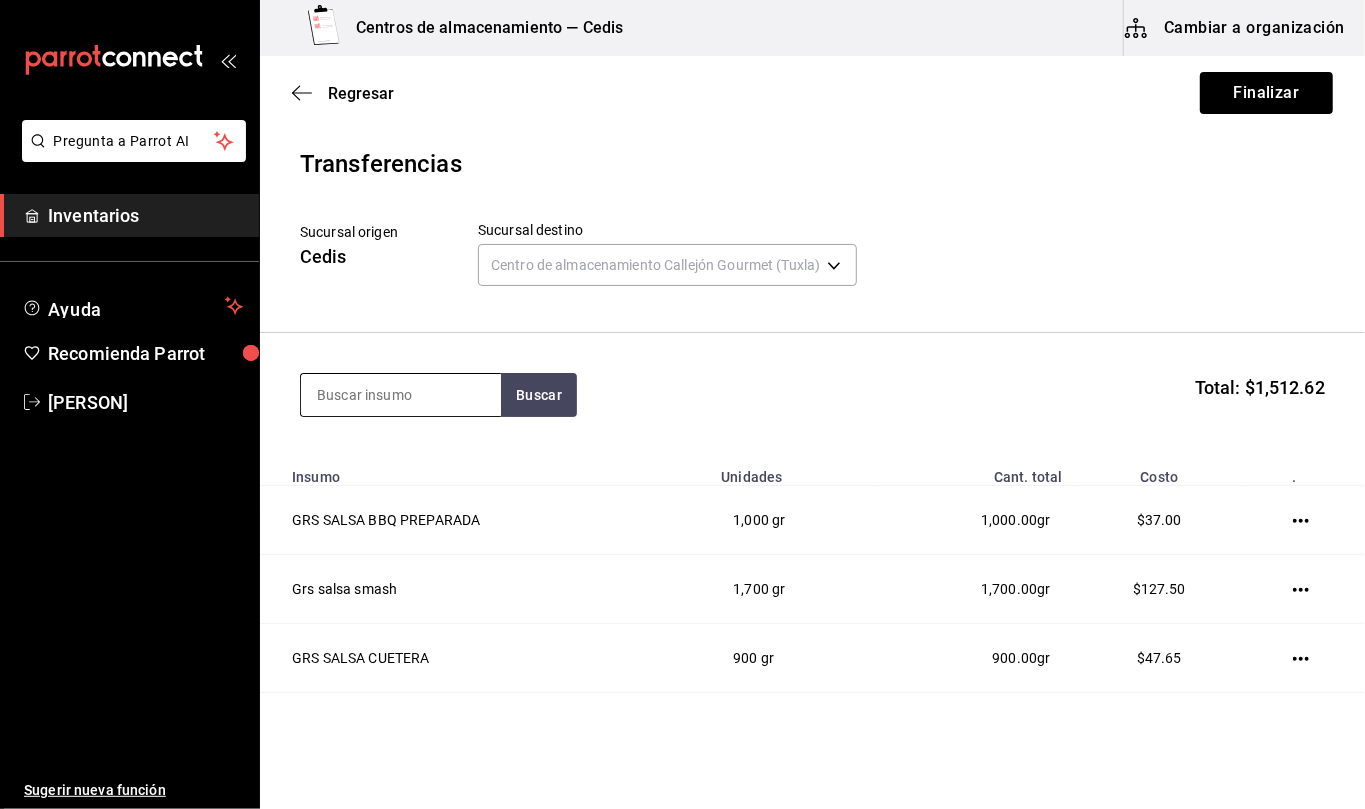 click at bounding box center [401, 395] 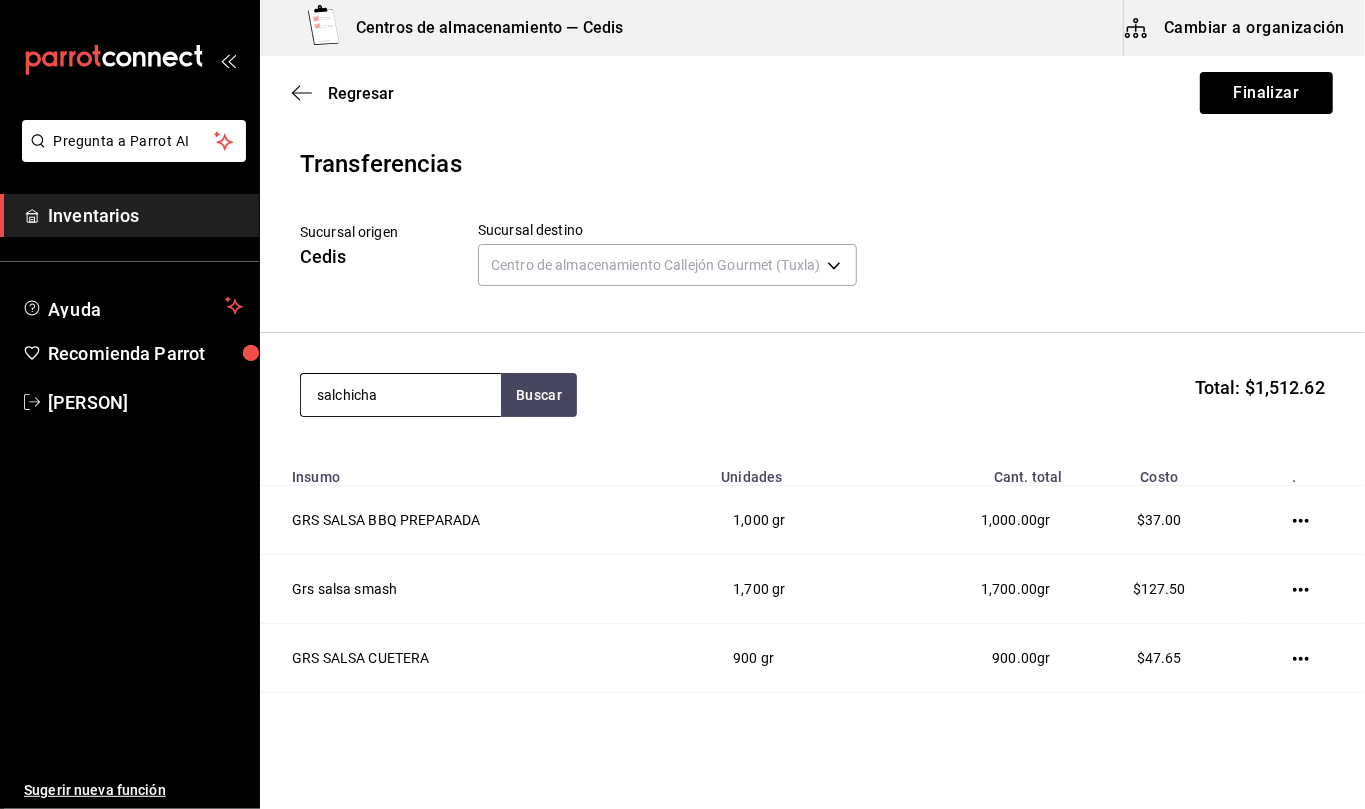 type on "salchicha" 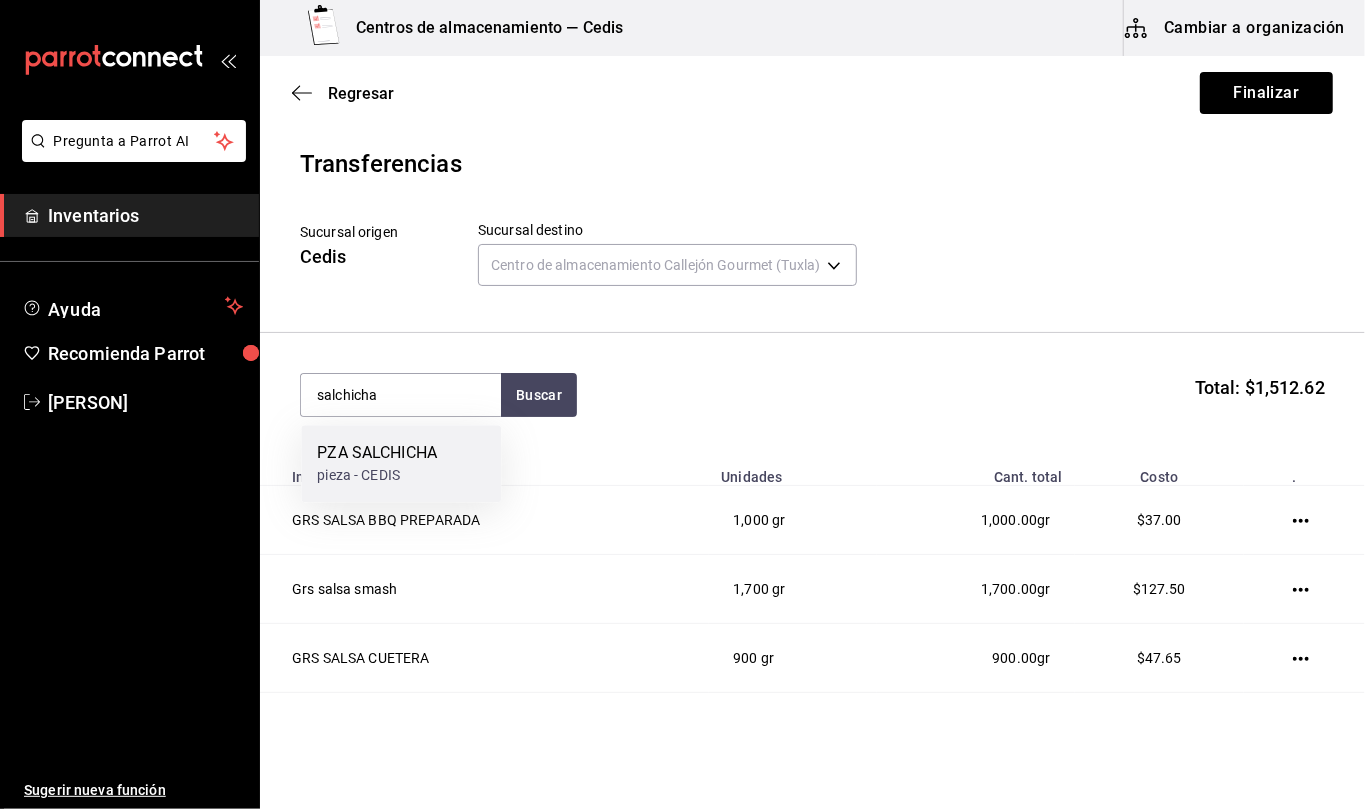 click on "pieza - CEDIS" at bounding box center [377, 475] 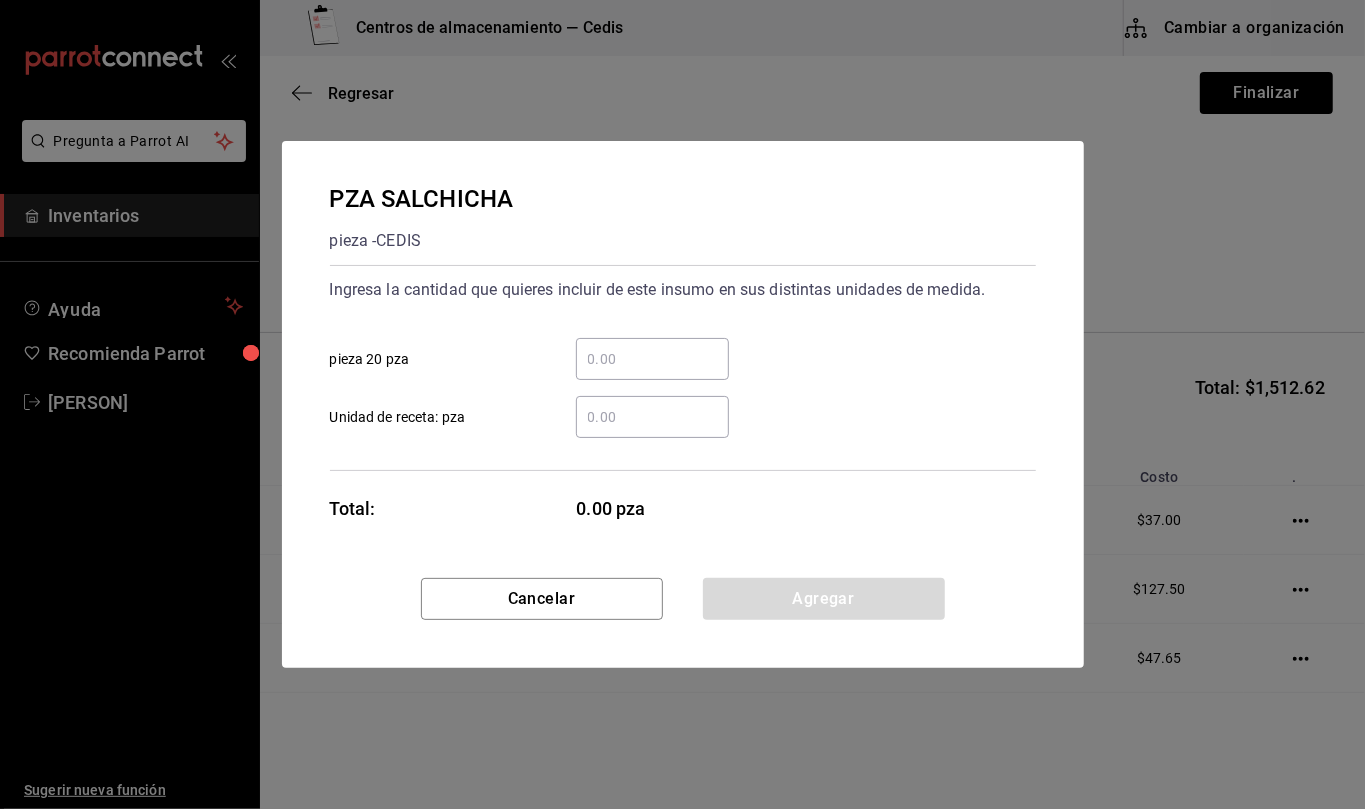 click on "​ Unidad de receta: pza" at bounding box center [652, 417] 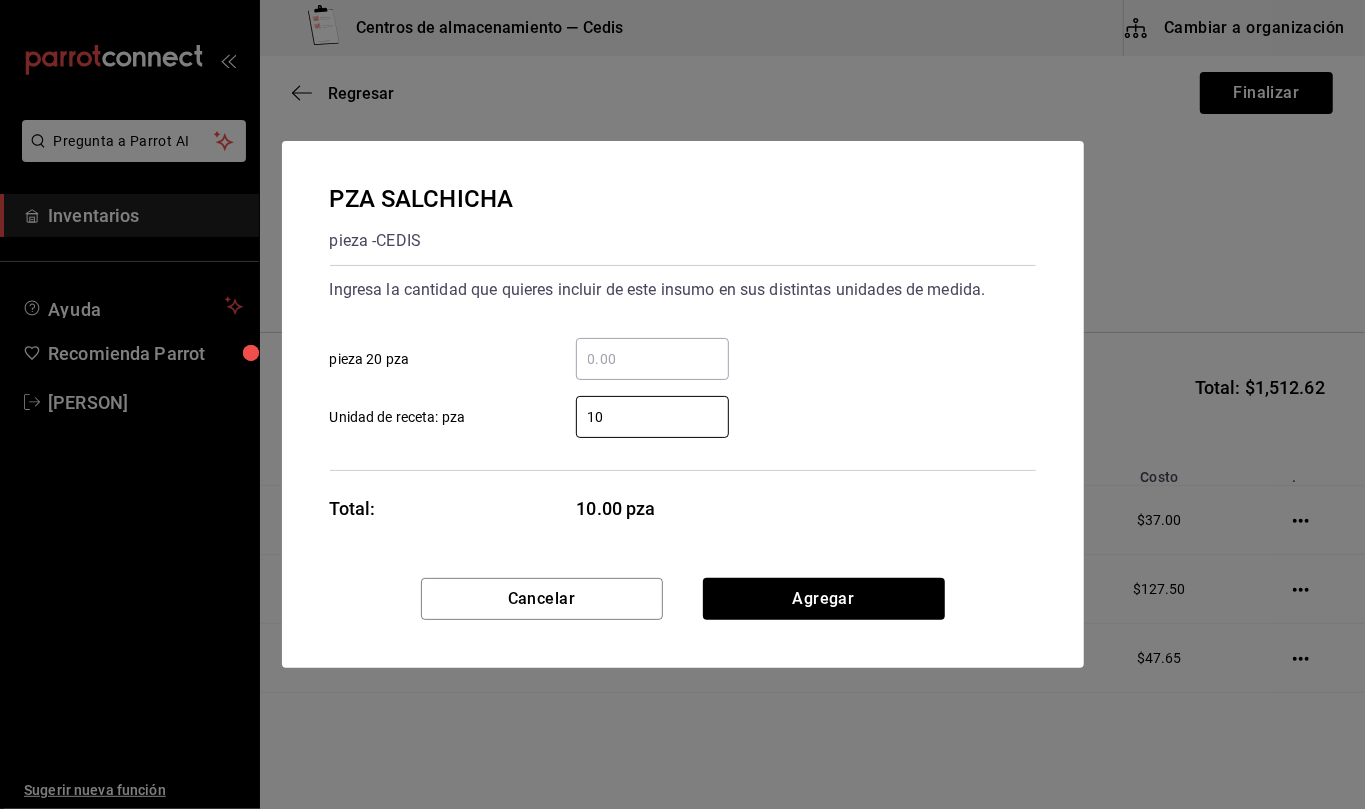 type on "10" 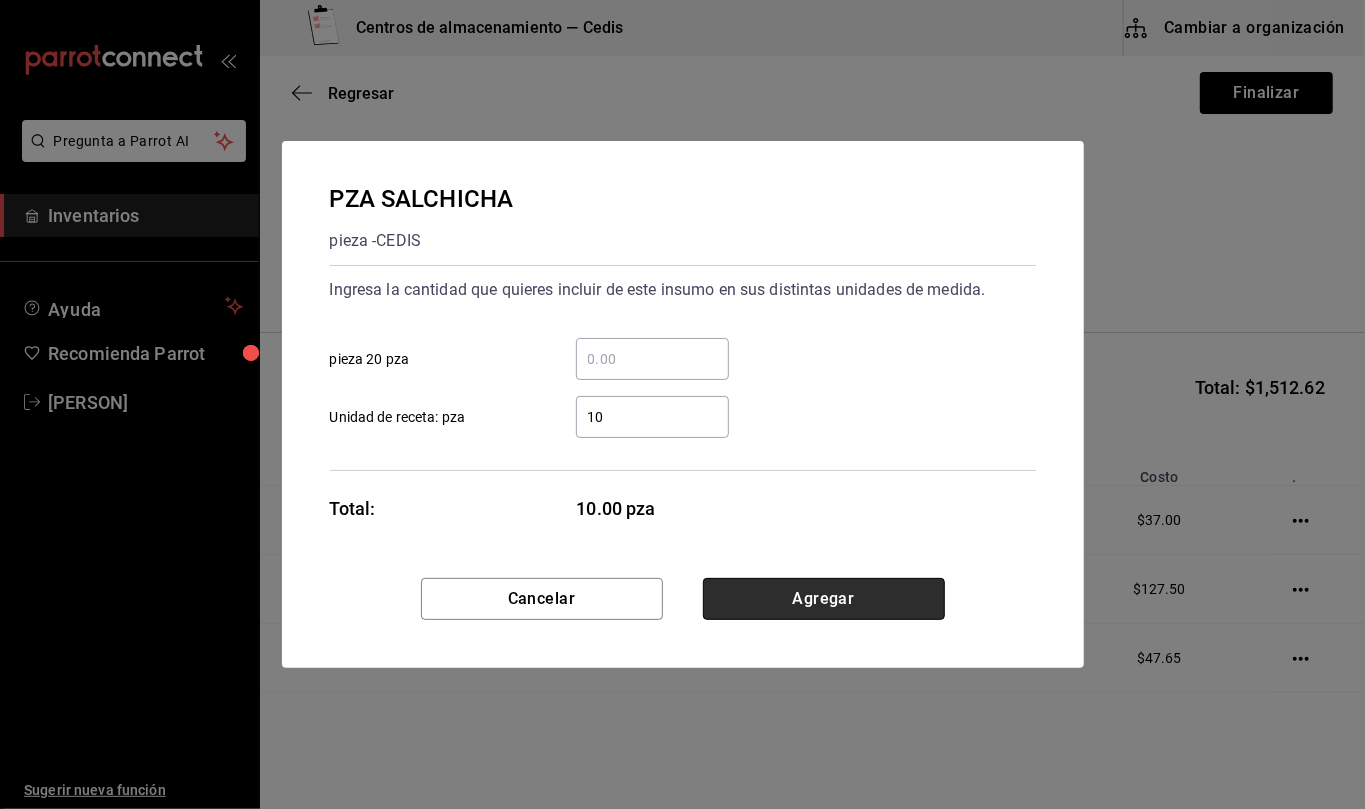 click on "Agregar" at bounding box center [824, 599] 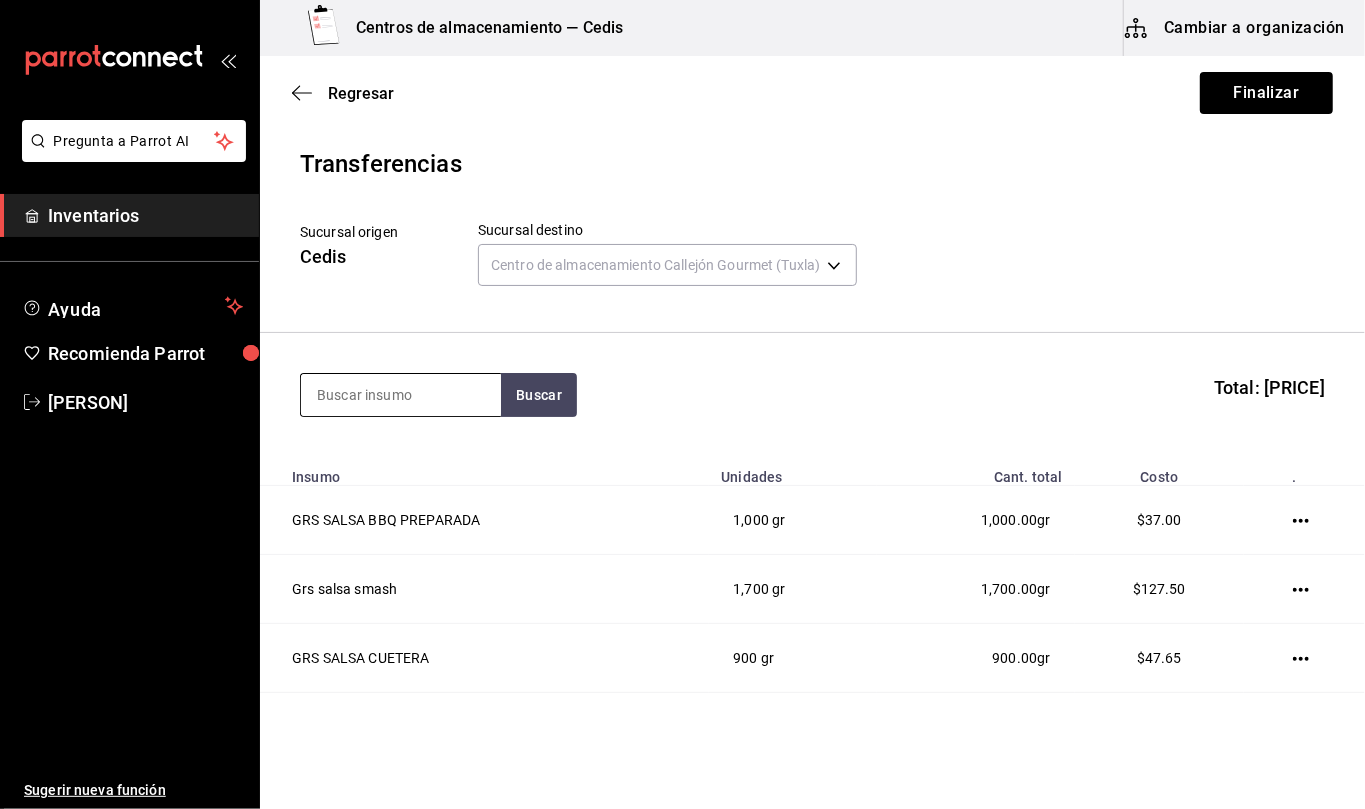 click at bounding box center [401, 395] 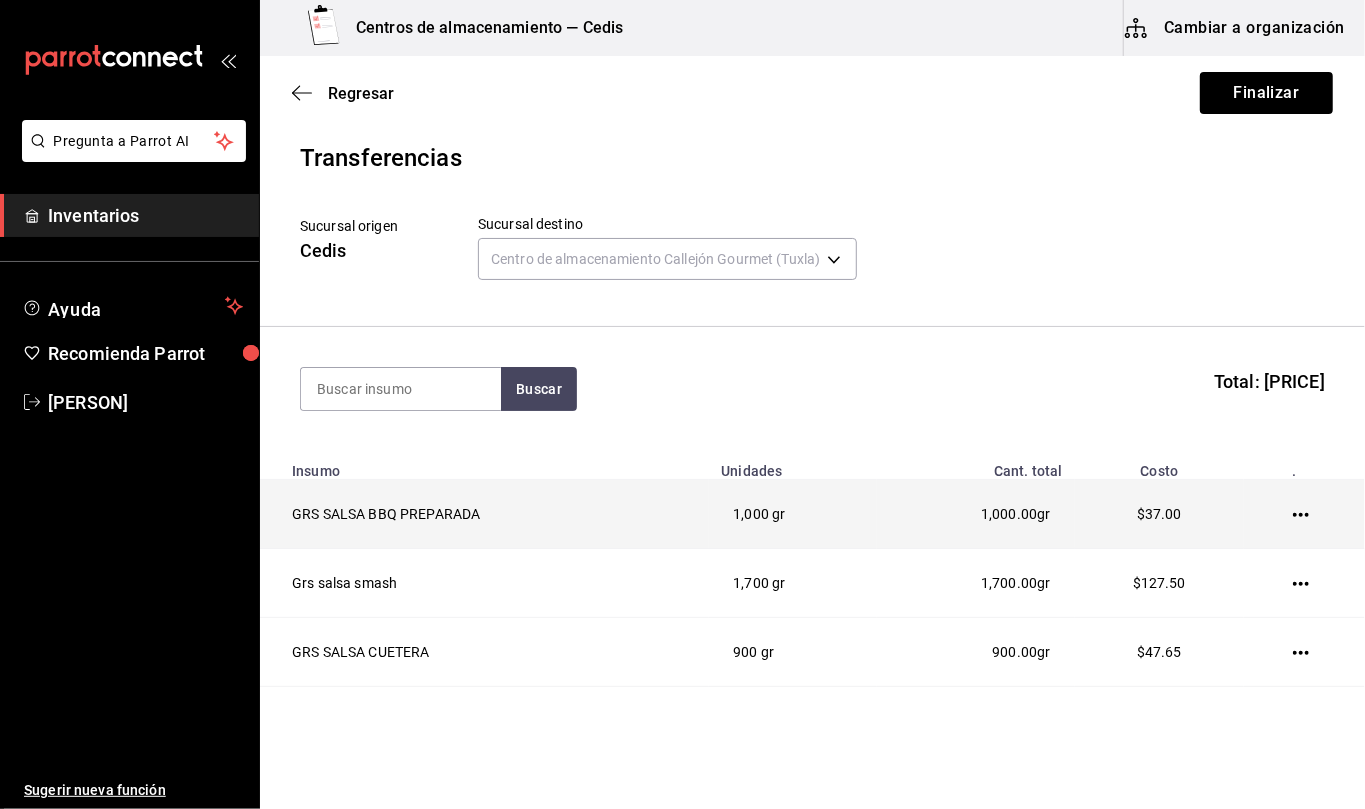 scroll, scrollTop: 0, scrollLeft: 0, axis: both 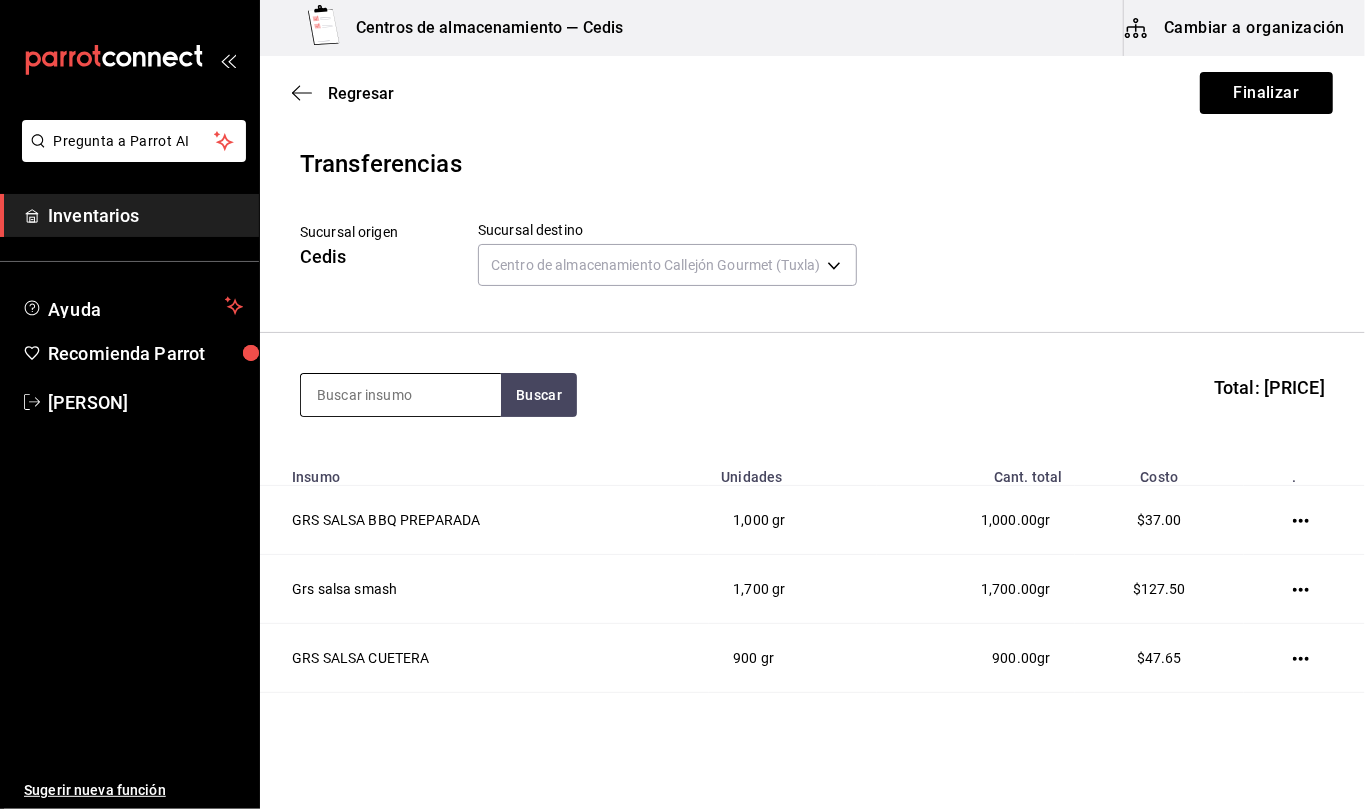 click at bounding box center (401, 395) 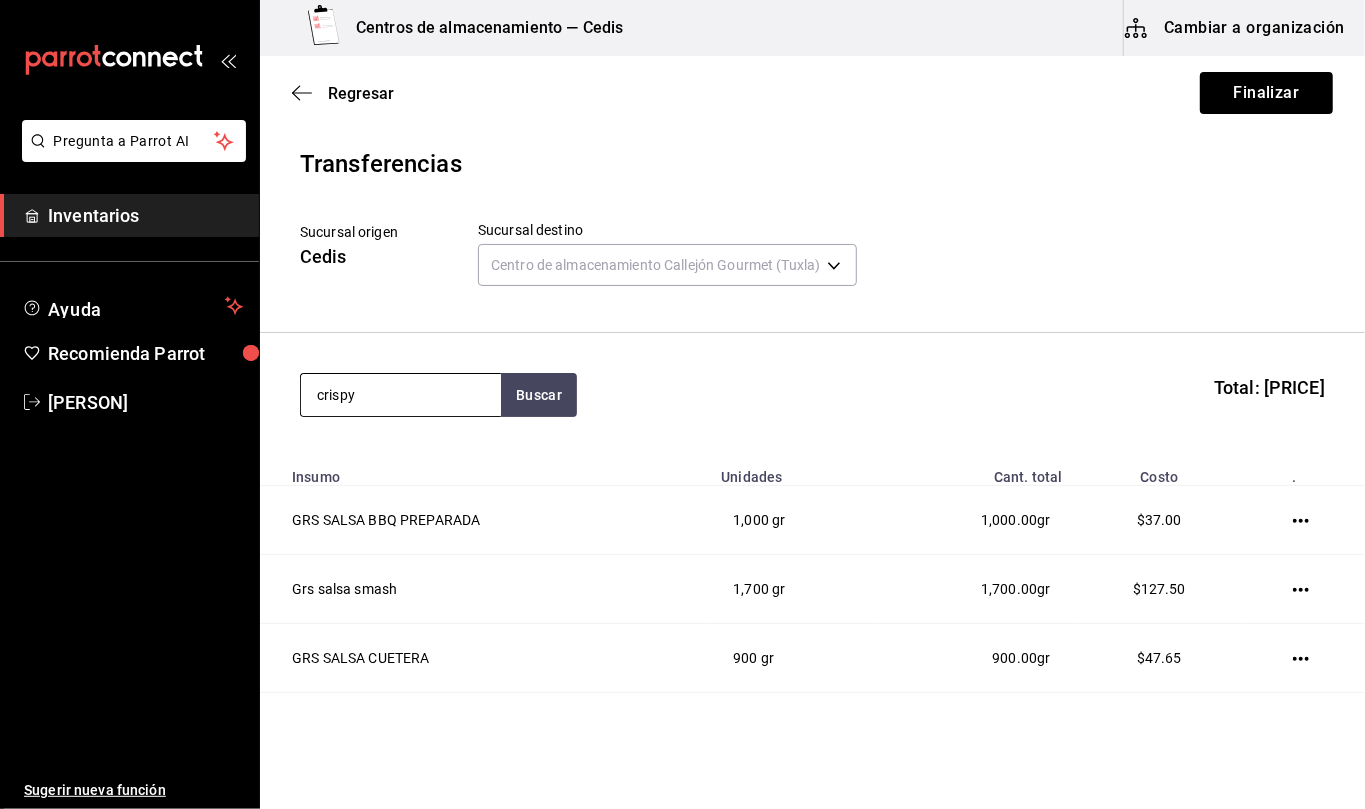 type on "crispy" 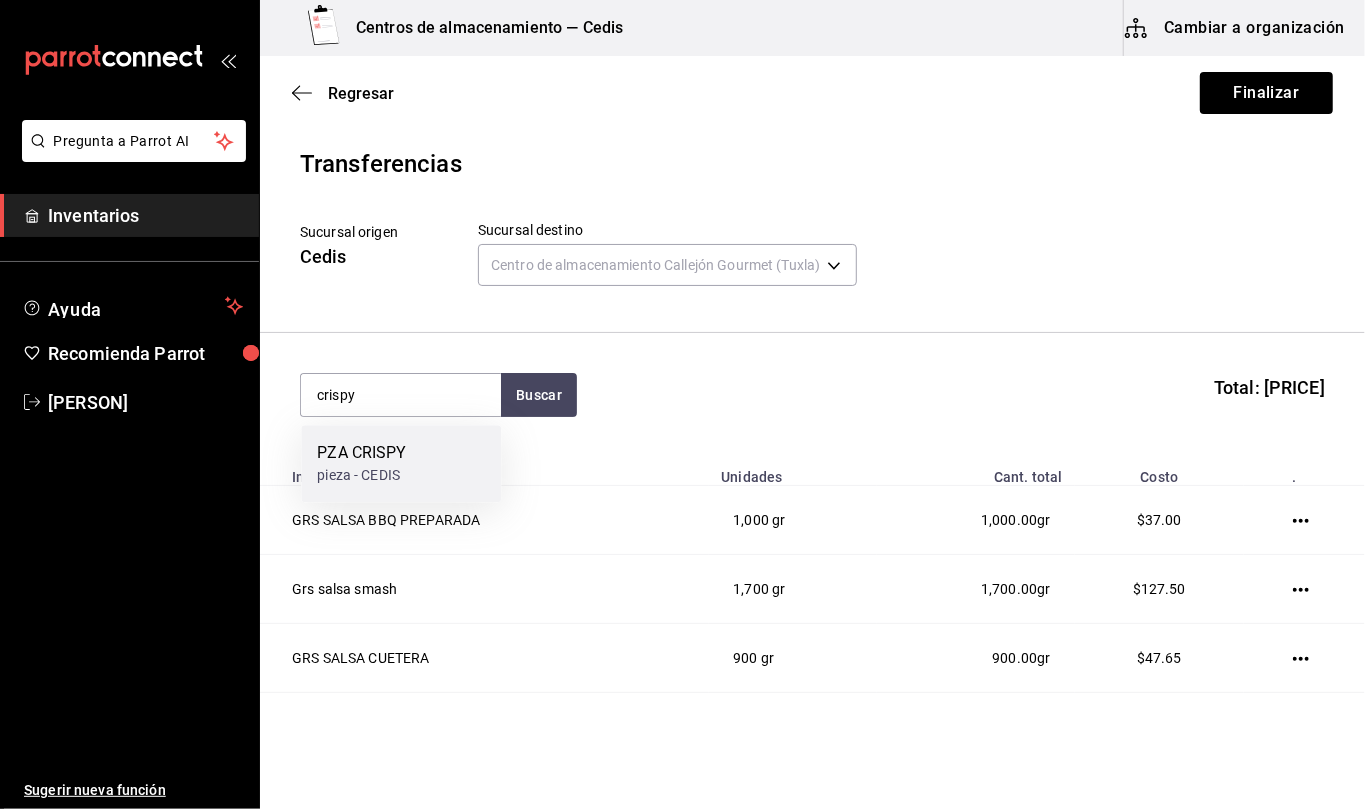 click on "PZA CRISPY pieza - CEDIS" at bounding box center [401, 463] 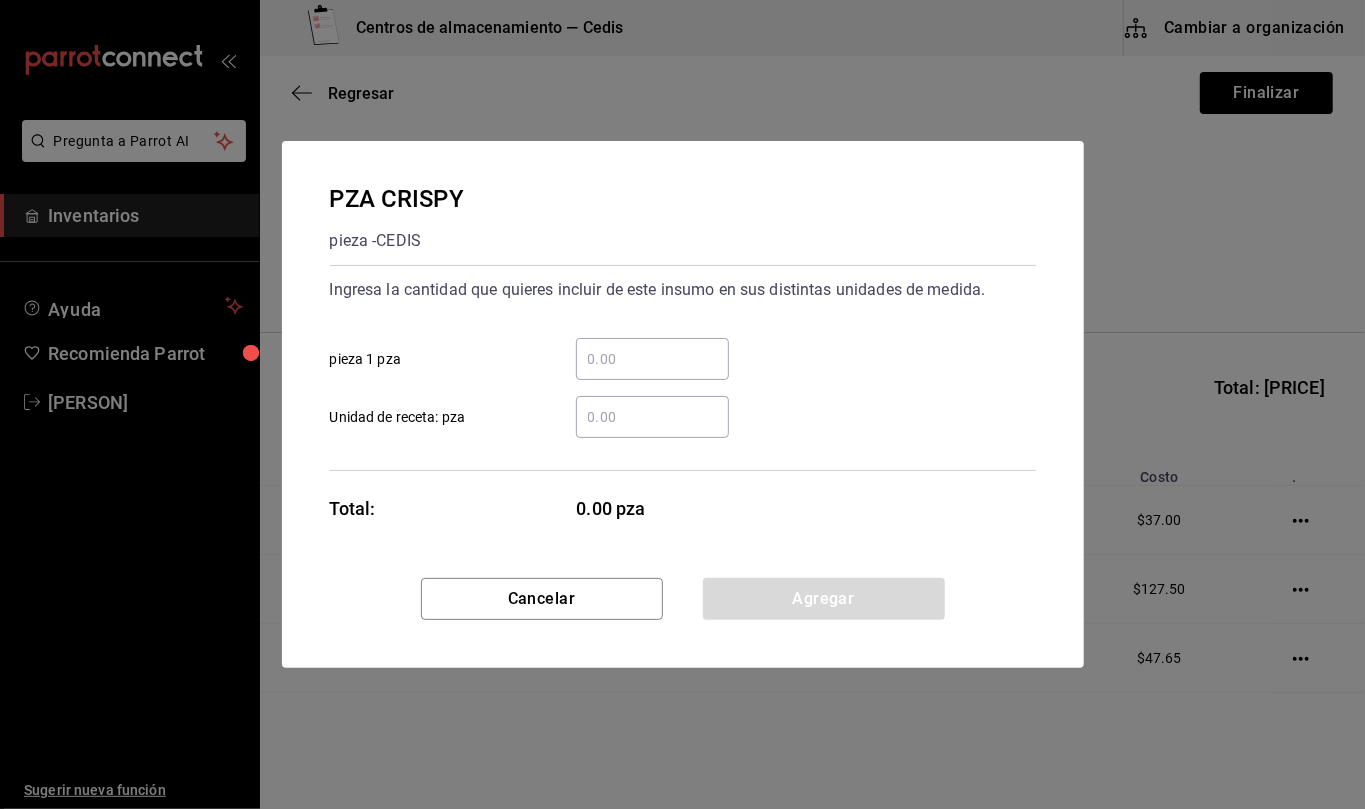click on "​ Unidad de receta: pza" at bounding box center [652, 417] 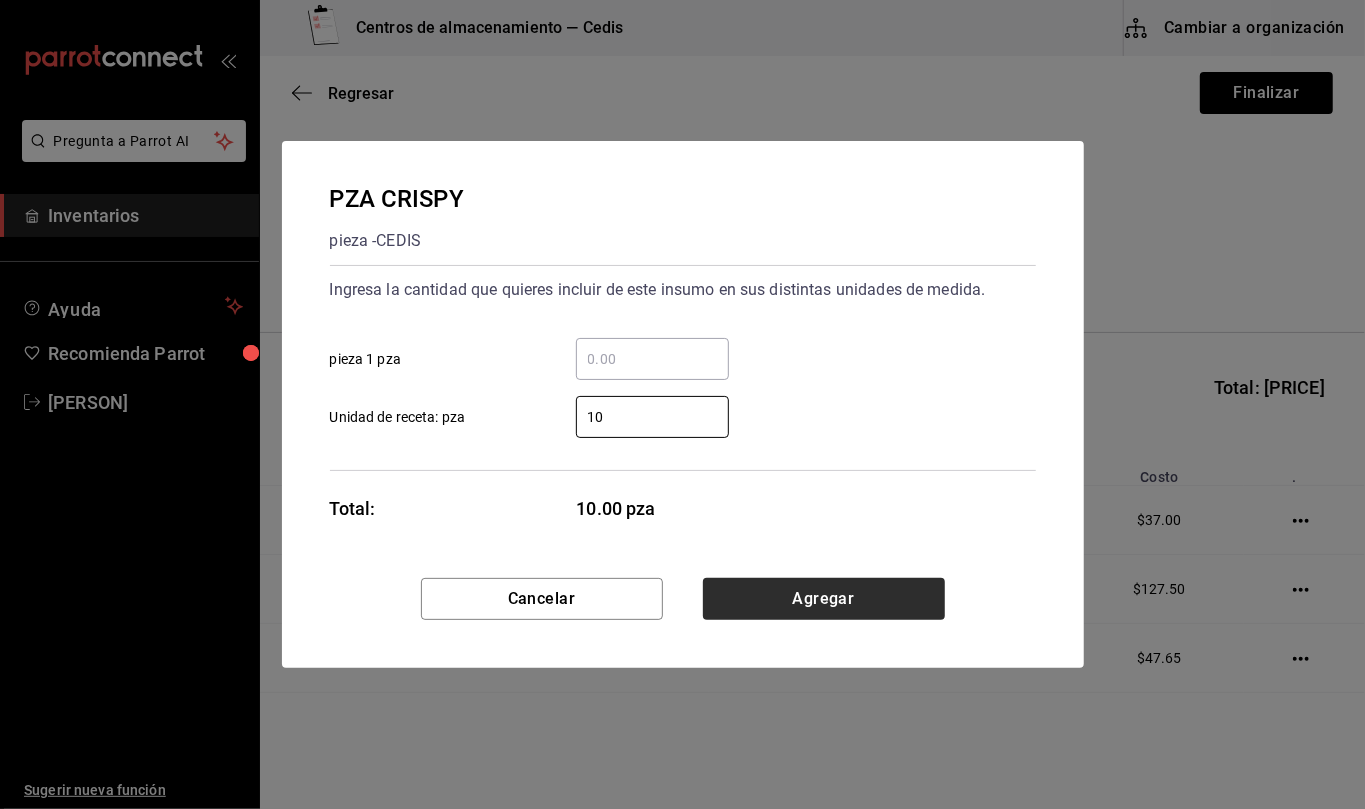 type on "10" 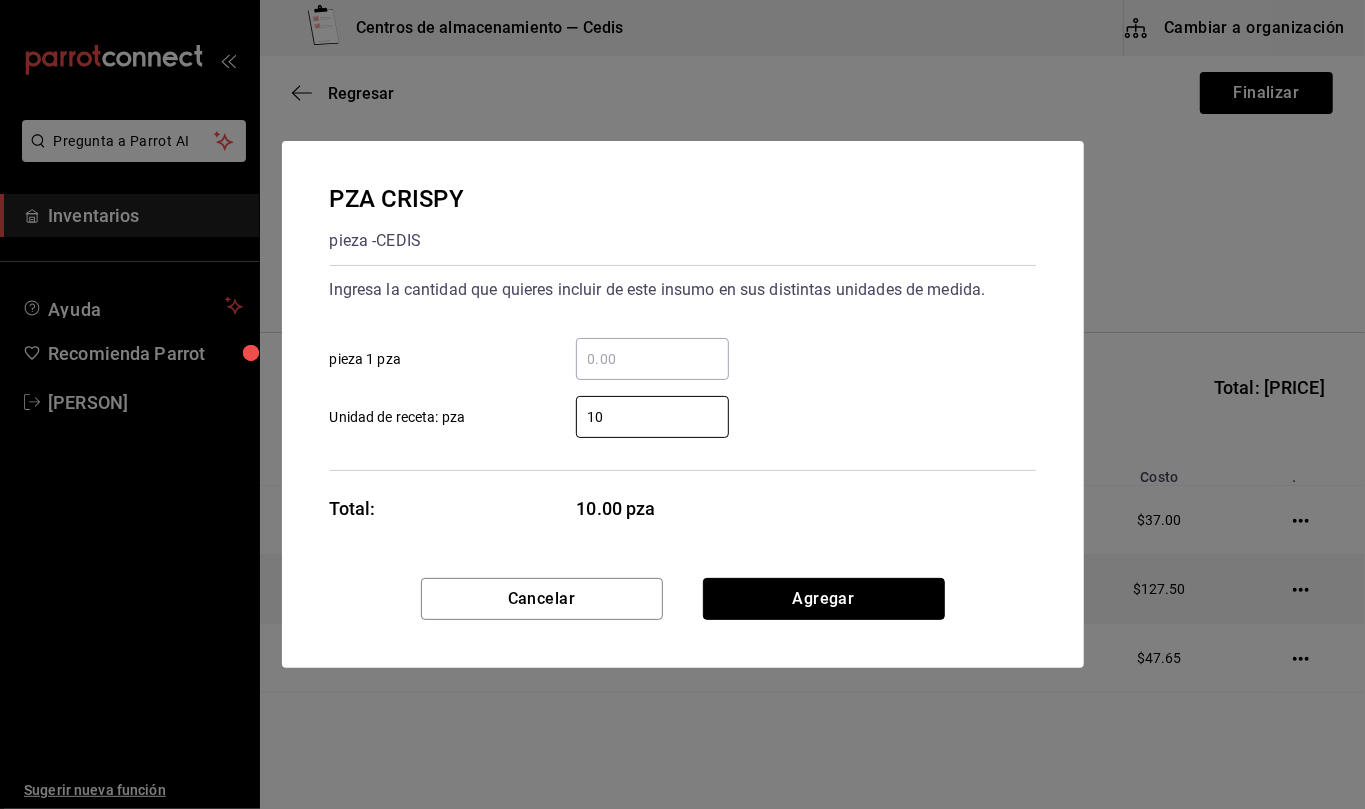 click on "Agregar" at bounding box center [824, 599] 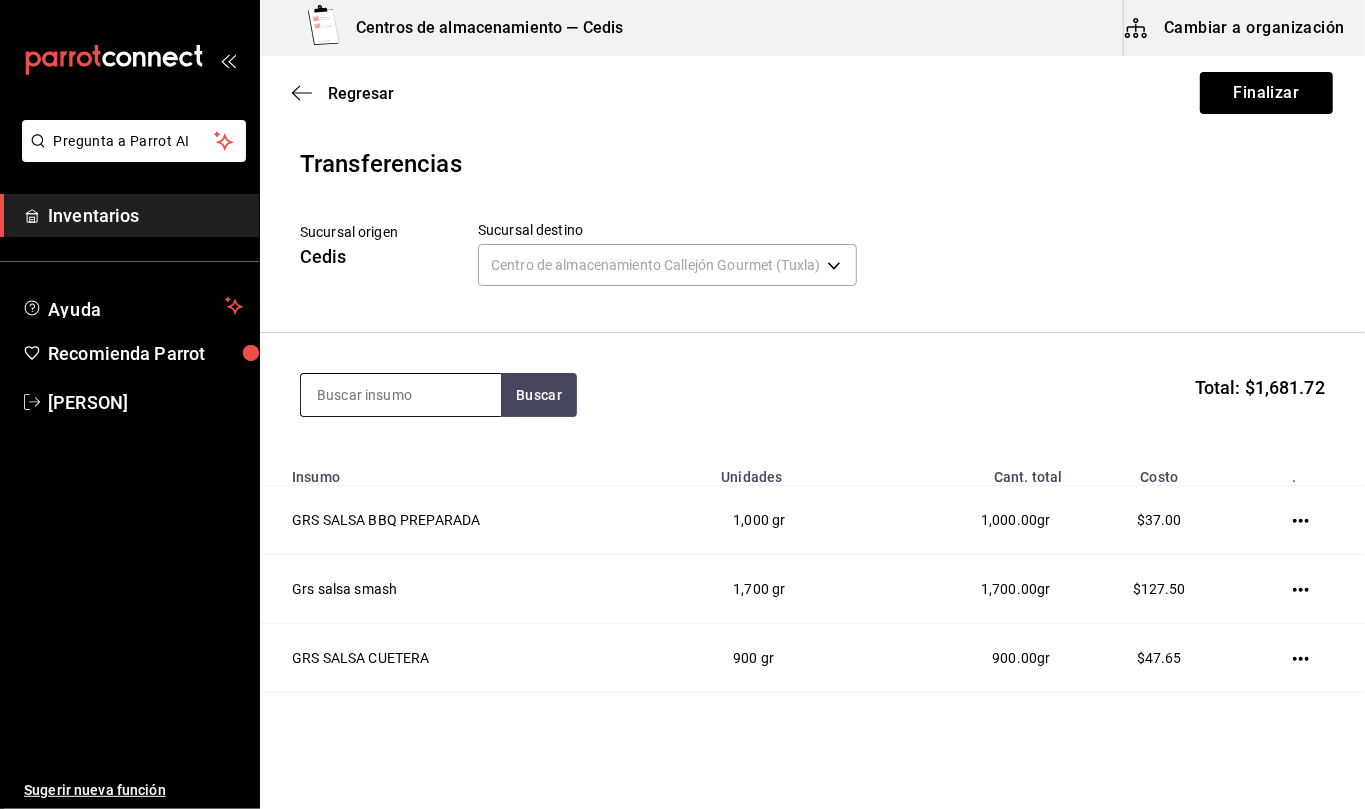 click at bounding box center [401, 395] 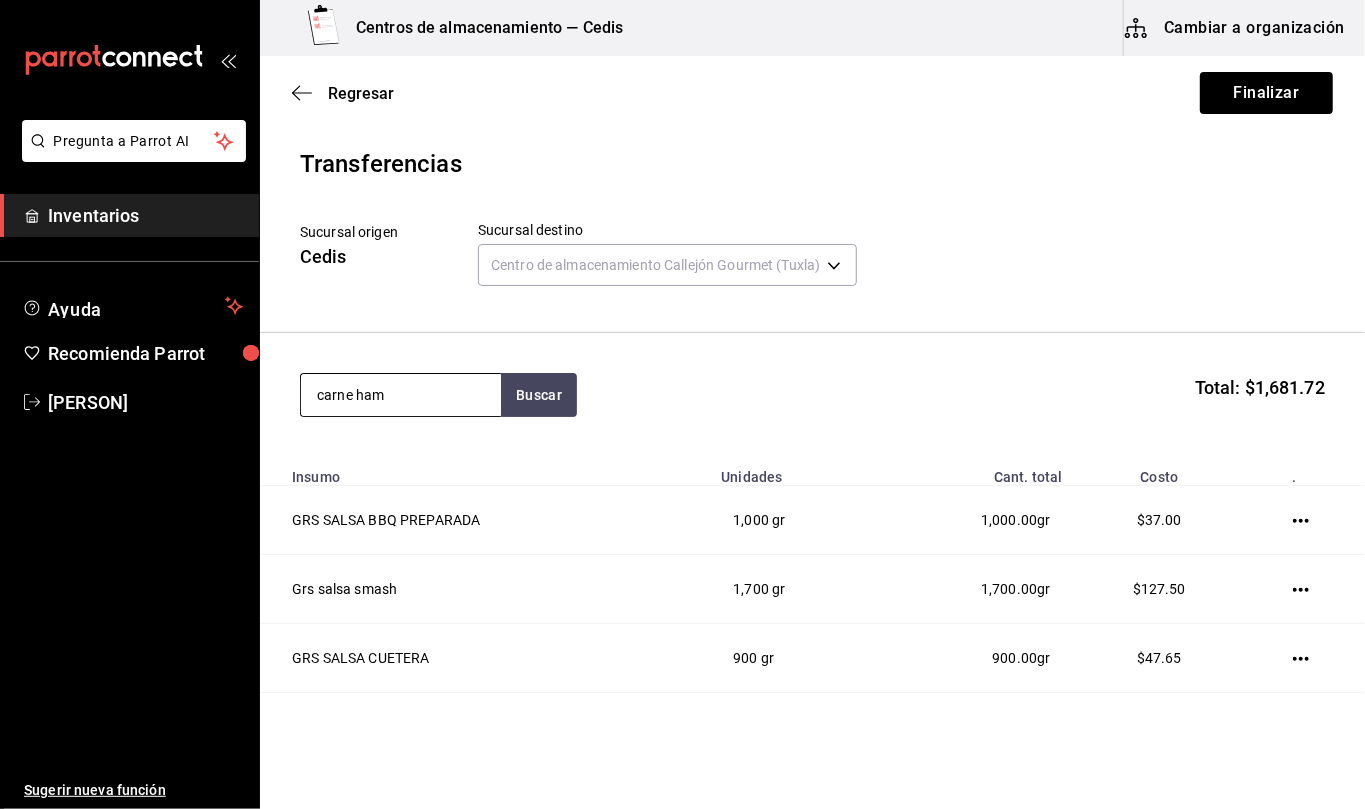 type on "carne ham" 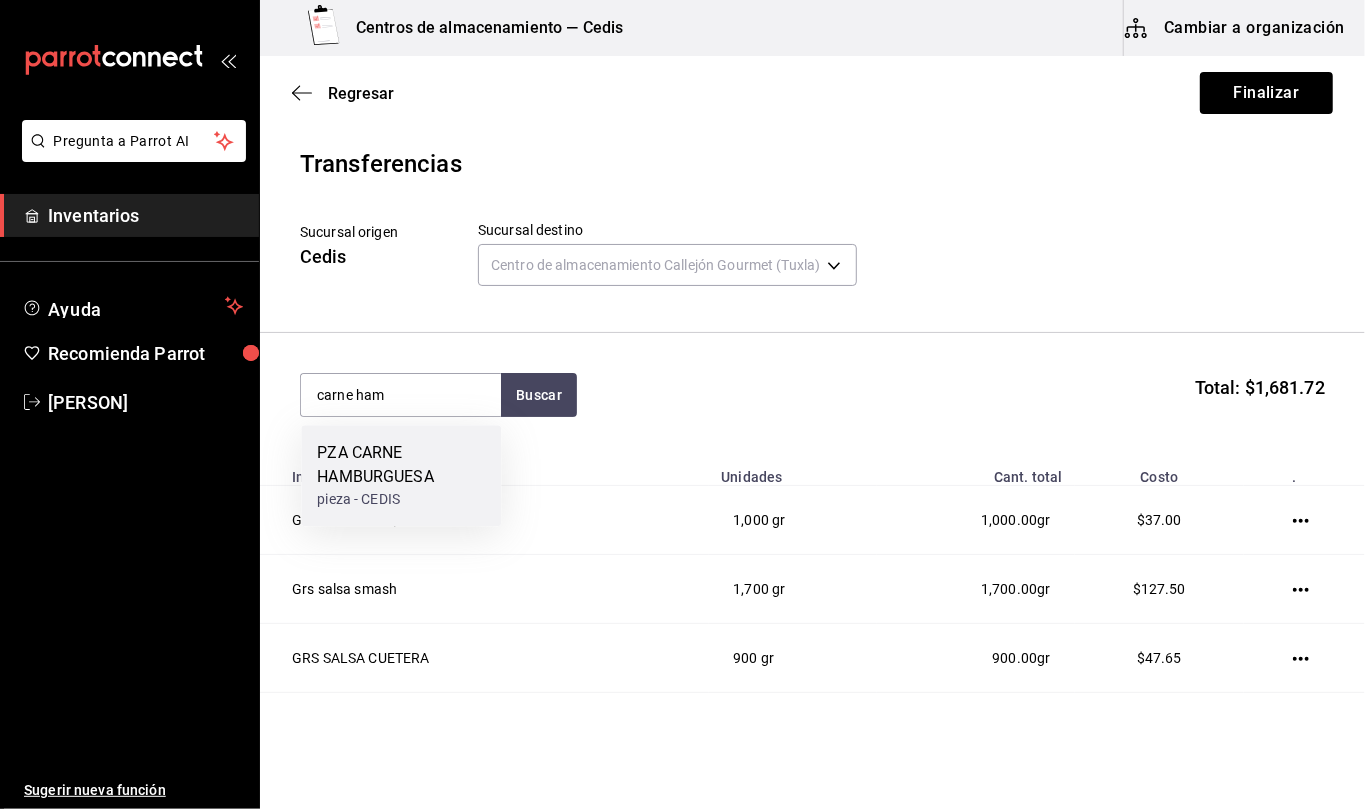 click on "PZA CARNE HAMBURGUESA" at bounding box center (401, 465) 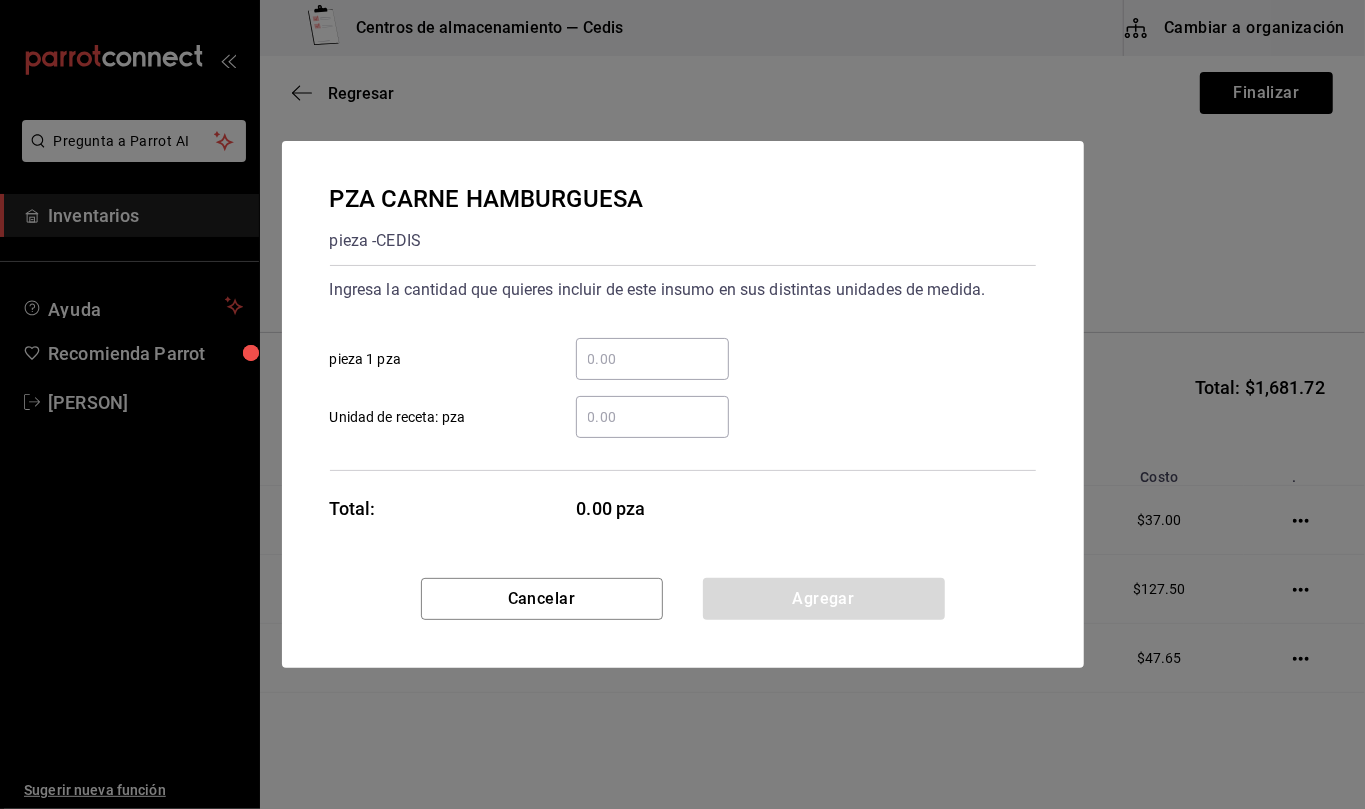 click on "​ Unidad de receta: pza" at bounding box center (652, 417) 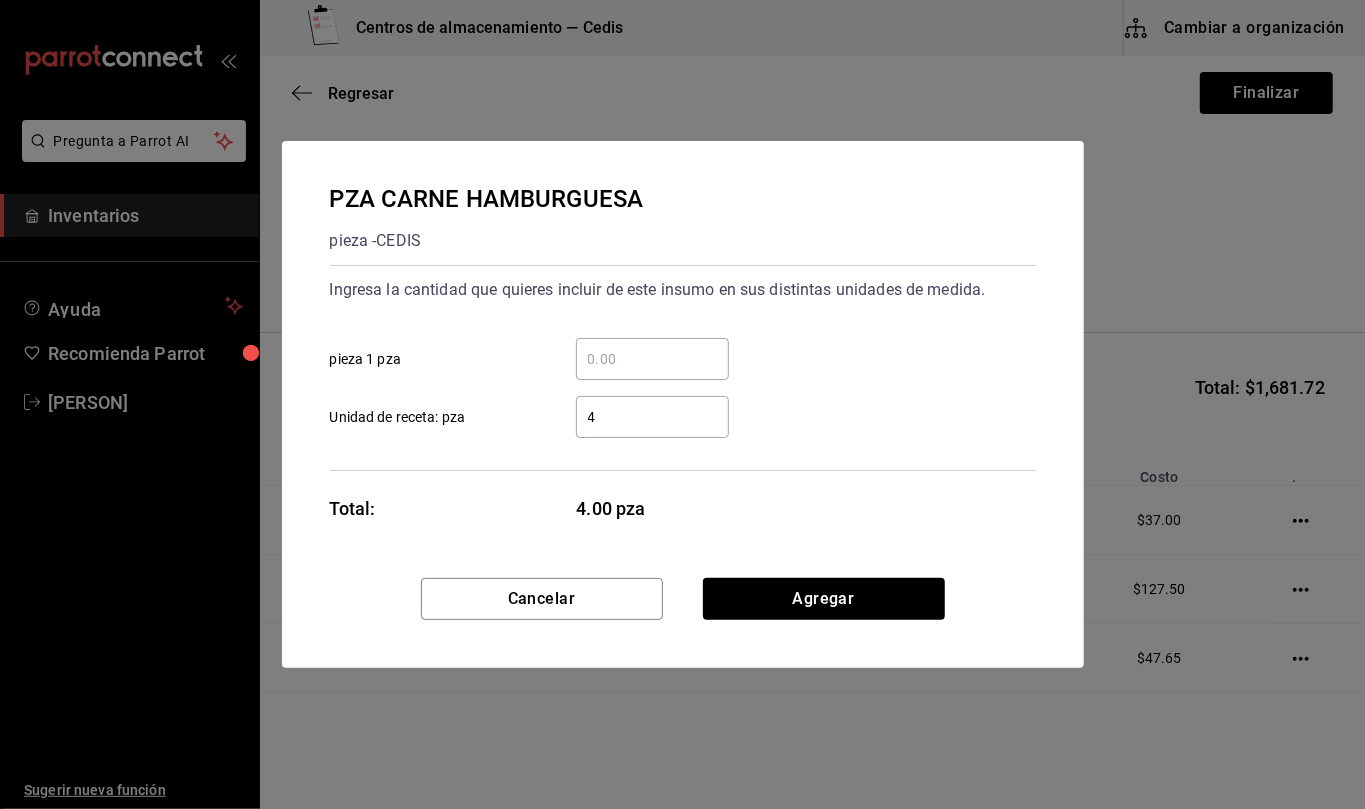 type on "45" 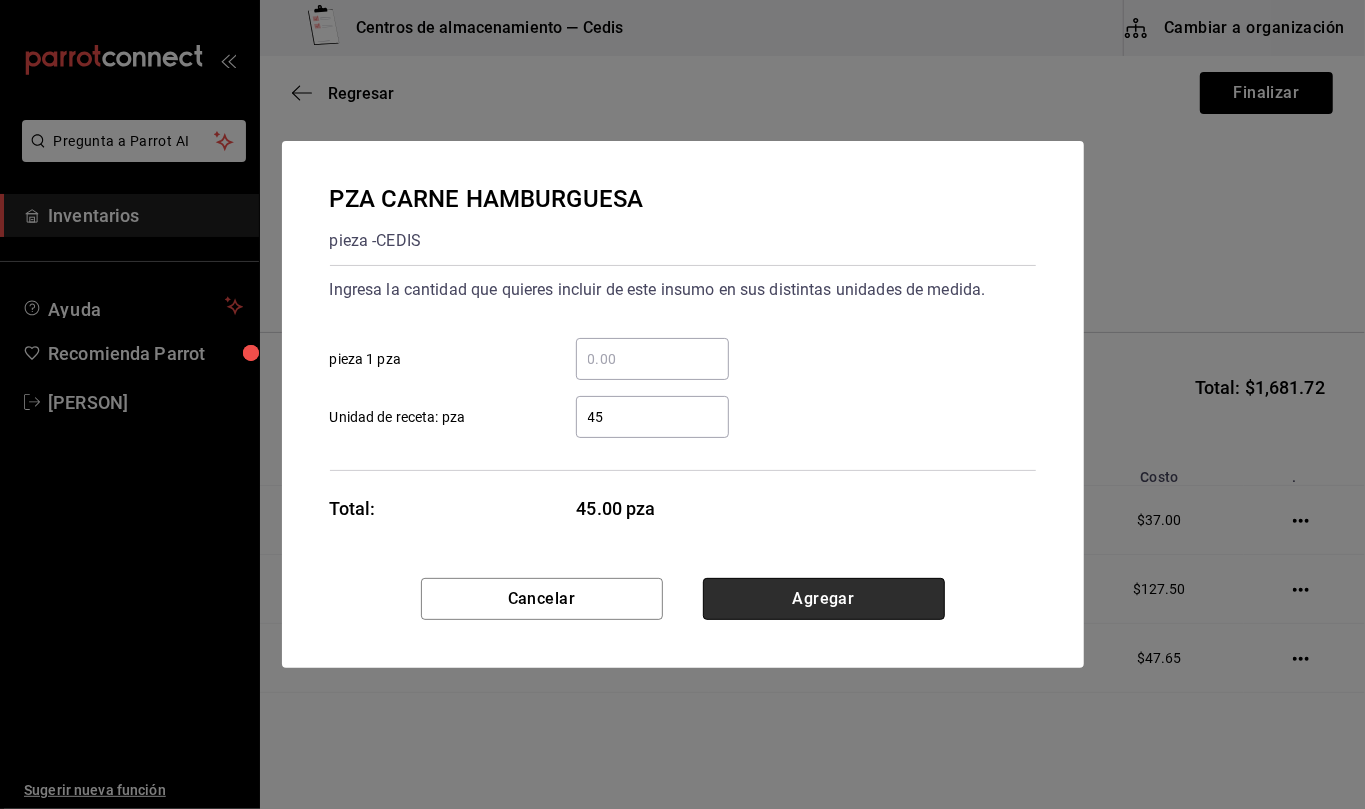 click on "Agregar" at bounding box center (824, 599) 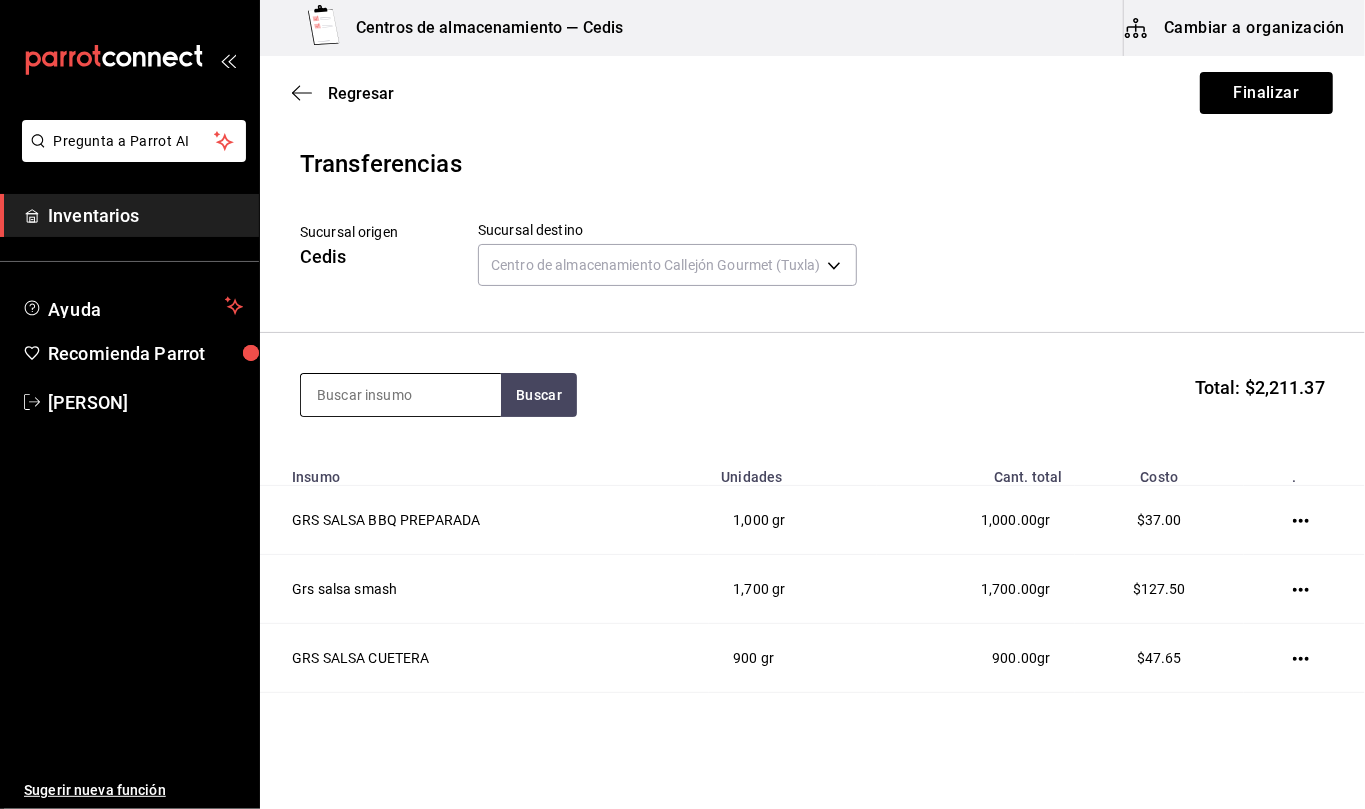 click at bounding box center (401, 395) 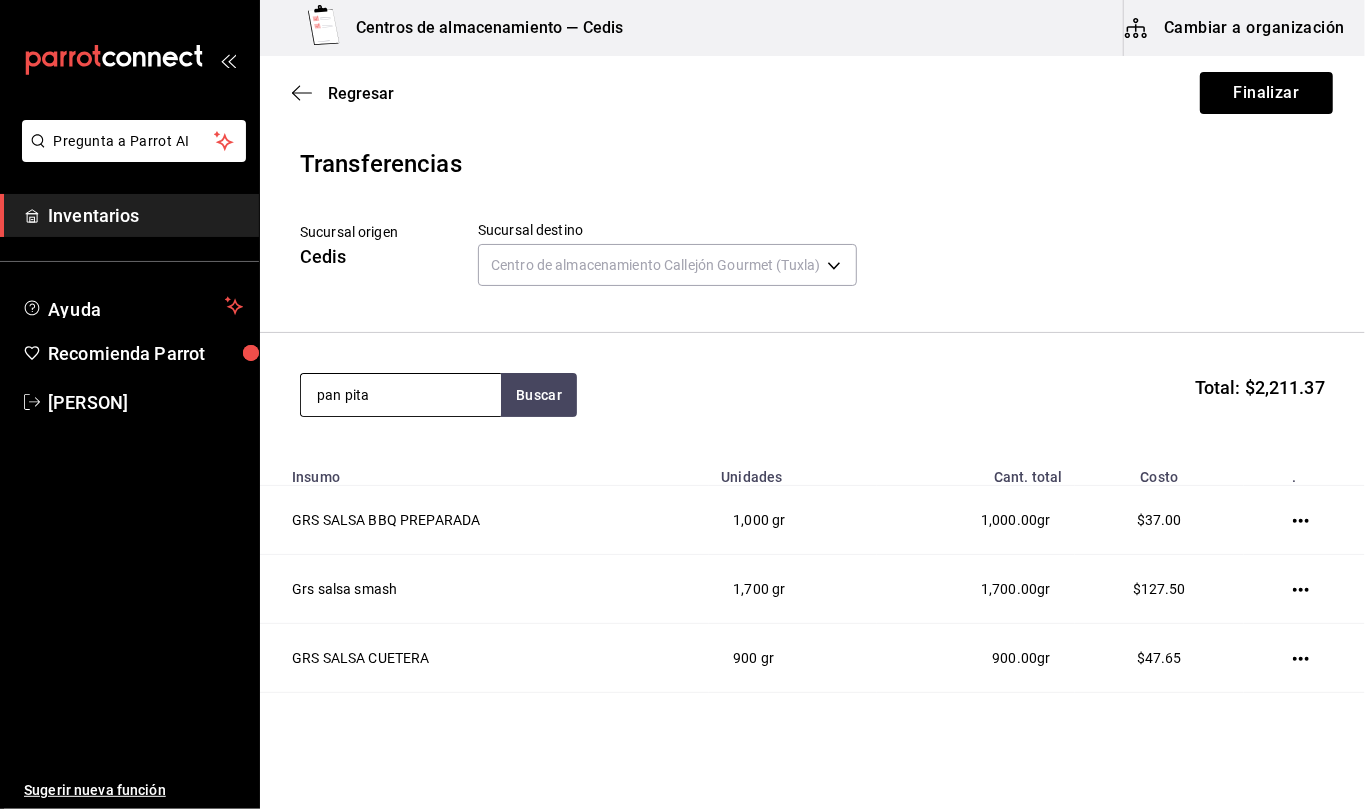 type on "pan pita" 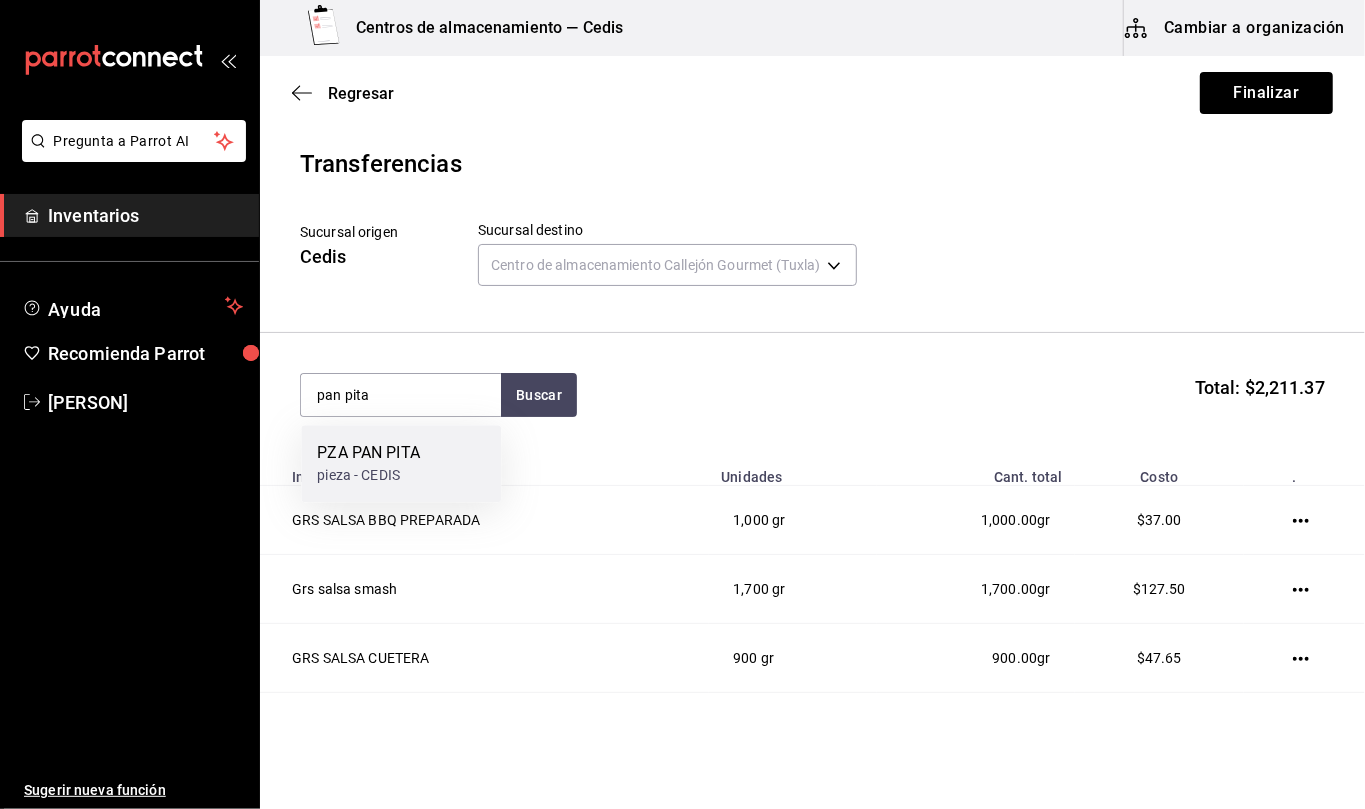 click on "PZA PAN PITA pieza - CEDIS" at bounding box center (401, 463) 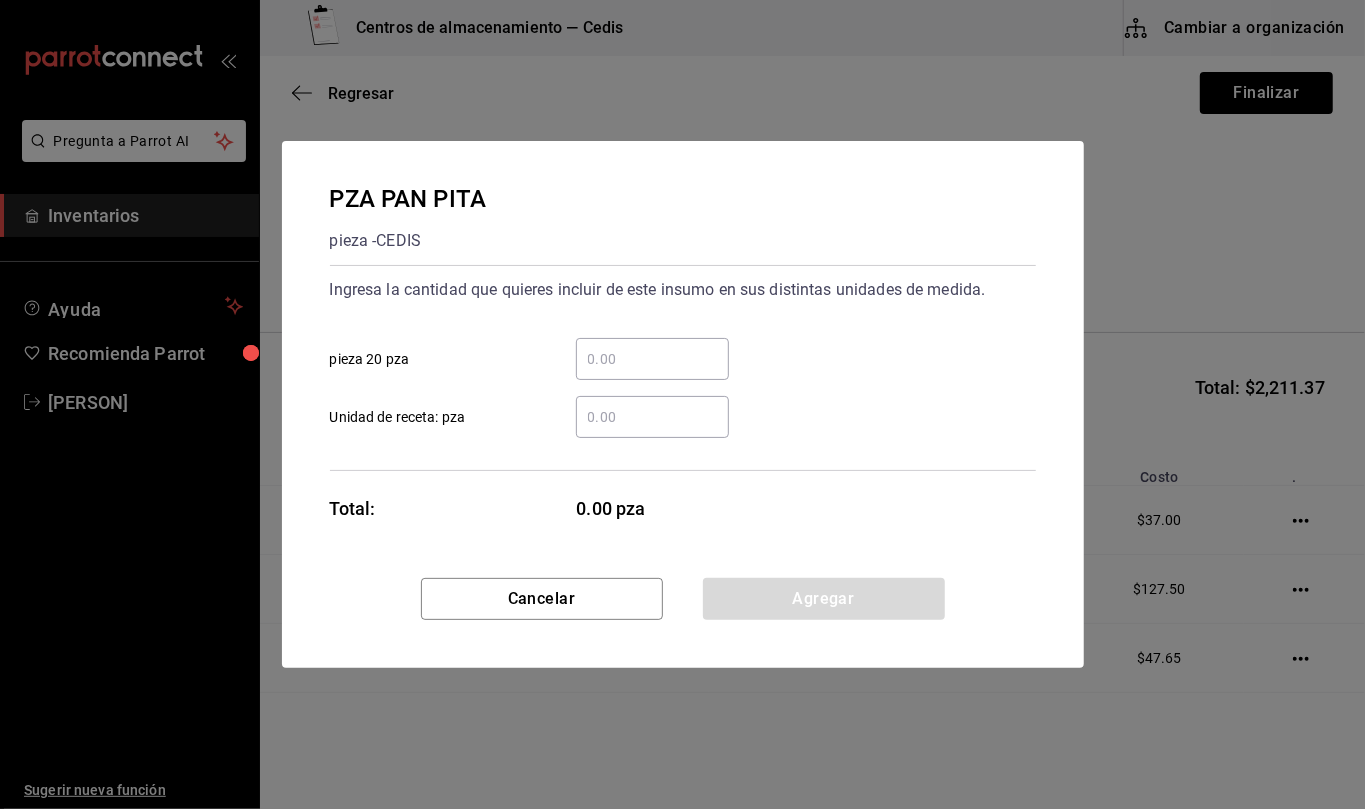 click on "​ Unidad de receta: pza" at bounding box center (652, 417) 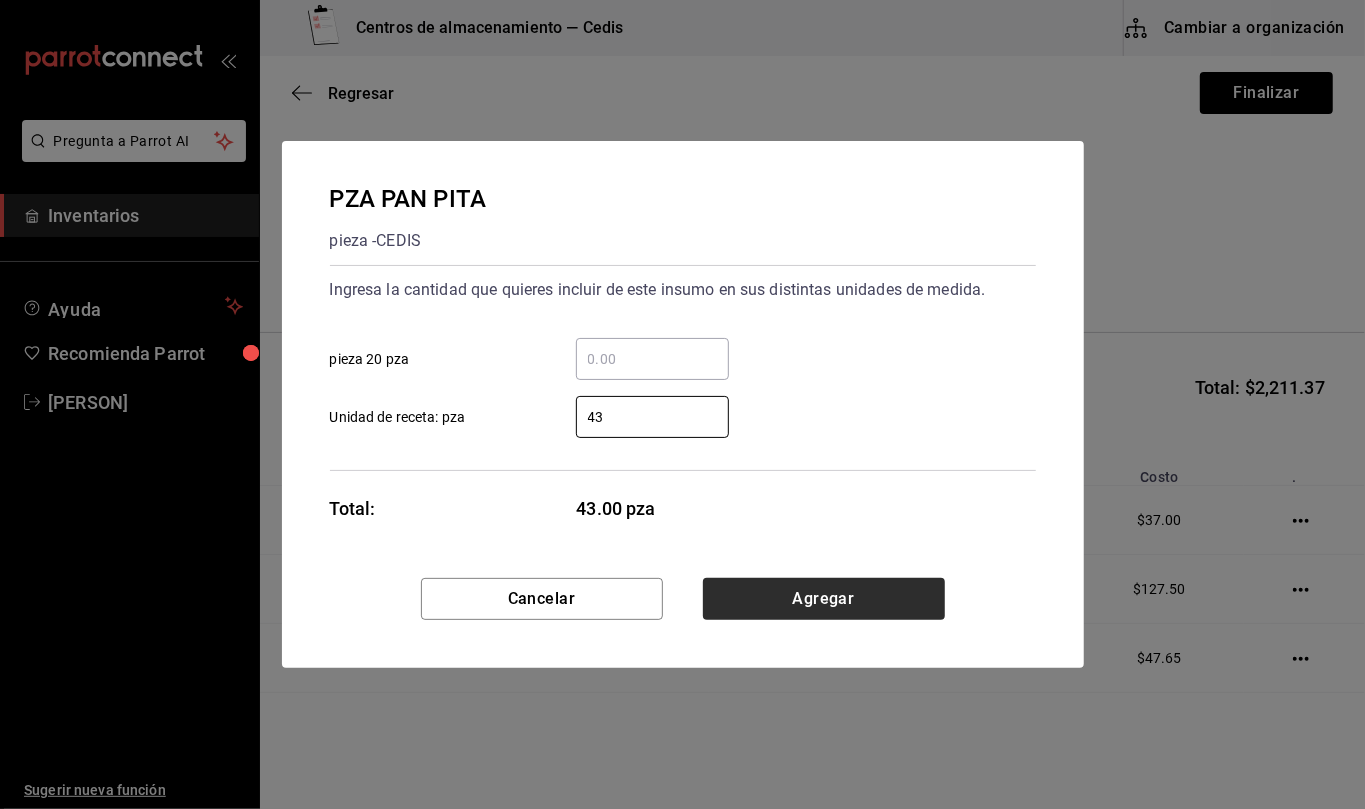 type on "43" 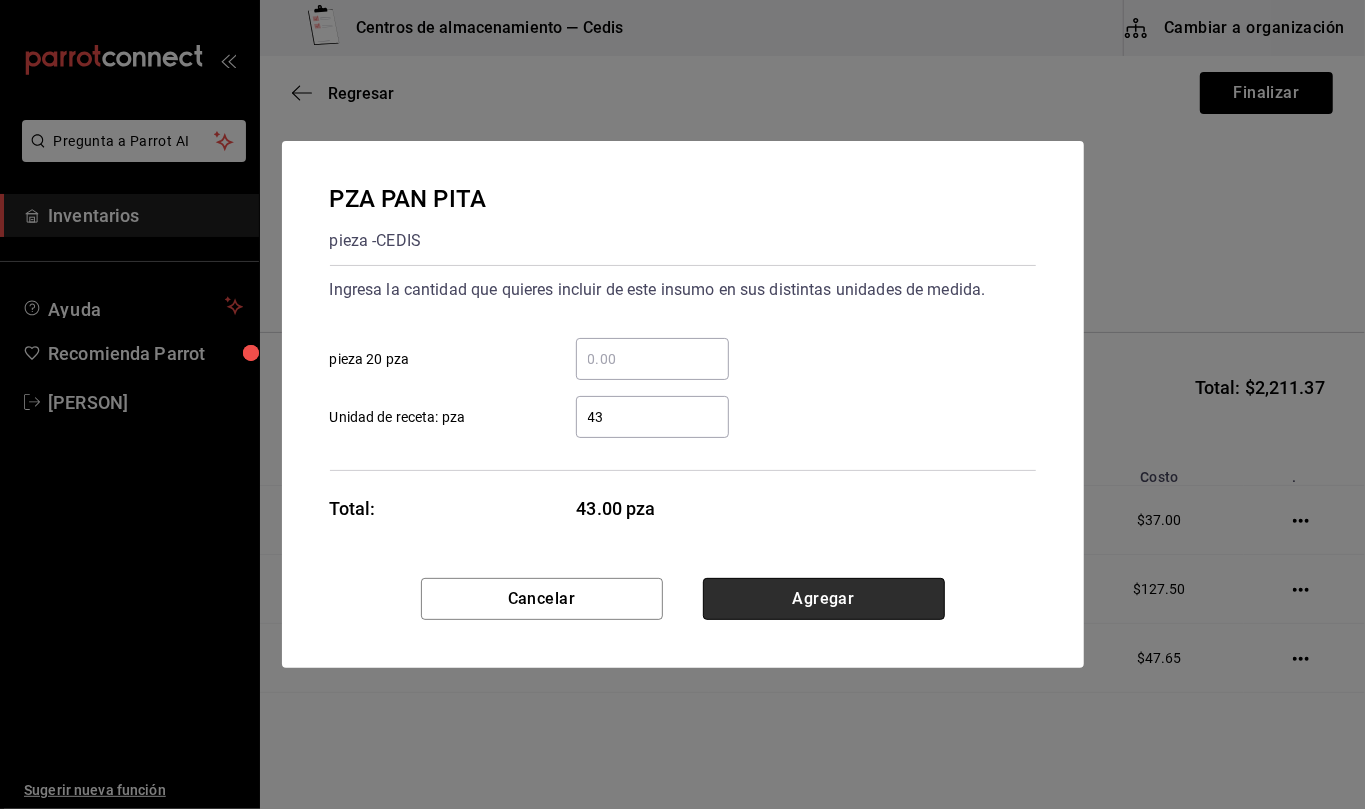 click on "Agregar" at bounding box center [824, 599] 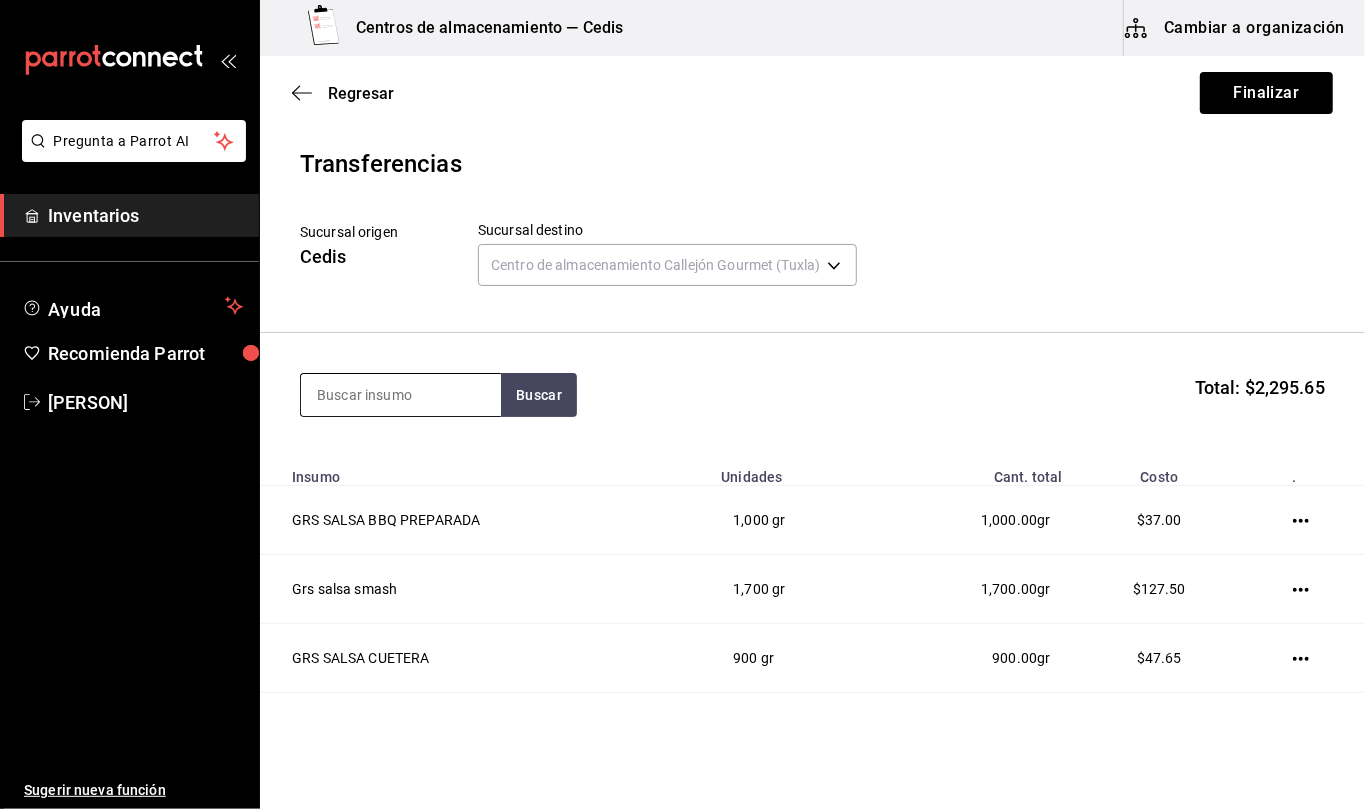 click at bounding box center [401, 395] 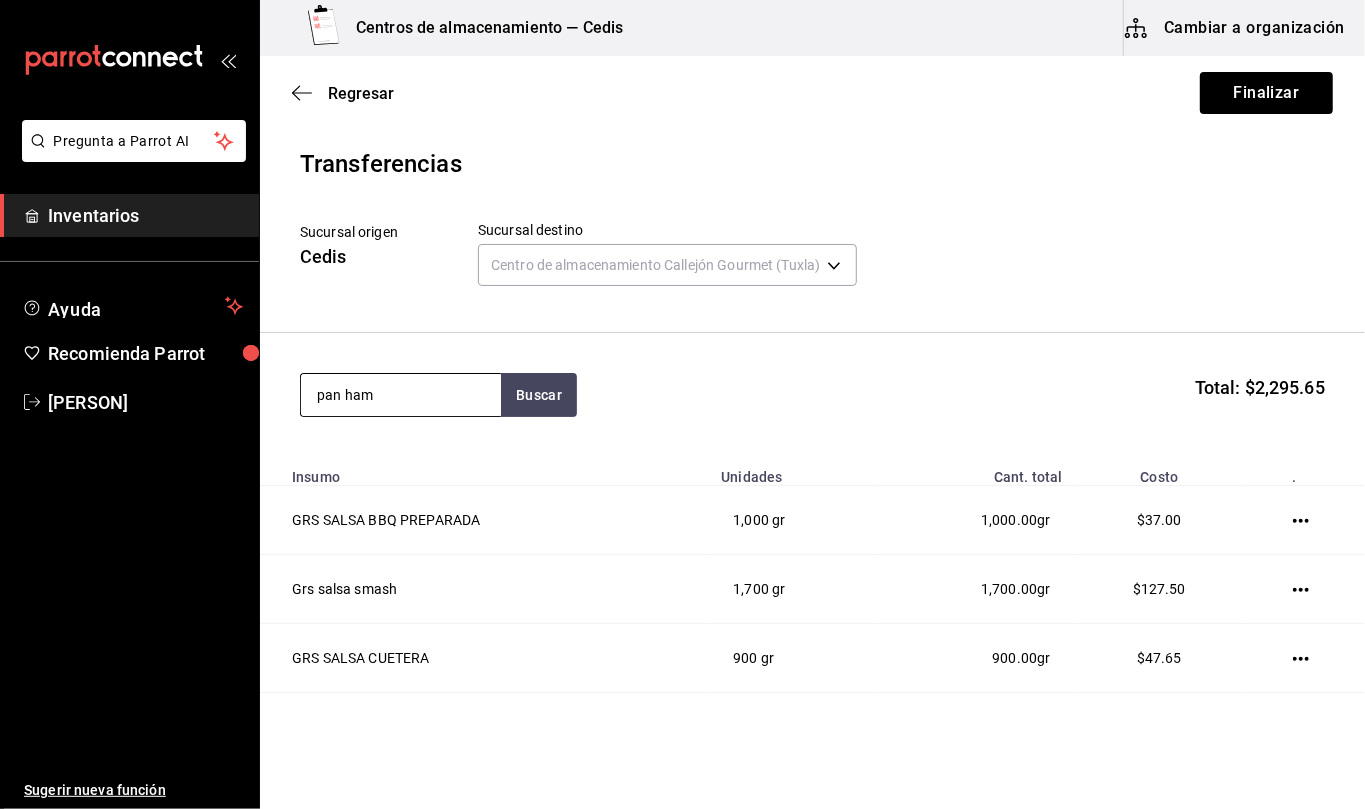 type on "pan ham" 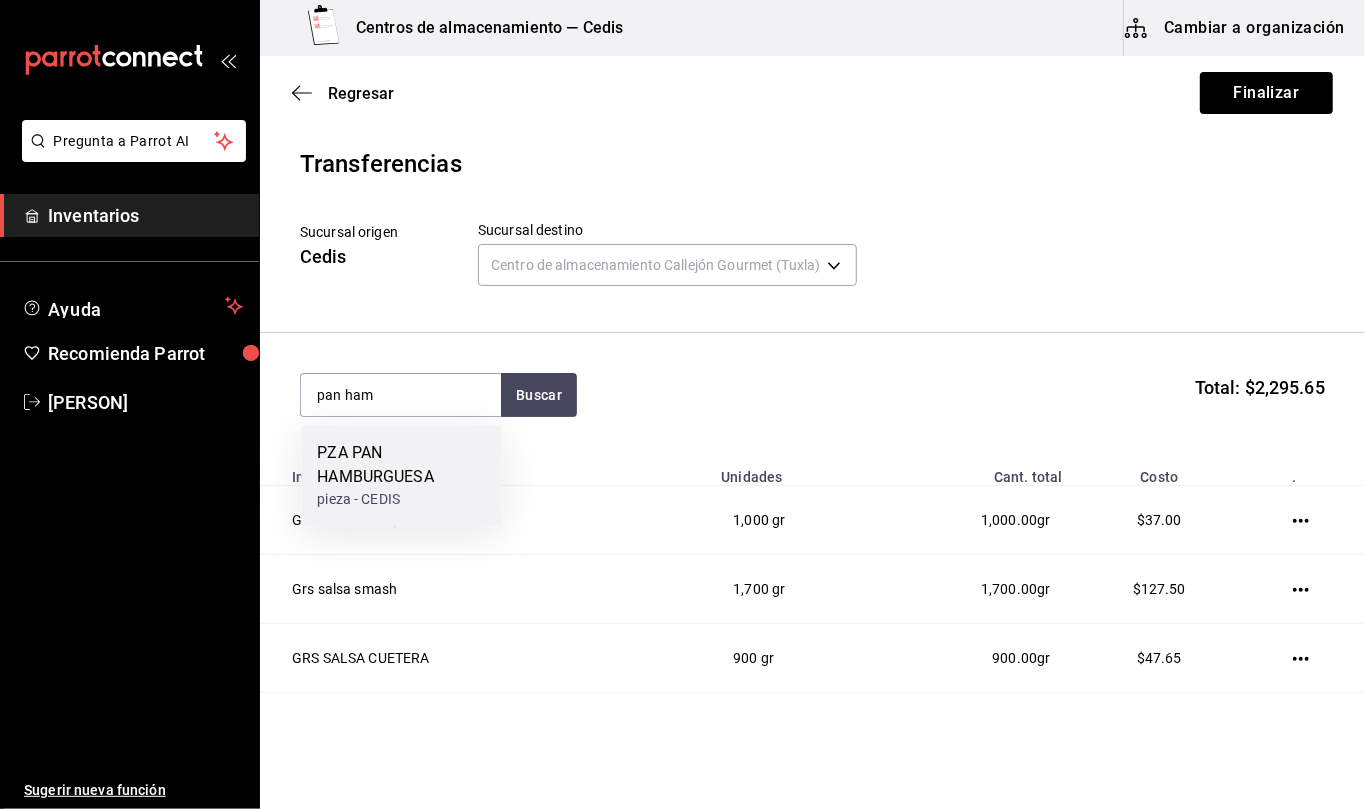 click on "PZA PAN HAMBURGUESA" at bounding box center (401, 465) 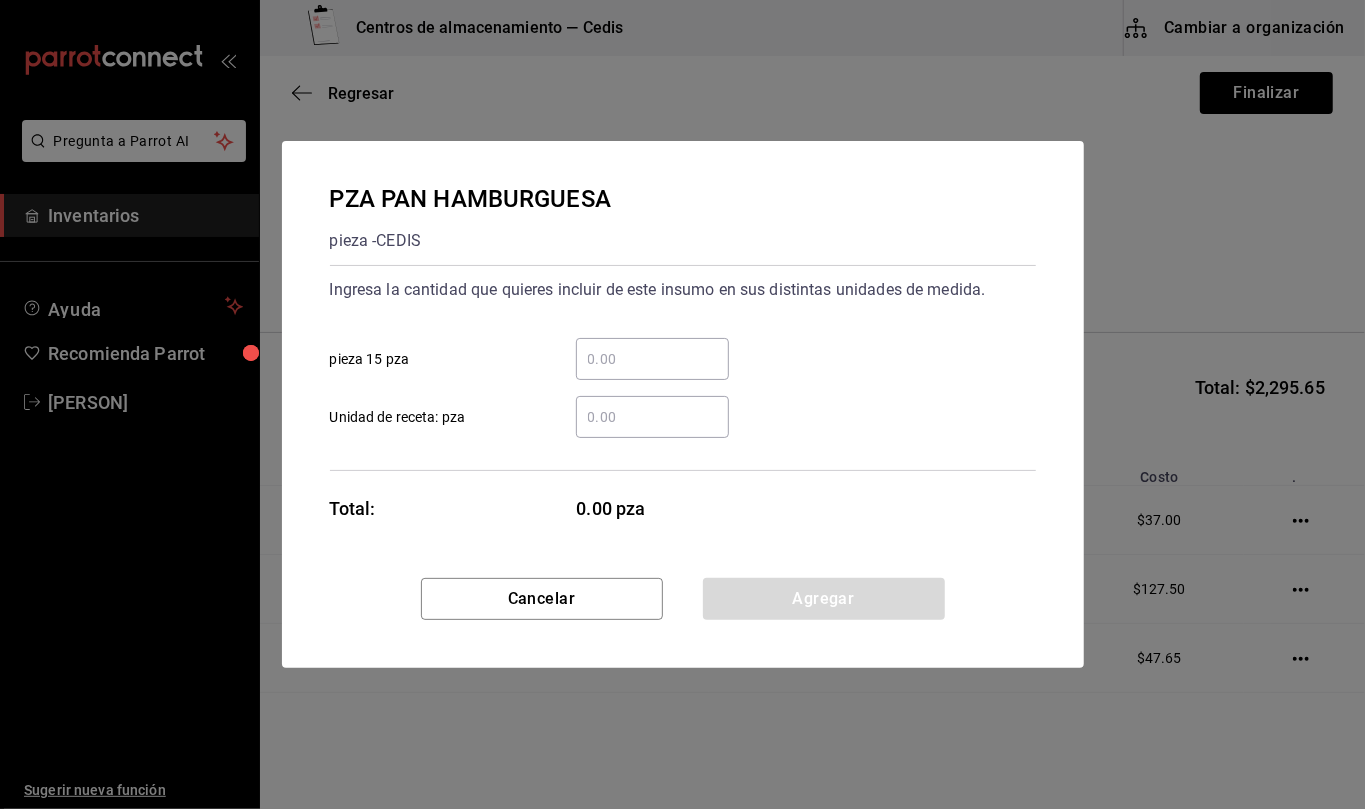 click on "​ Unidad de receta: pza" at bounding box center (652, 417) 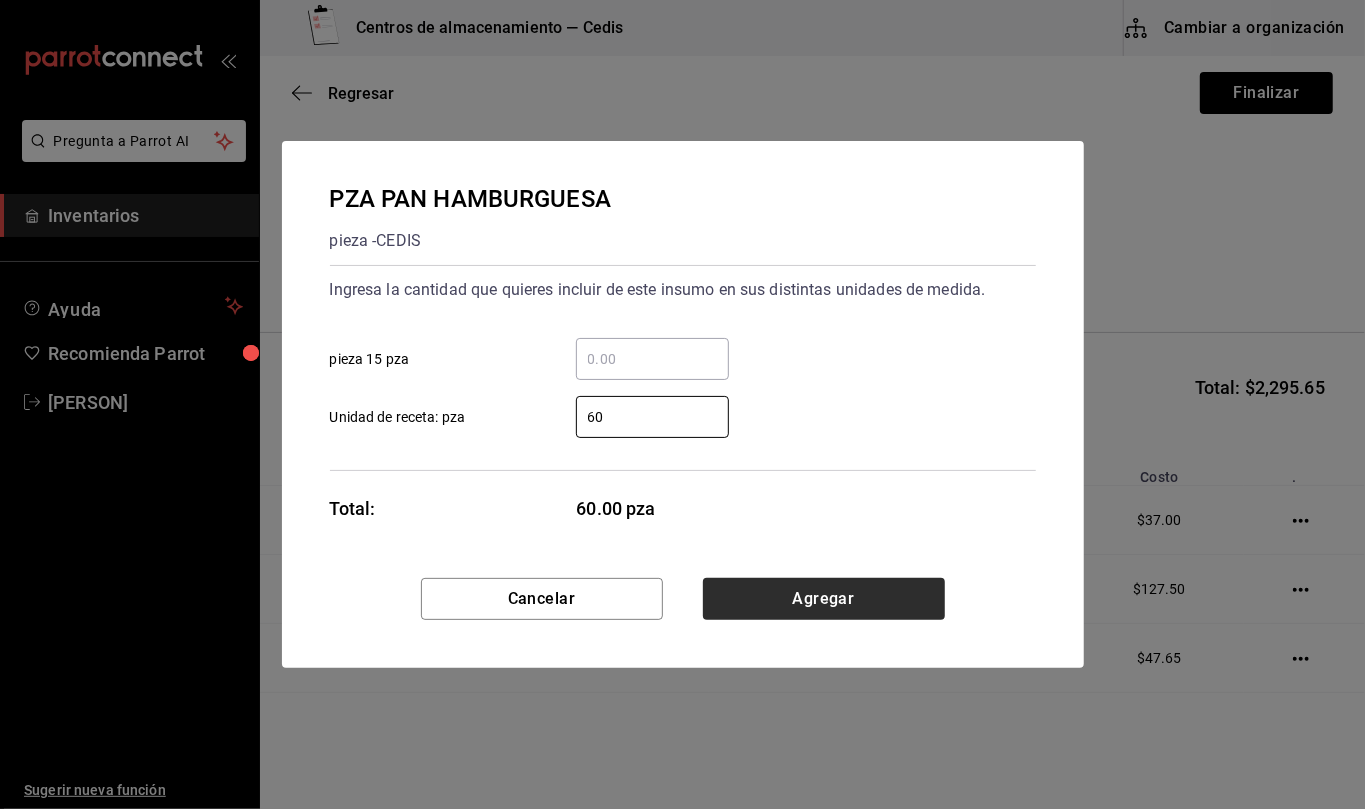 type on "60" 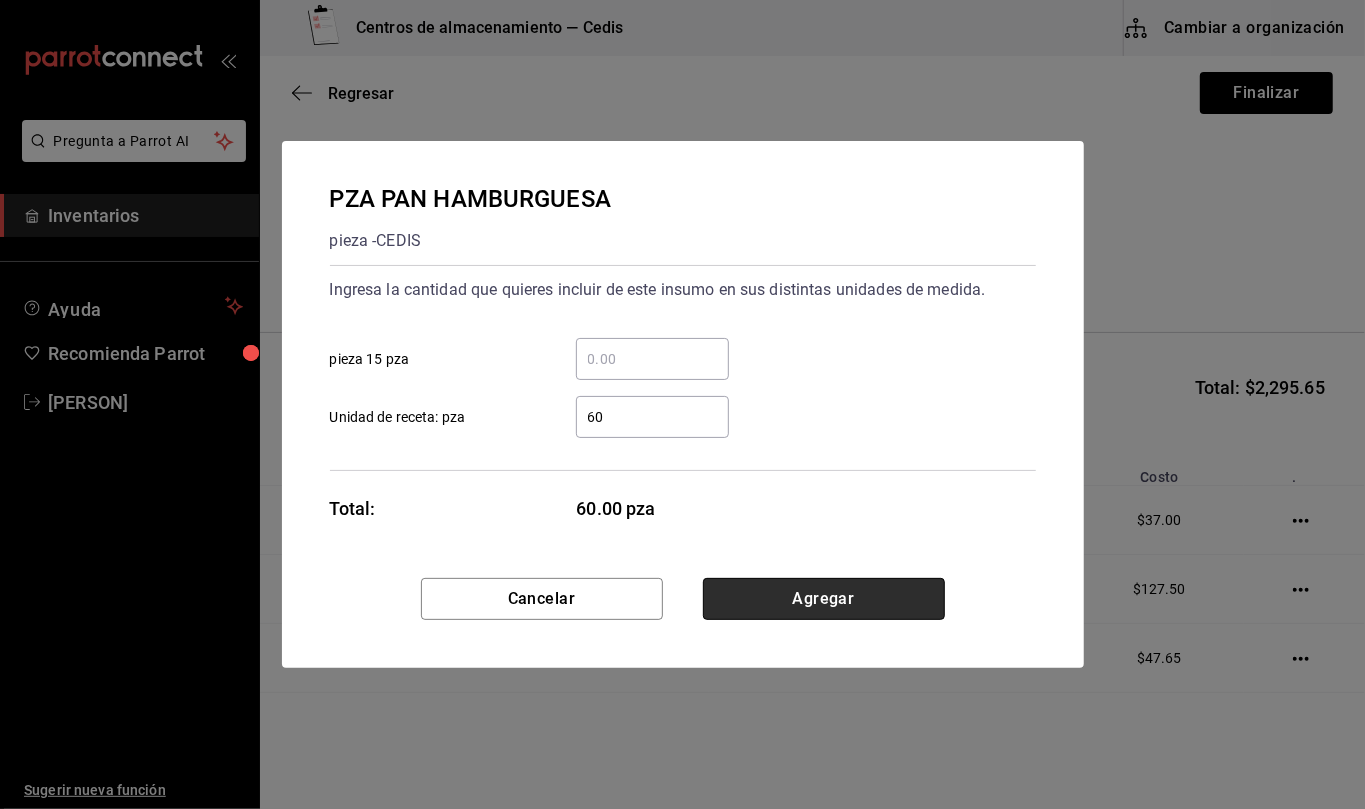 click on "Agregar" at bounding box center [824, 599] 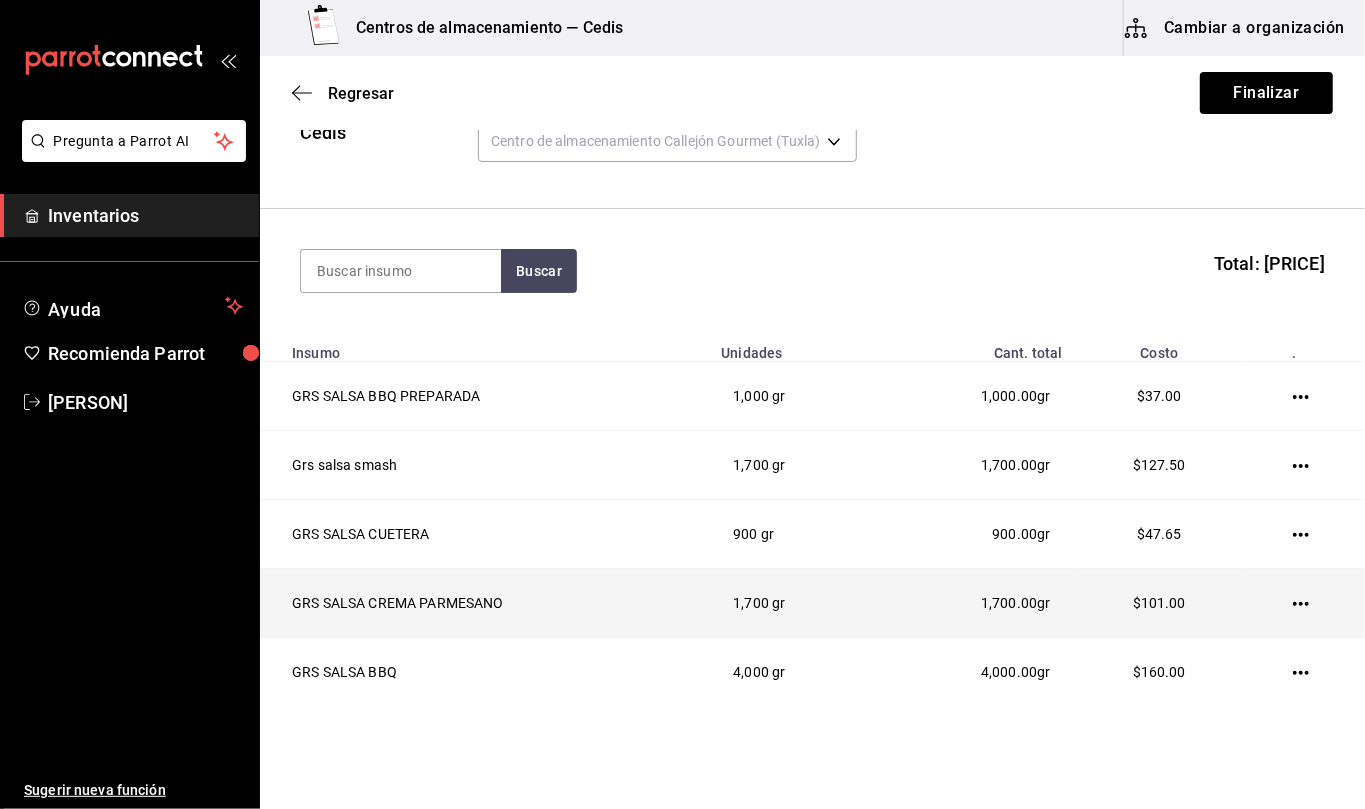 scroll, scrollTop: 0, scrollLeft: 0, axis: both 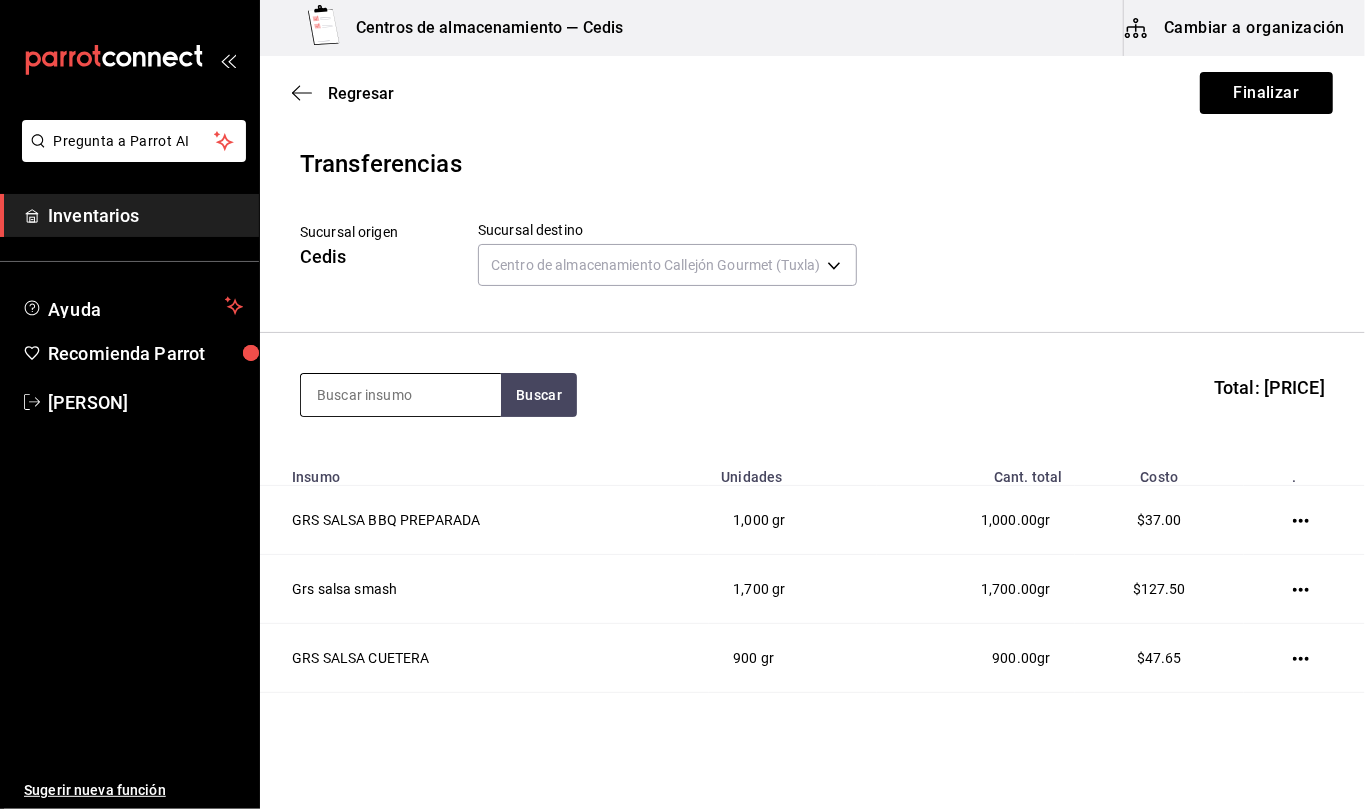 click at bounding box center (401, 395) 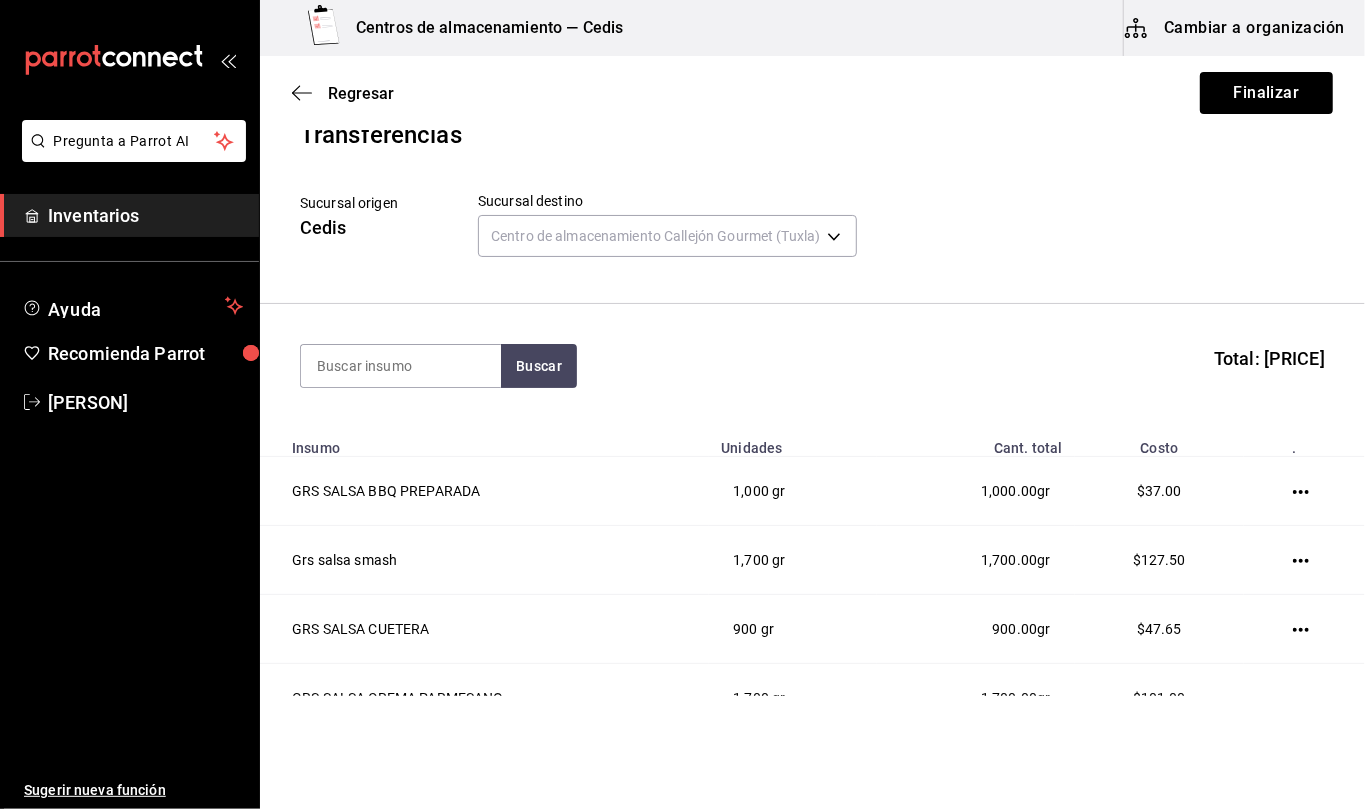 scroll, scrollTop: 0, scrollLeft: 0, axis: both 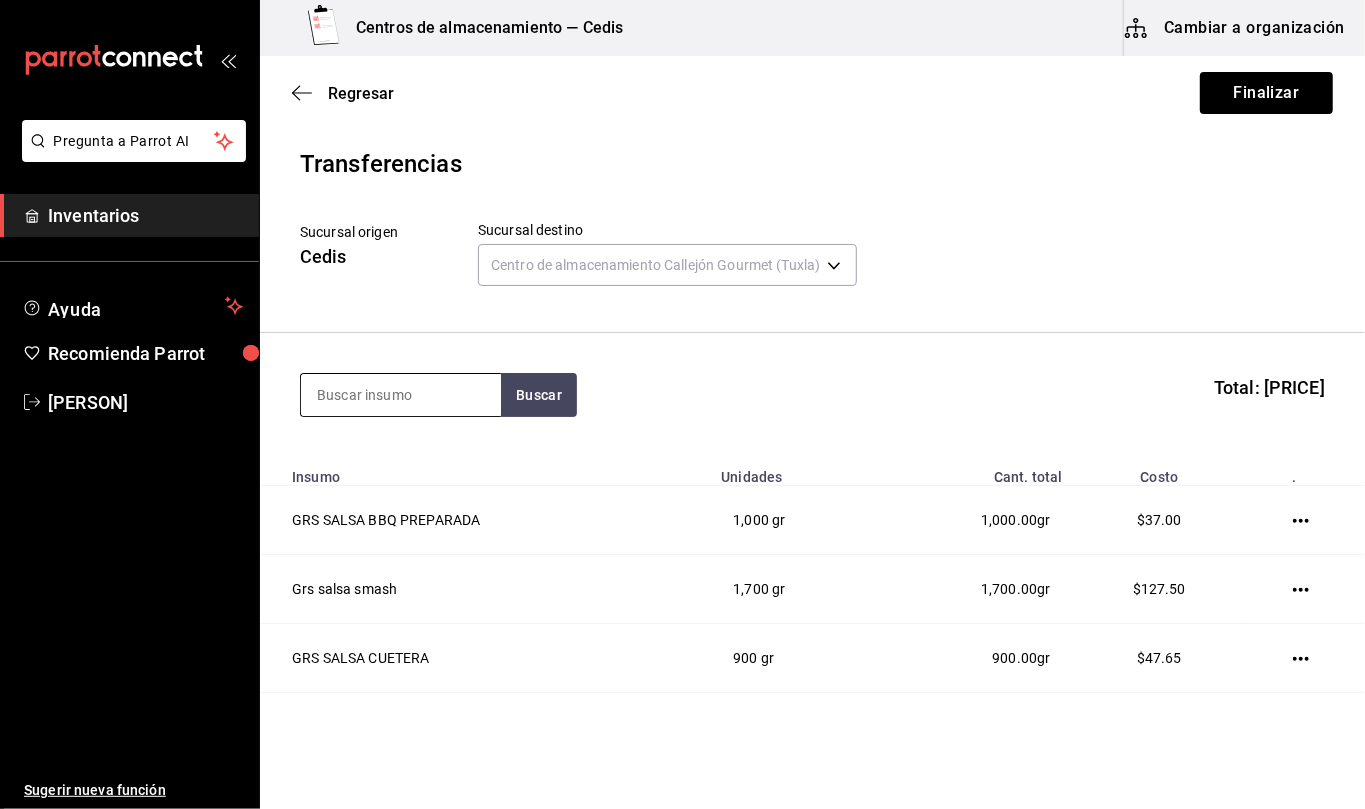 click at bounding box center [401, 395] 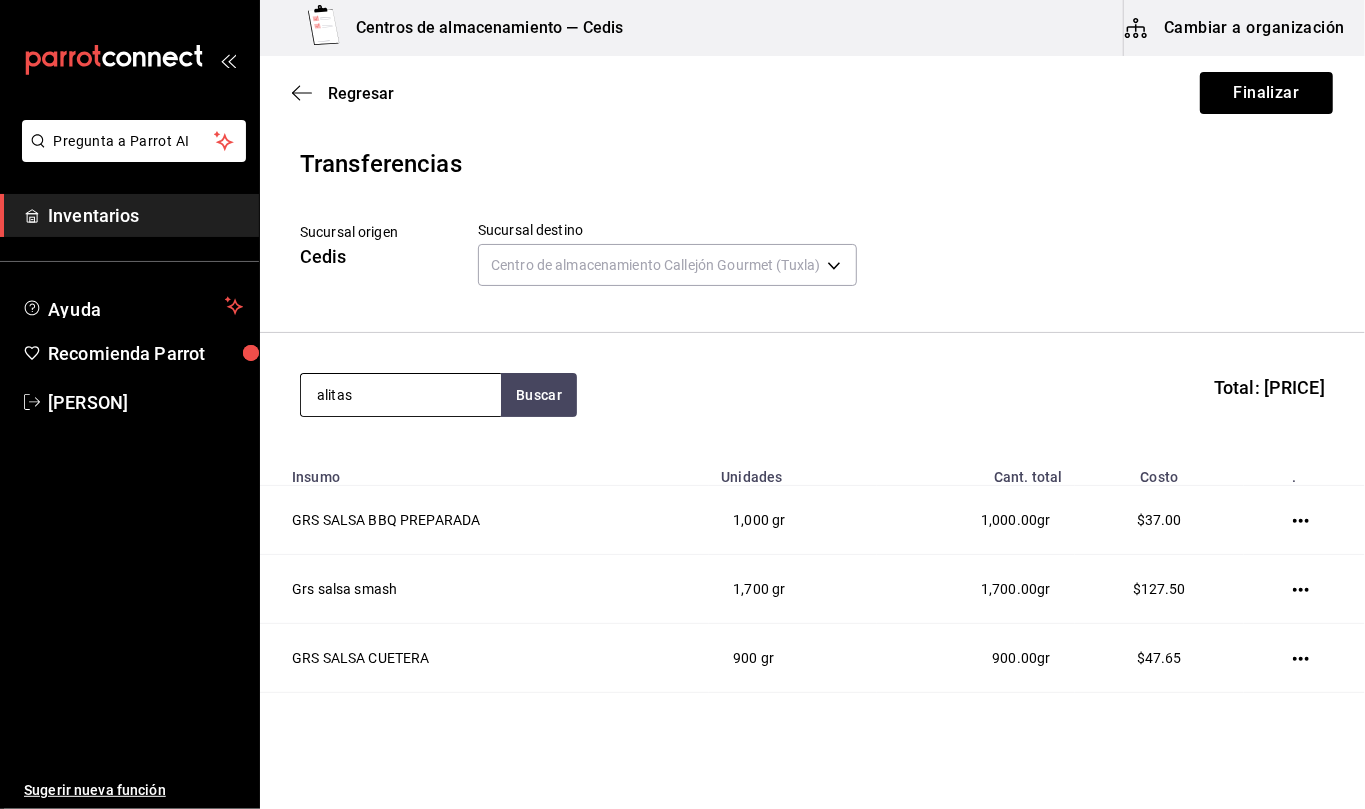 type on "alitas" 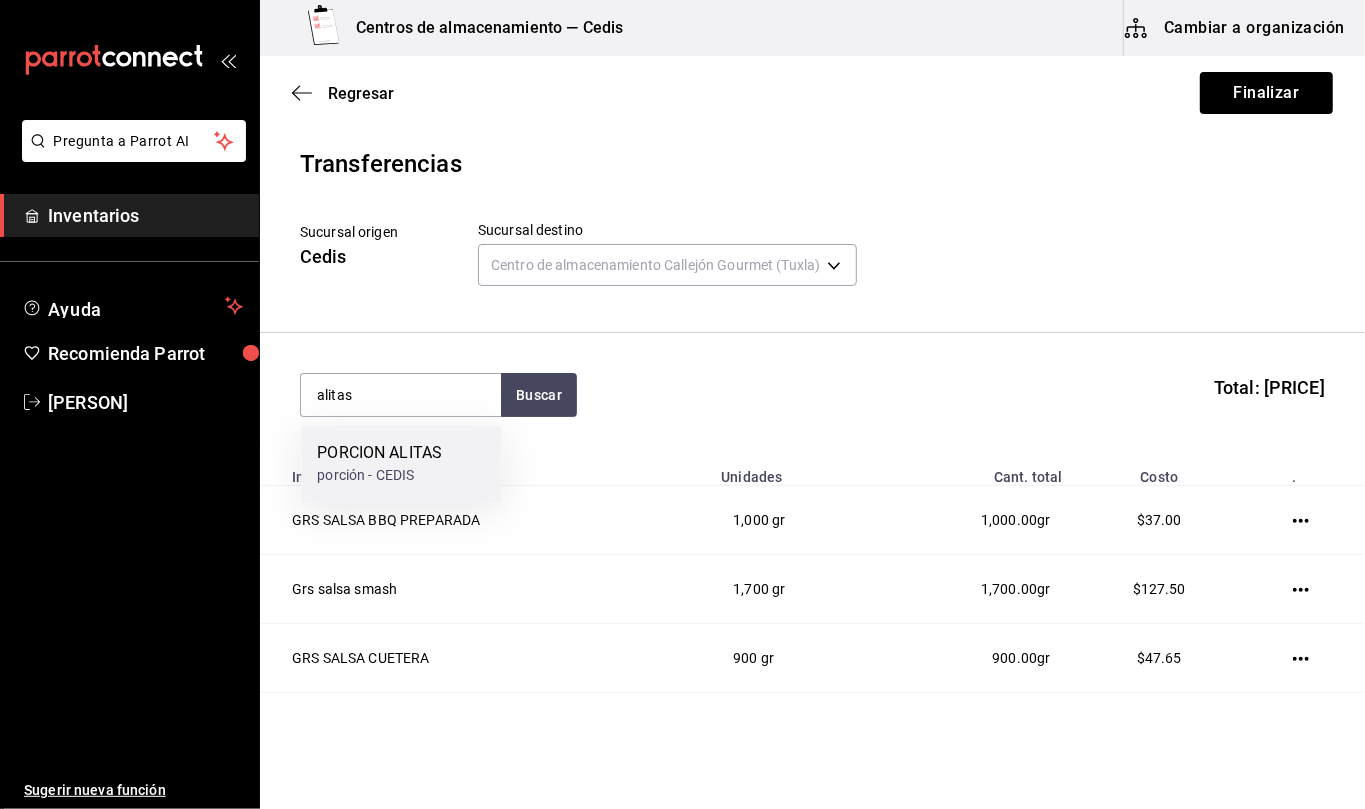 click on "porción - CEDIS" at bounding box center [379, 475] 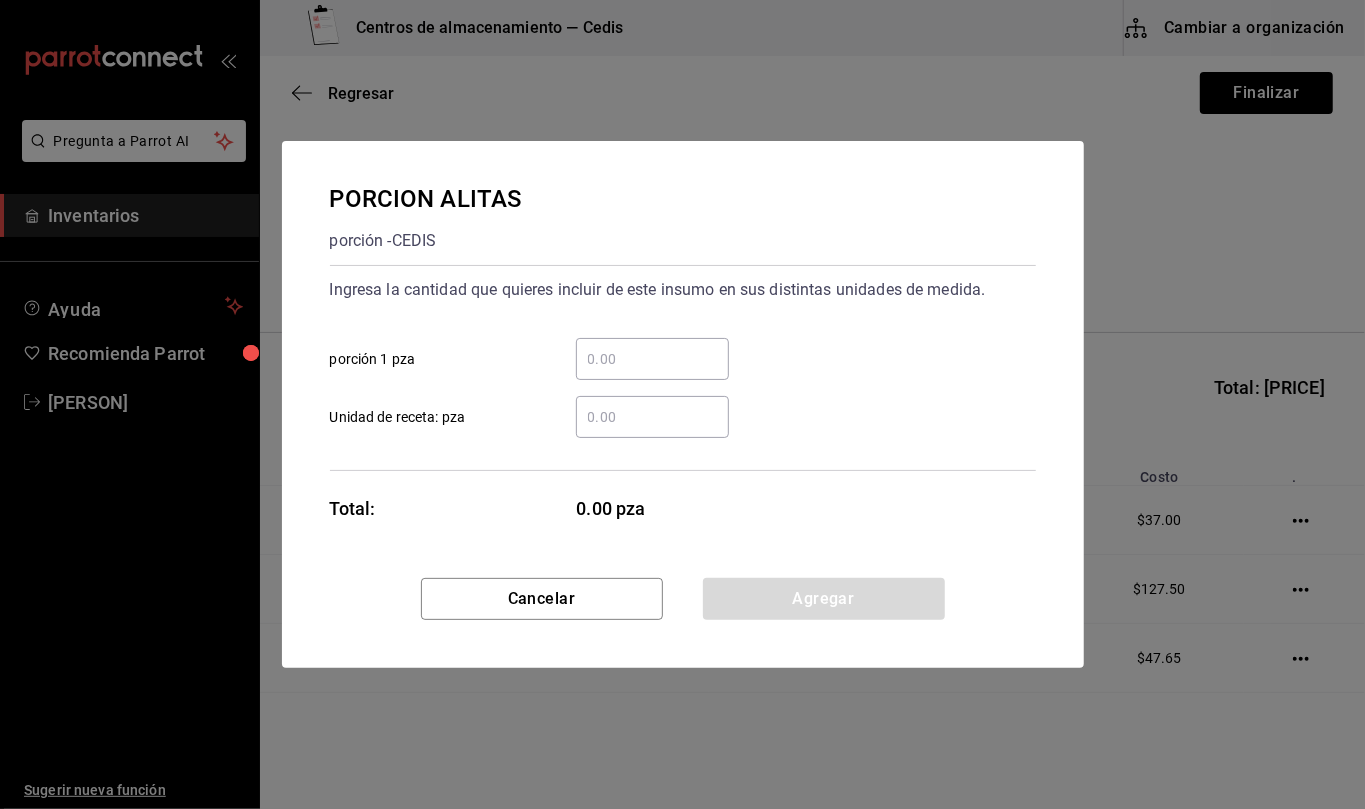 click on "​ Unidad de receta: pza" at bounding box center [652, 417] 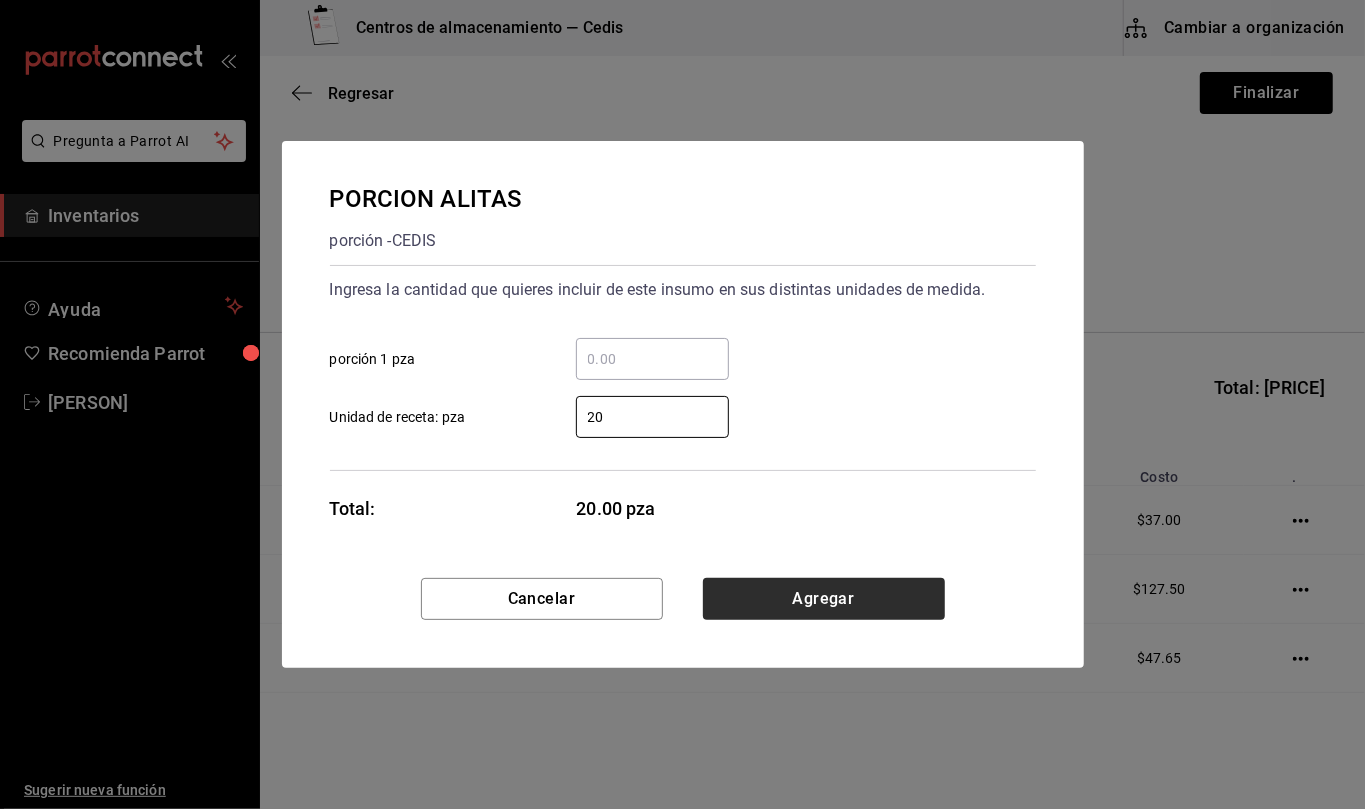 type on "20" 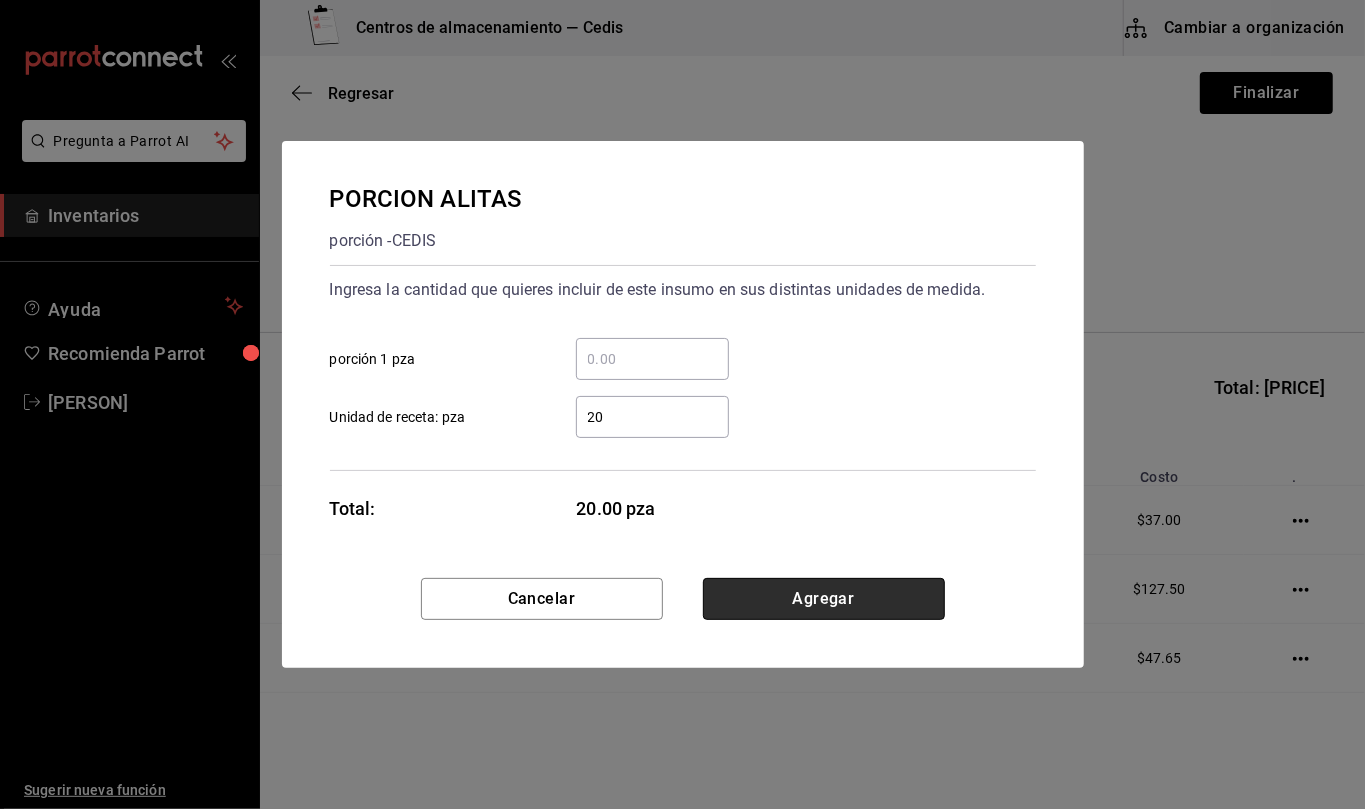 click on "Agregar" at bounding box center (824, 599) 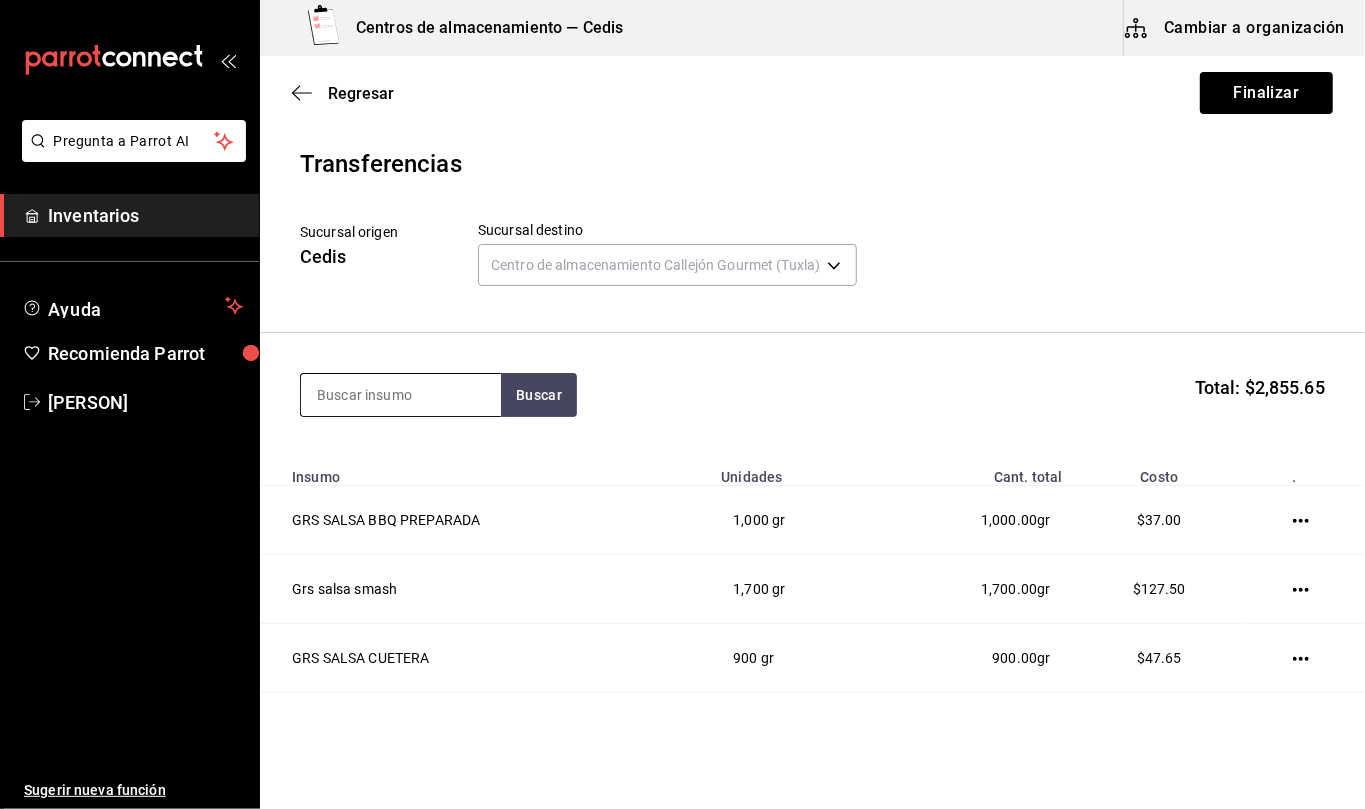 click at bounding box center [401, 395] 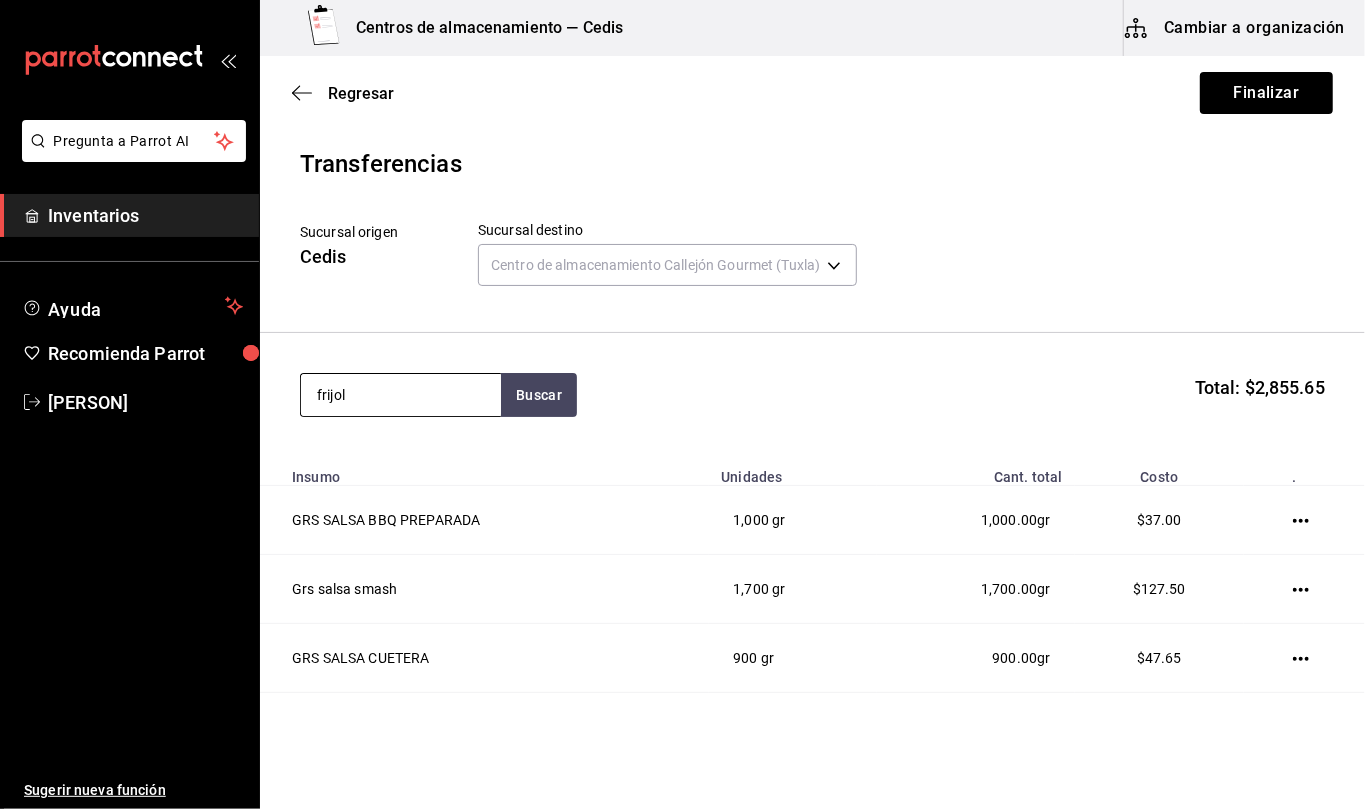 type on "frijol" 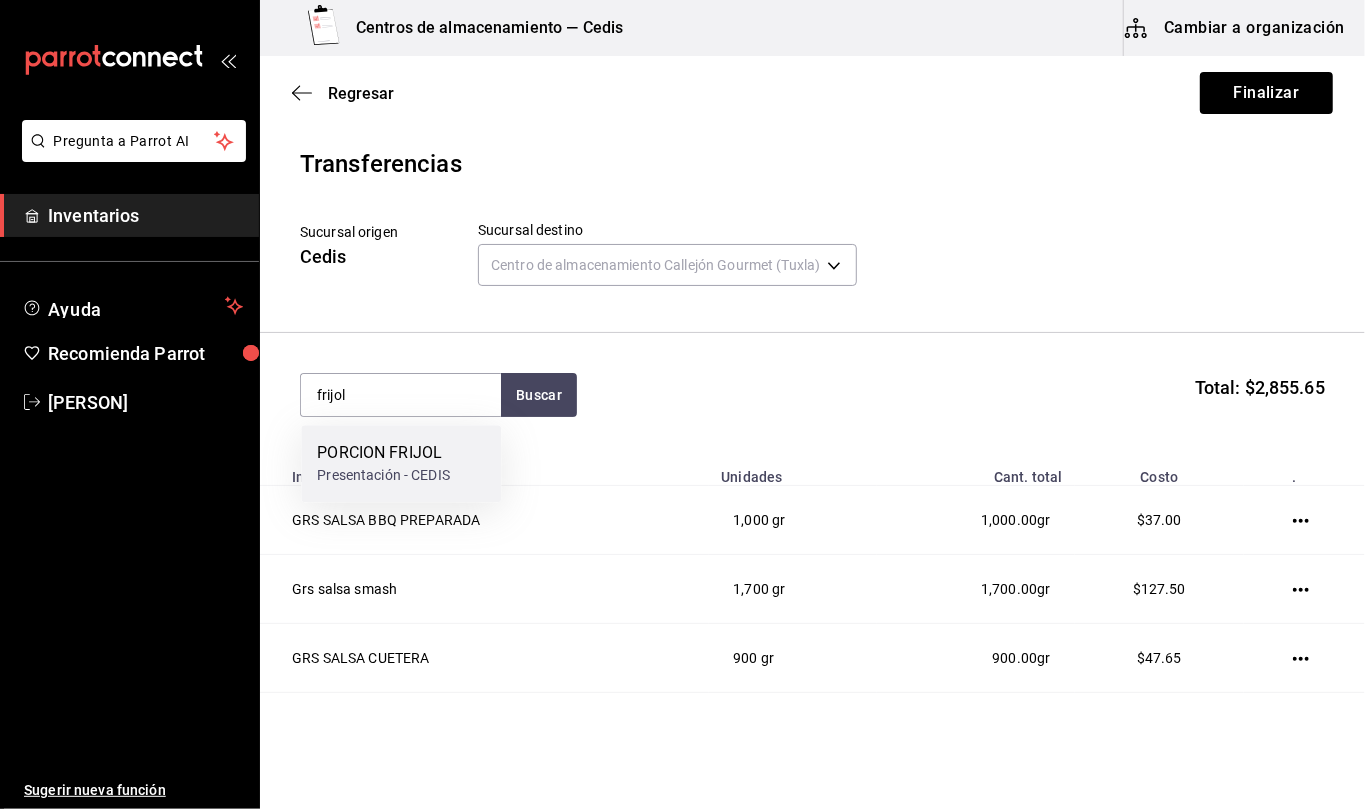 click on "PORCION FRIJOL" at bounding box center [383, 453] 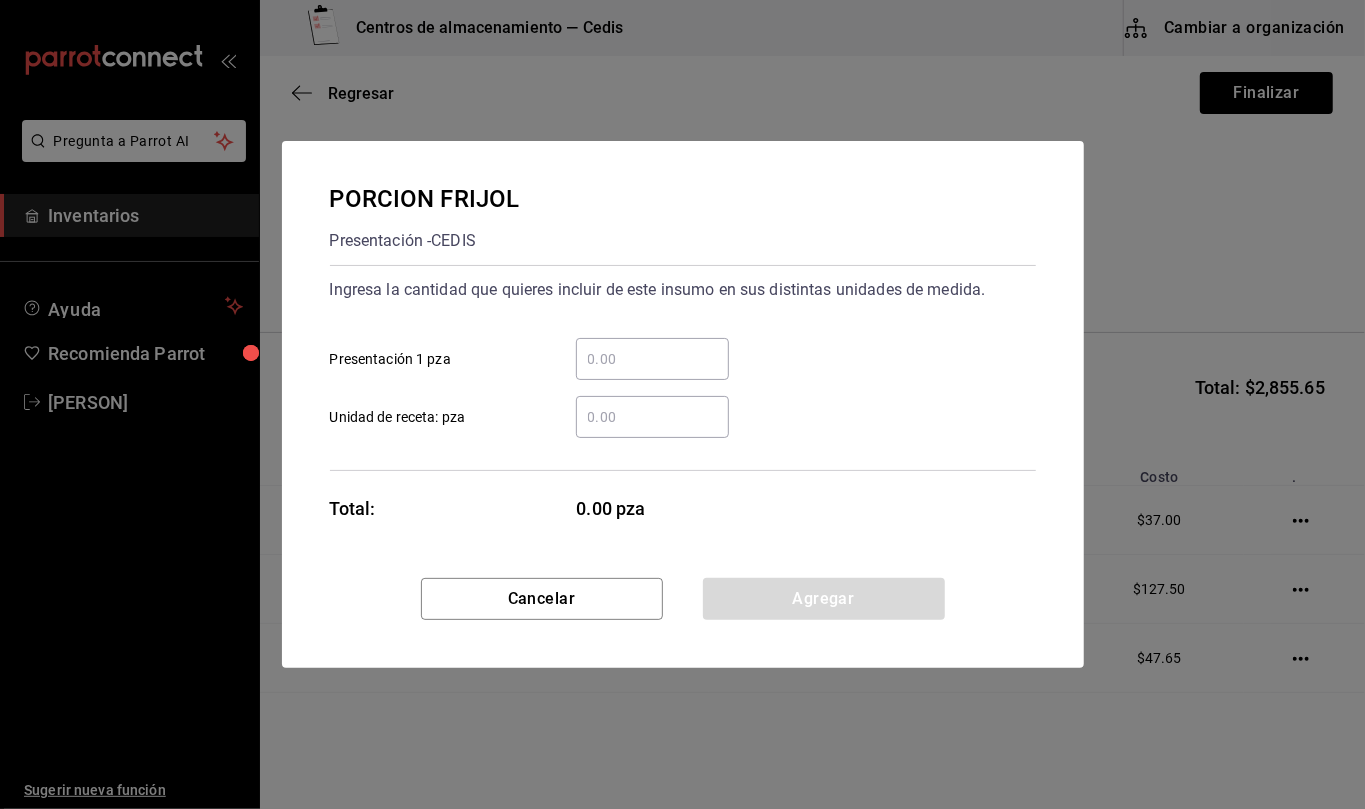 click on "​ Unidad de receta: pza" at bounding box center (652, 417) 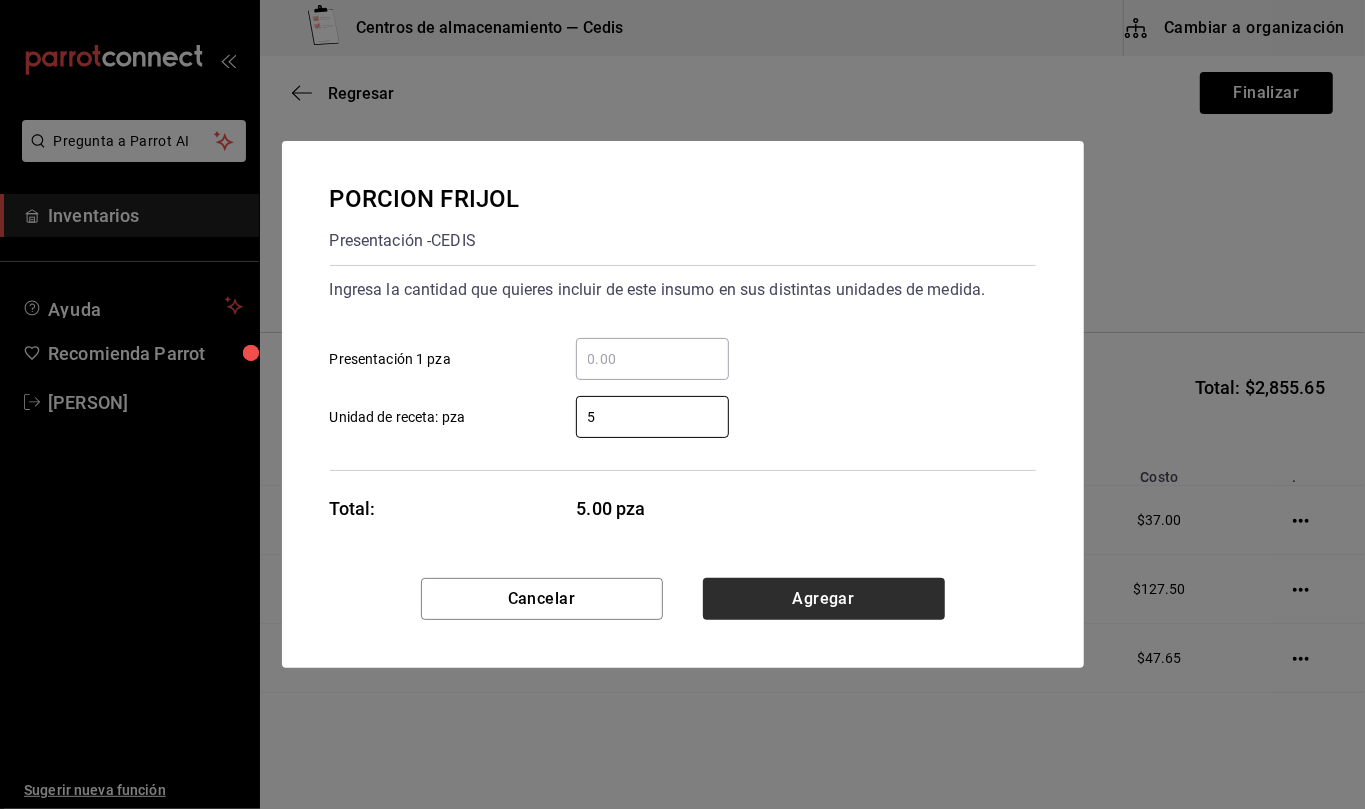 type on "5" 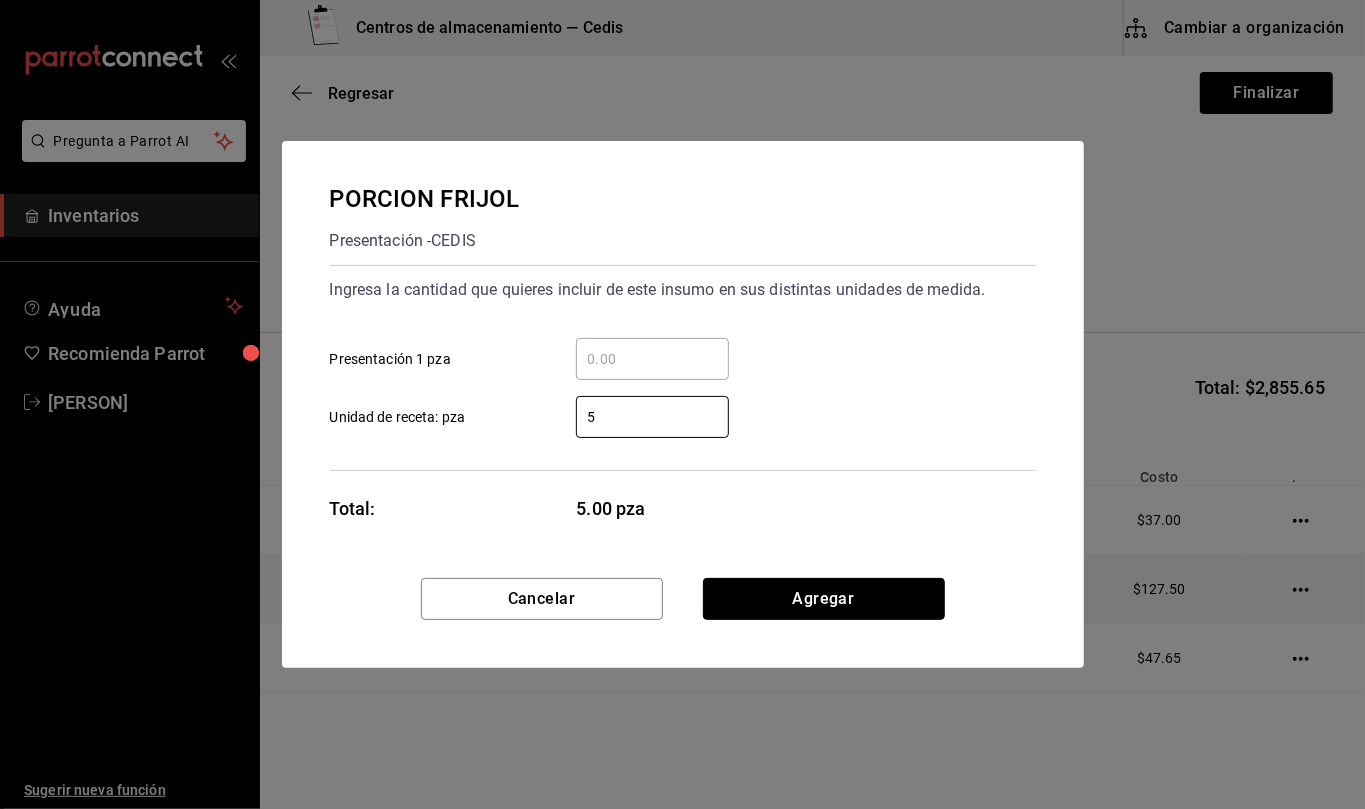 drag, startPoint x: 941, startPoint y: 596, endPoint x: 924, endPoint y: 600, distance: 17.464249 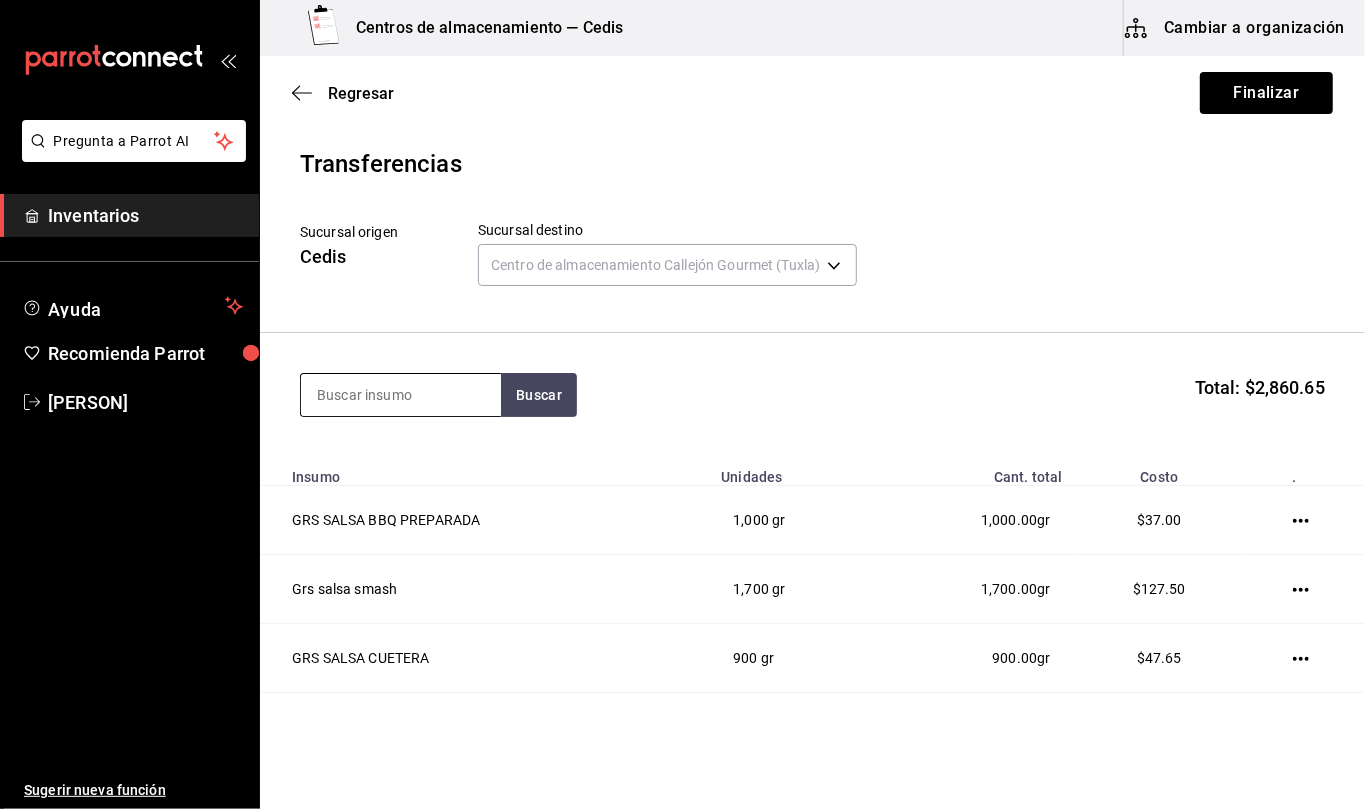 click at bounding box center (401, 395) 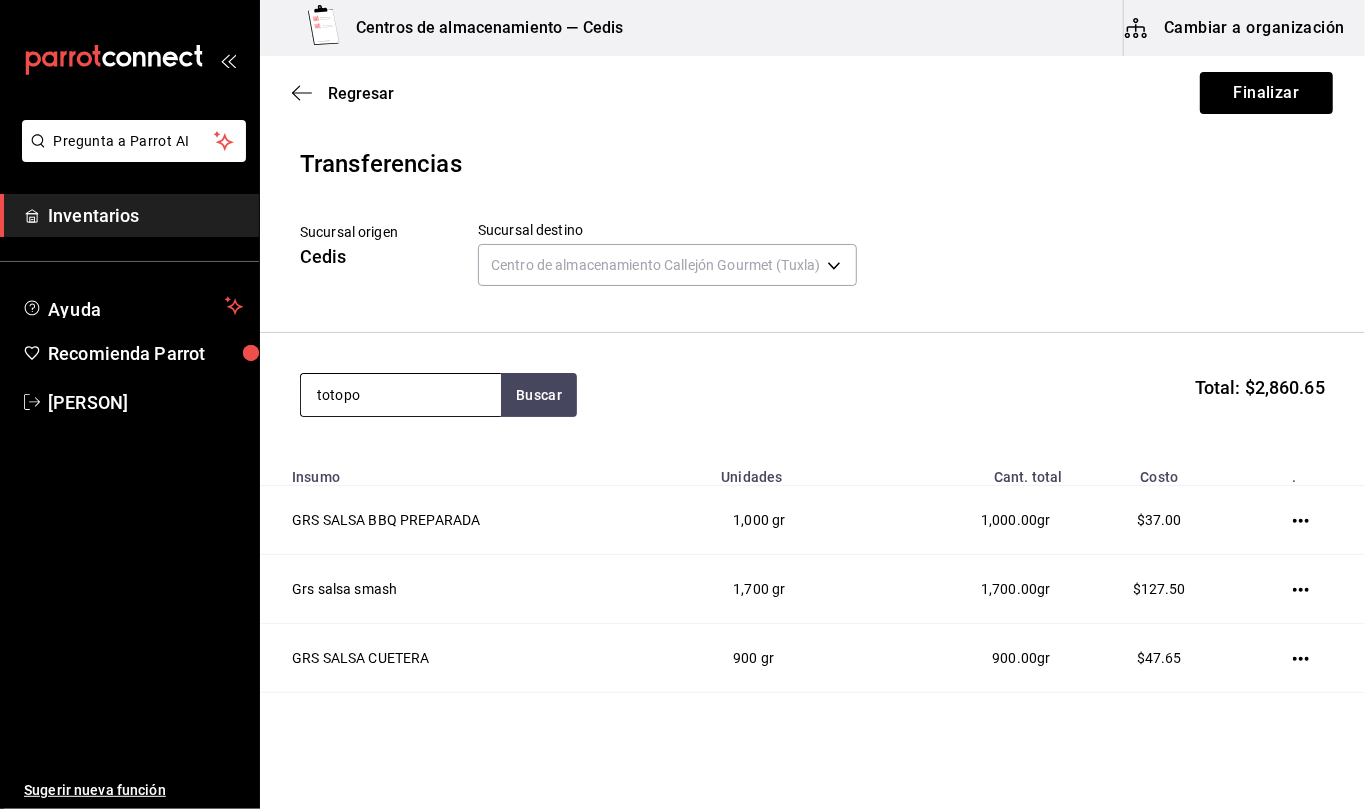 type on "totopo" 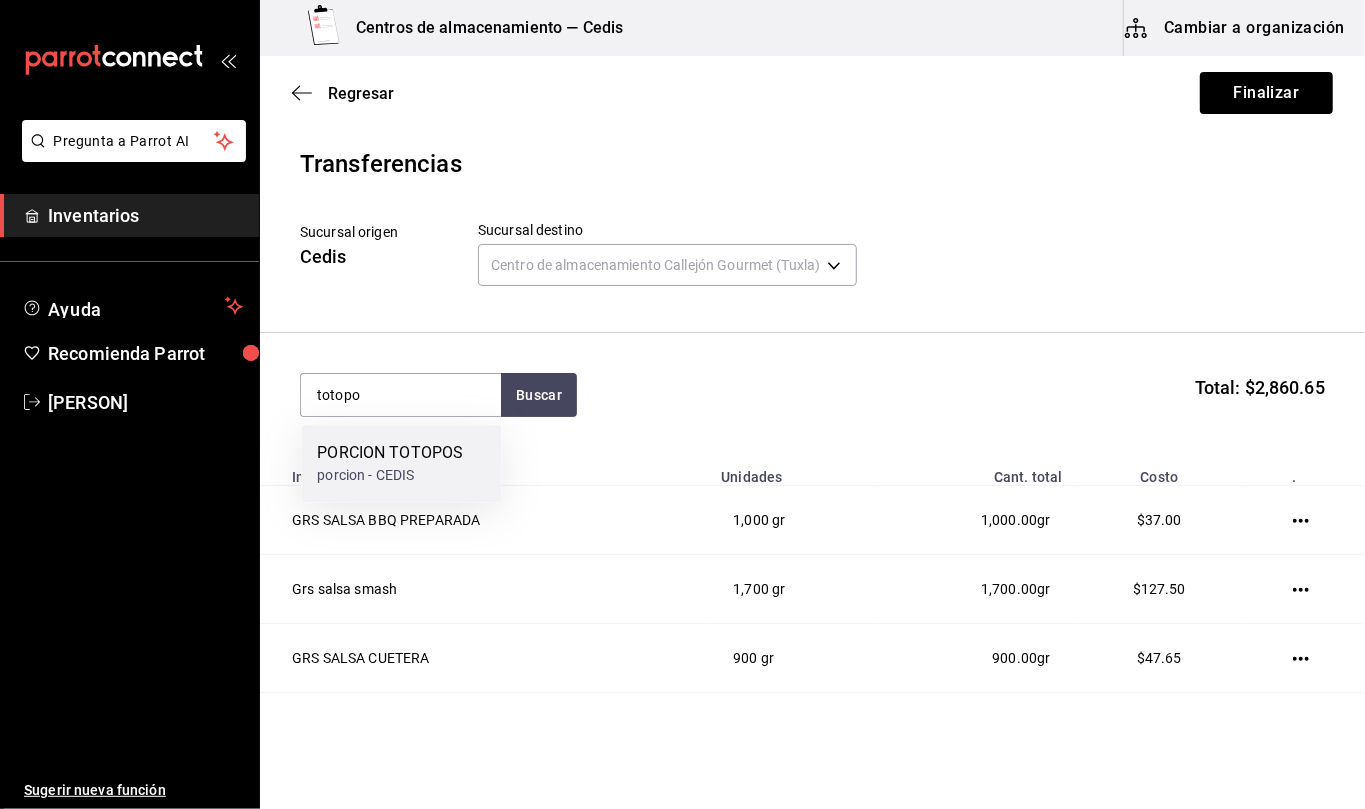 click on "PORCION TOTOPOS" at bounding box center [390, 453] 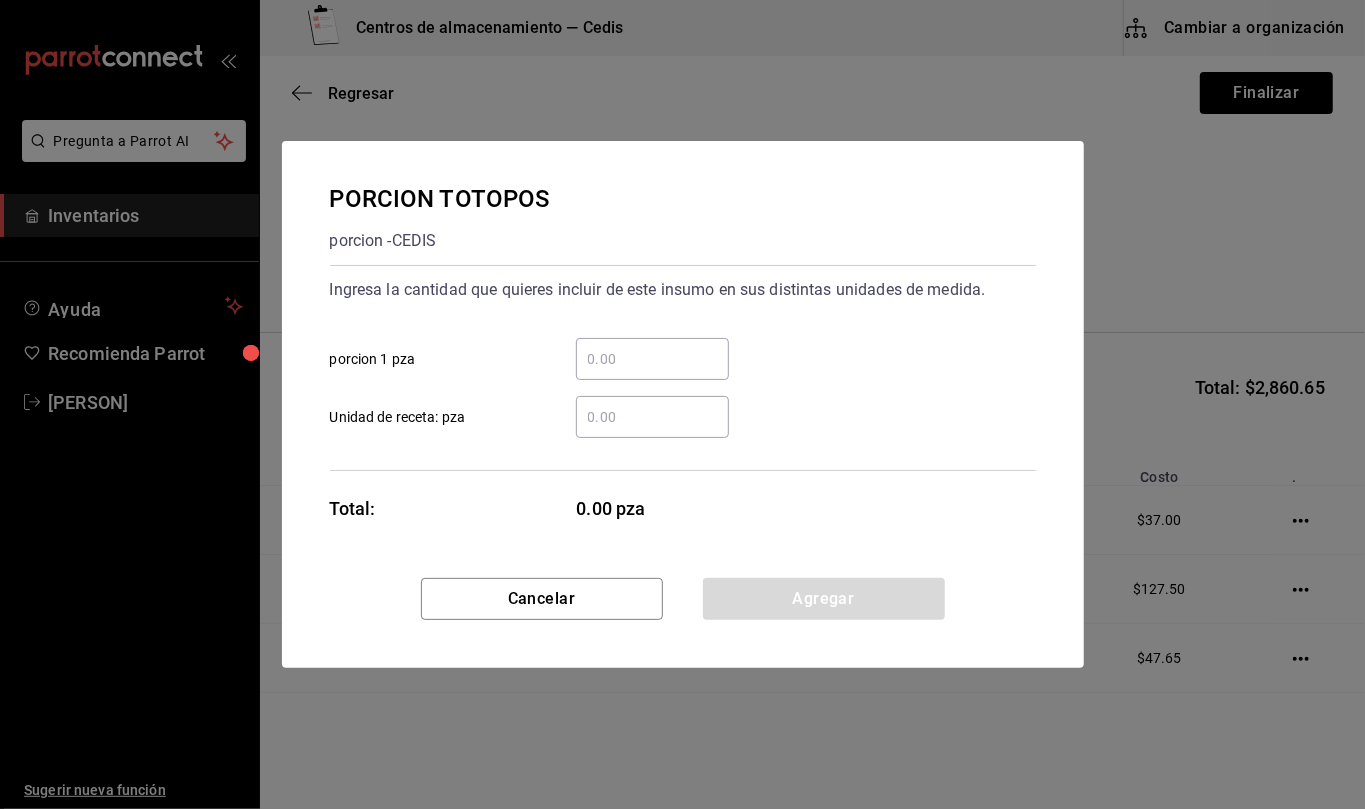 click on "​ Unidad de receta: pza" at bounding box center [652, 417] 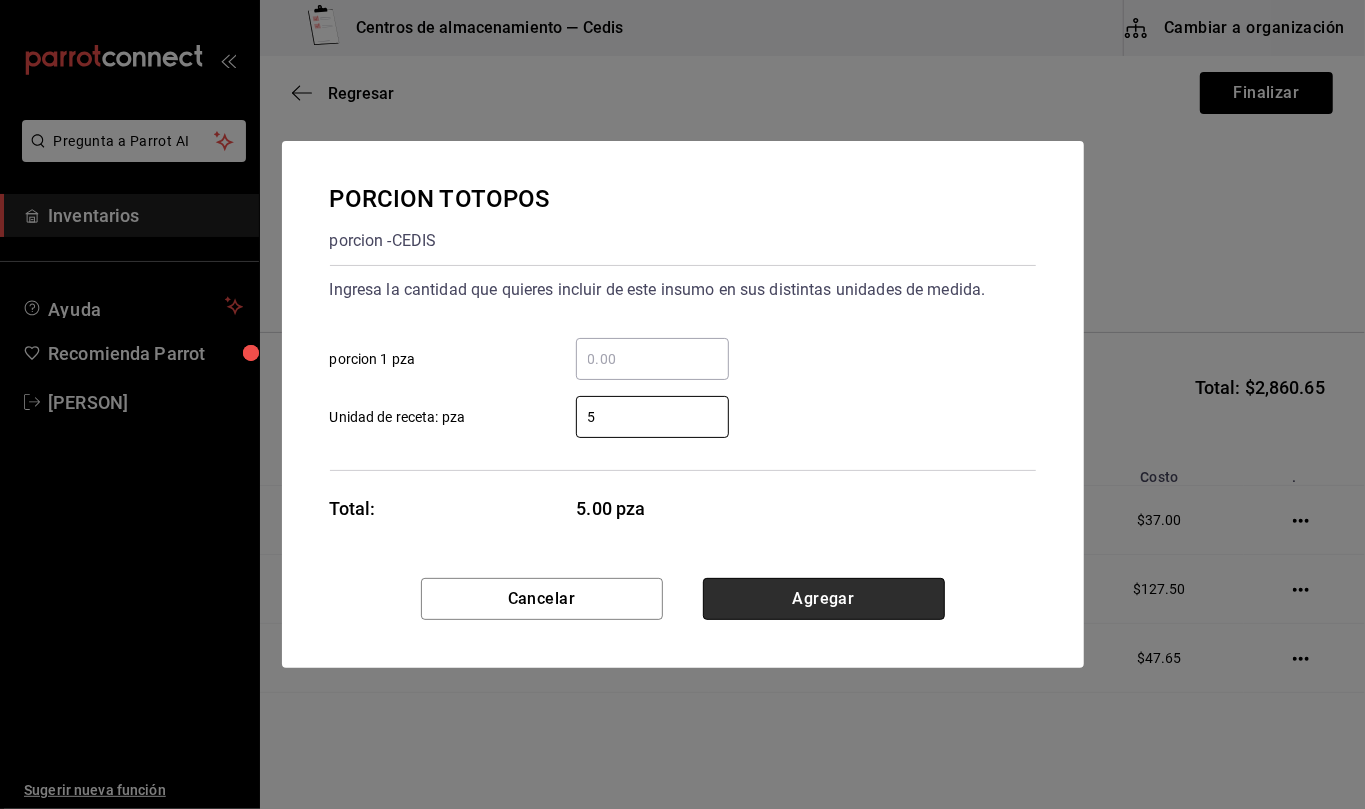 click on "Agregar" at bounding box center [824, 599] 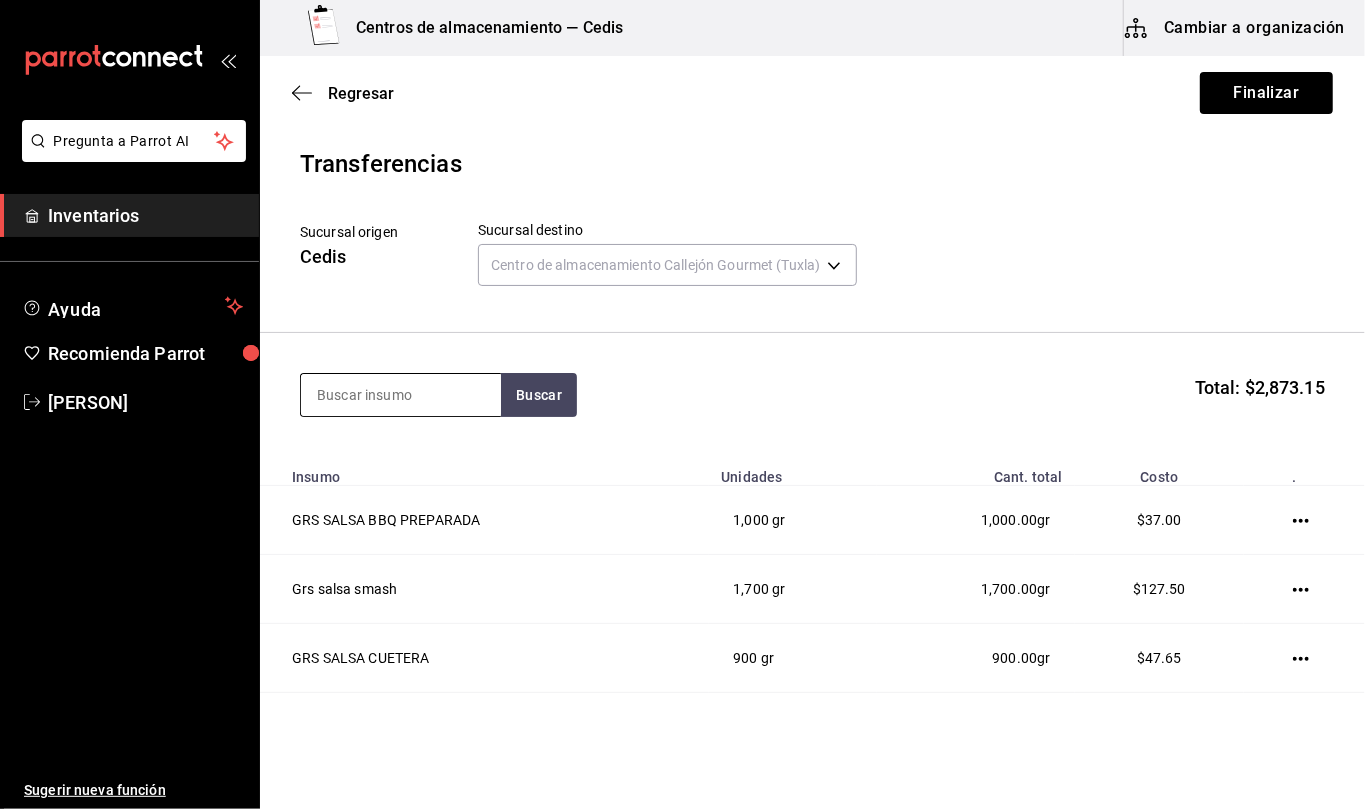 click at bounding box center [401, 395] 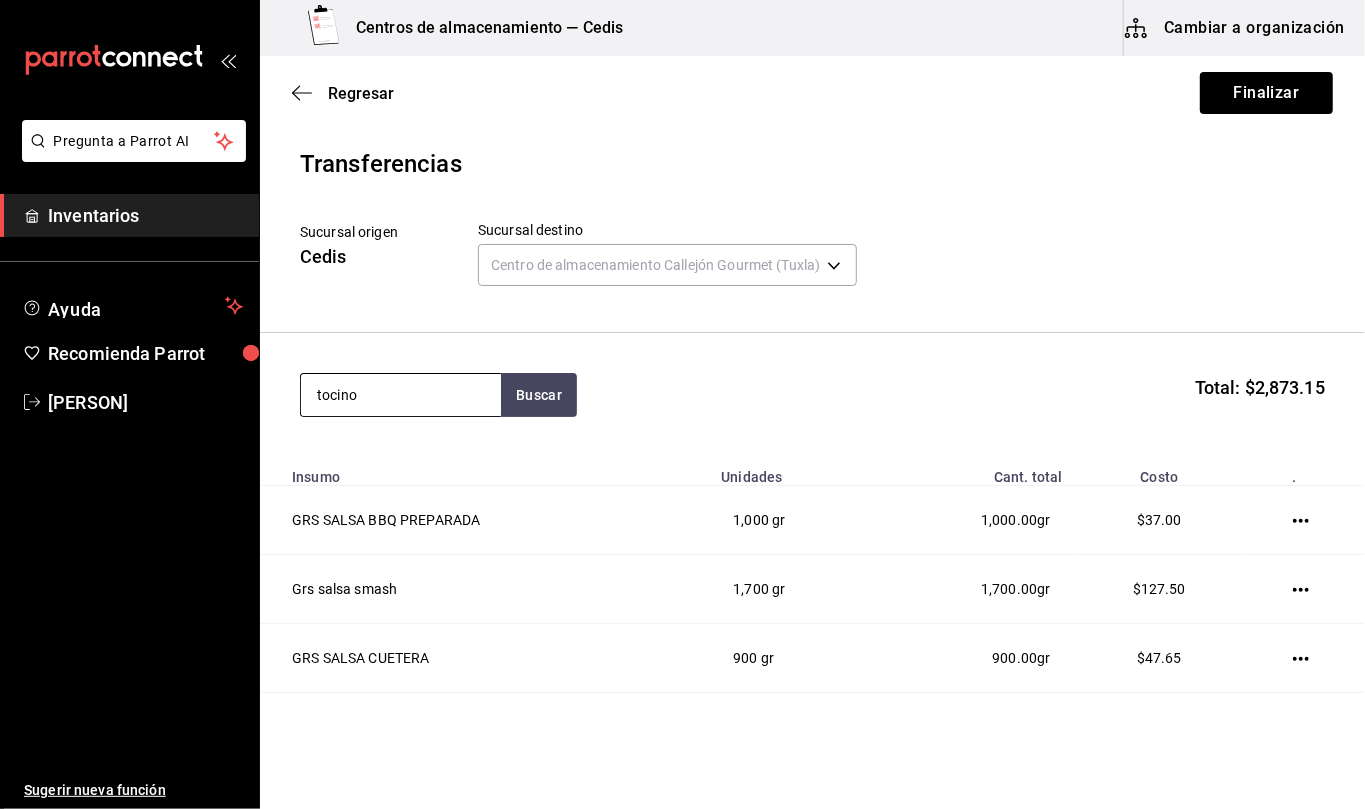 type on "tocino" 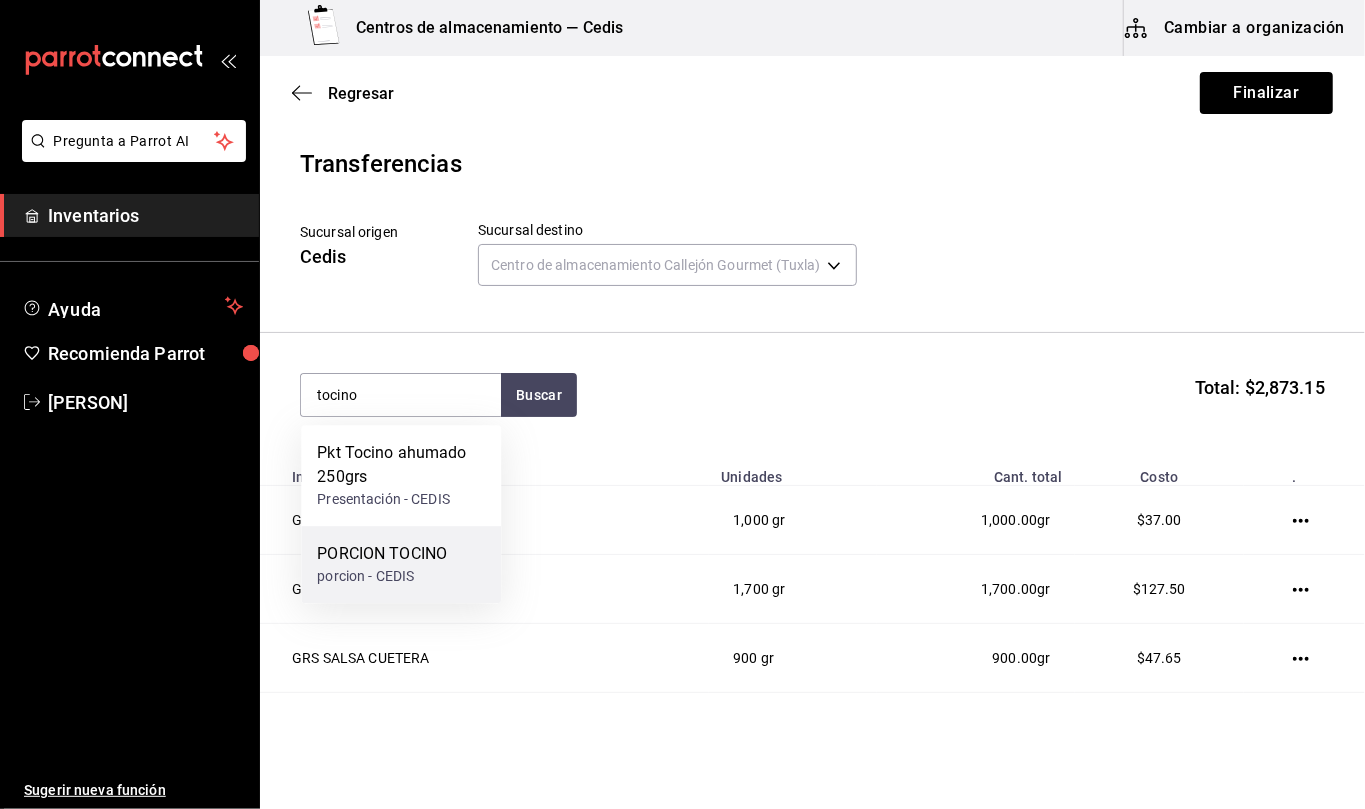 click on "porcion - CEDIS" at bounding box center [382, 576] 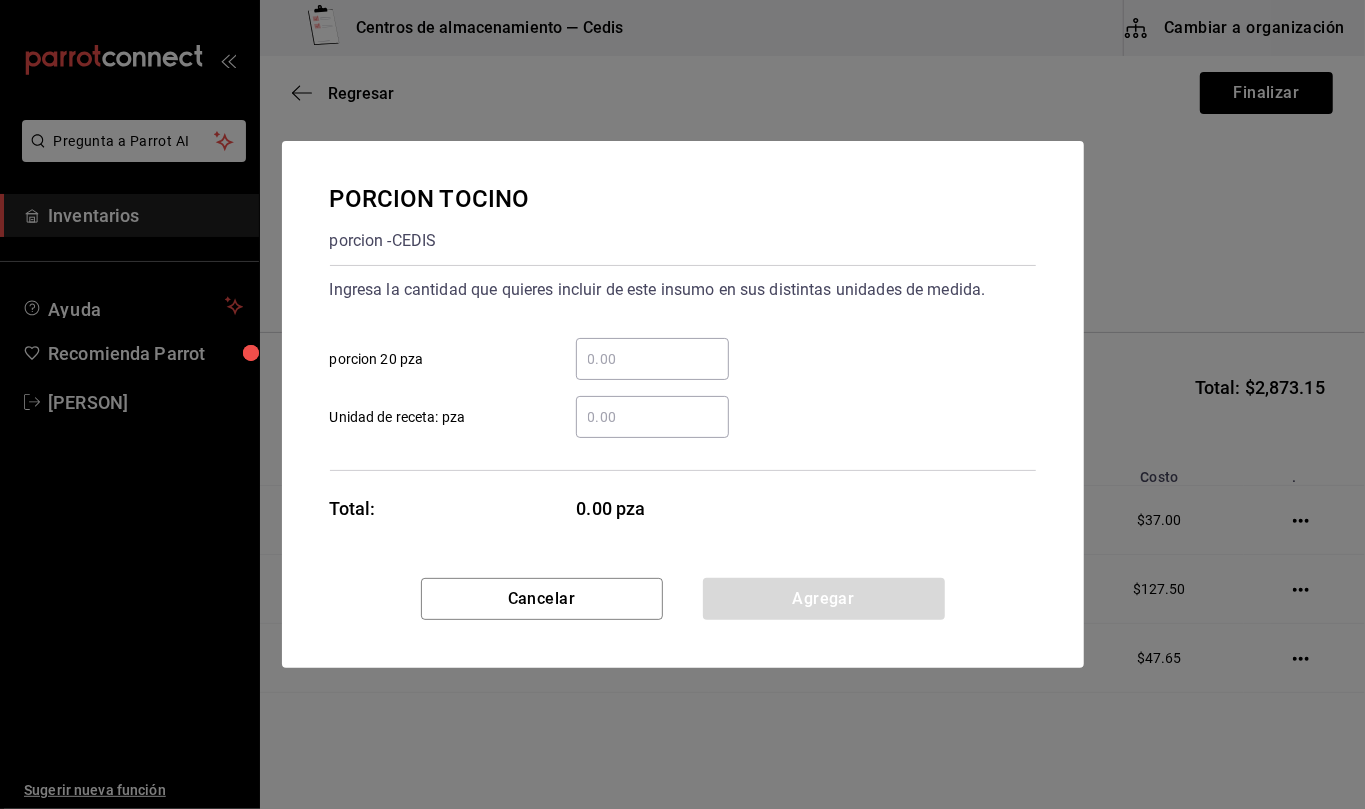click on "​" at bounding box center [652, 417] 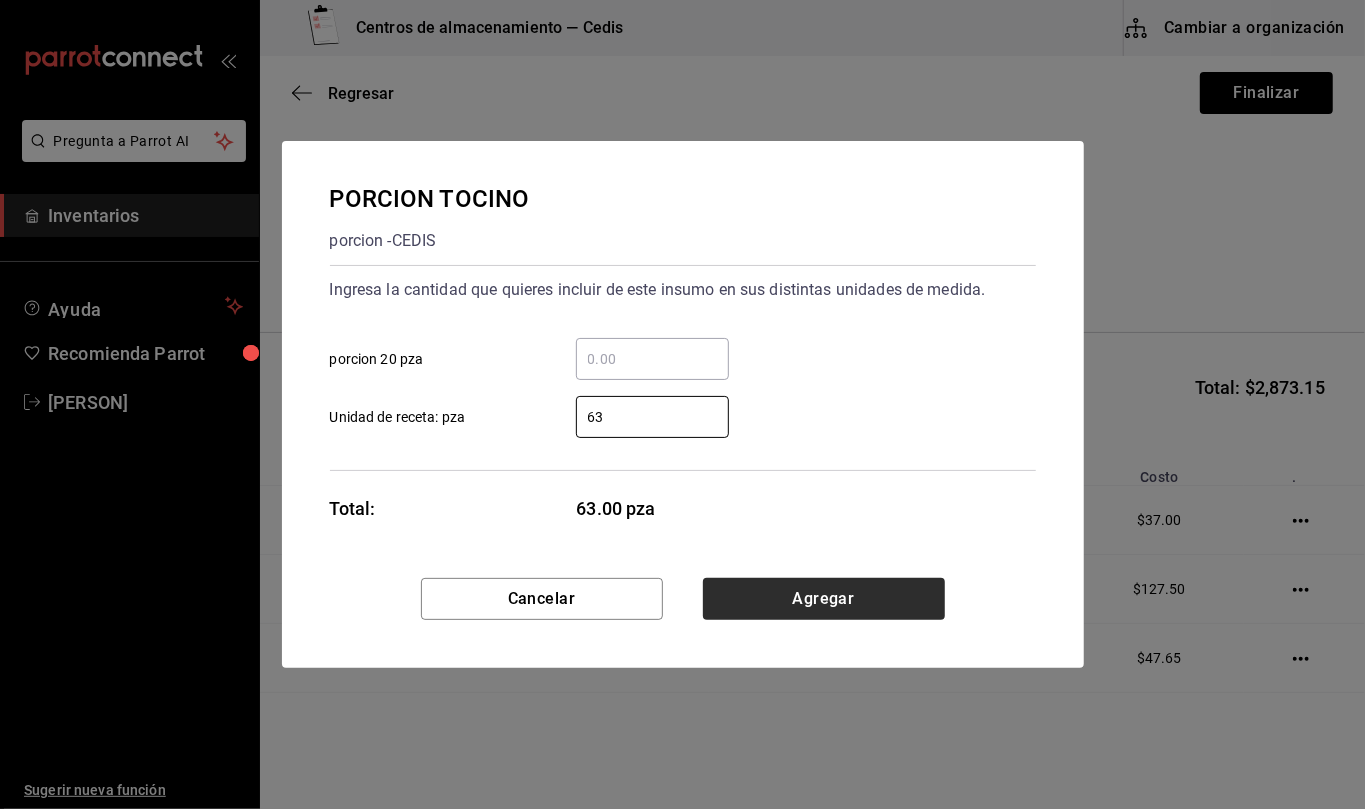 type on "63" 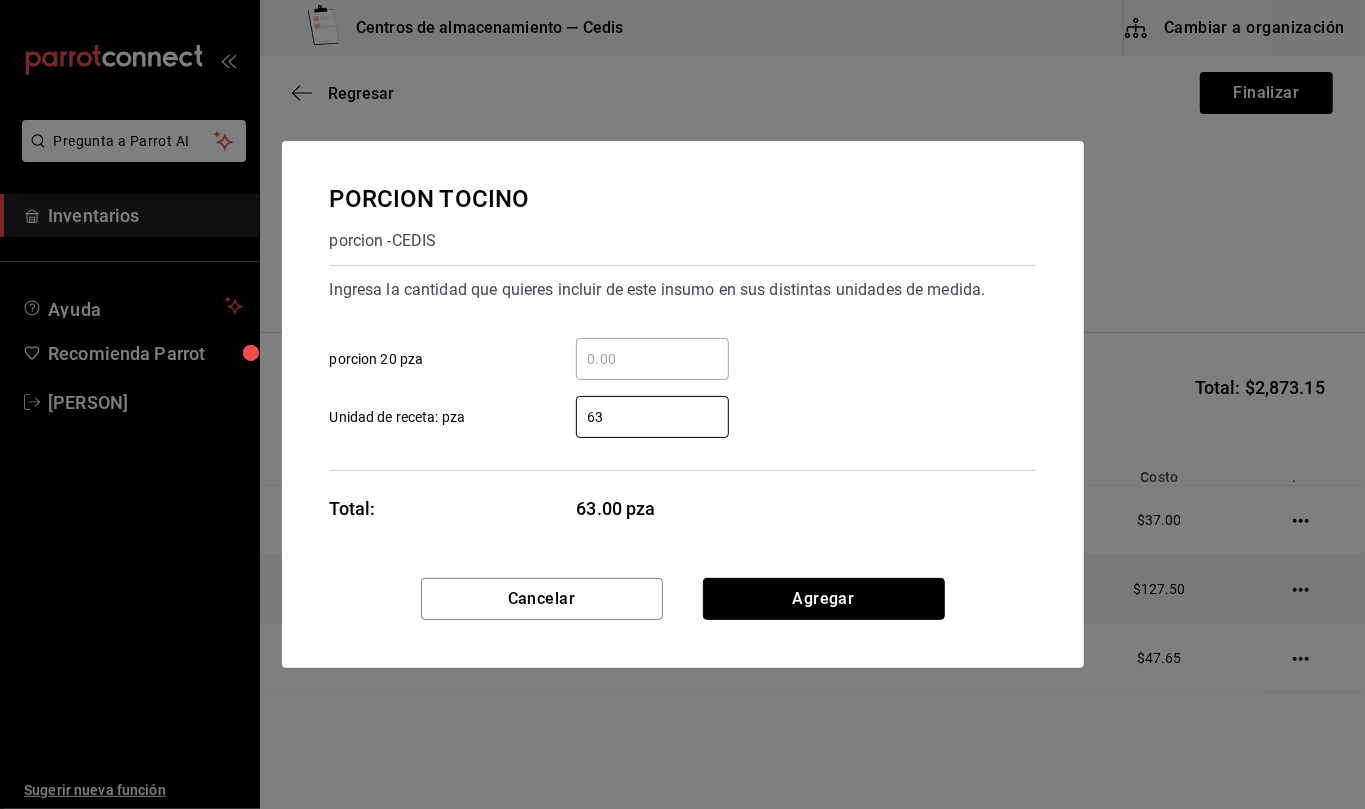 click on "Agregar" at bounding box center (824, 599) 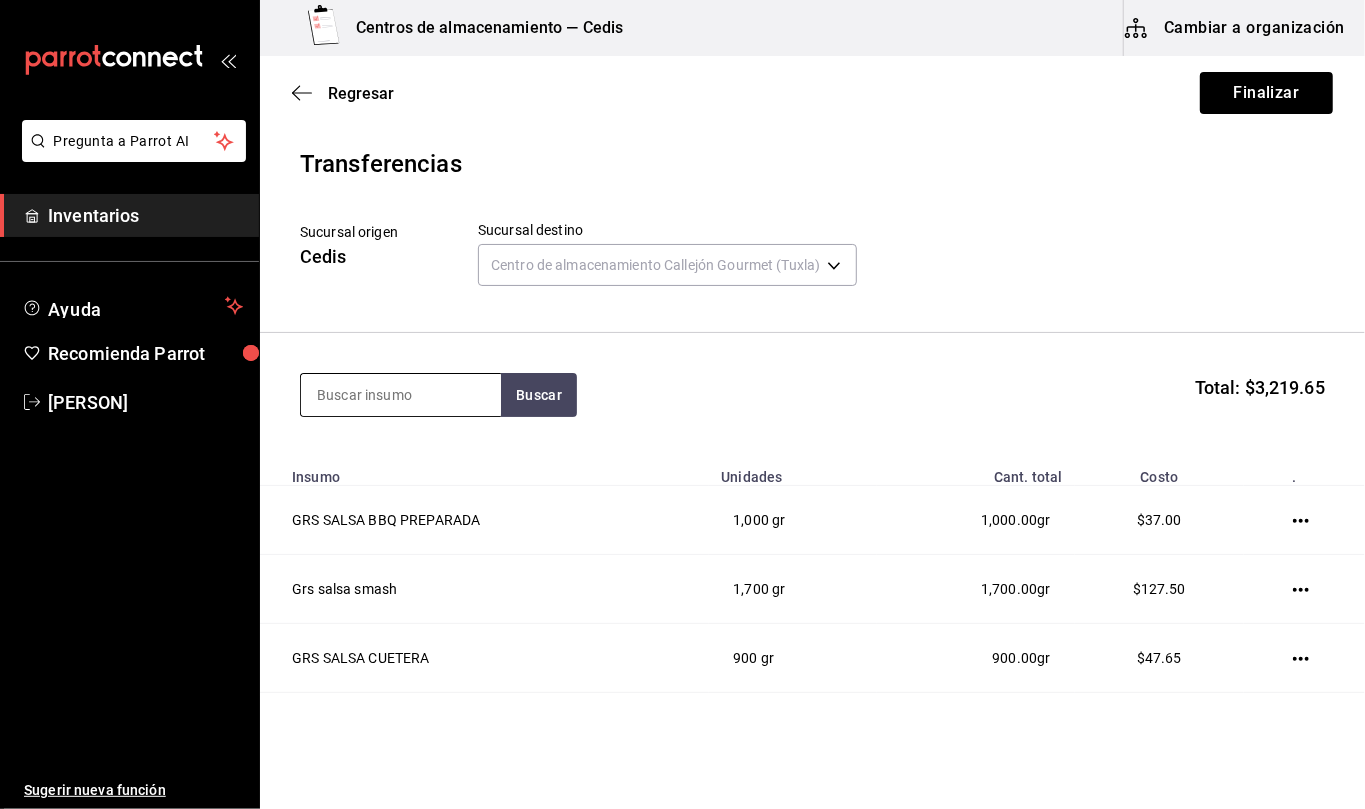 click at bounding box center [401, 395] 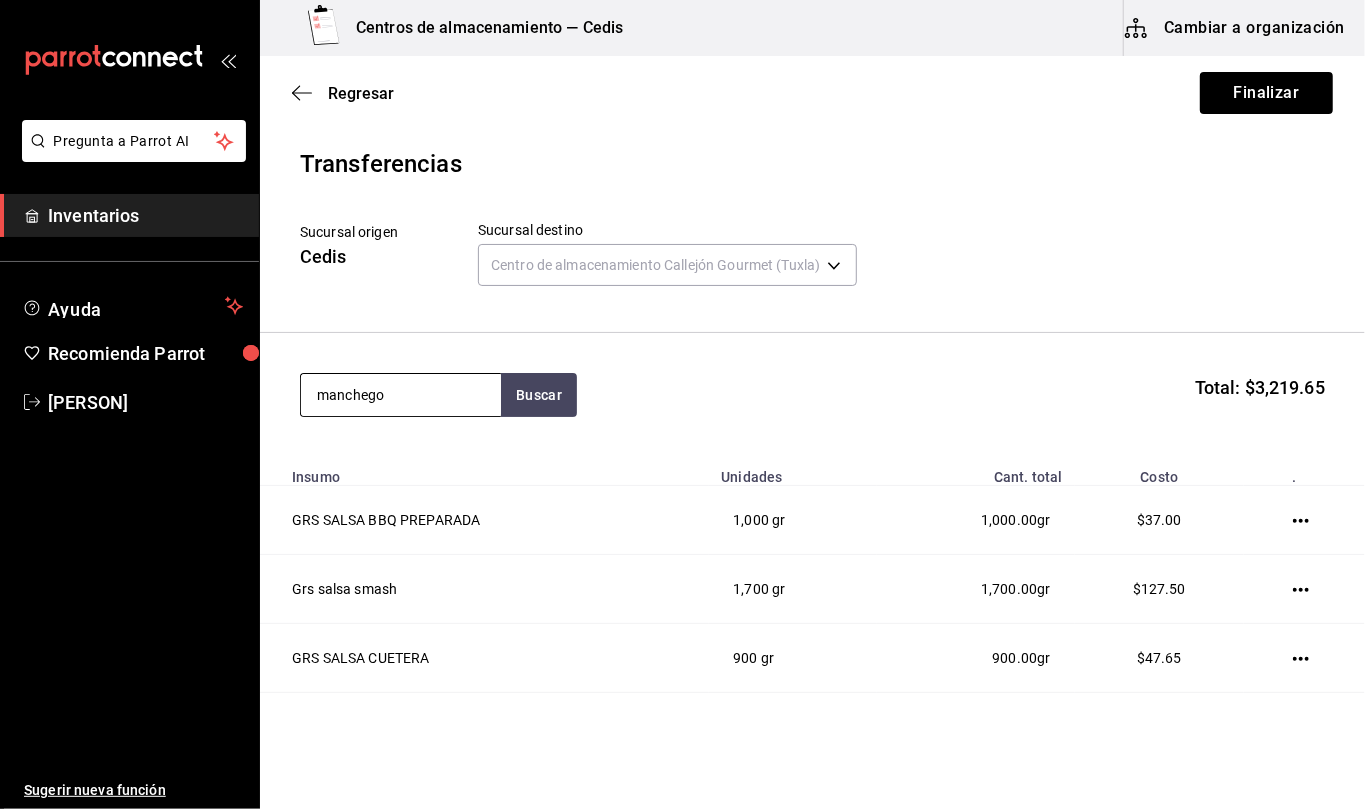 type on "manchego" 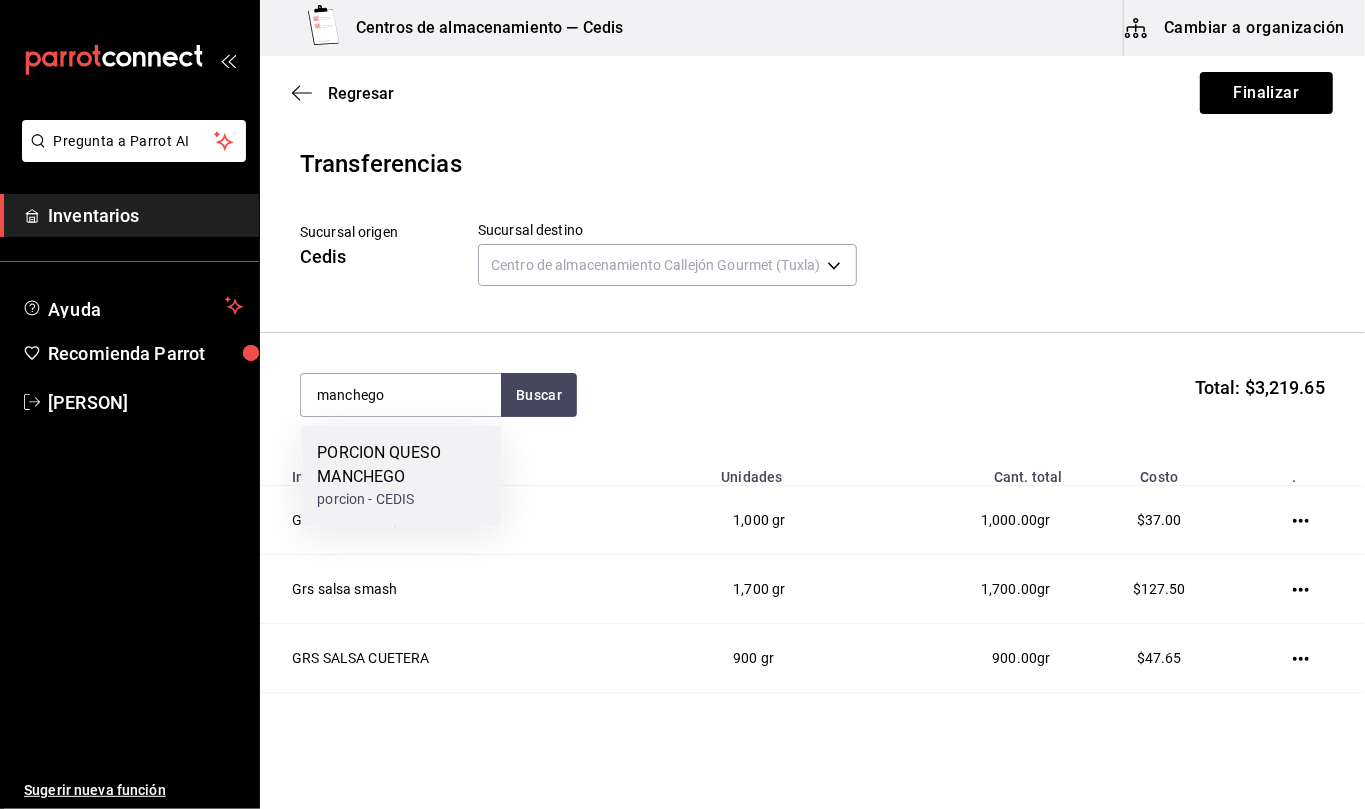 click on "PORCION QUESO MANCHEGO" at bounding box center (401, 465) 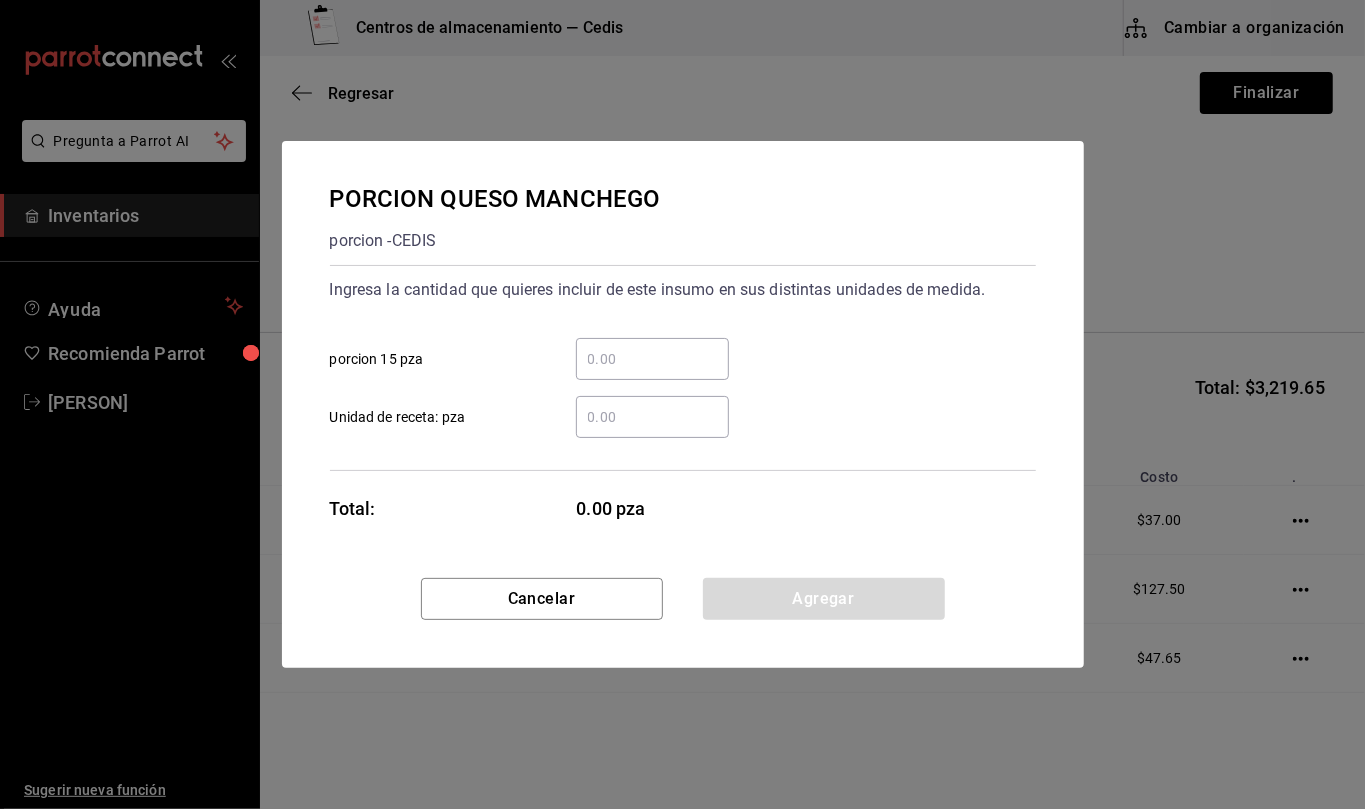 click on "​ Unidad de receta: pza" at bounding box center [652, 417] 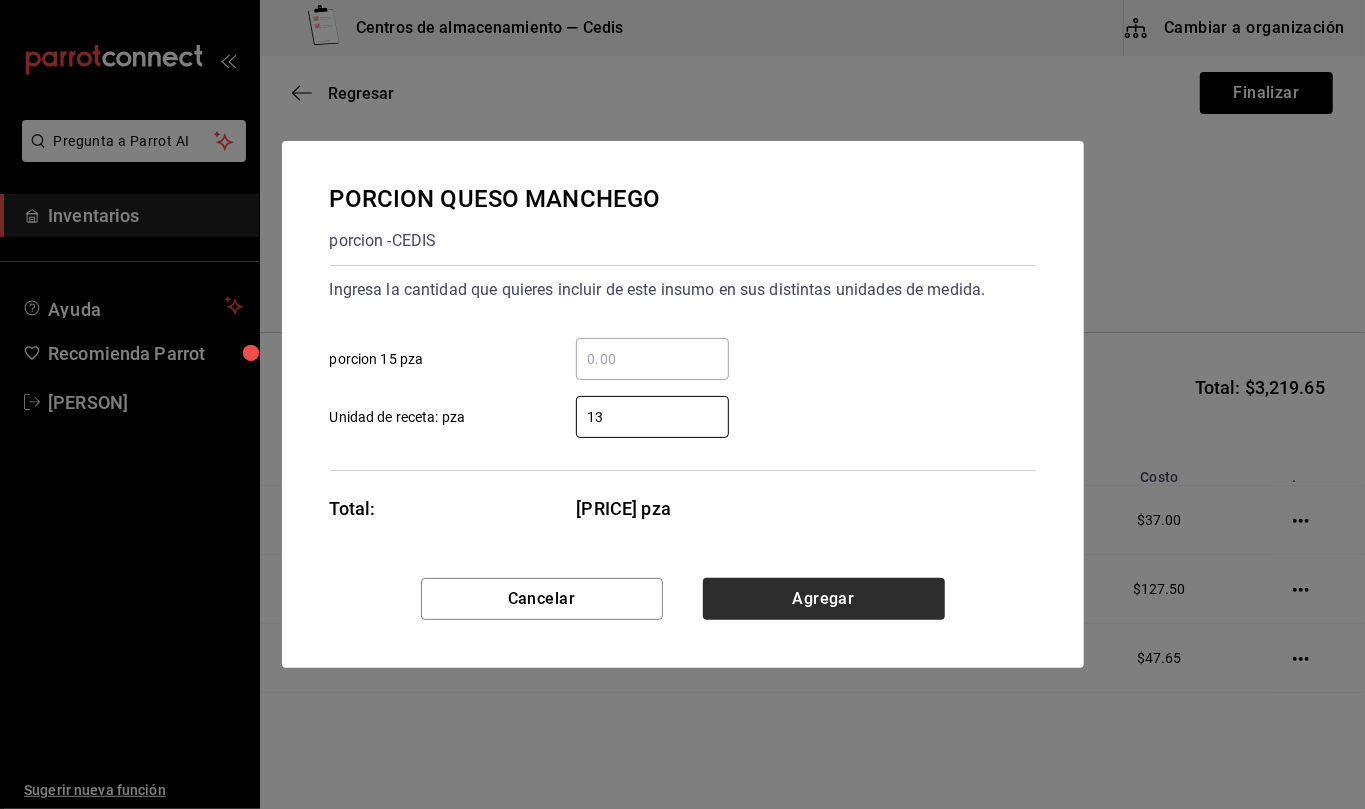 type on "13" 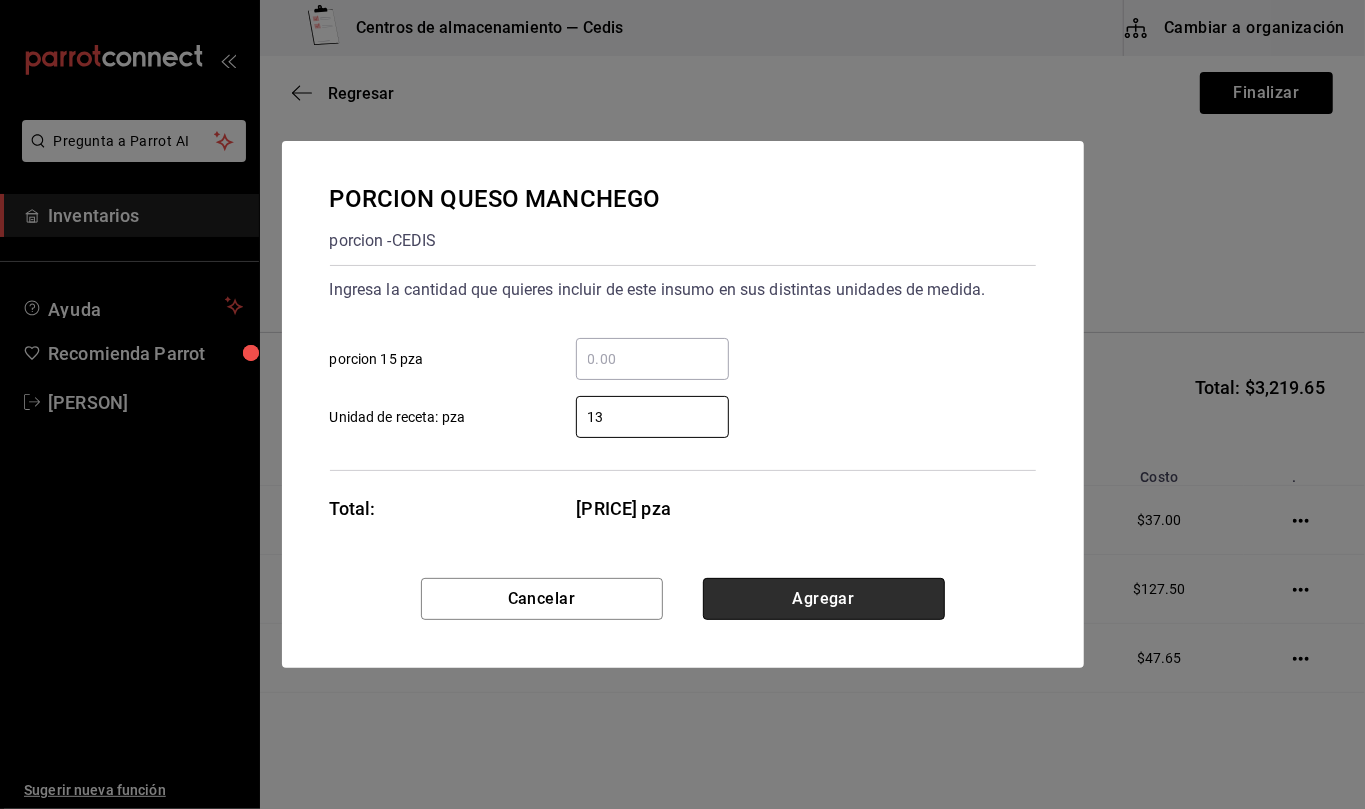 click on "Agregar" at bounding box center (824, 599) 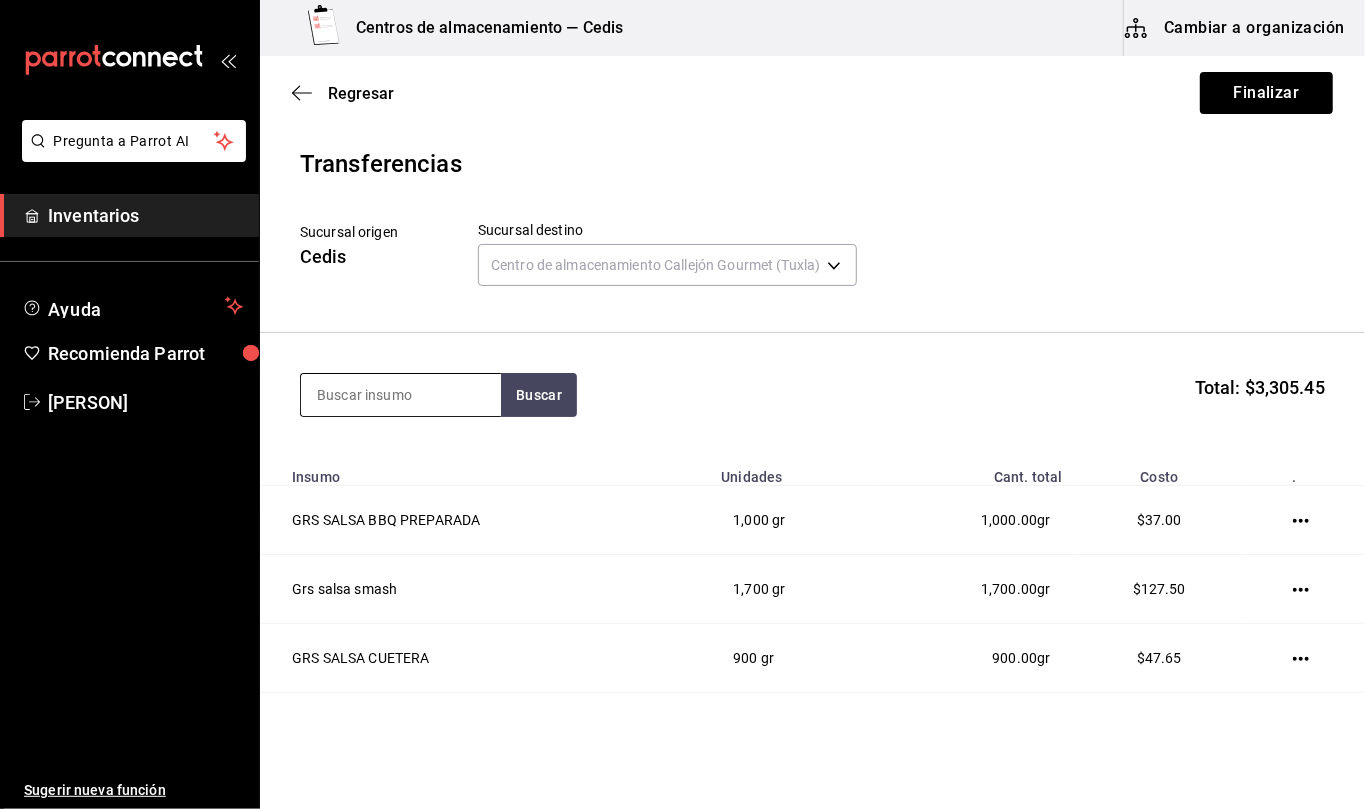 click at bounding box center (401, 395) 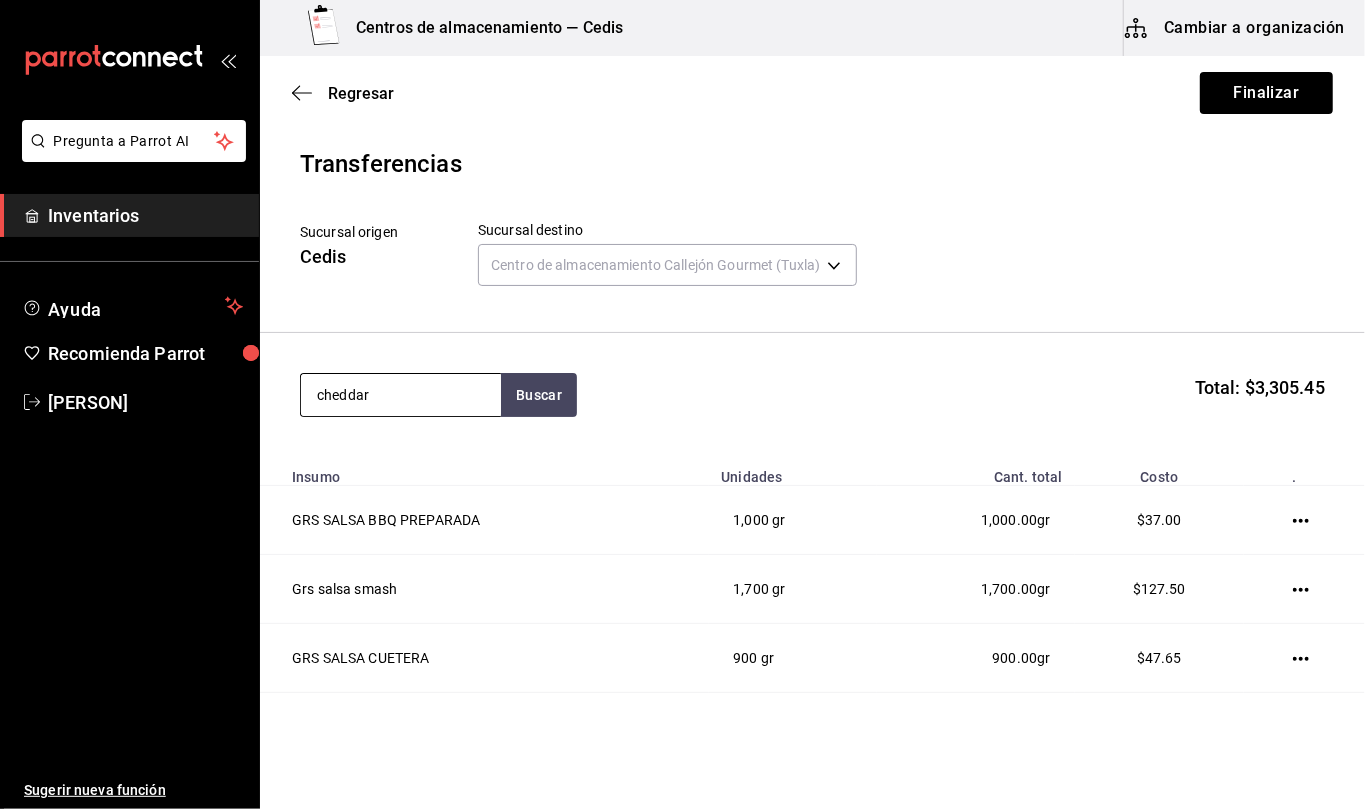 type on "cheddar" 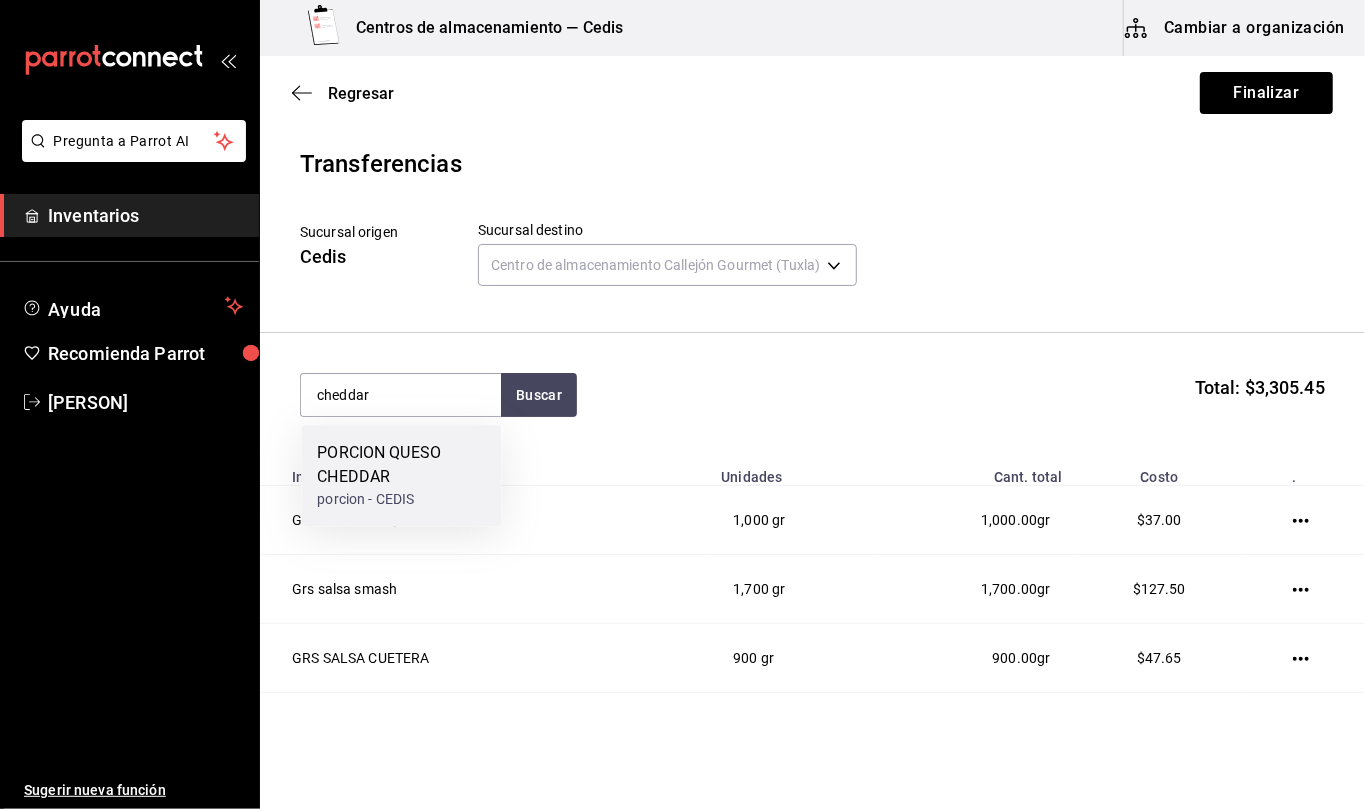 click on "porcion - CEDIS" at bounding box center (401, 499) 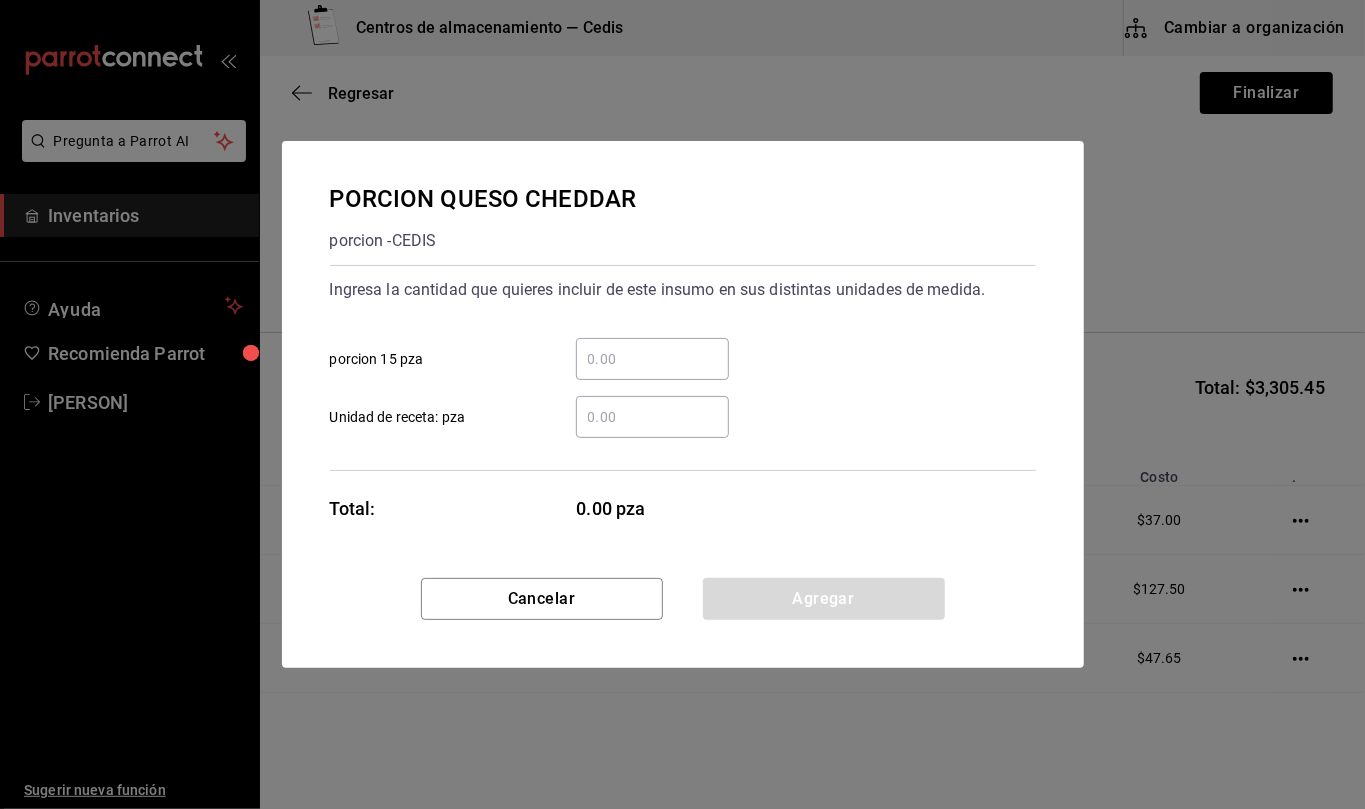 click on "​ Unidad de receta: pza" at bounding box center [652, 417] 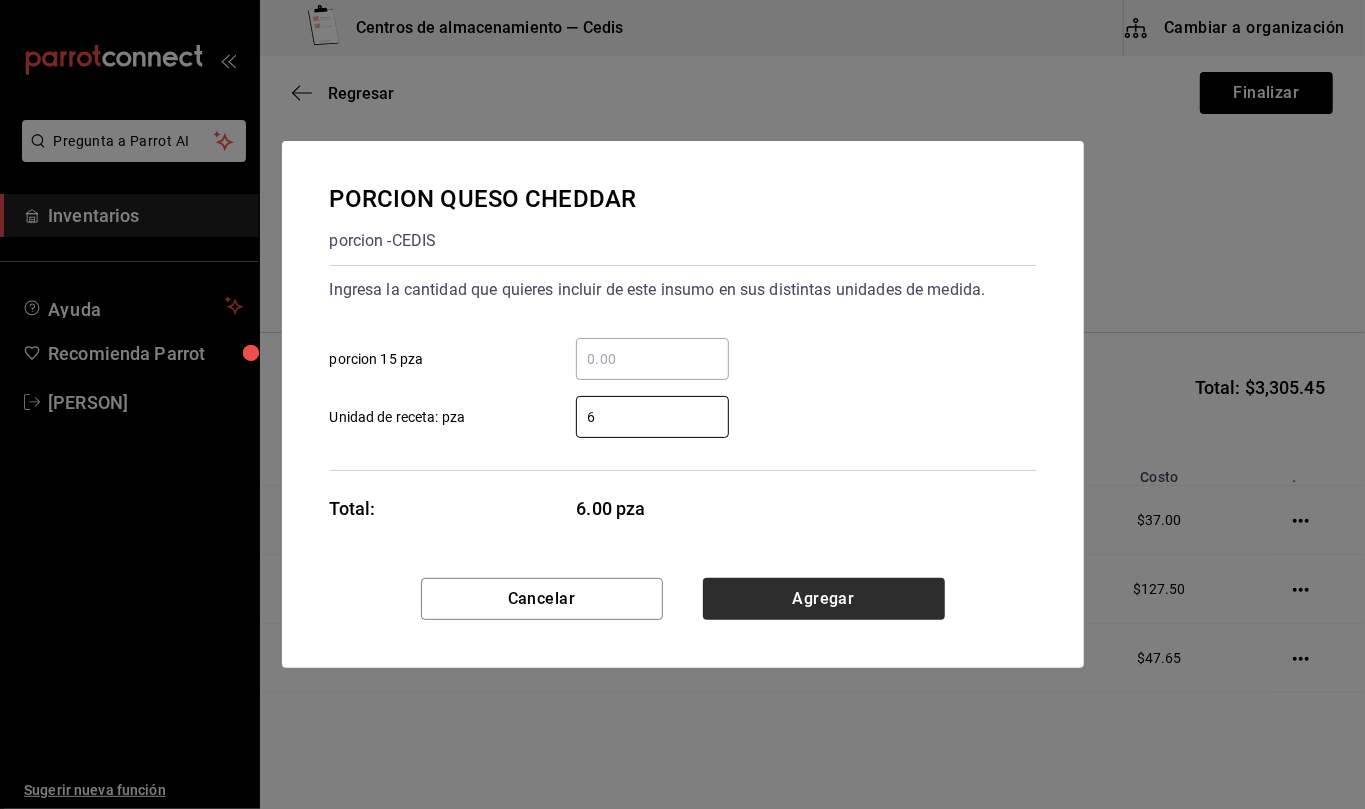 type on "6" 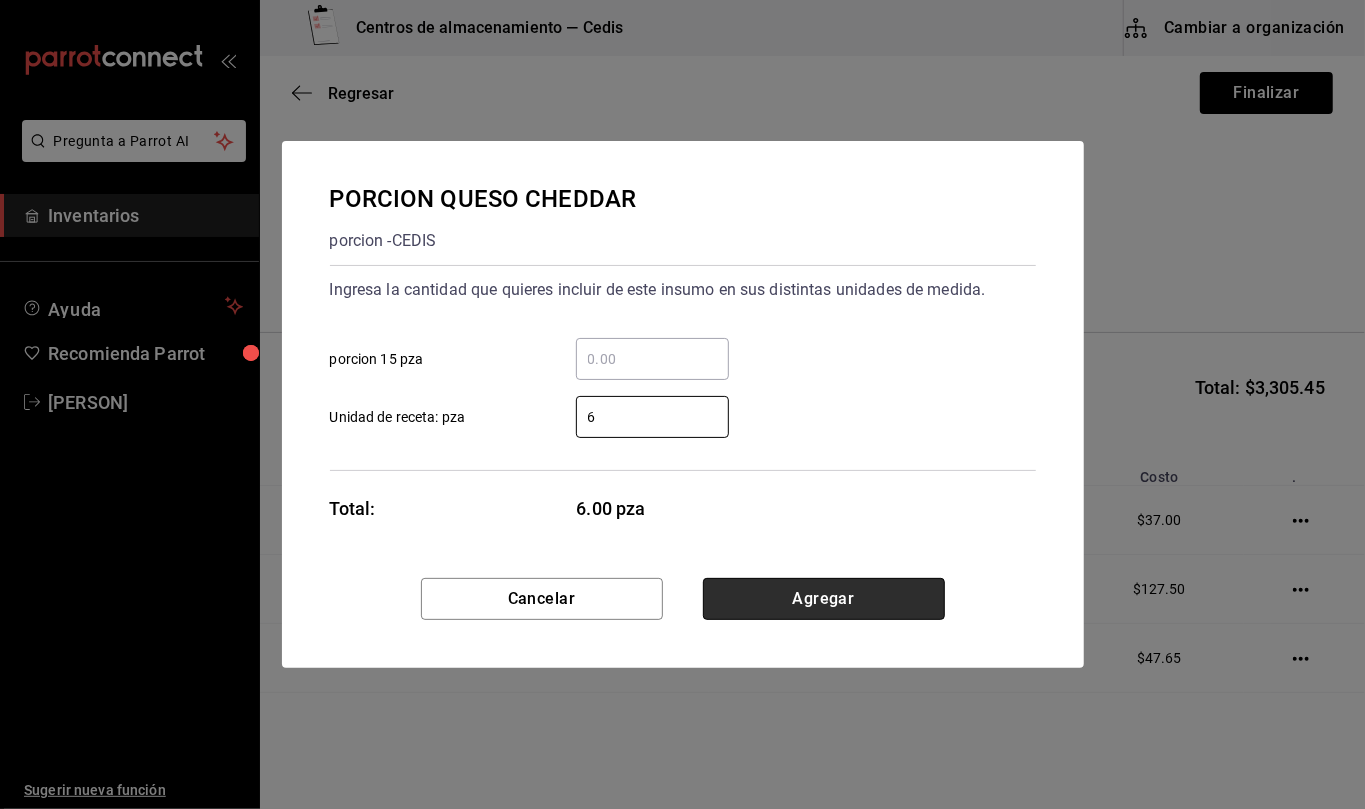 click on "Agregar" at bounding box center (824, 599) 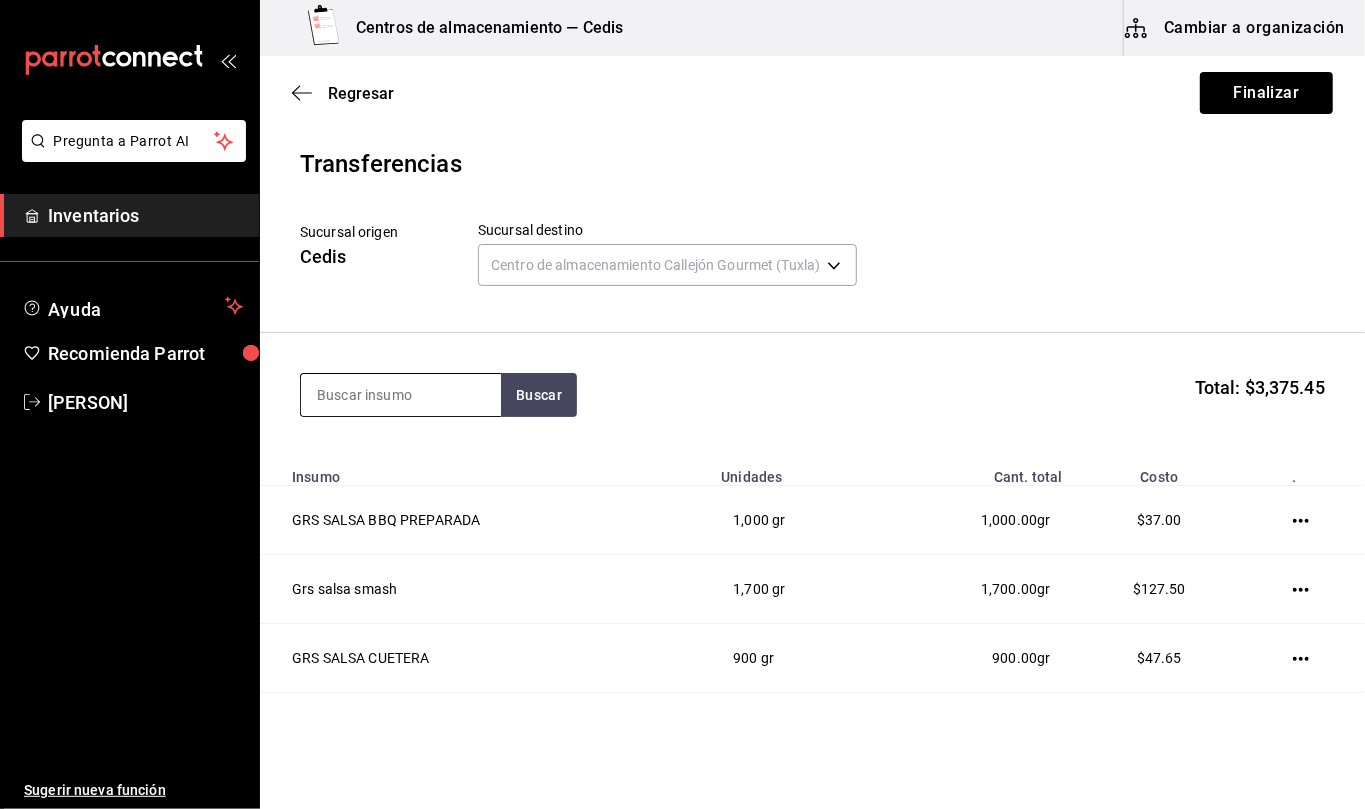 click at bounding box center [401, 395] 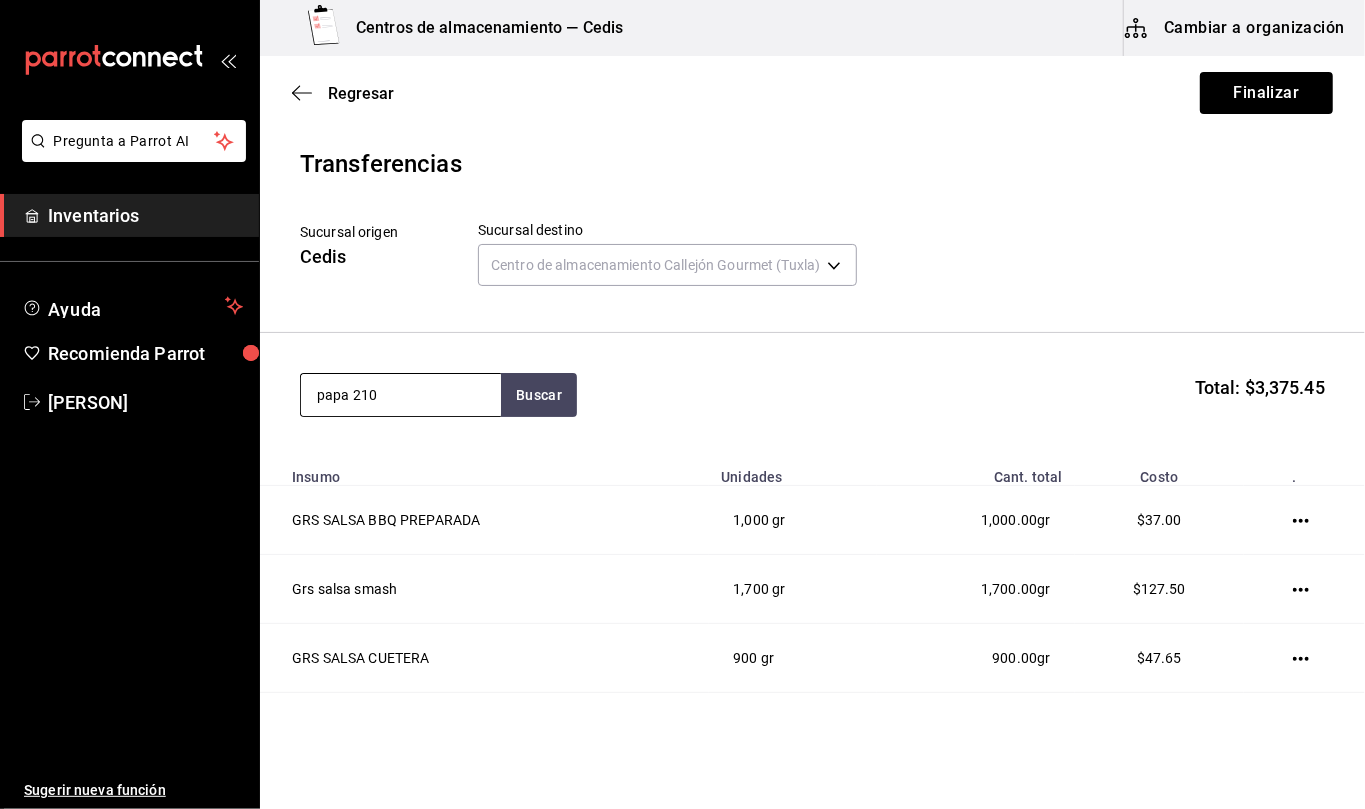 type on "papa 210" 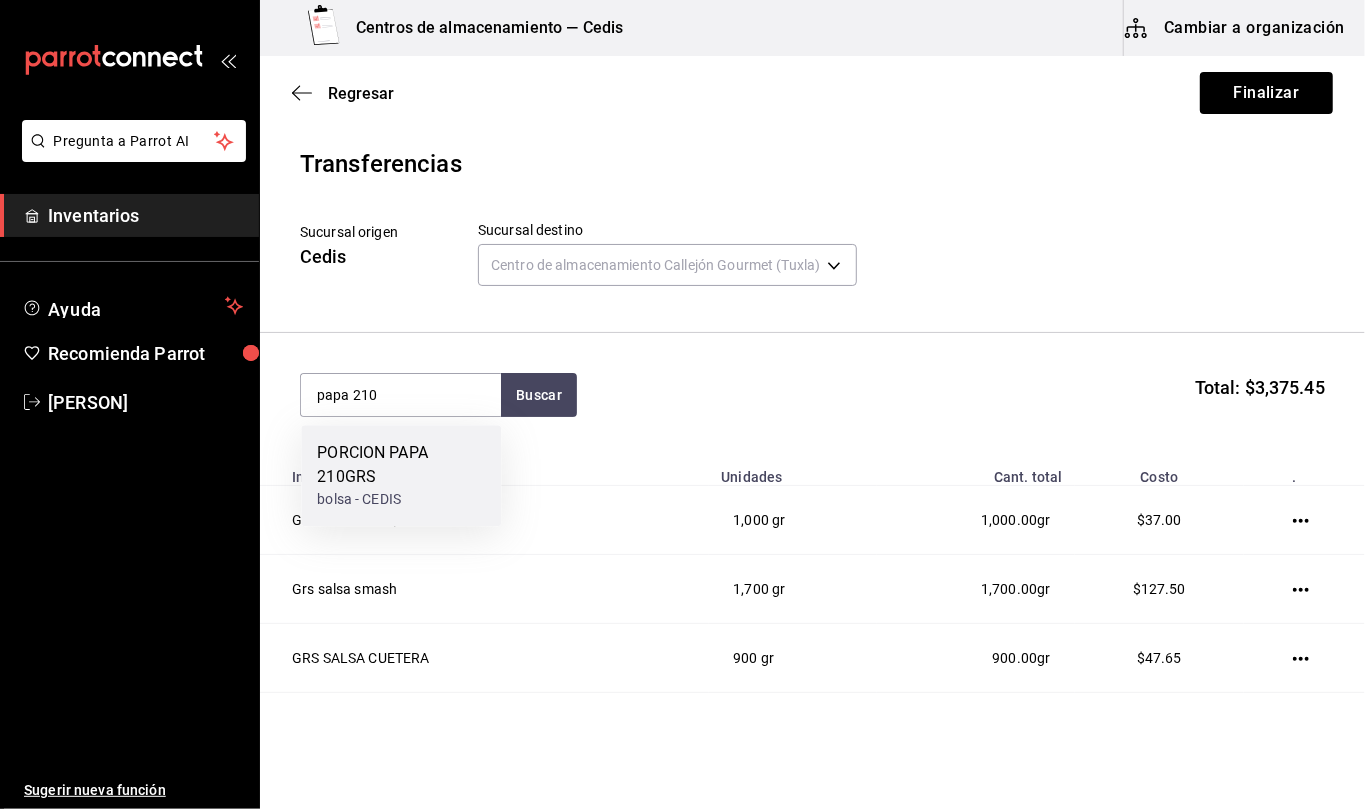click on "PORCION PAPA 210GRS" at bounding box center (401, 465) 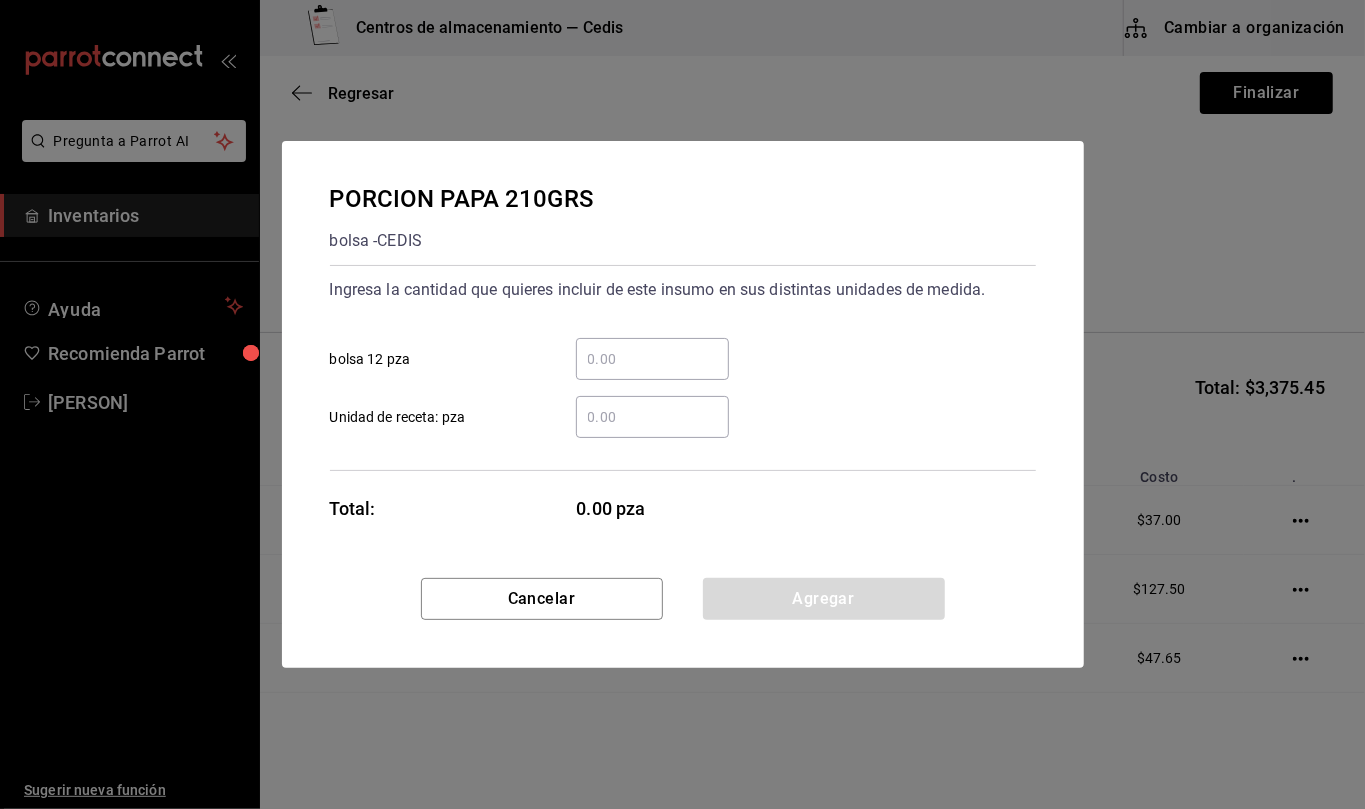 click on "​ Unidad de receta: pza" at bounding box center (652, 417) 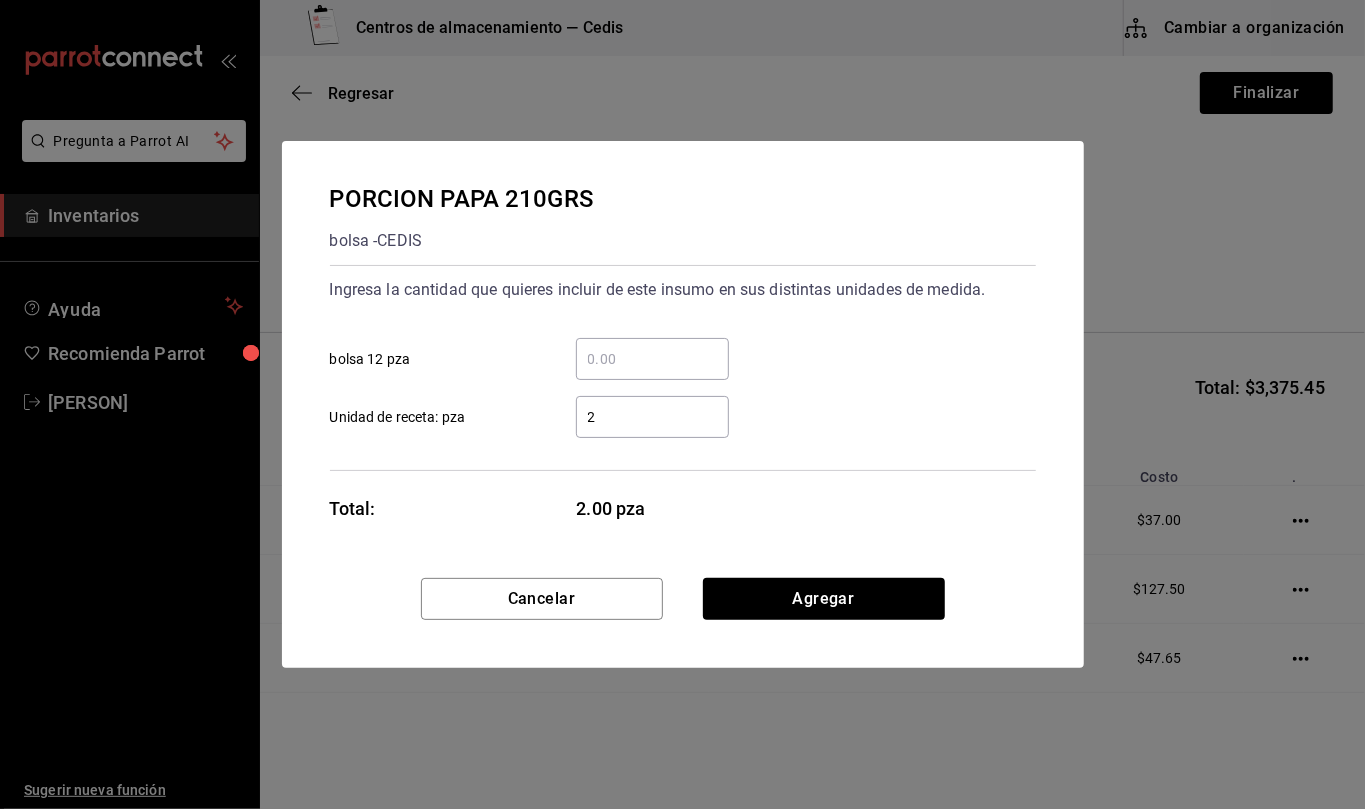 type on "24" 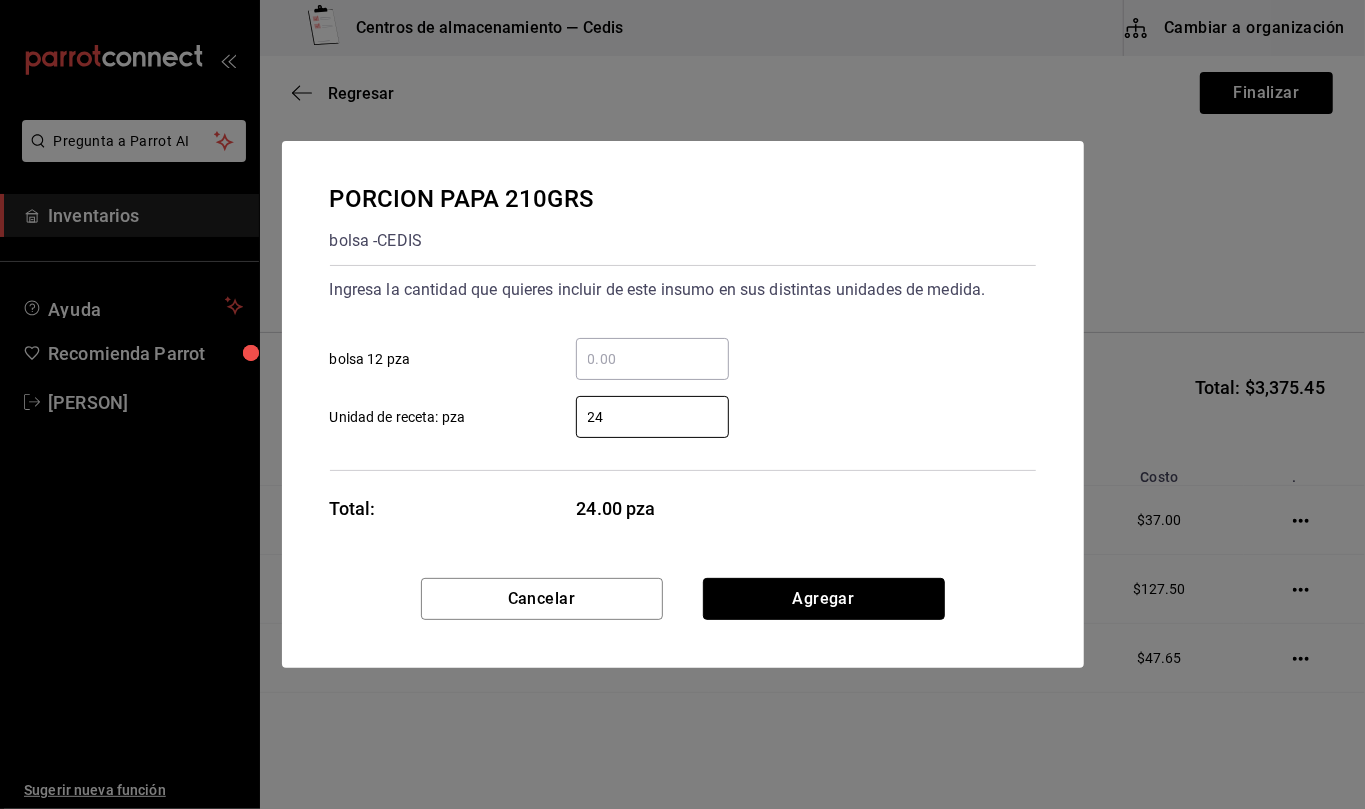 drag, startPoint x: 826, startPoint y: 589, endPoint x: 490, endPoint y: 453, distance: 362.48035 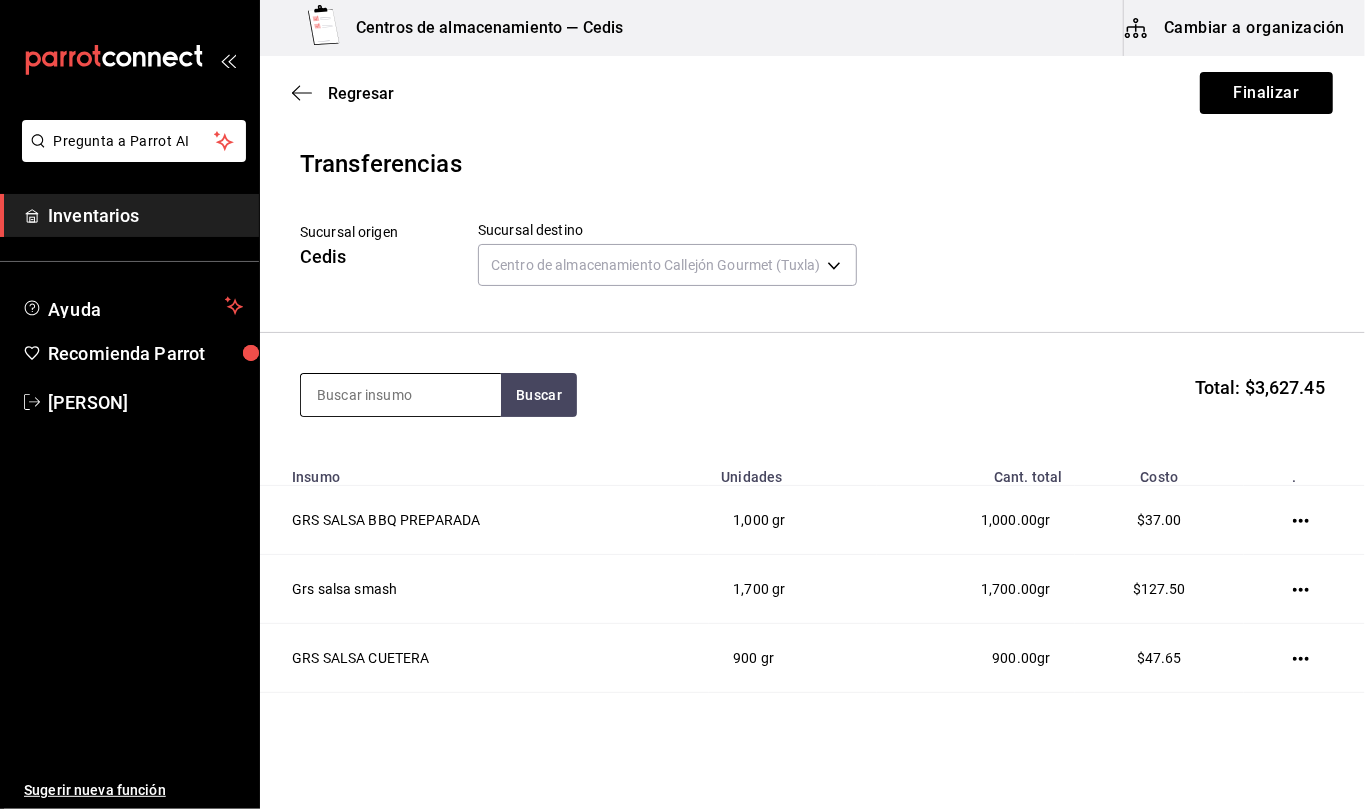 click at bounding box center [401, 395] 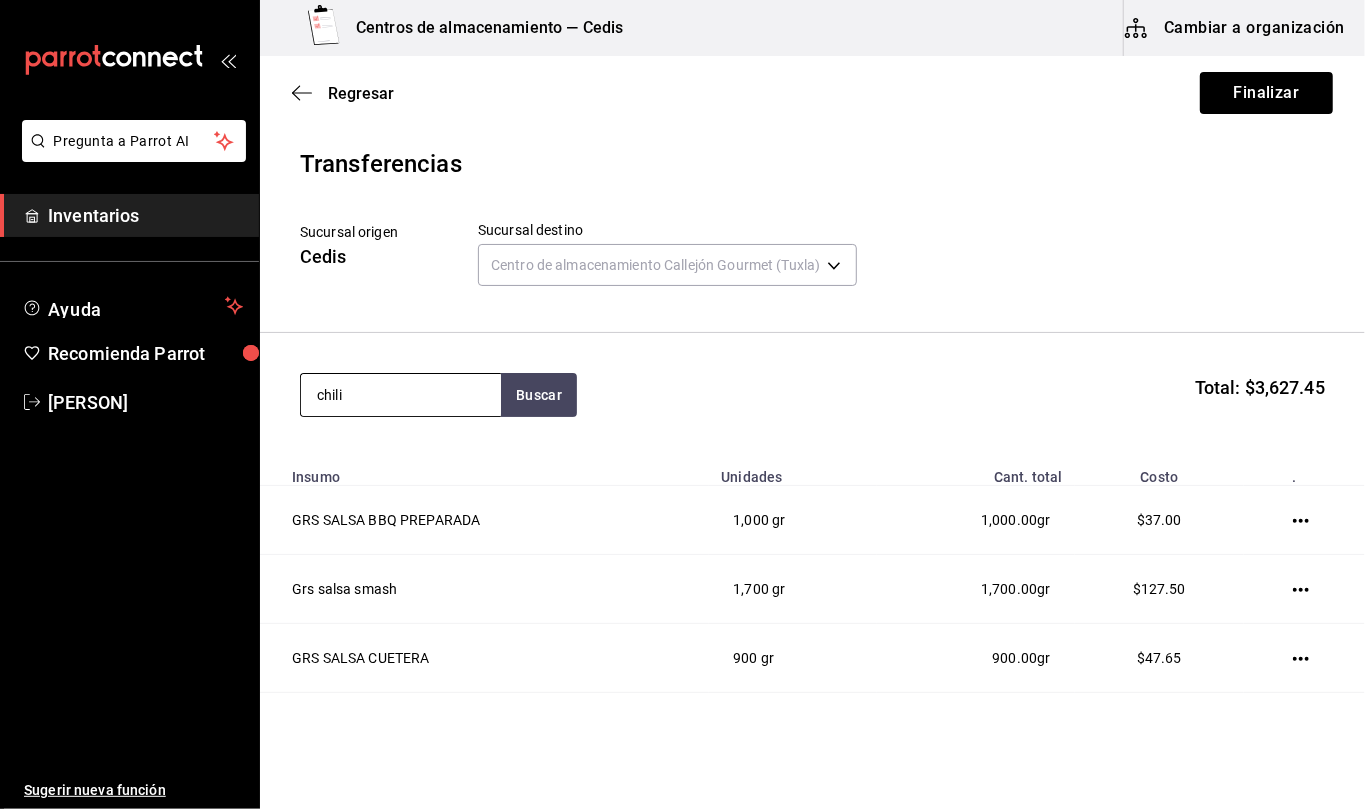 type on "chili" 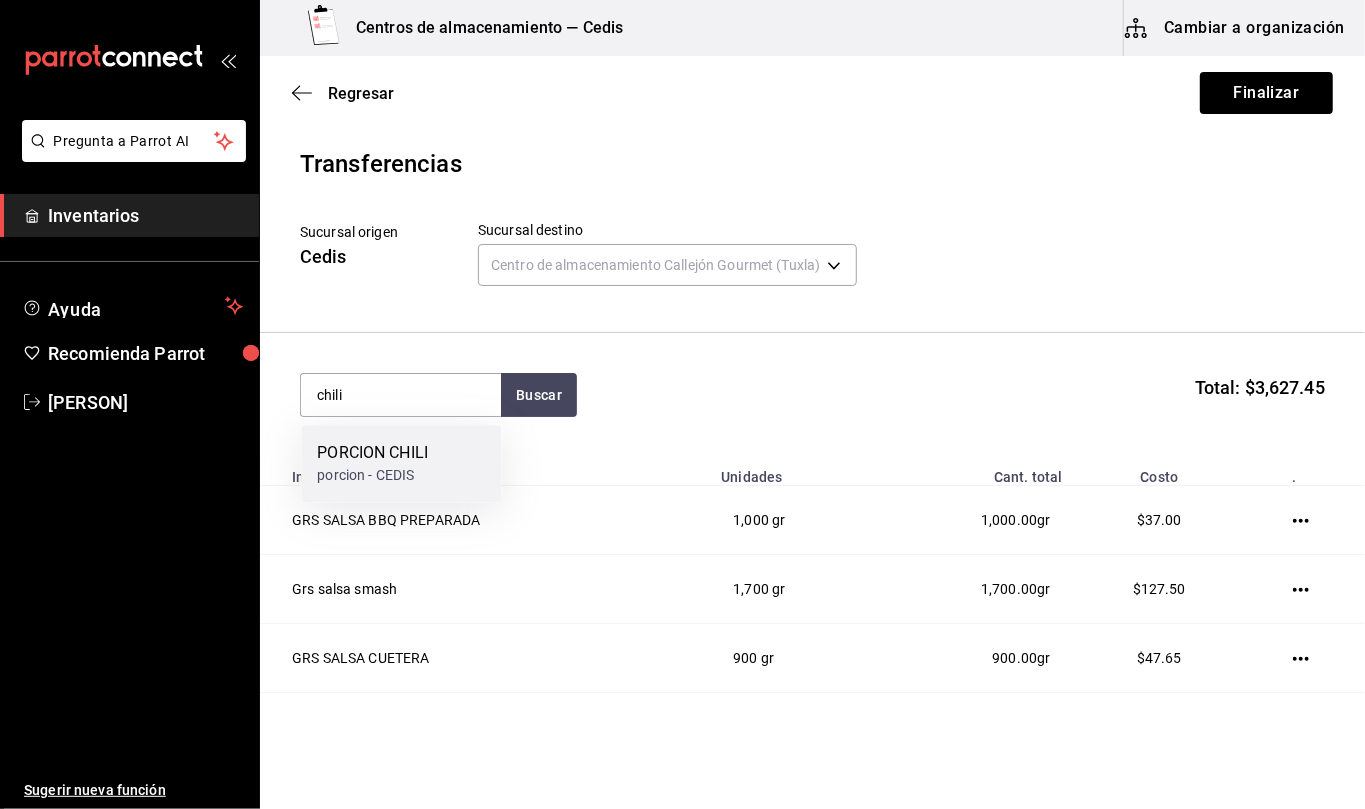 click on "PORCION CHILI porcion - CEDIS" at bounding box center [401, 463] 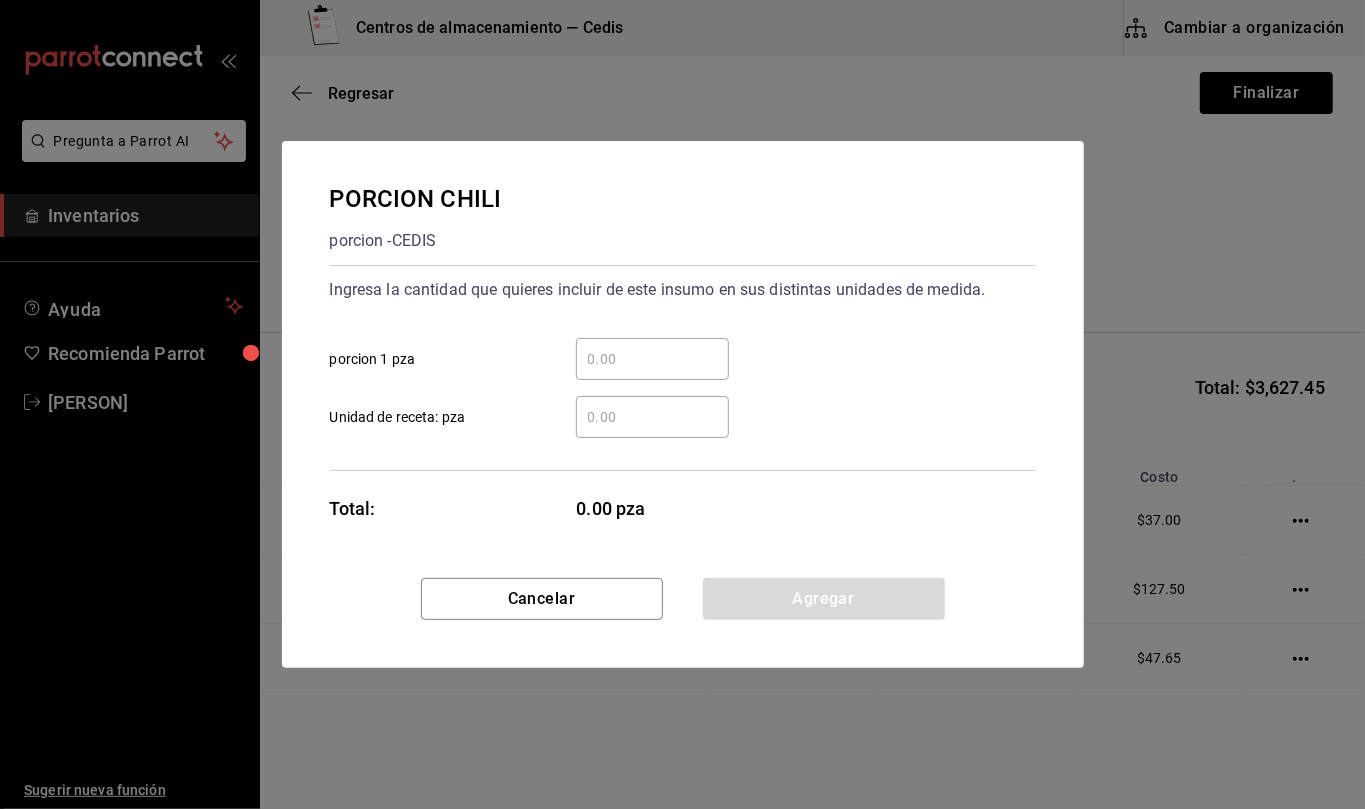 click on "​ Unidad de receta: pza" at bounding box center [652, 417] 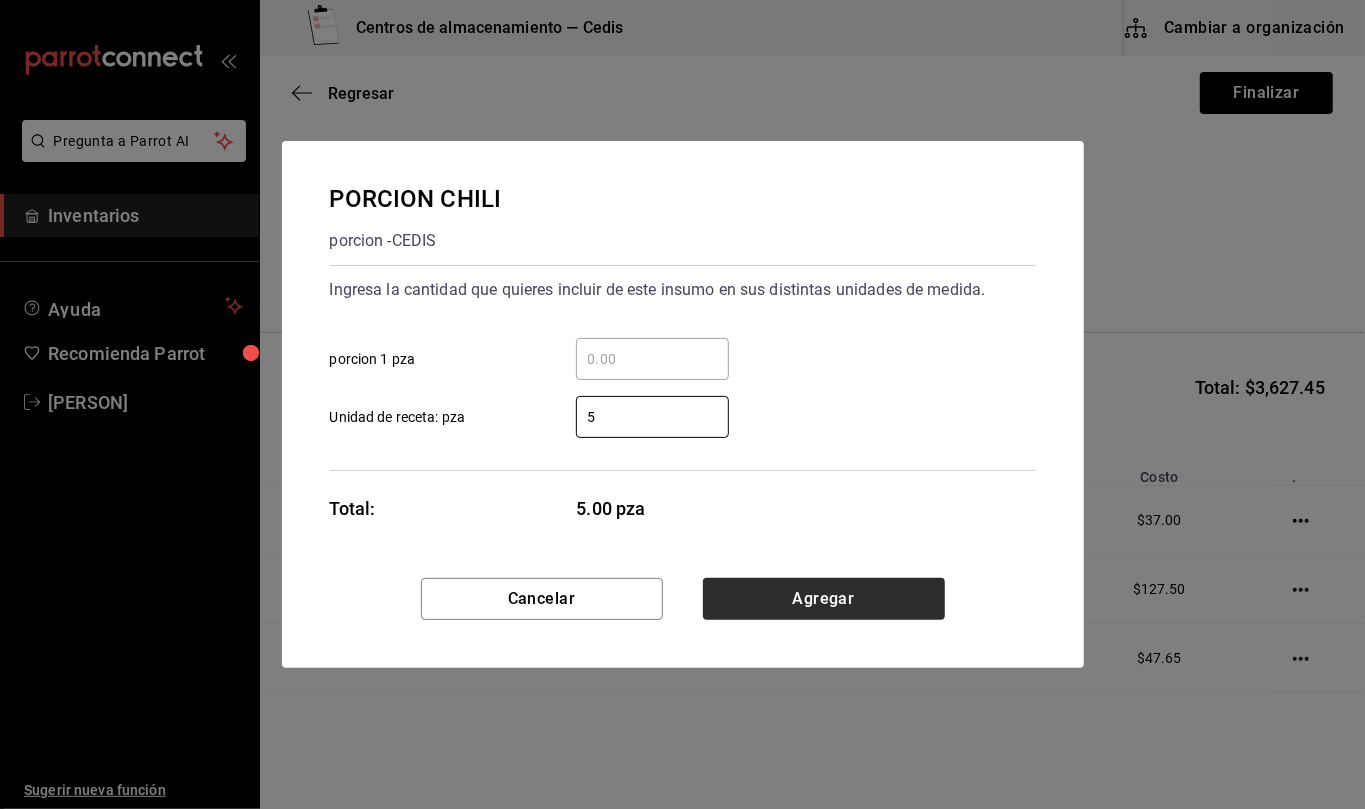 type on "5" 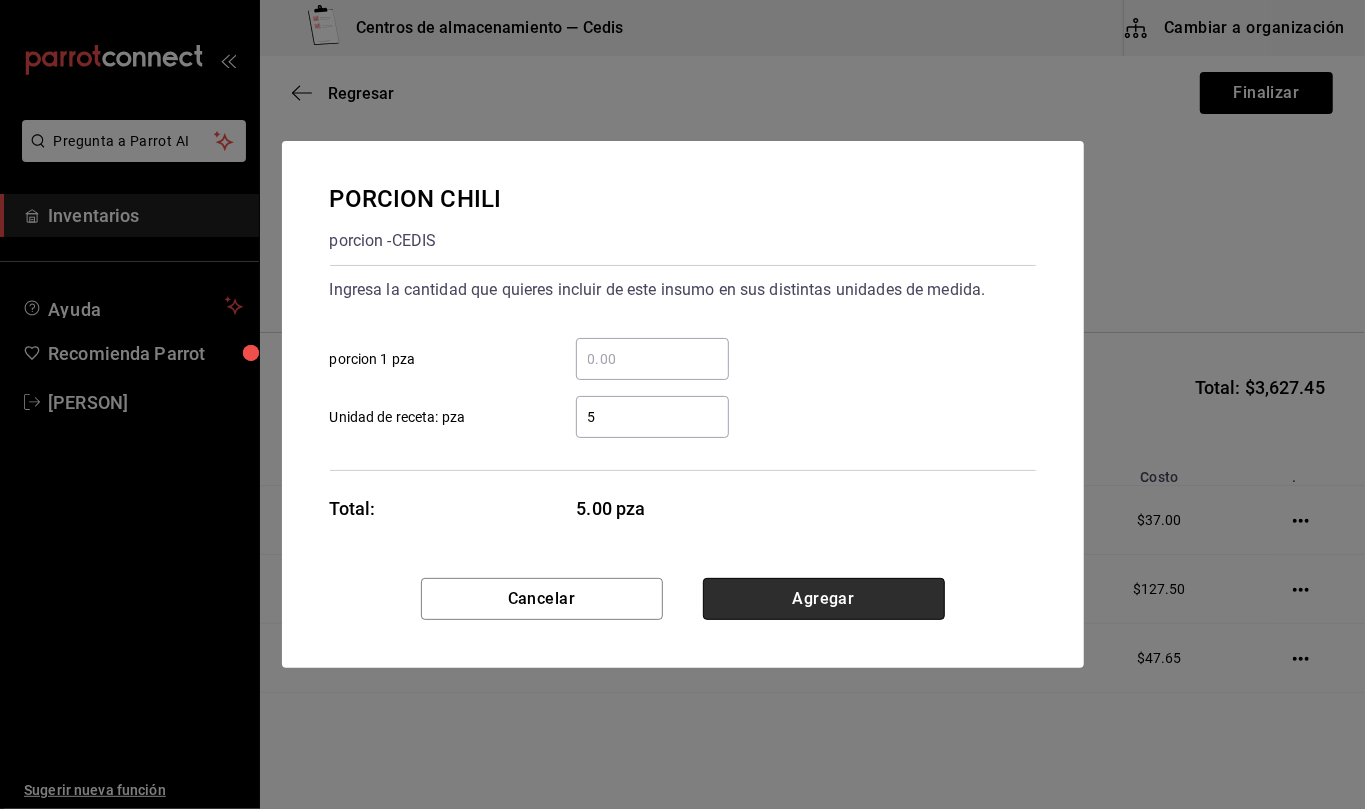 click on "Agregar" at bounding box center [824, 599] 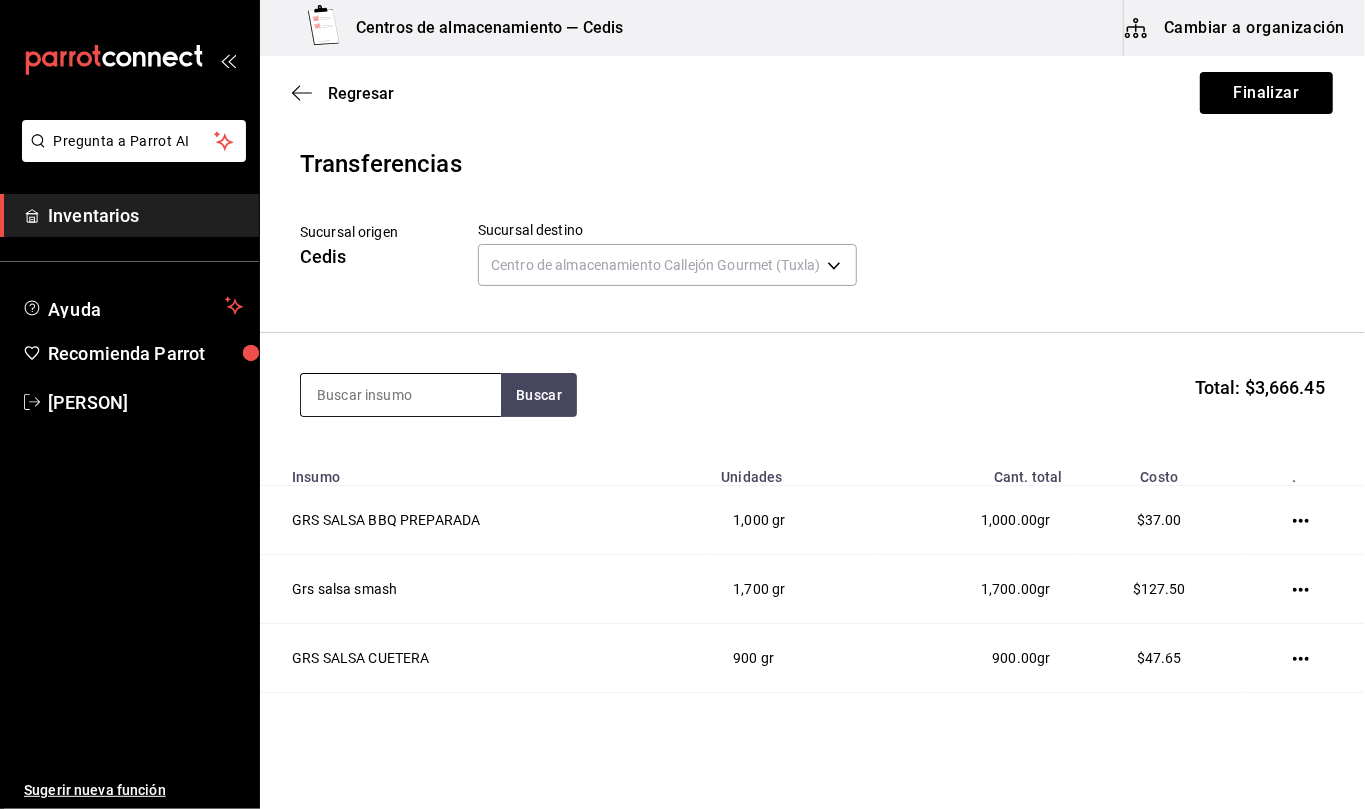 click at bounding box center (401, 395) 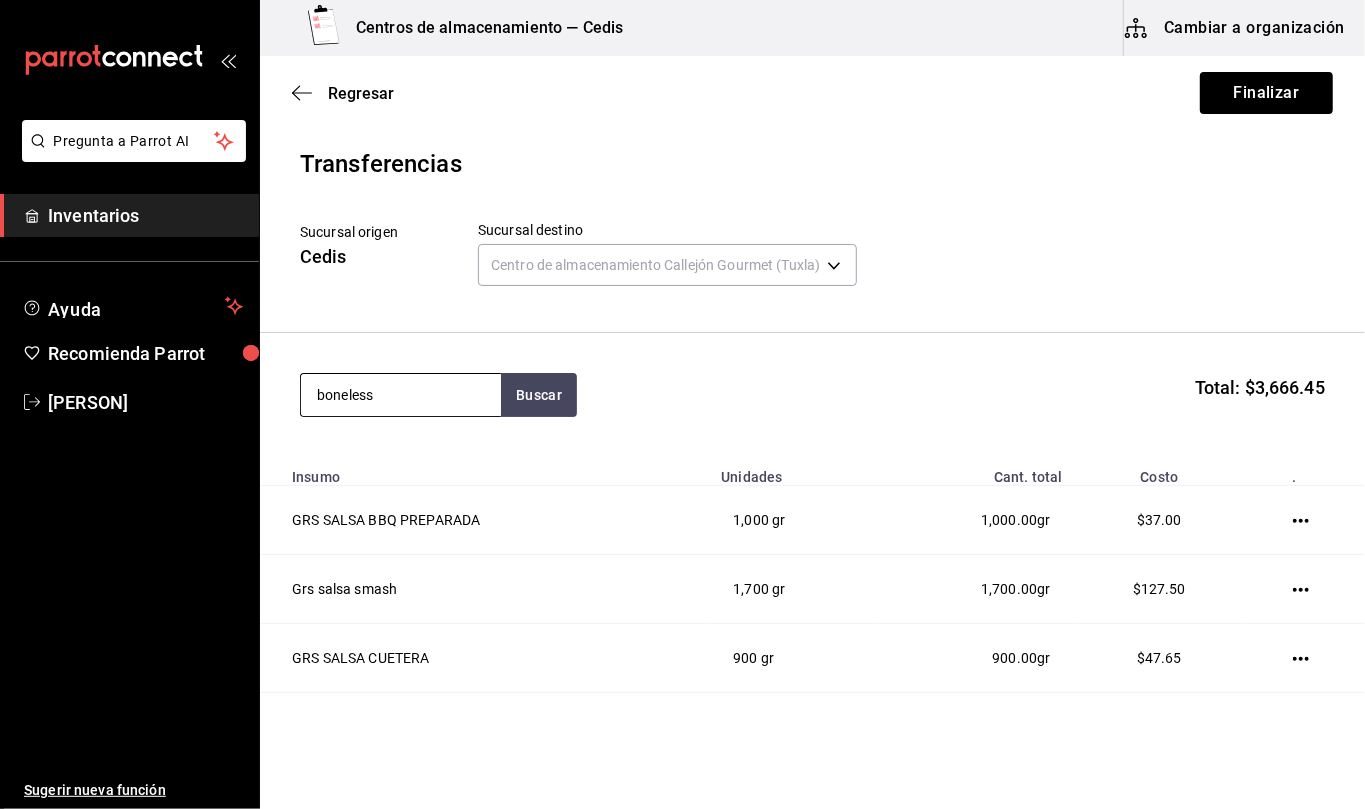 type on "boneless" 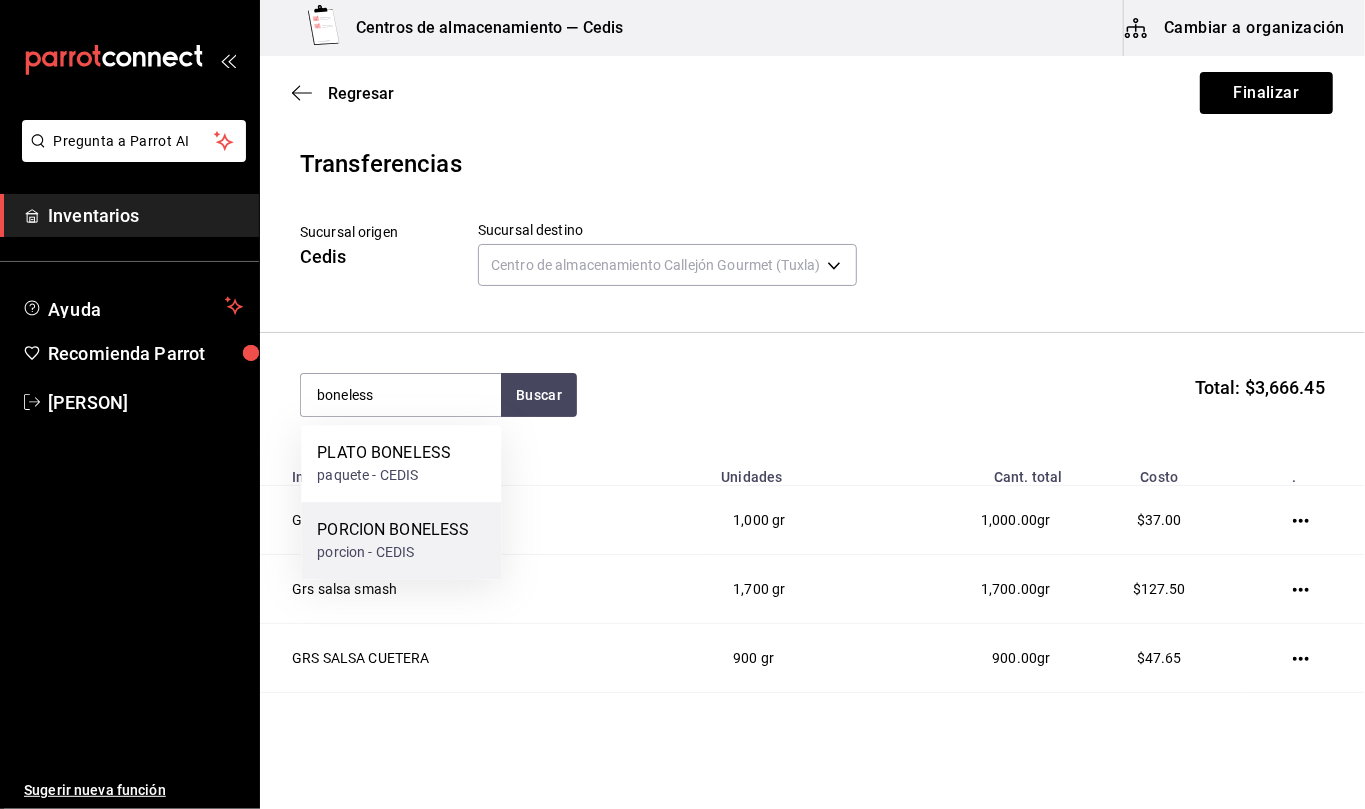click on "PORCION BONELESS" at bounding box center (393, 530) 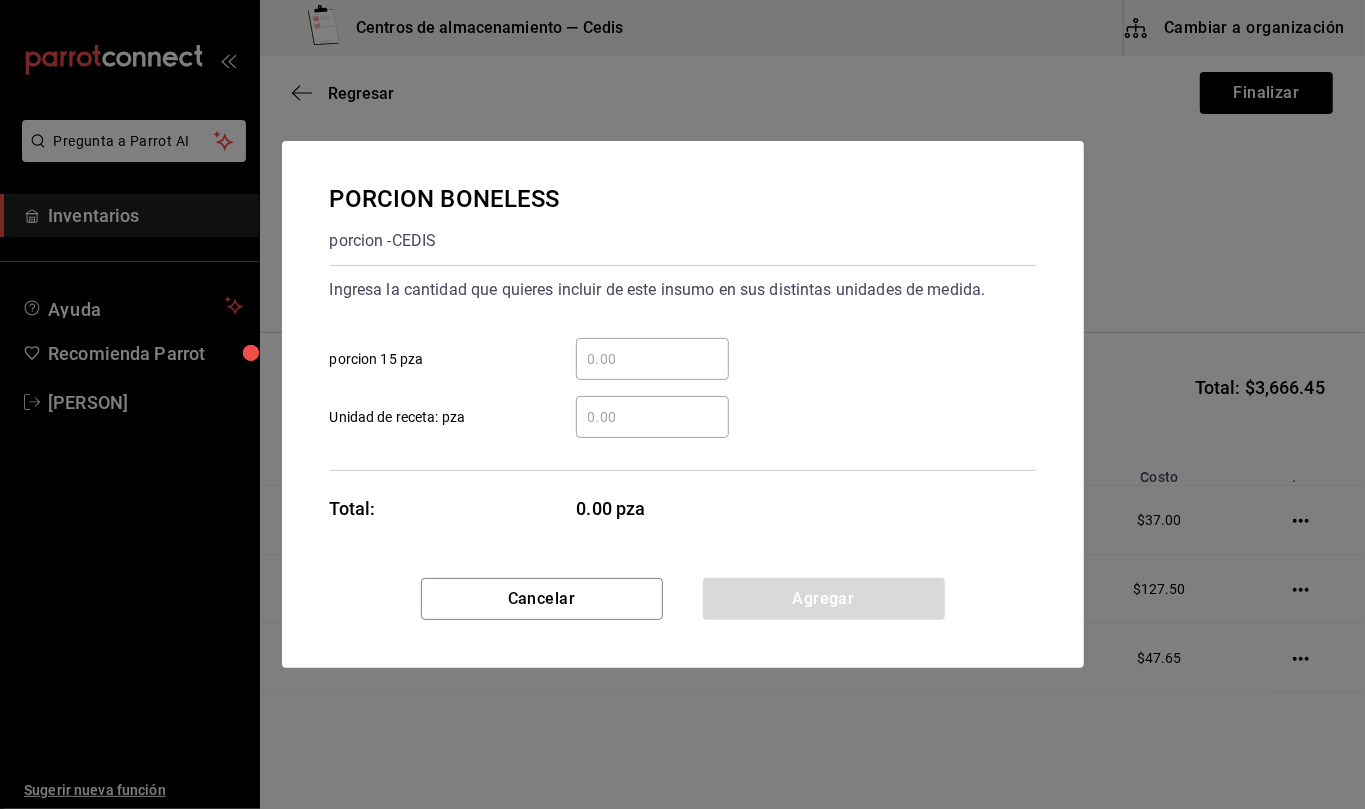 click on "​ Unidad de receta: pza" at bounding box center (652, 417) 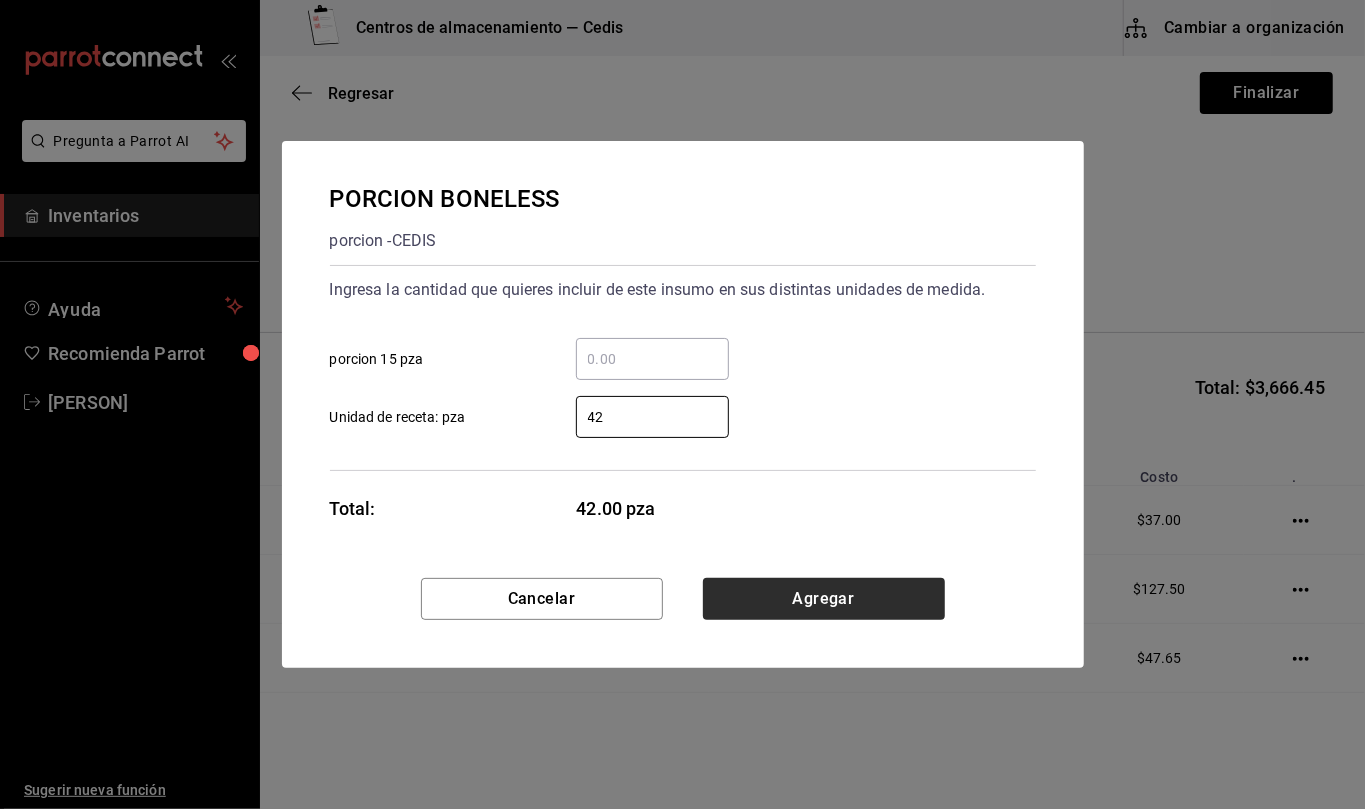 type on "42" 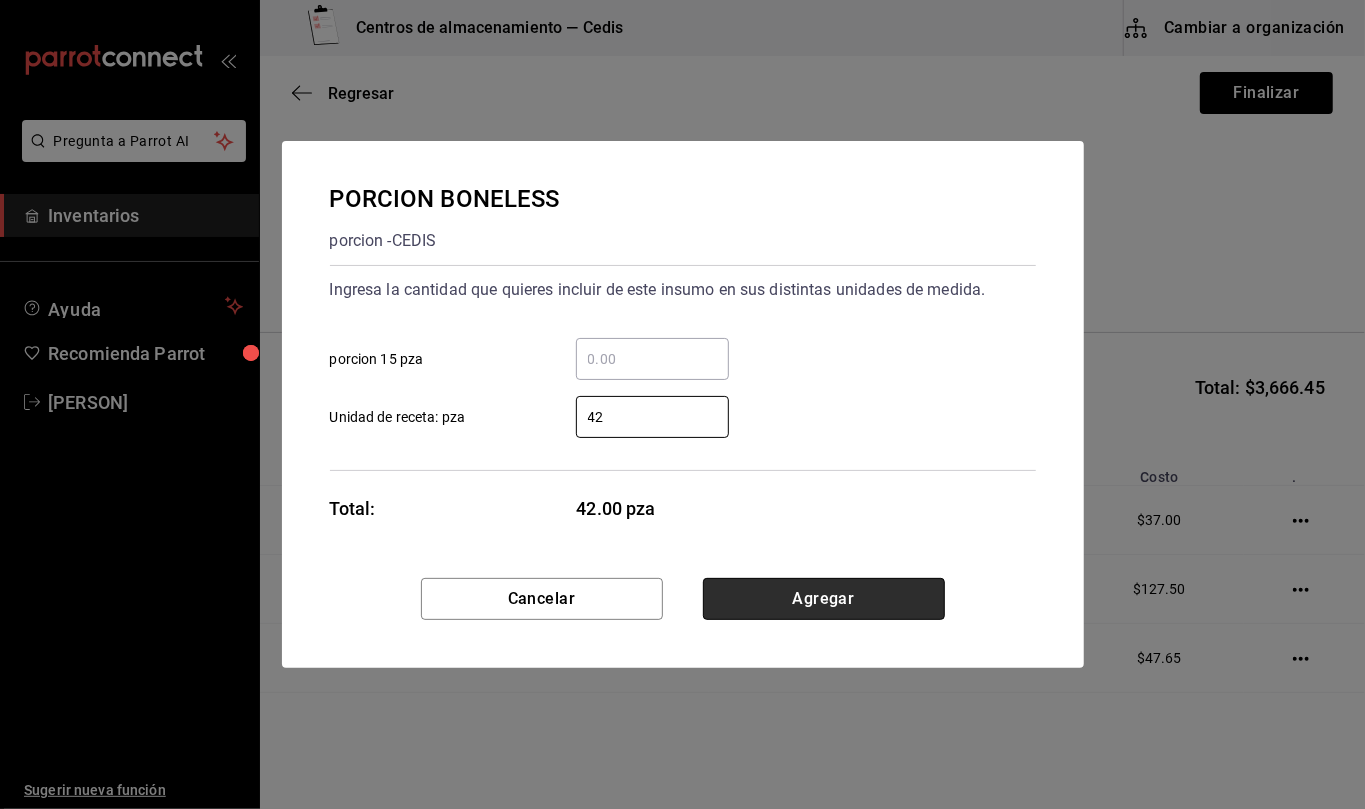 click on "Agregar" at bounding box center (824, 599) 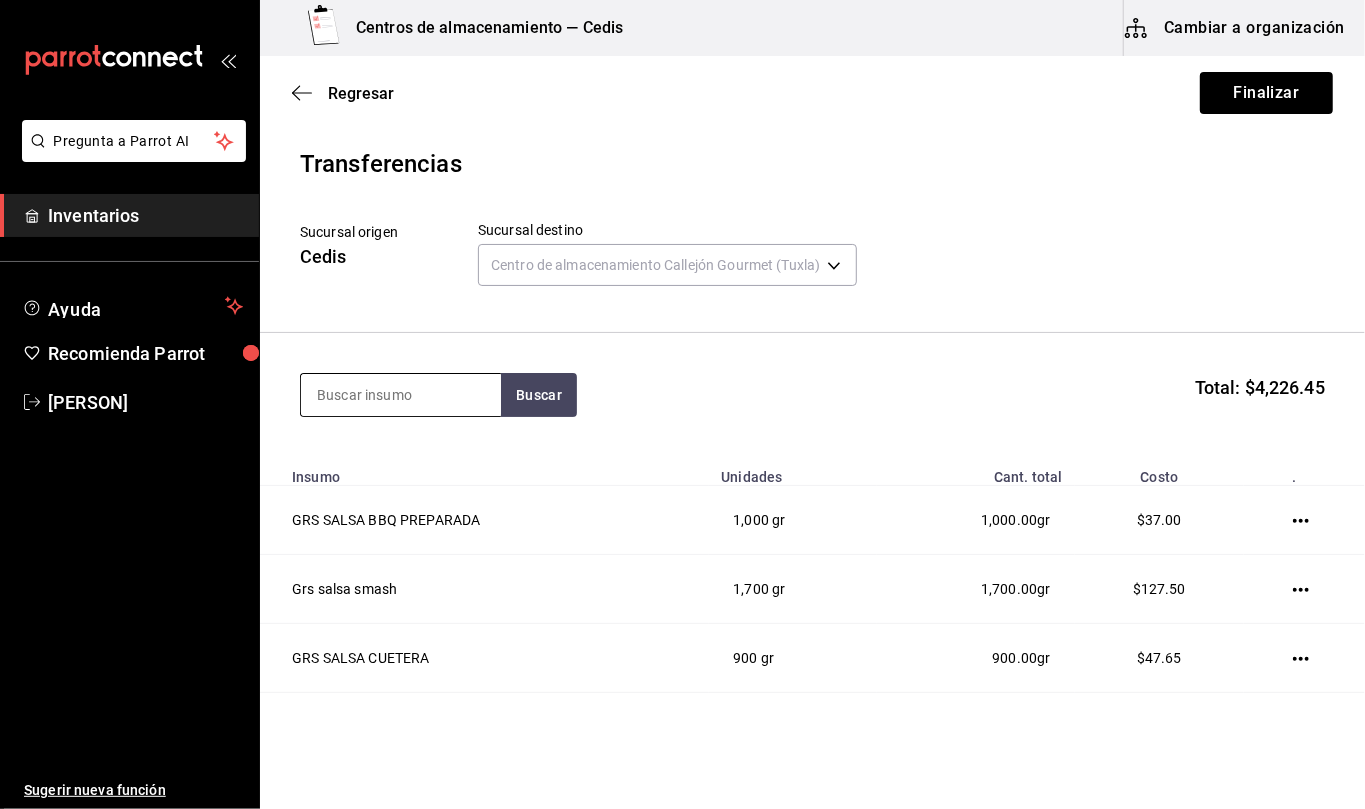 click at bounding box center (401, 395) 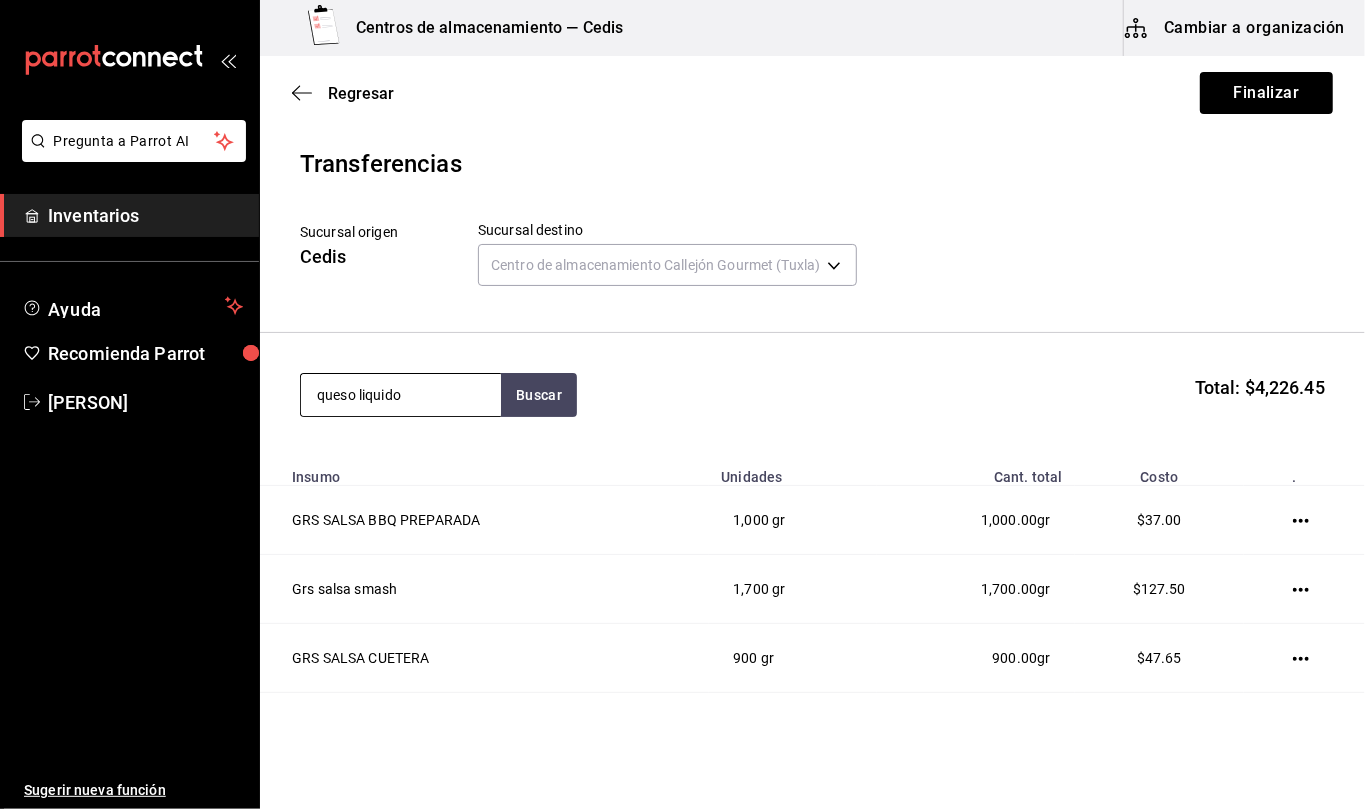 type on "queso liquido" 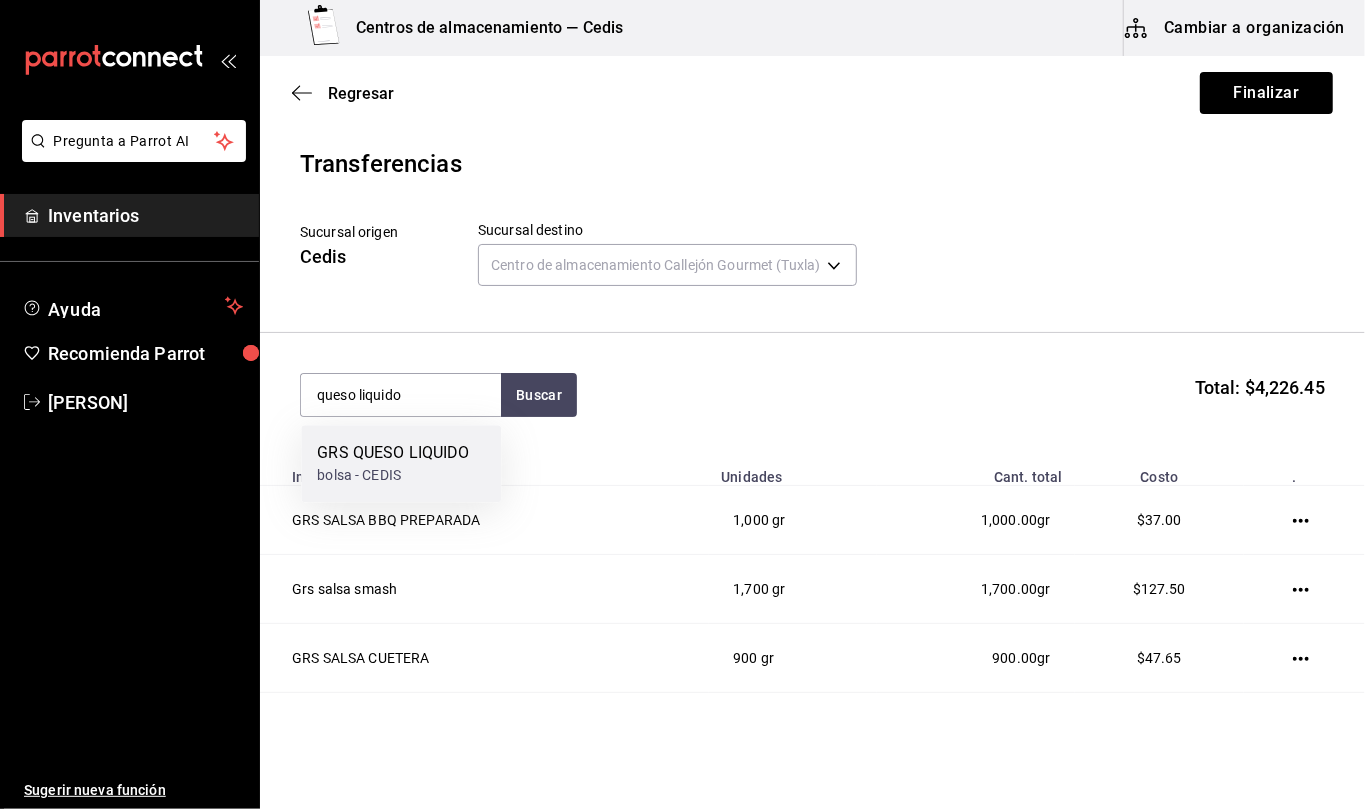 click on "bolsa - CEDIS" at bounding box center [393, 475] 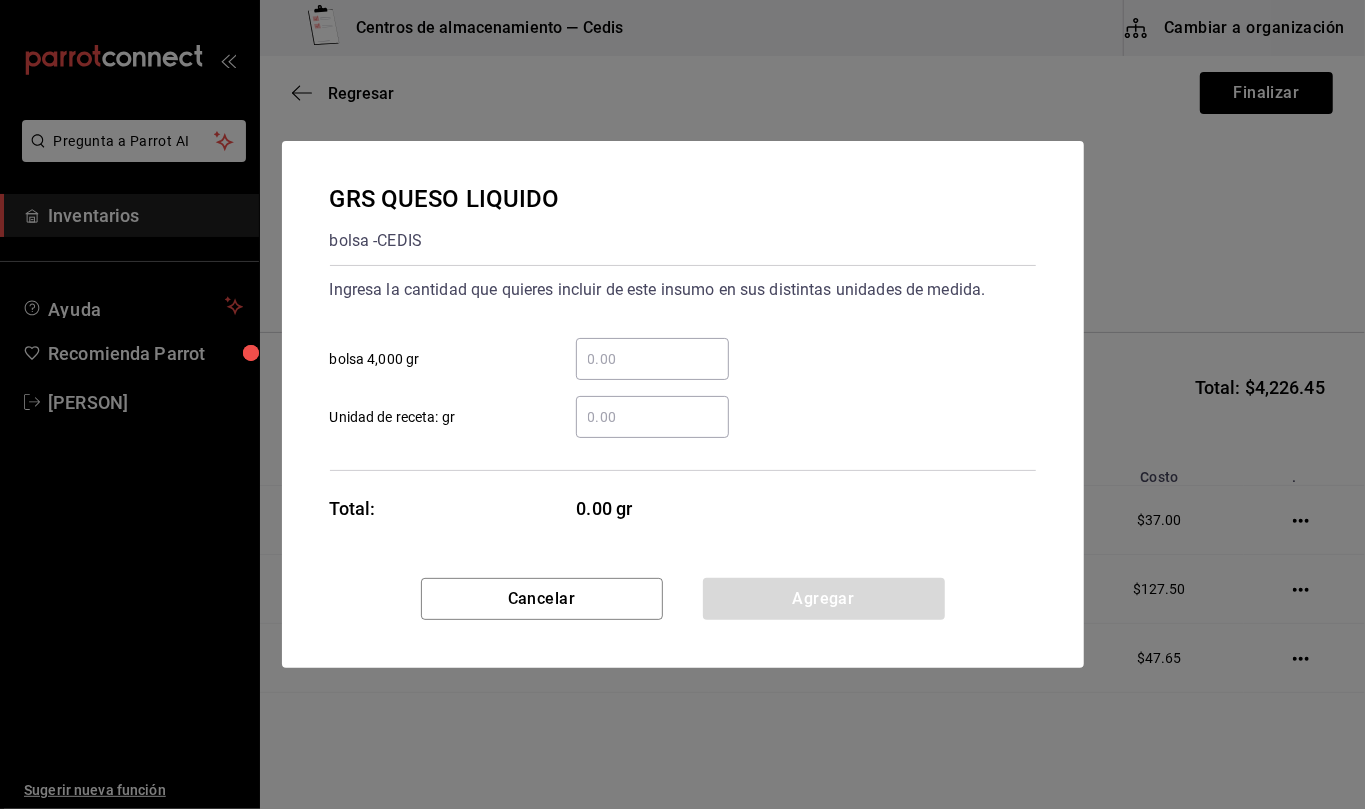 click on "​ Unidad de receta: gr" at bounding box center (652, 417) 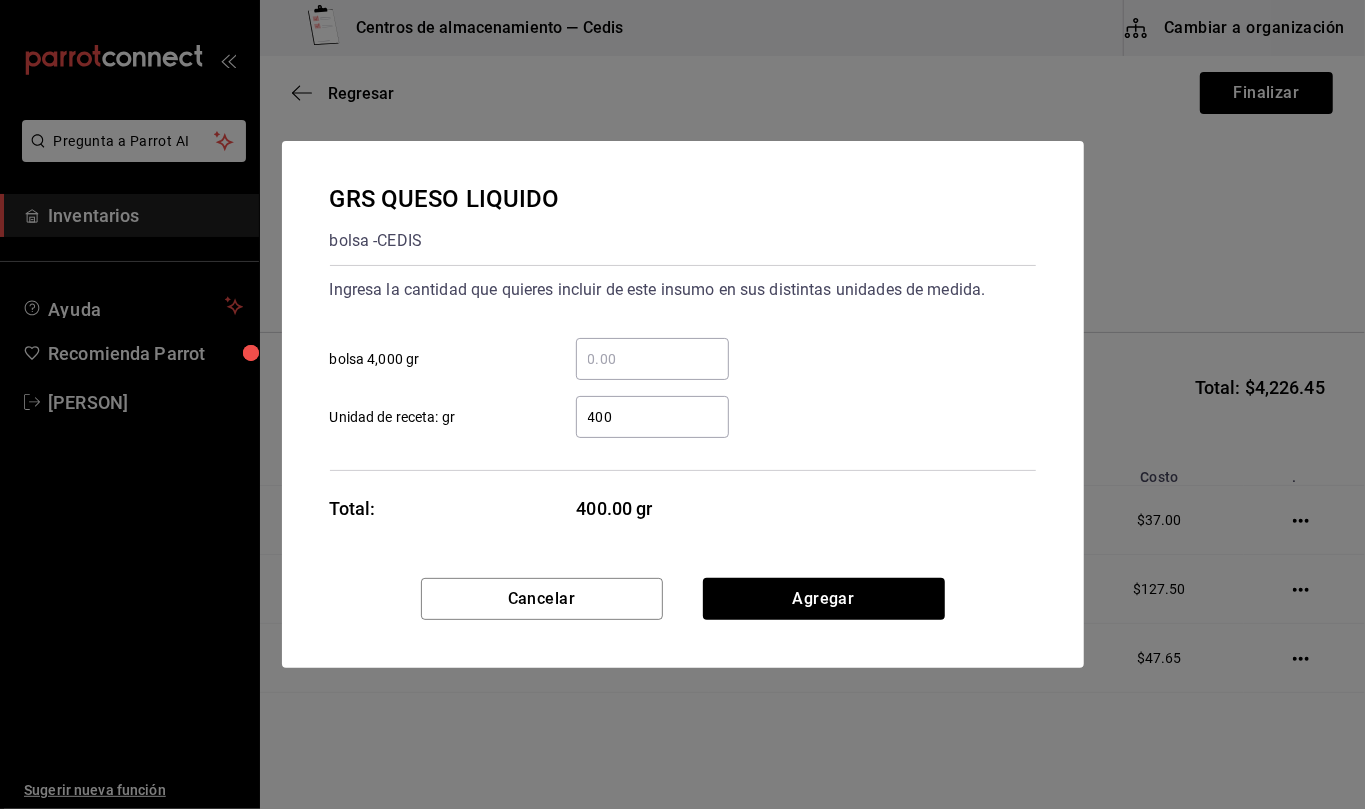 type on "4,000" 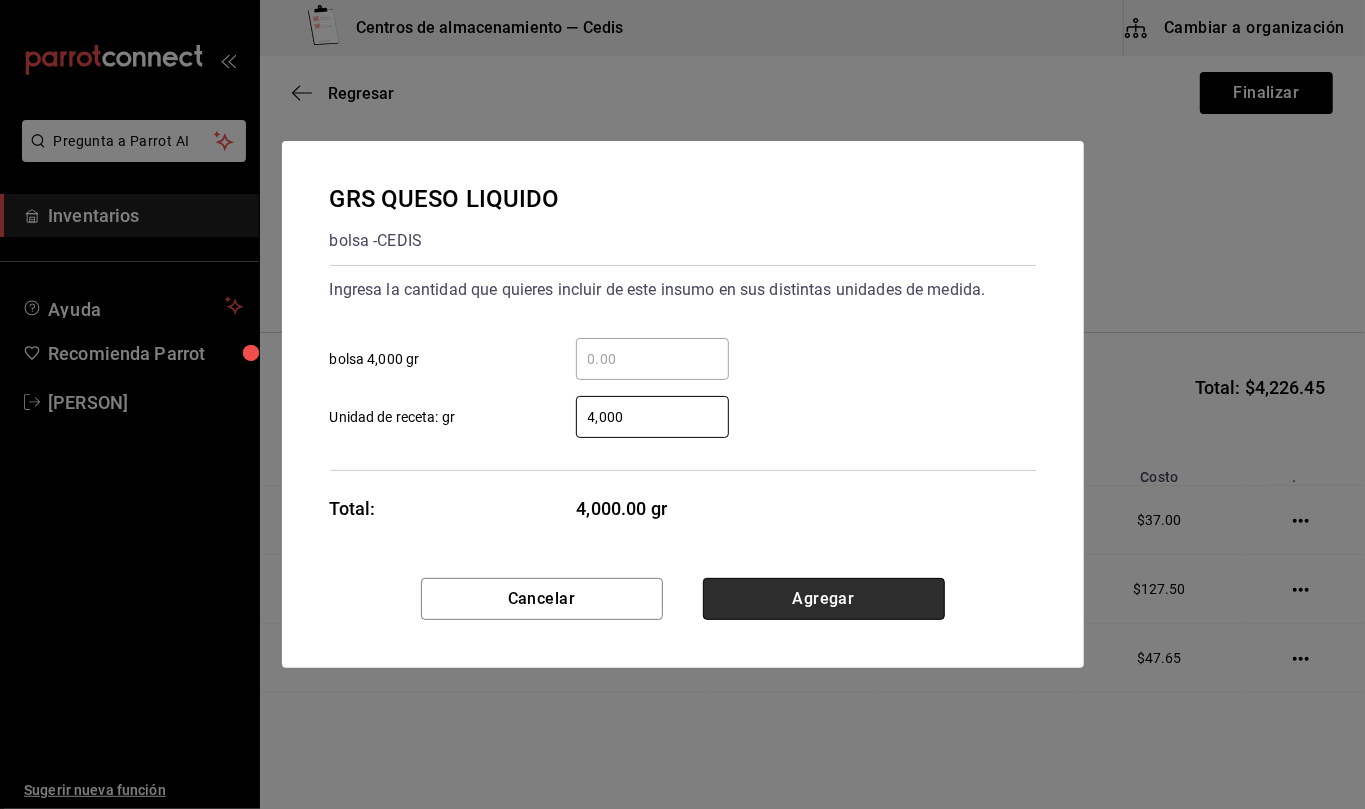 click on "Agregar" at bounding box center [824, 599] 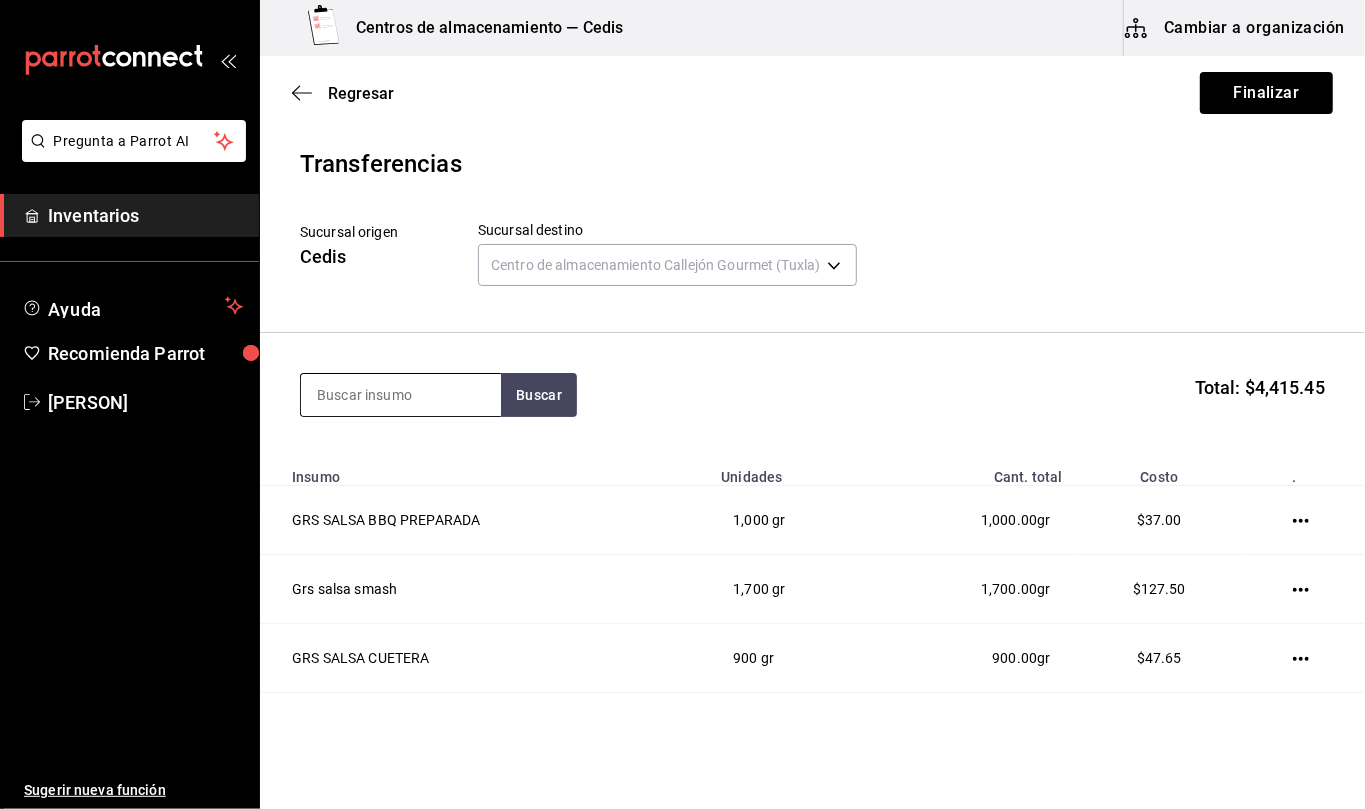click at bounding box center [401, 395] 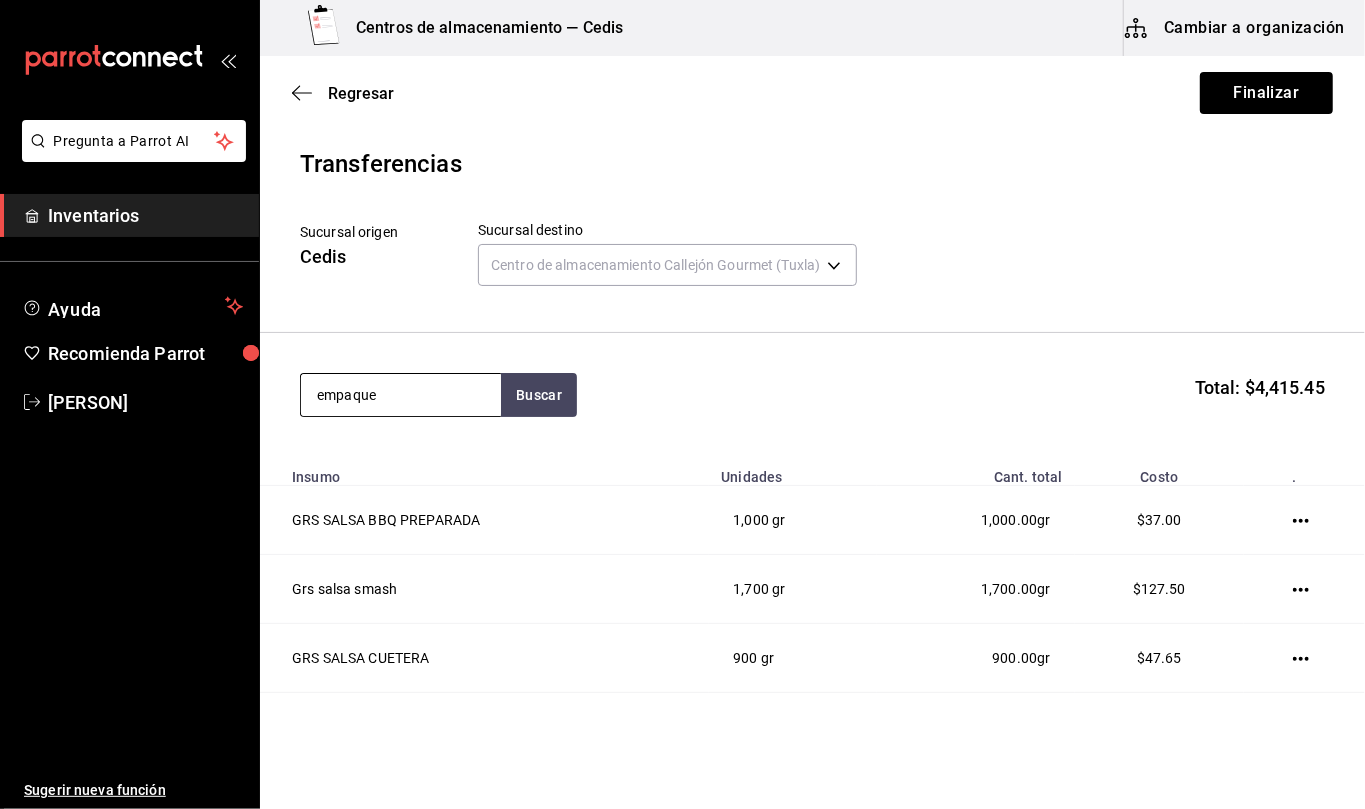 type on "empaque" 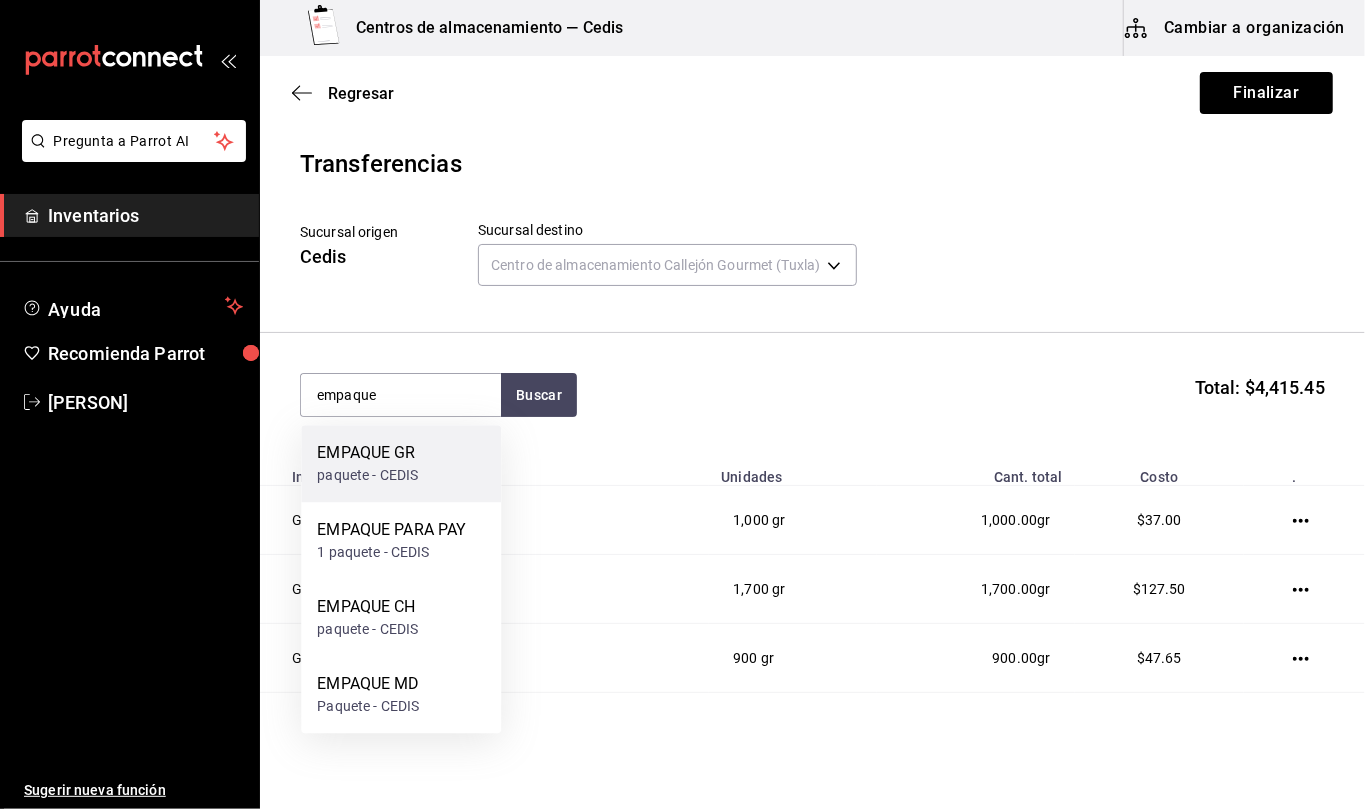 click on "EMPAQUE GR paquete - CEDIS" at bounding box center (401, 463) 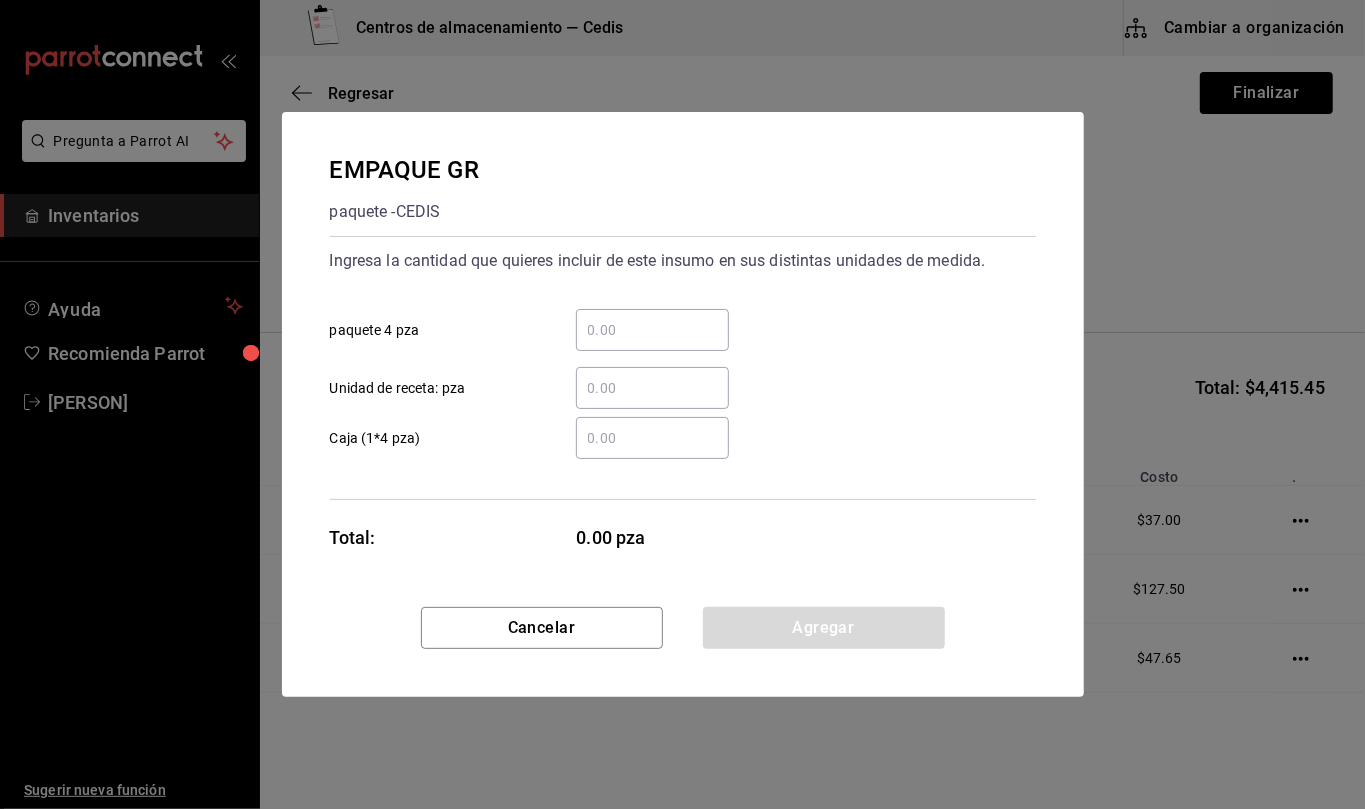 click on "​ Unidad de receta: pza" at bounding box center (652, 388) 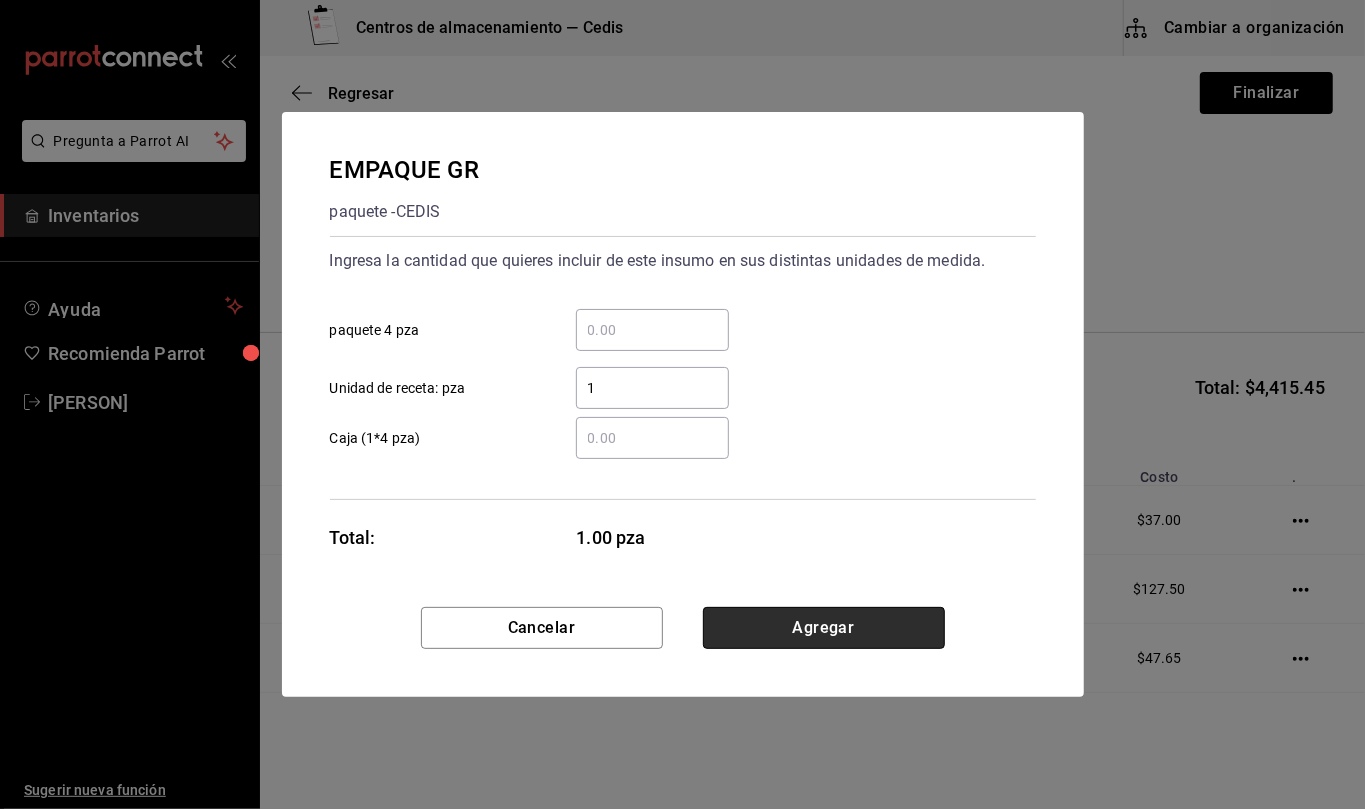 click on "Agregar" at bounding box center [824, 628] 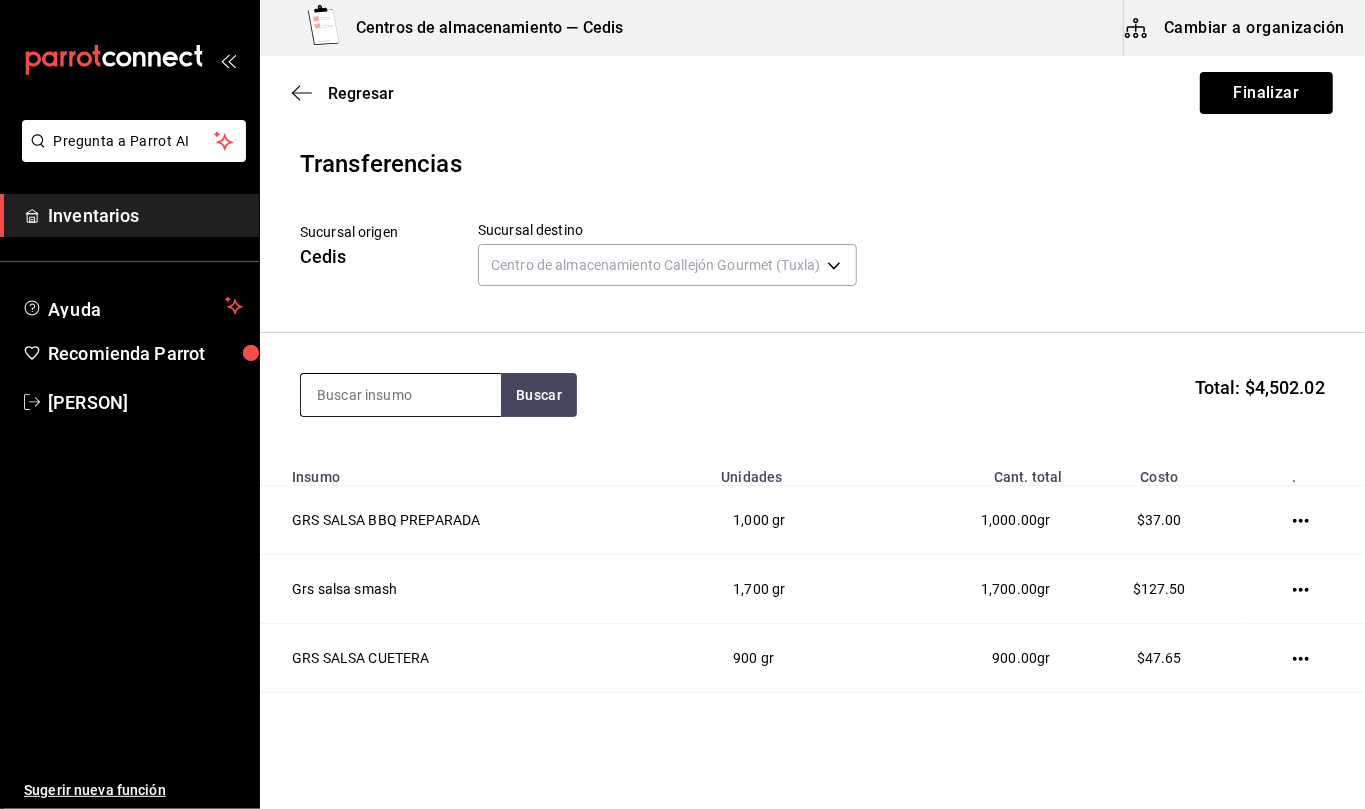 click at bounding box center (401, 395) 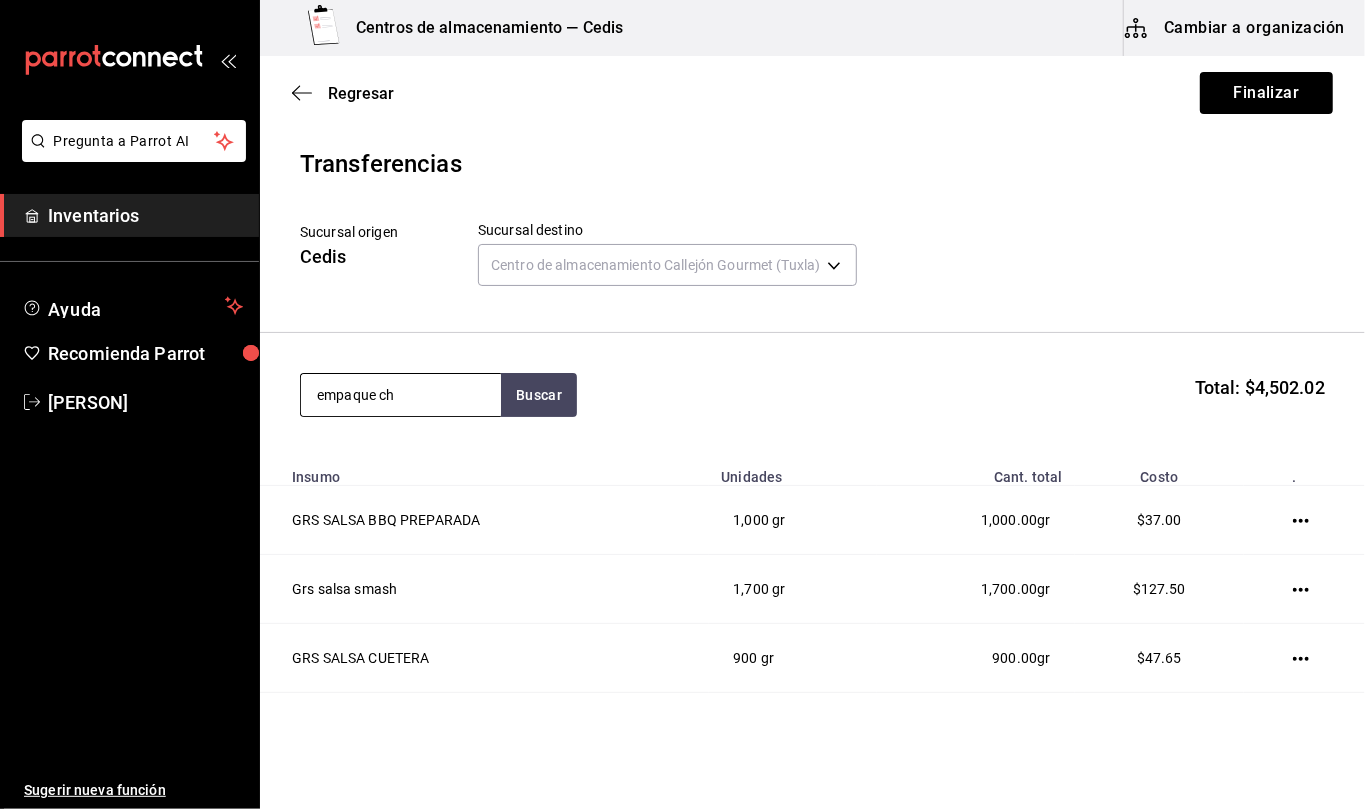 type on "empaque ch" 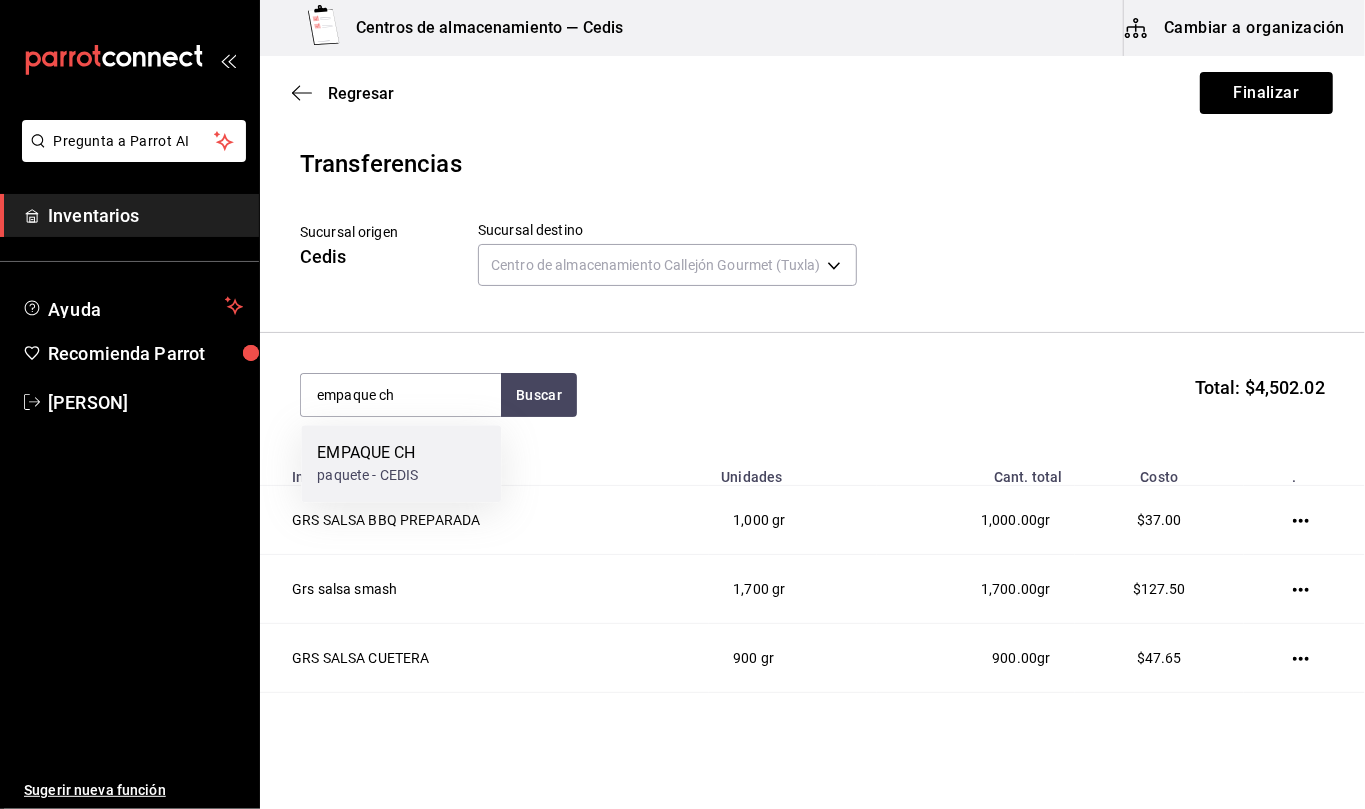 click on "EMPAQUE CH paquete - CEDIS" at bounding box center [401, 463] 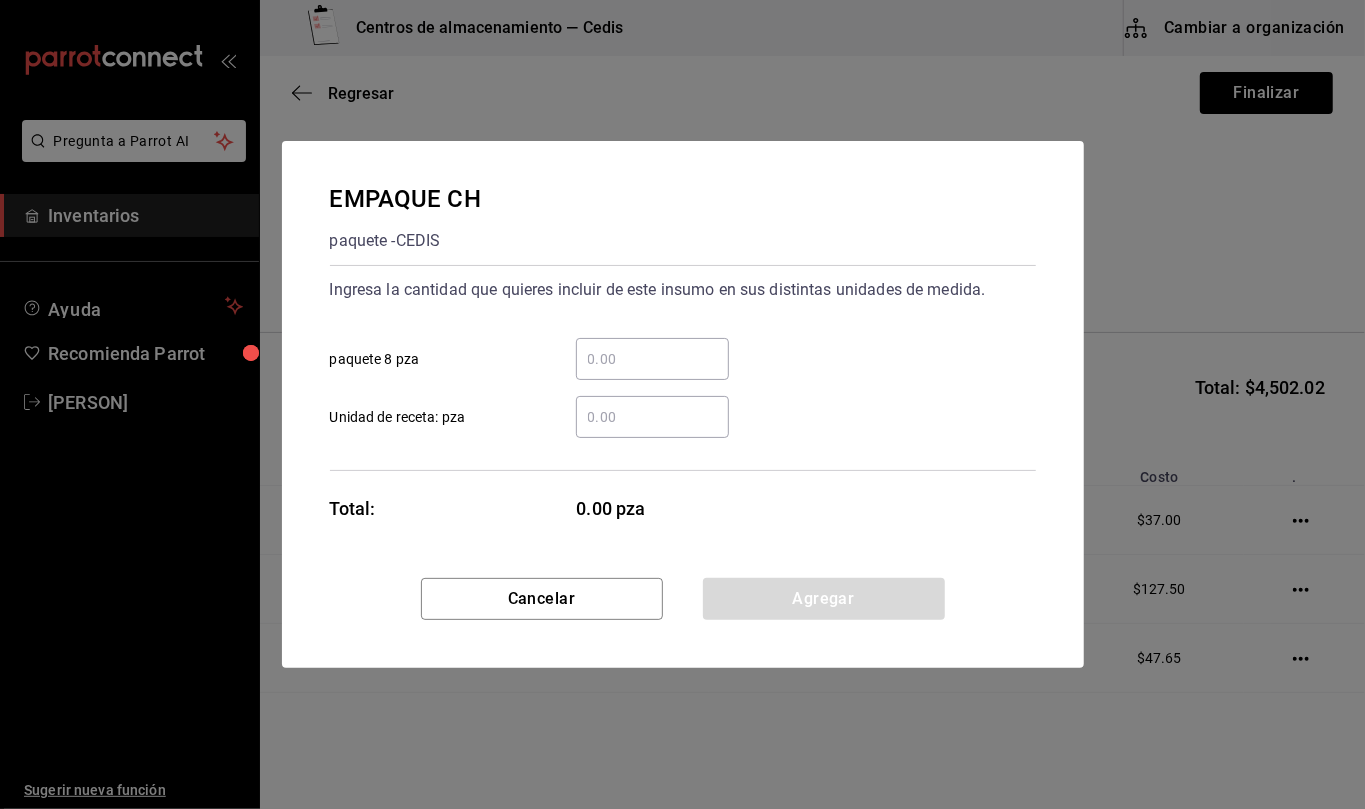 click on "​ Unidad de receta: pza" at bounding box center (652, 417) 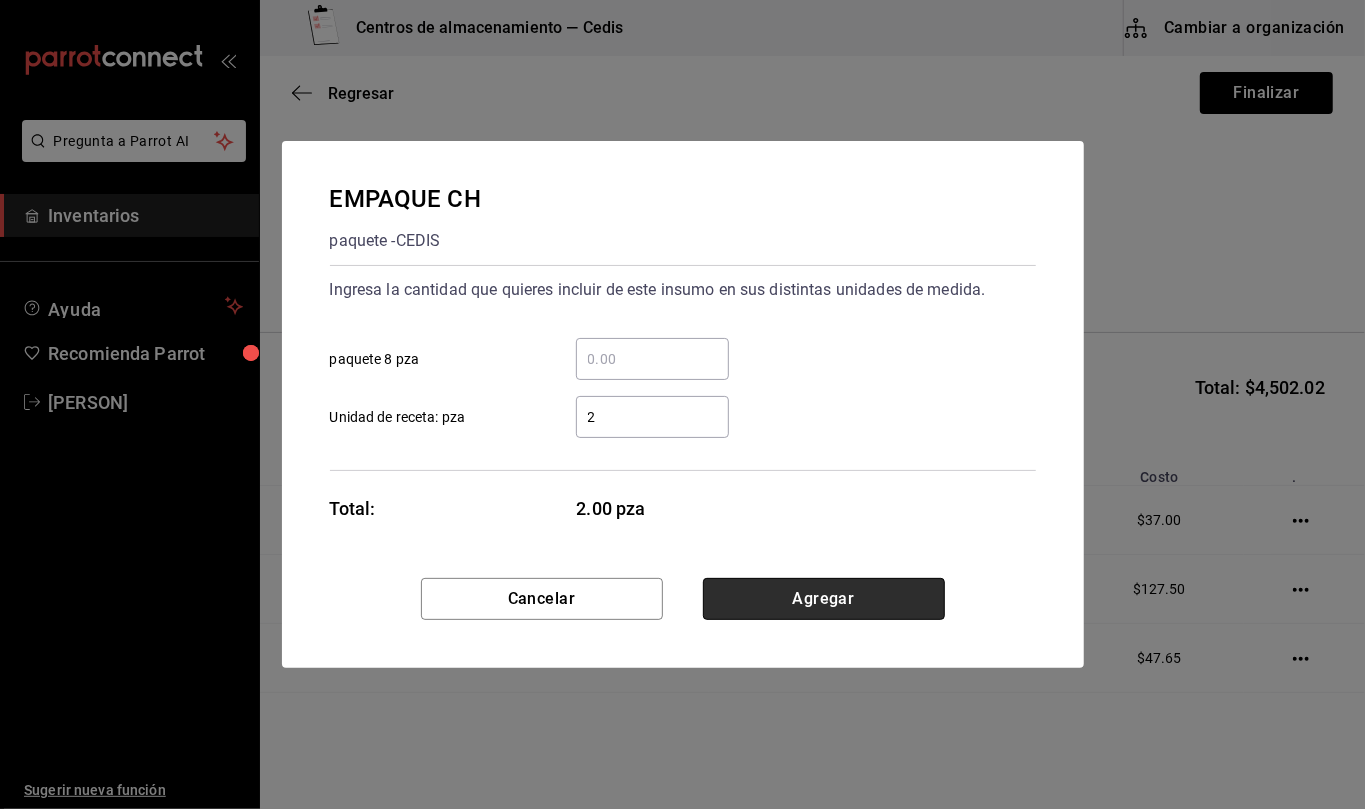 click on "Agregar" at bounding box center [824, 599] 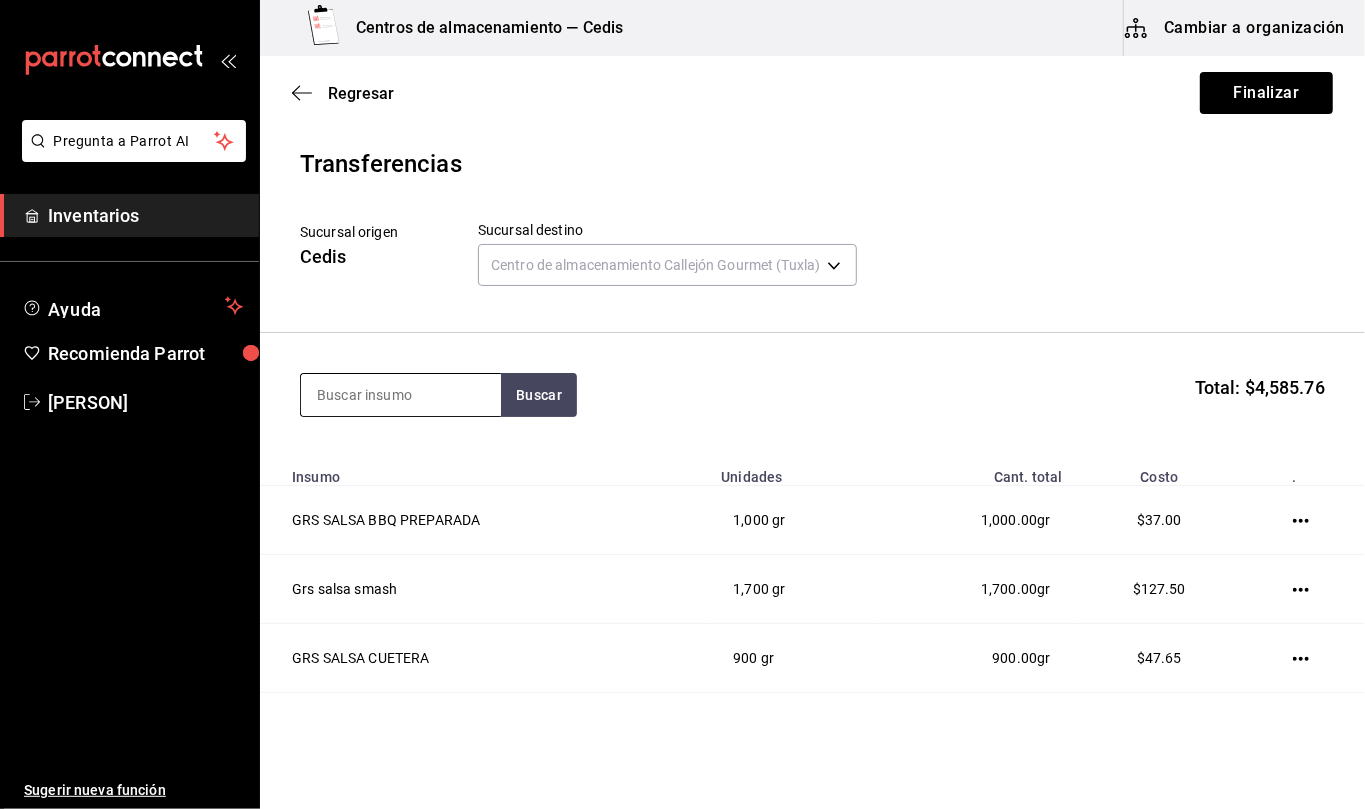 click at bounding box center [401, 395] 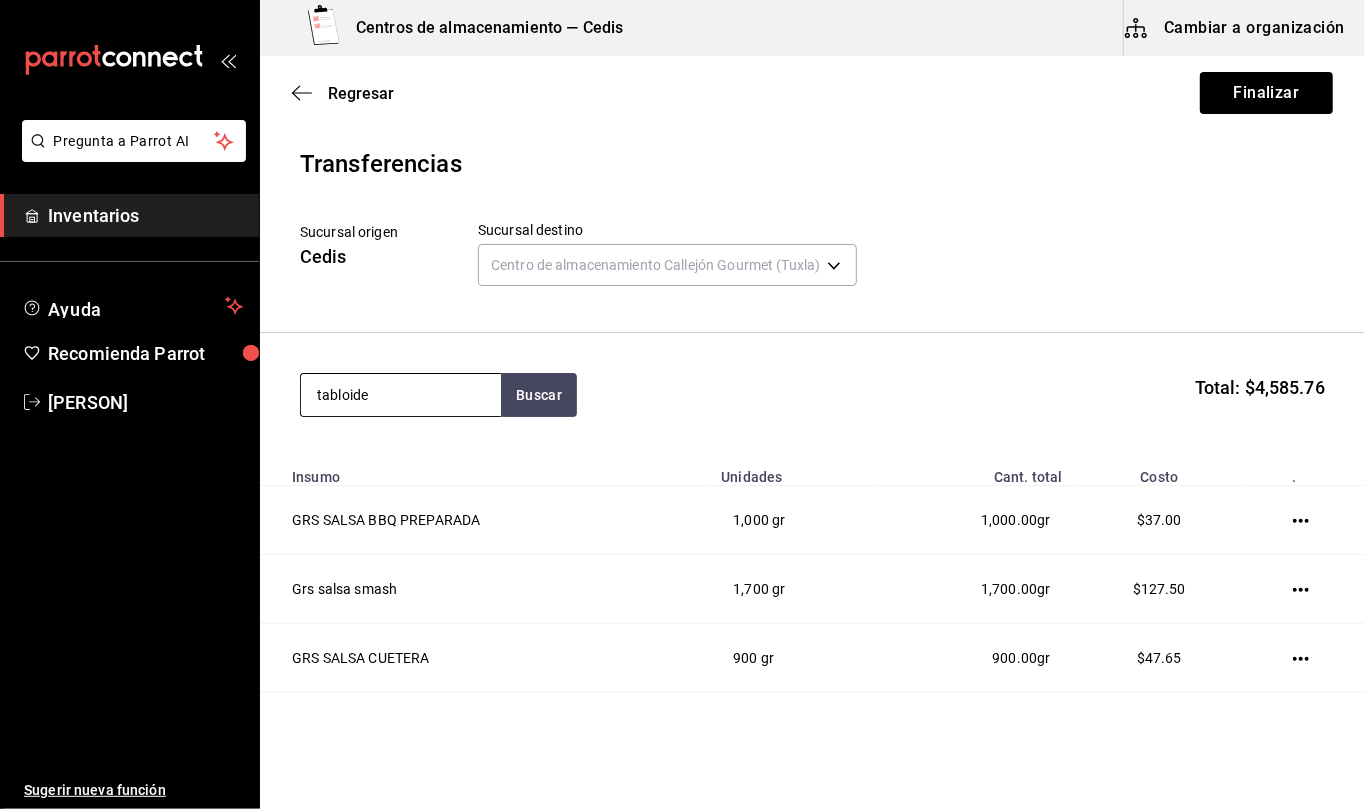 type on "tabloide" 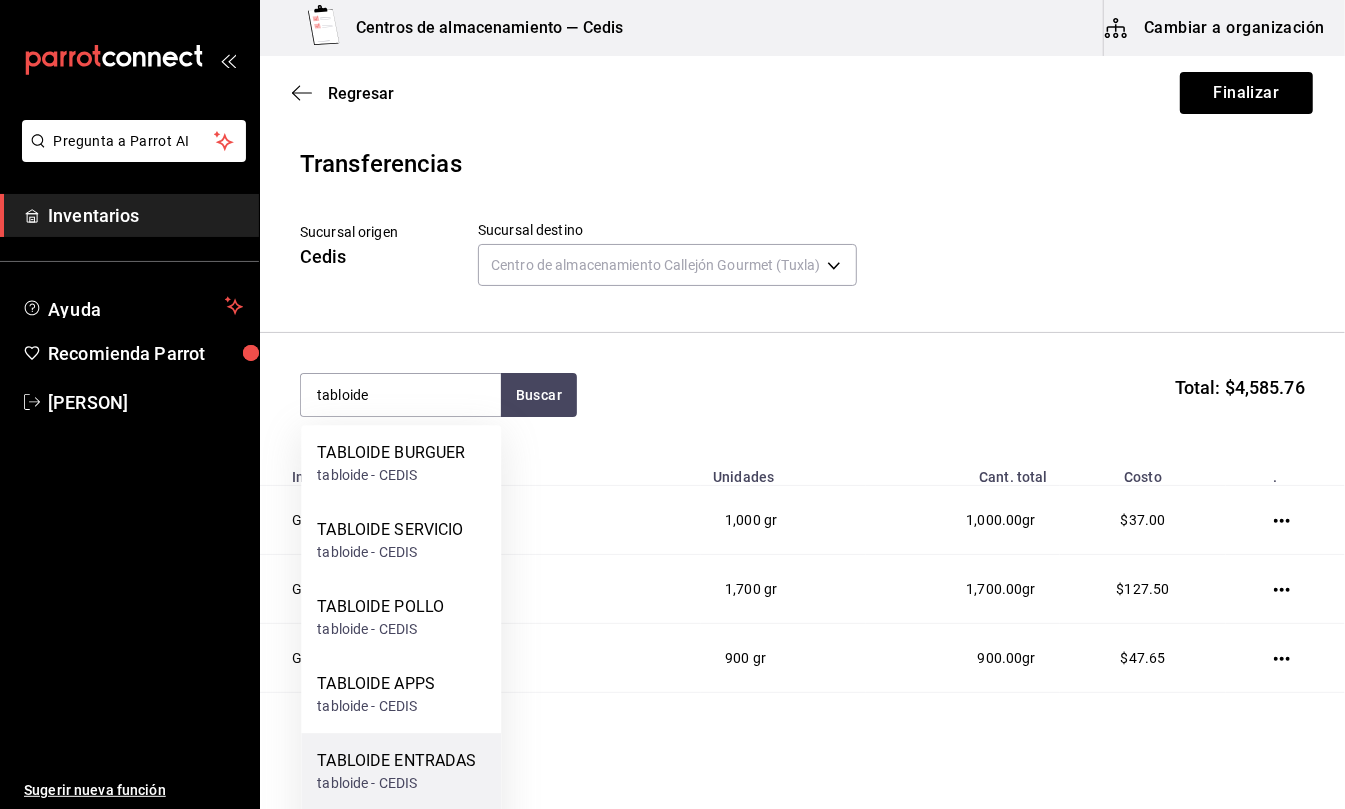 click on "TABLOIDE ENTRADAS" at bounding box center (396, 761) 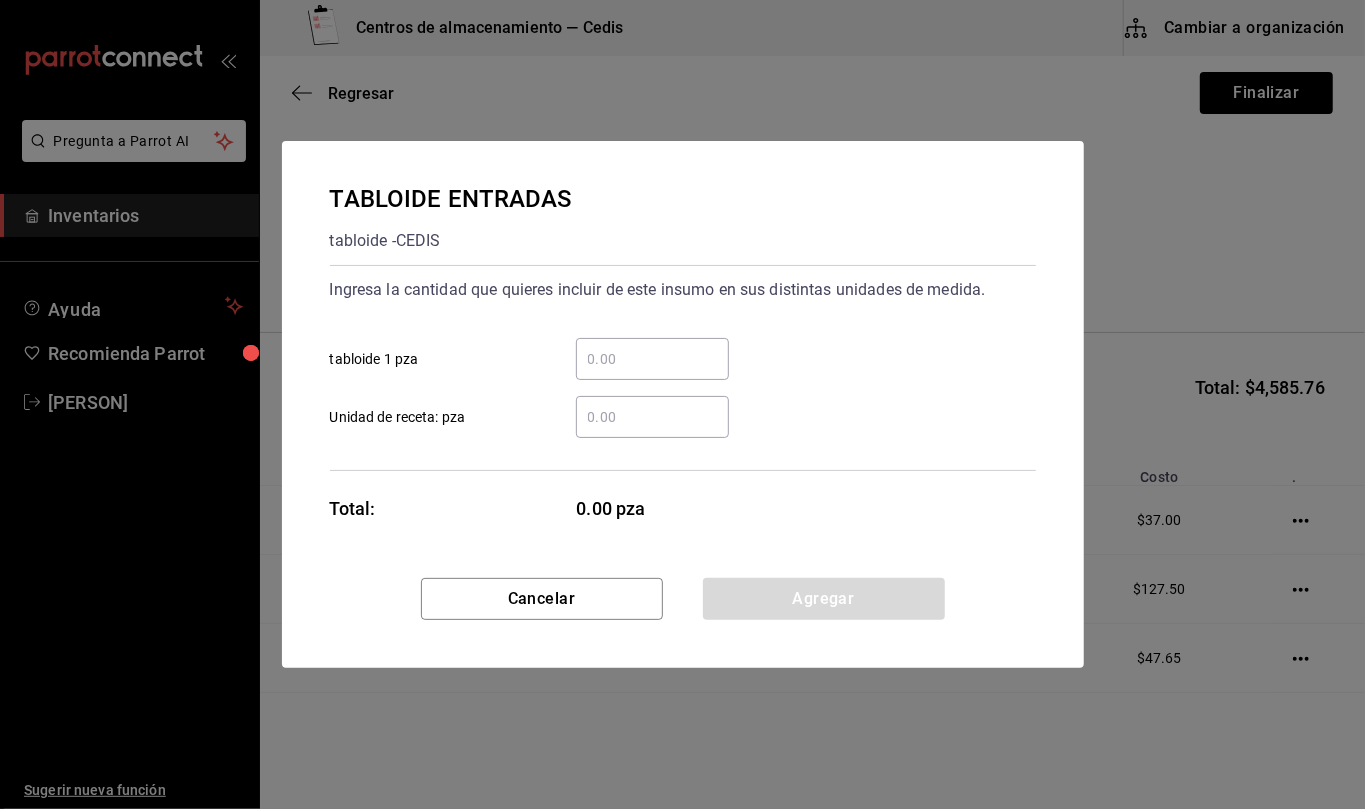click on "​ Unidad de receta: pza" at bounding box center [652, 417] 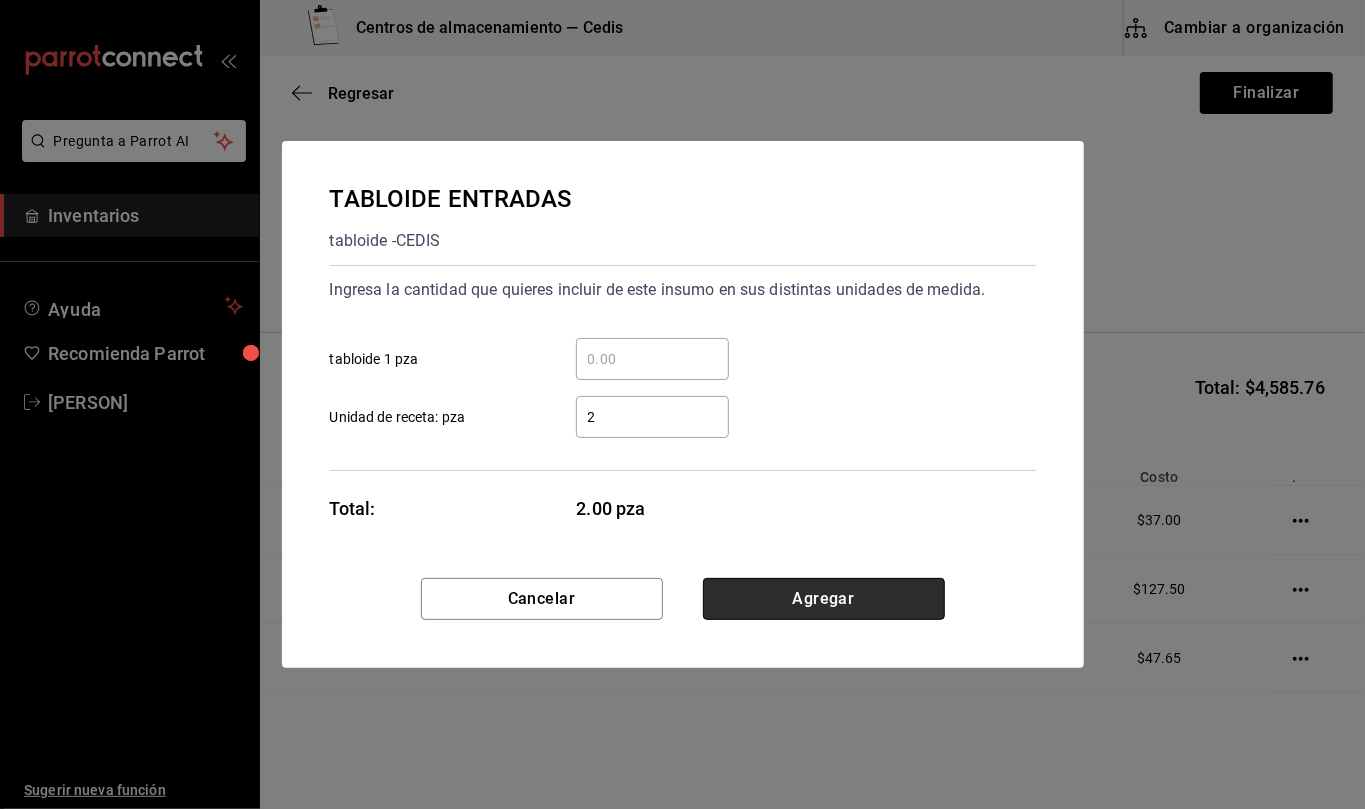 click on "Agregar" at bounding box center [824, 599] 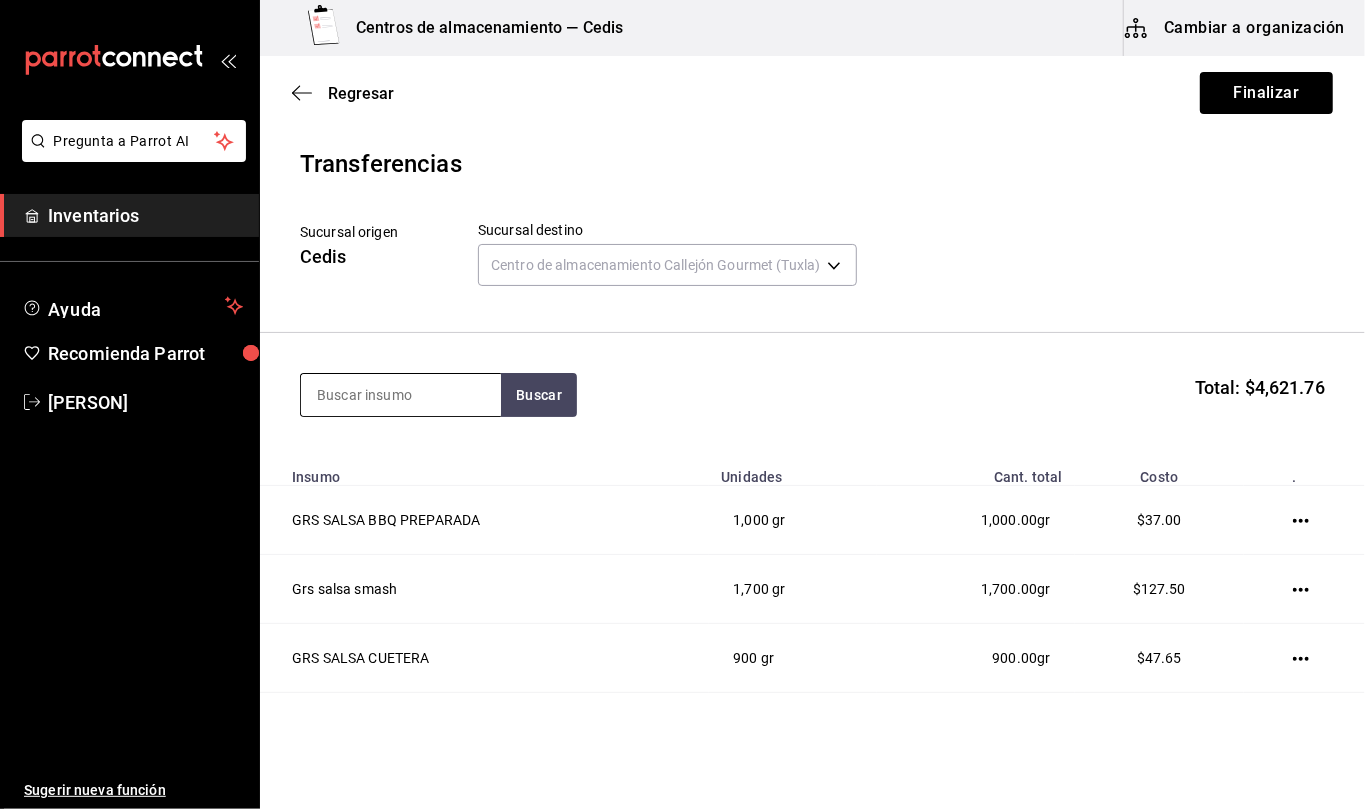click at bounding box center [401, 395] 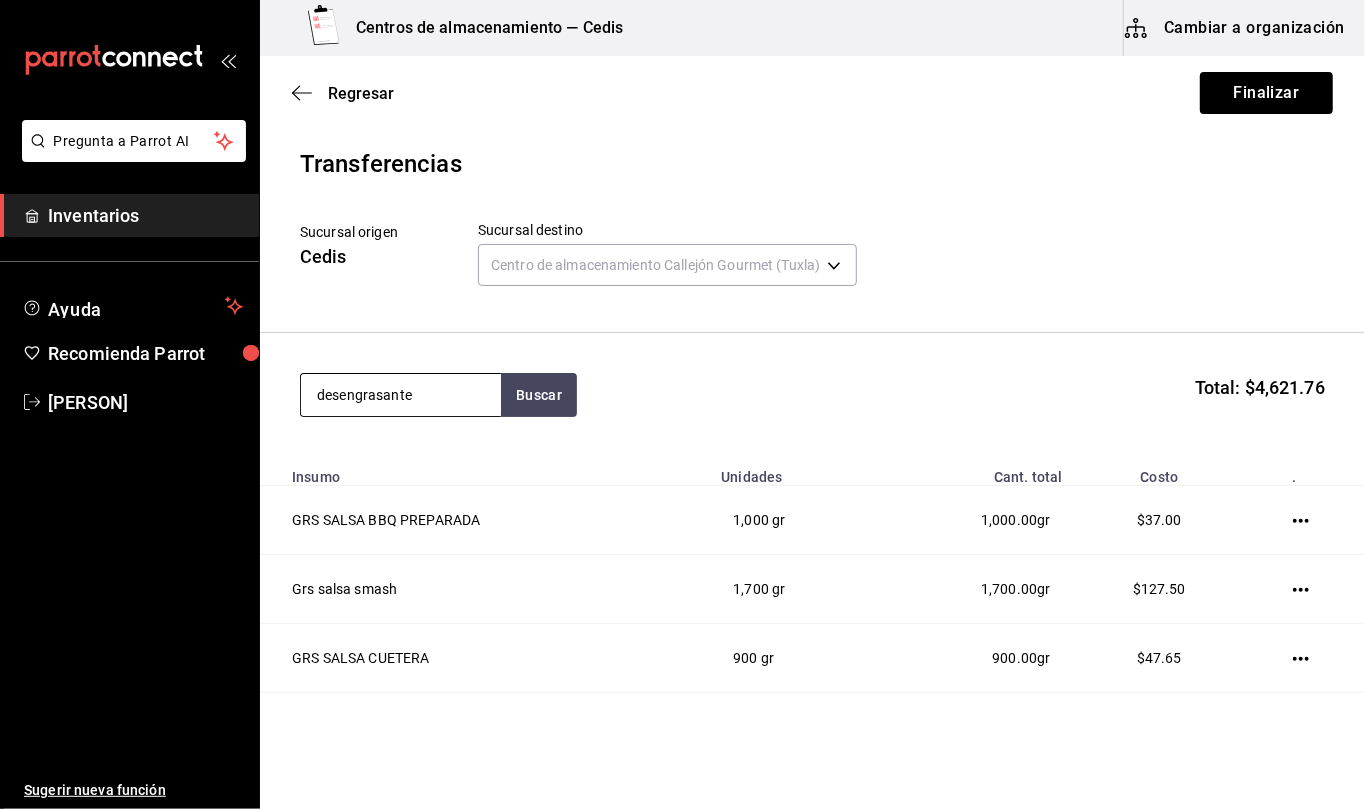 type on "desengrasante" 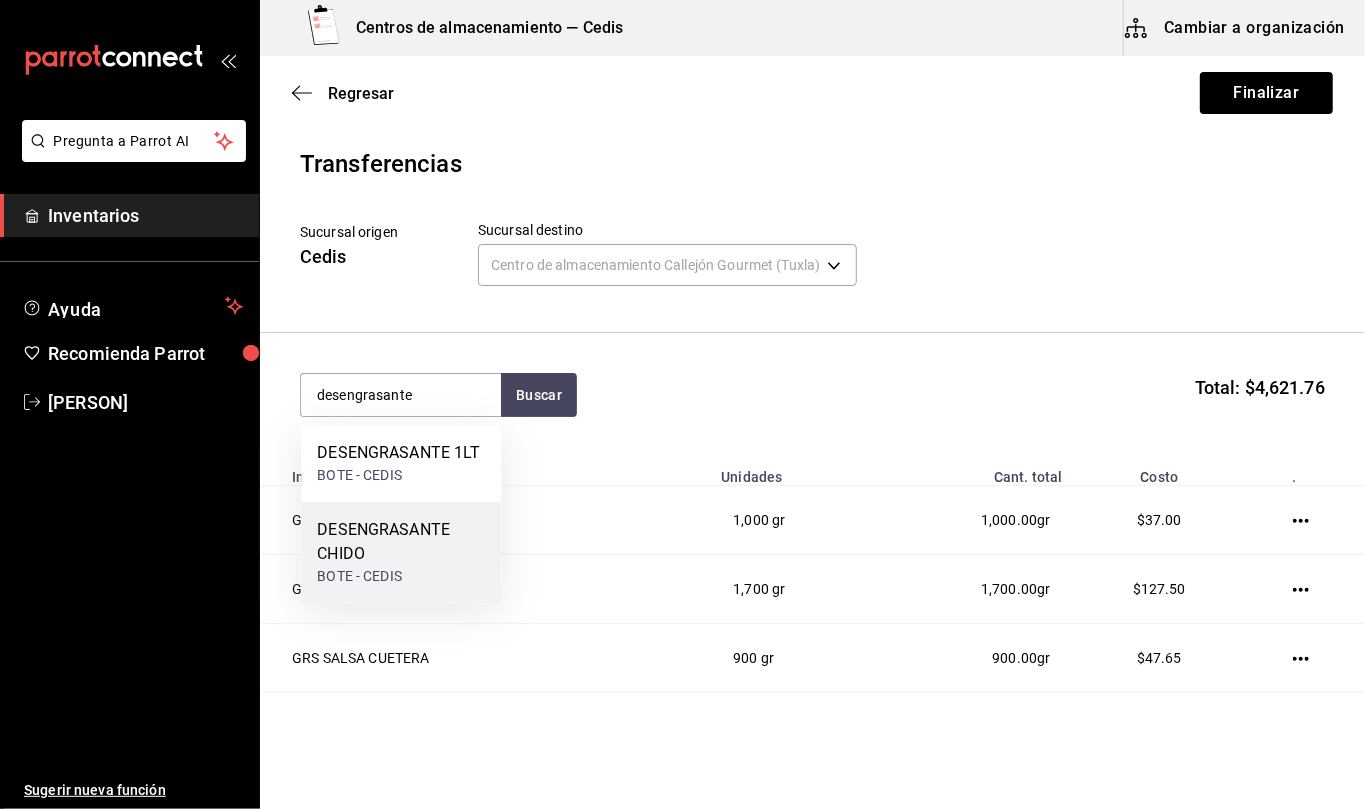 click on "DESENGRASANTE CHIDO" at bounding box center [401, 542] 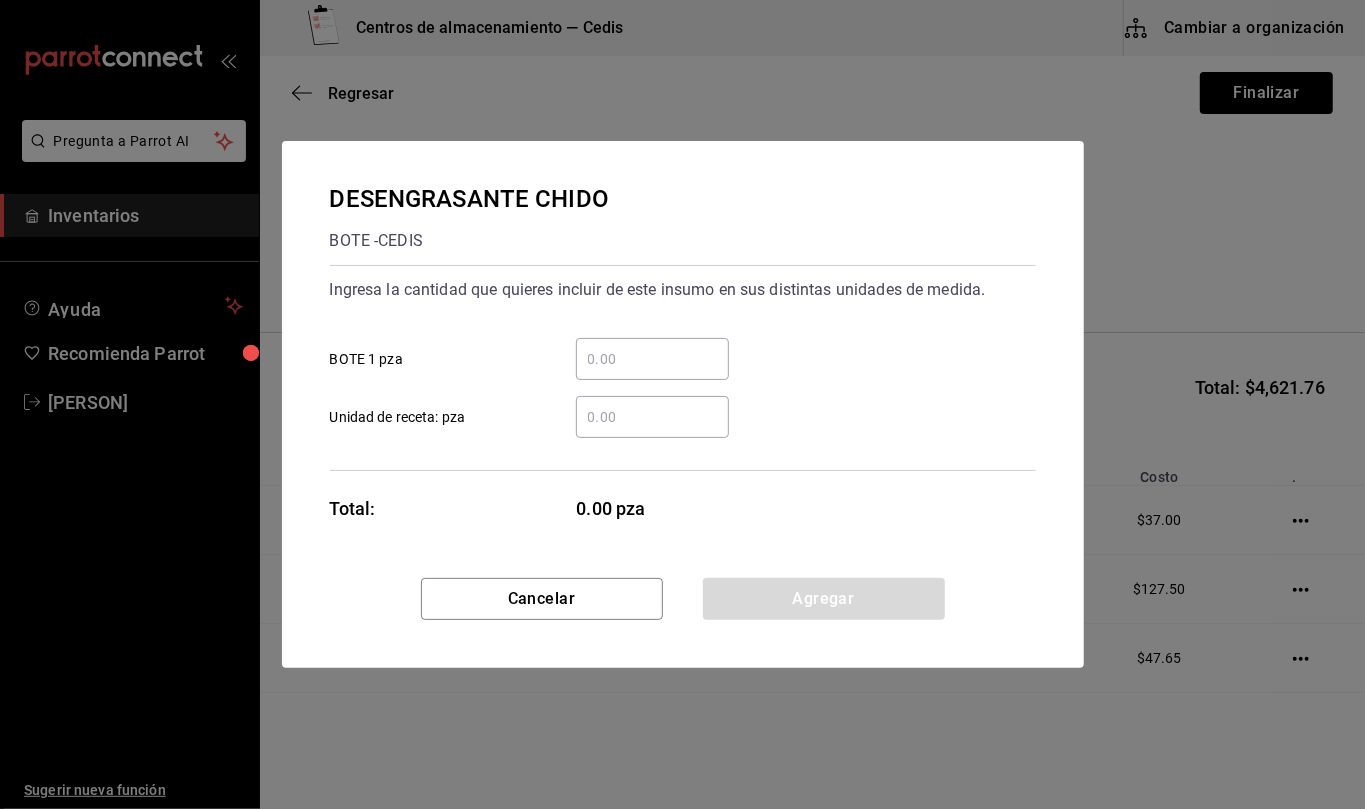 click on "​ Unidad de receta: pza" at bounding box center [652, 417] 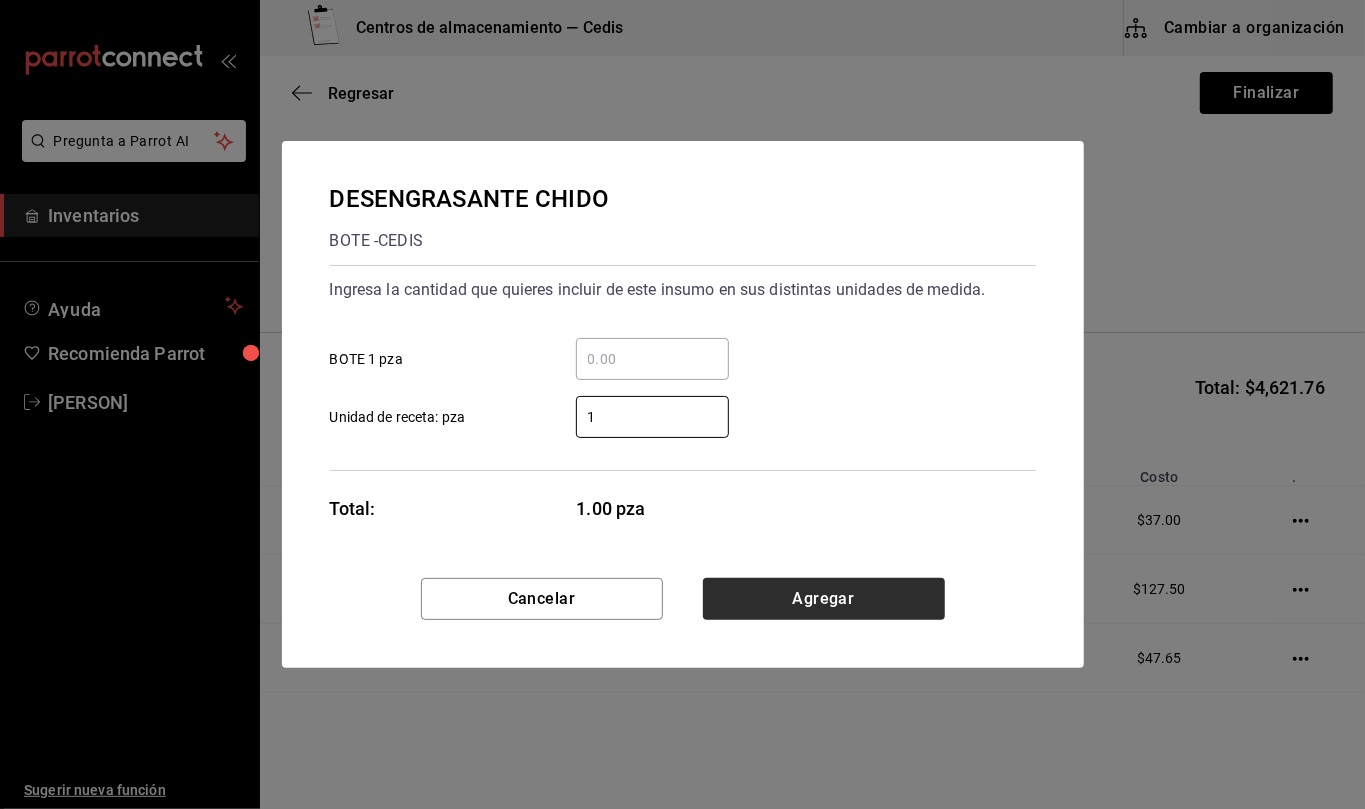 type on "1" 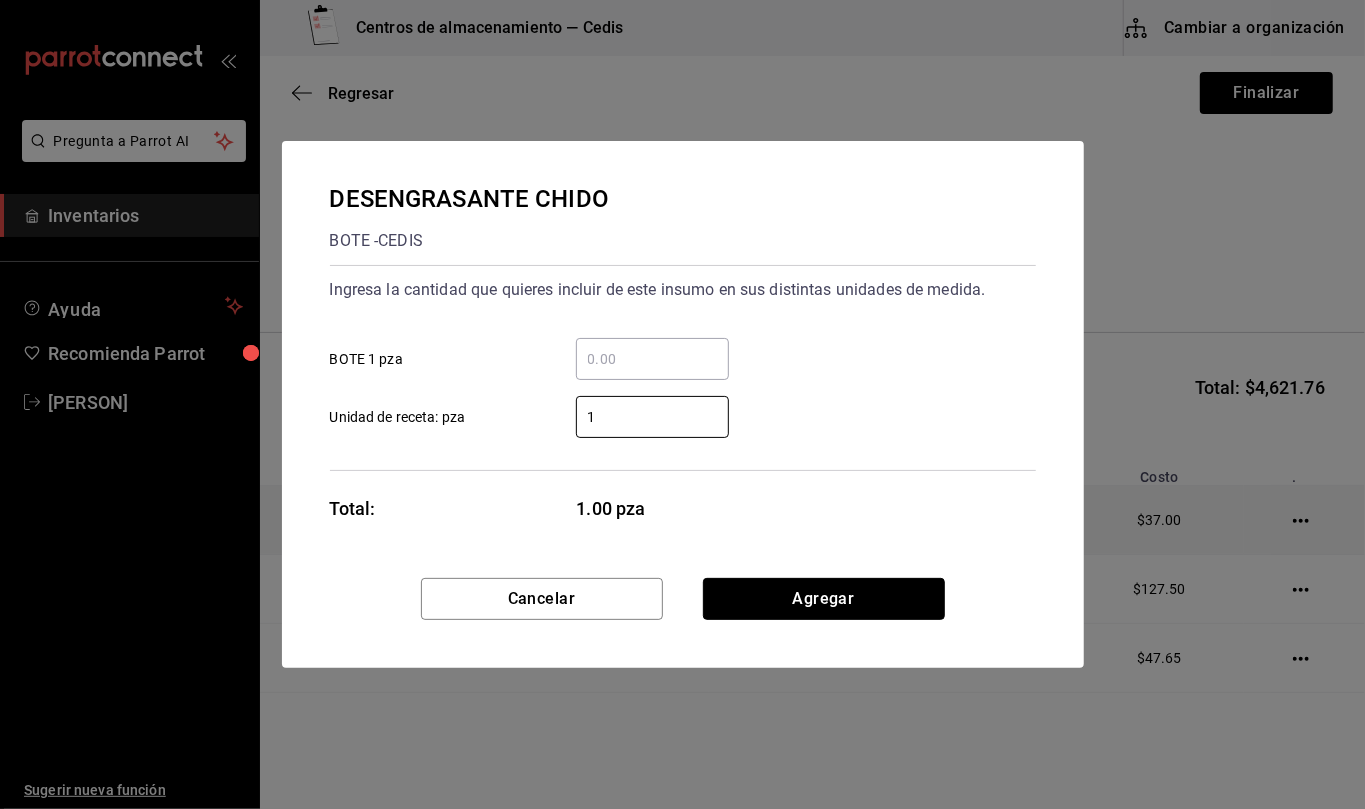 drag, startPoint x: 894, startPoint y: 590, endPoint x: 806, endPoint y: 548, distance: 97.50897 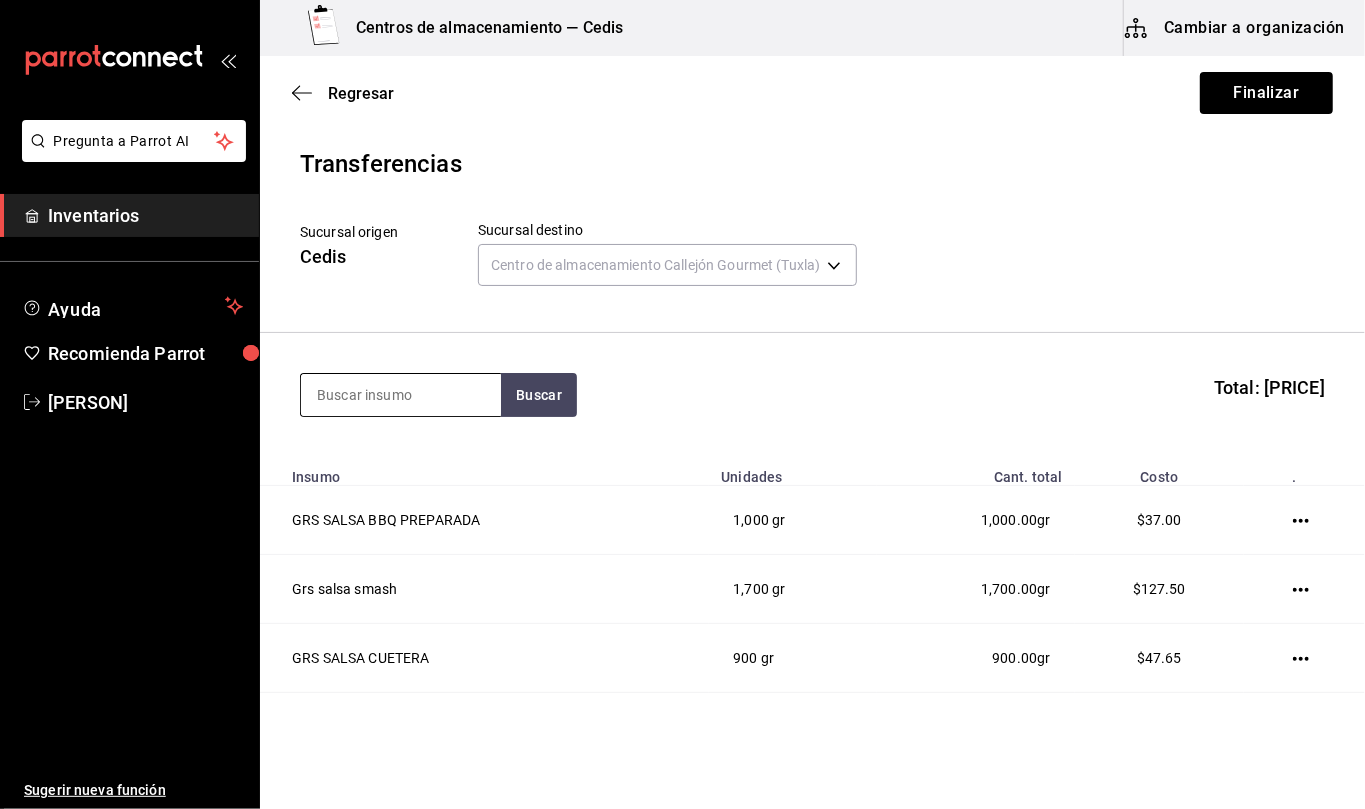 click at bounding box center (401, 395) 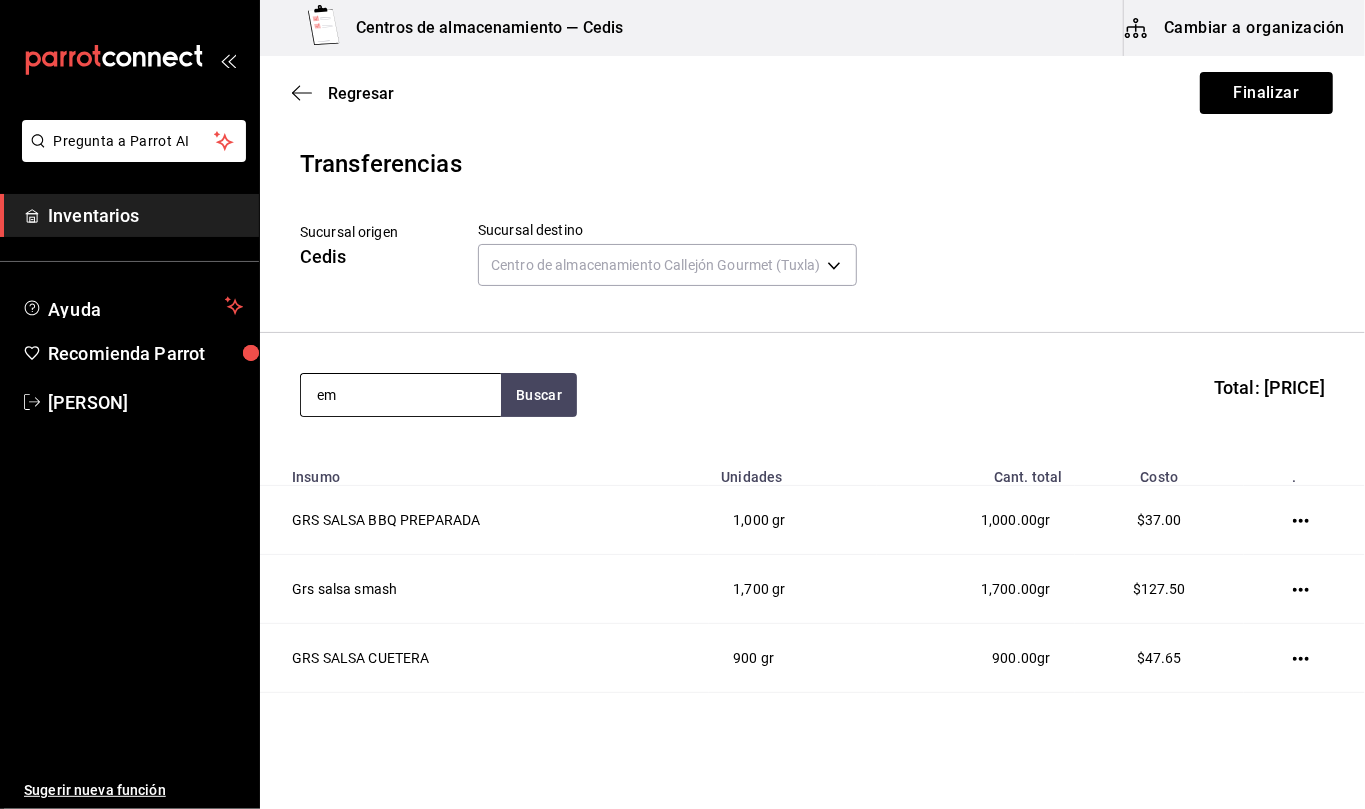 type on "e" 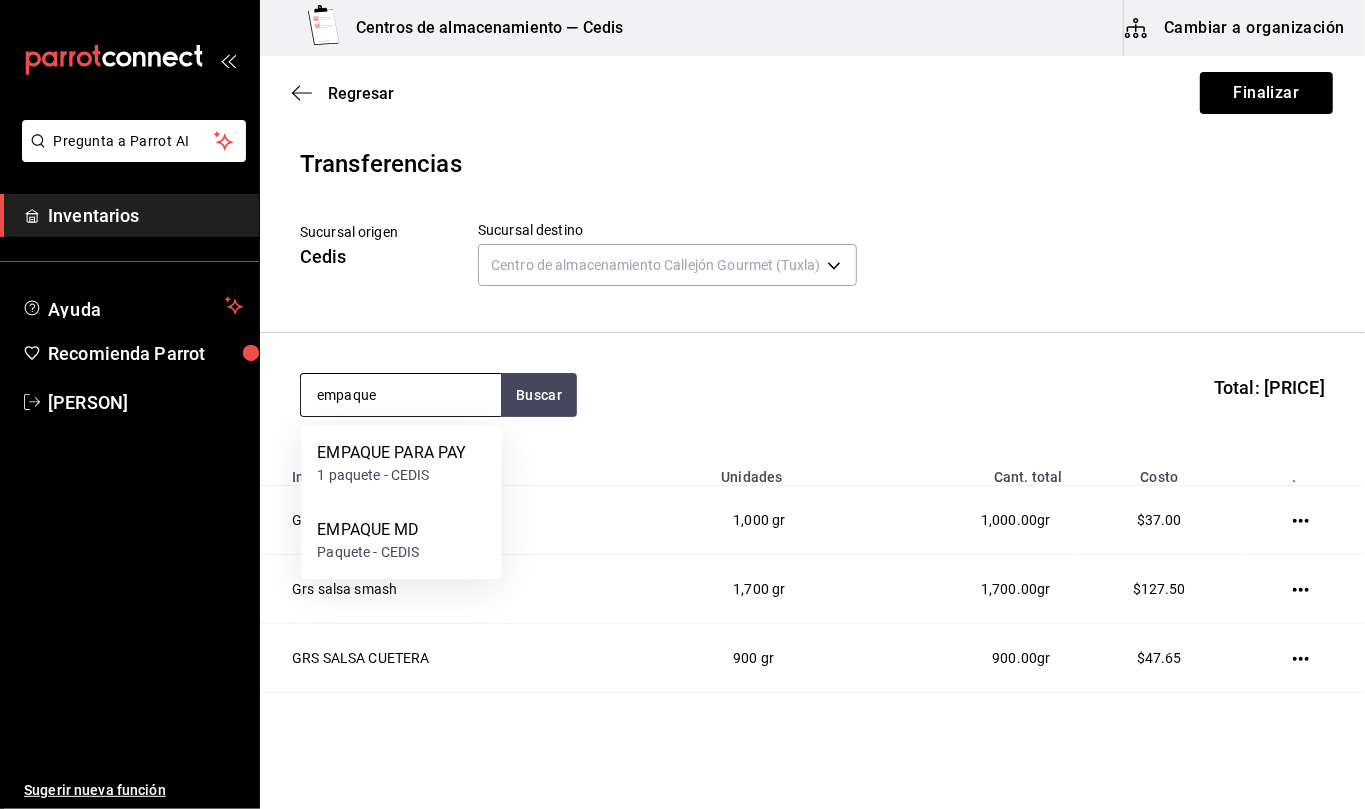 type on "empaque" 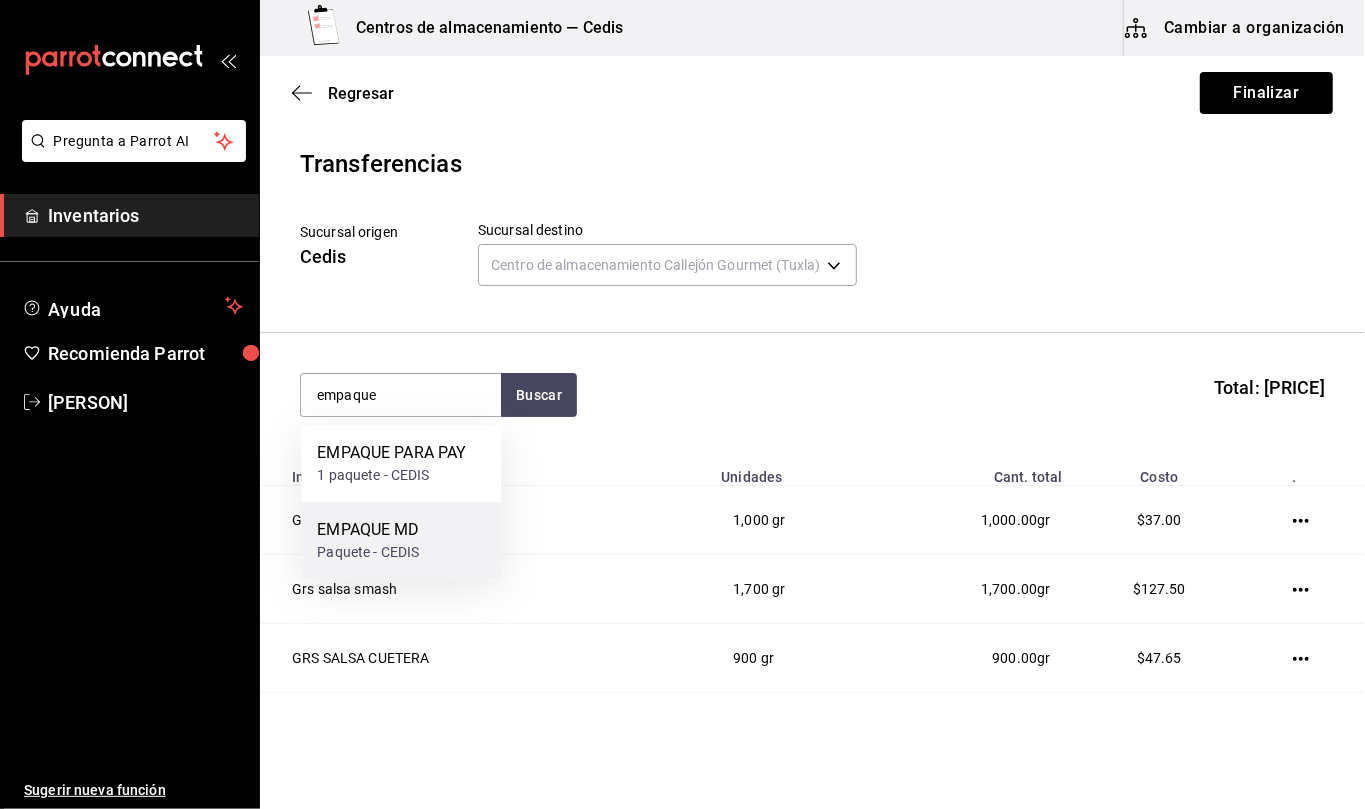 click on "EMPAQUE MD Paquete - CEDIS" at bounding box center [401, 540] 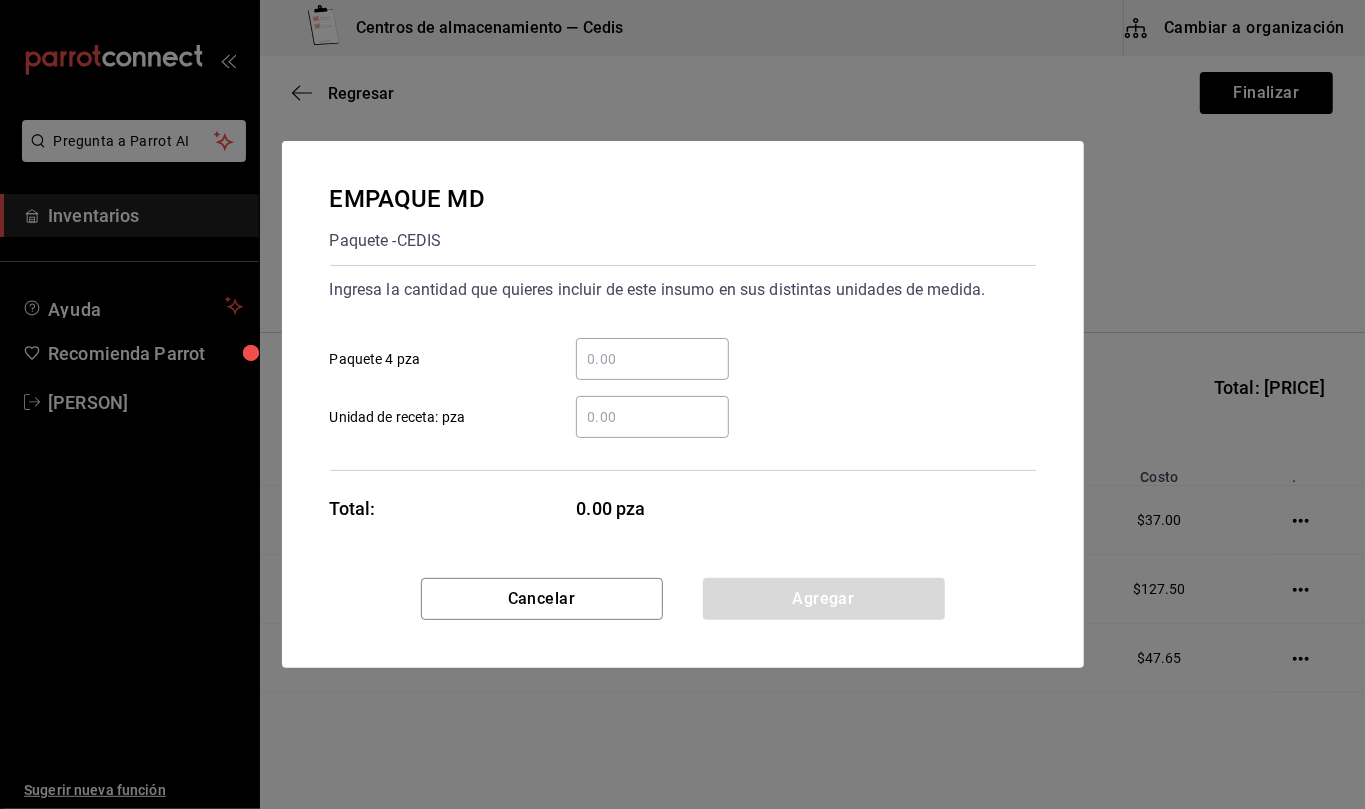 click on "​ Unidad de receta: pza" at bounding box center (652, 417) 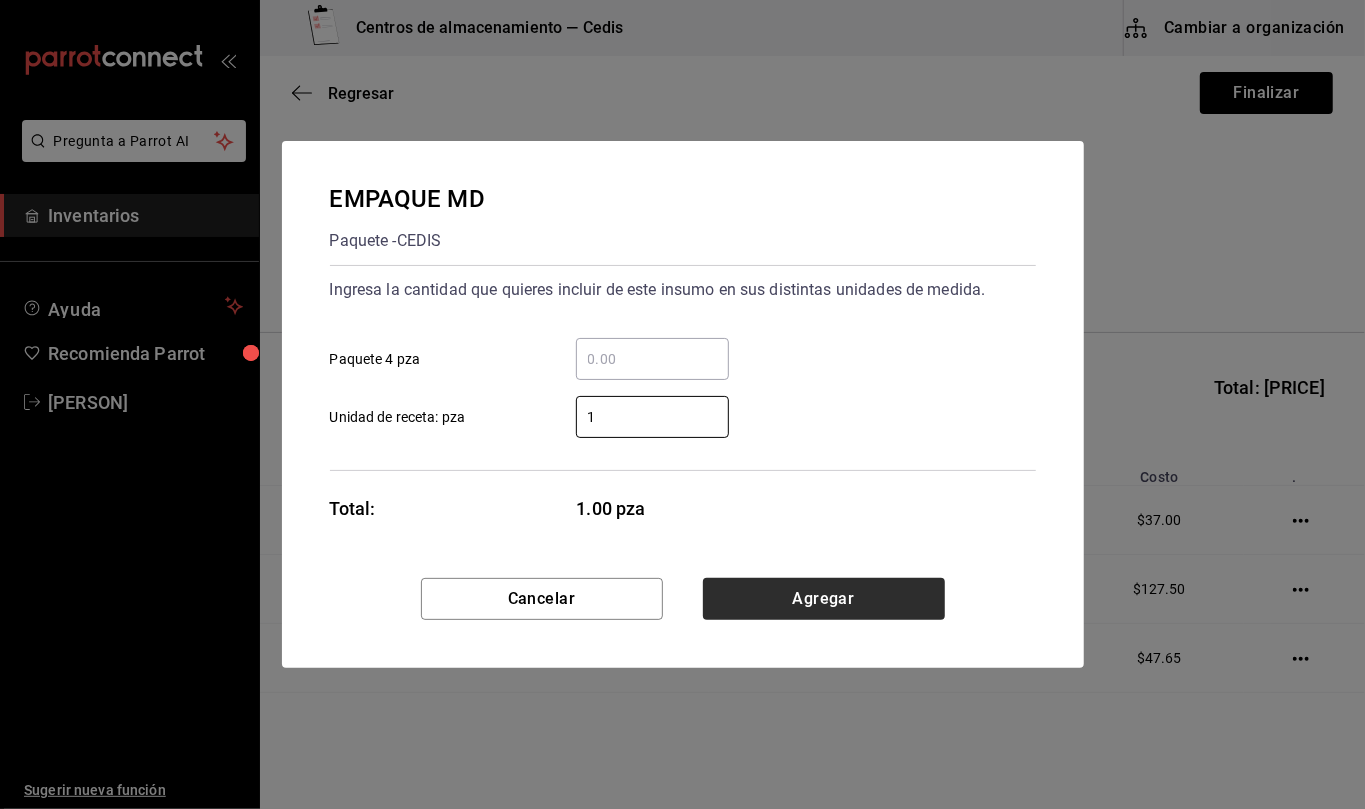 type on "1" 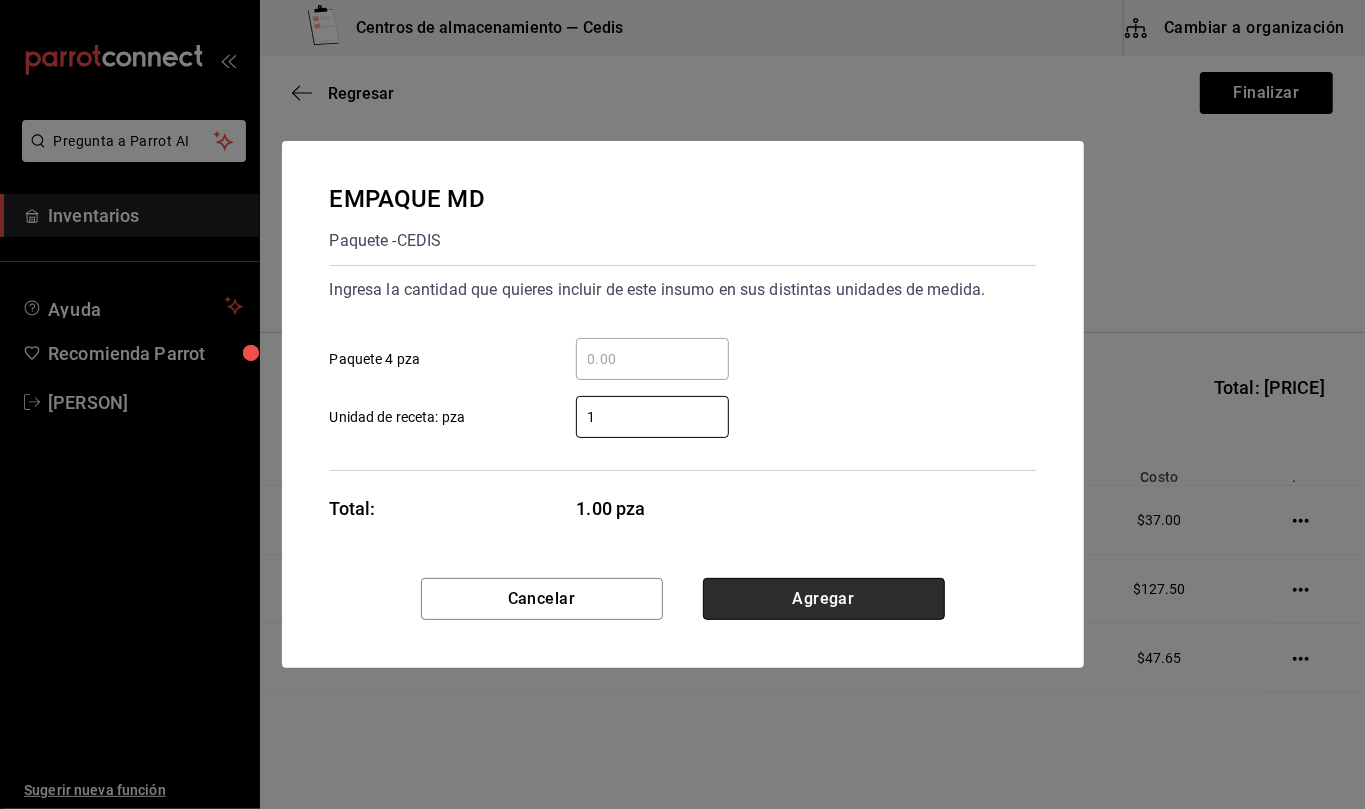 click on "Agregar" at bounding box center [824, 599] 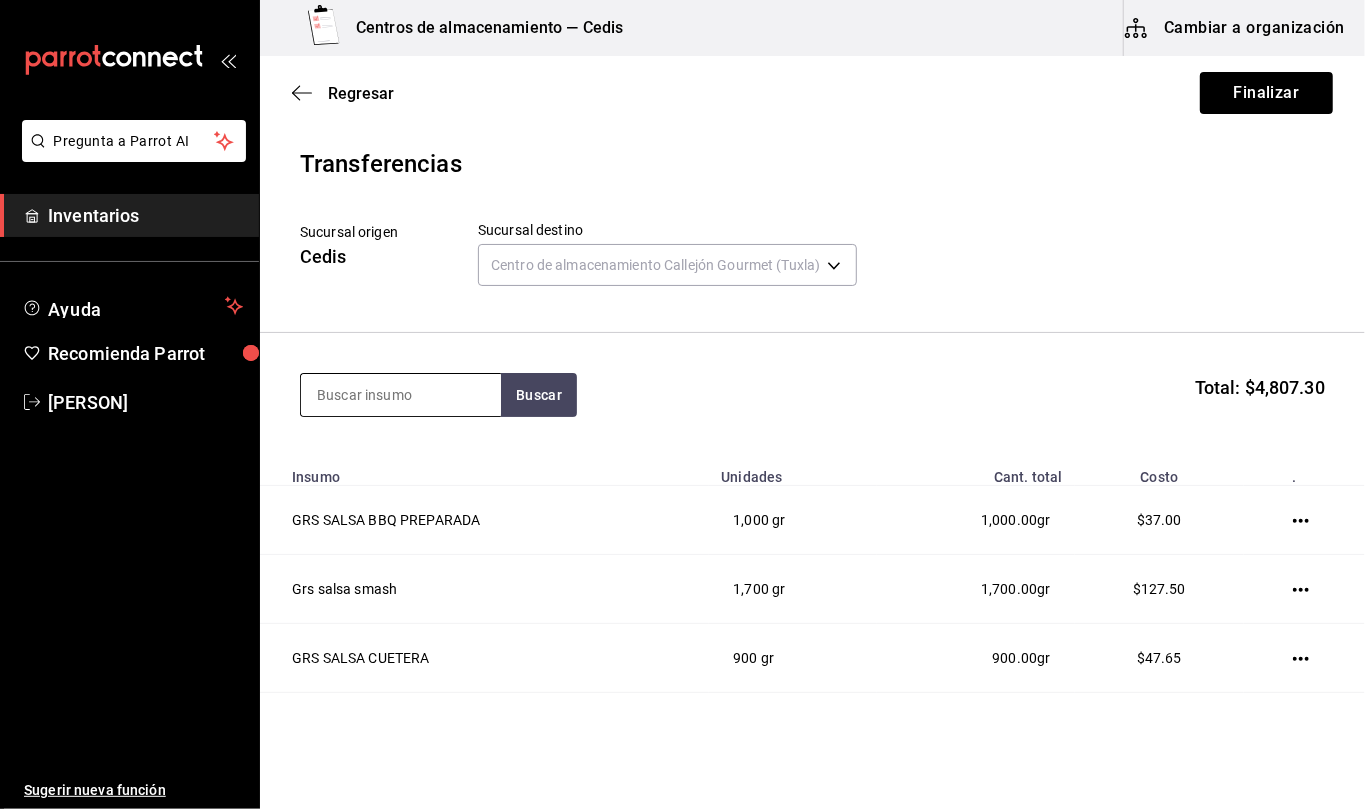 click at bounding box center [401, 395] 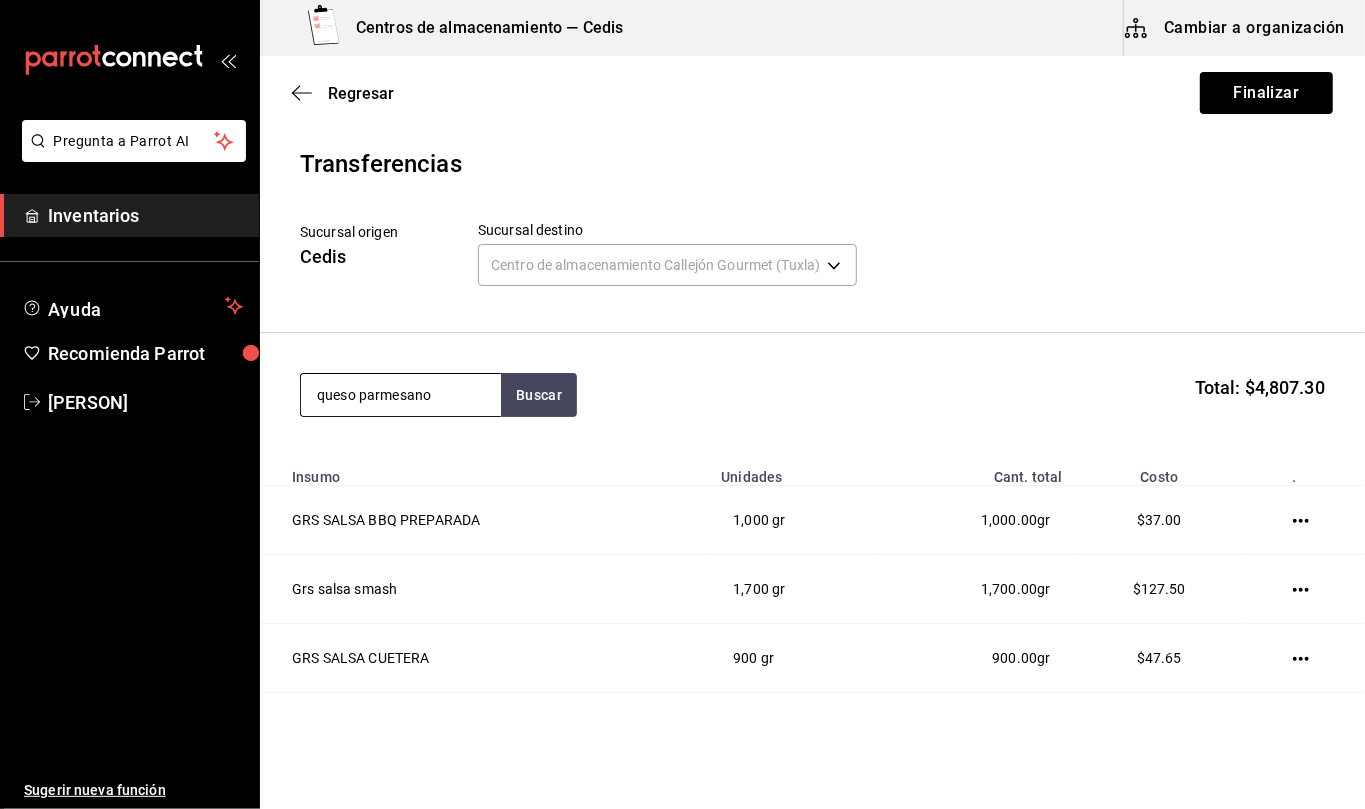 type on "queso parmesano" 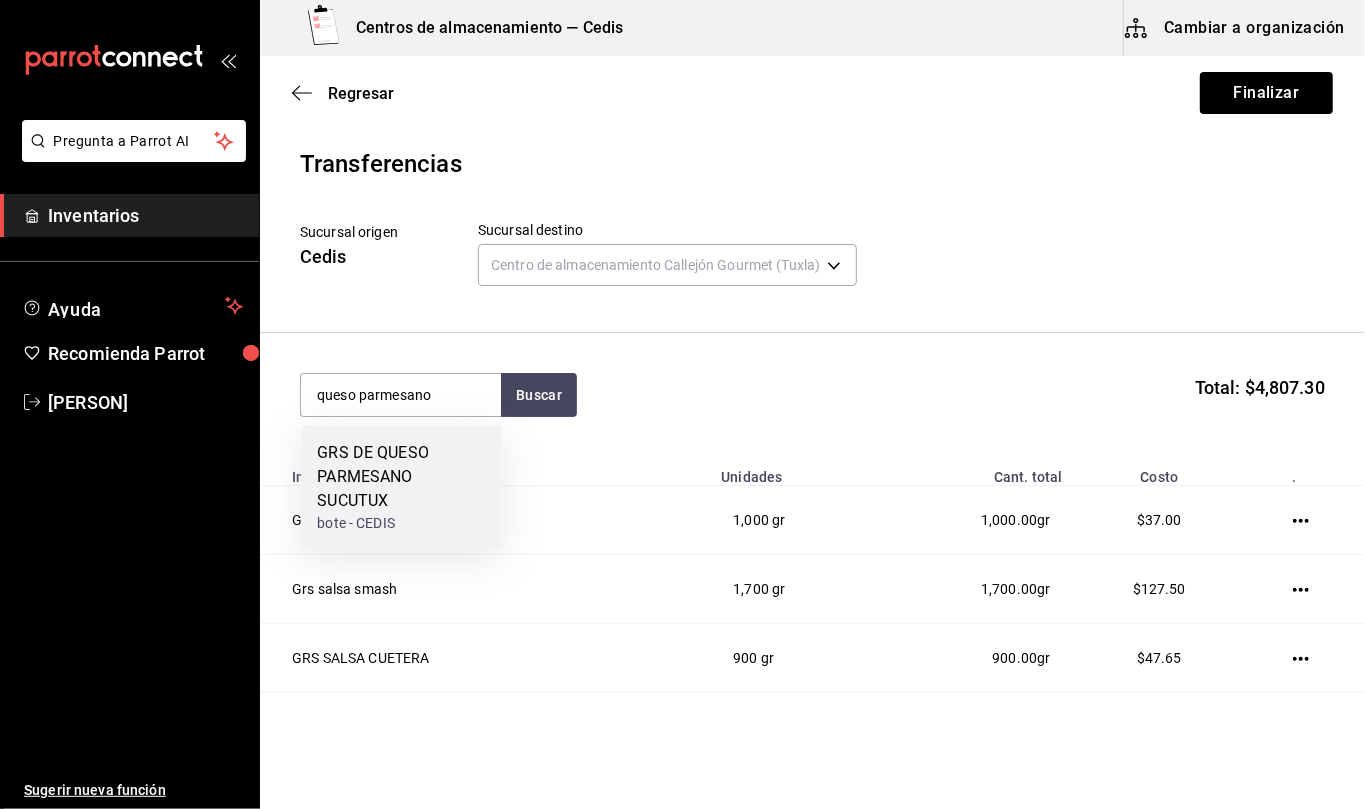 click on "GRS DE QUESO PARMESANO SUCUTUX" at bounding box center (401, 477) 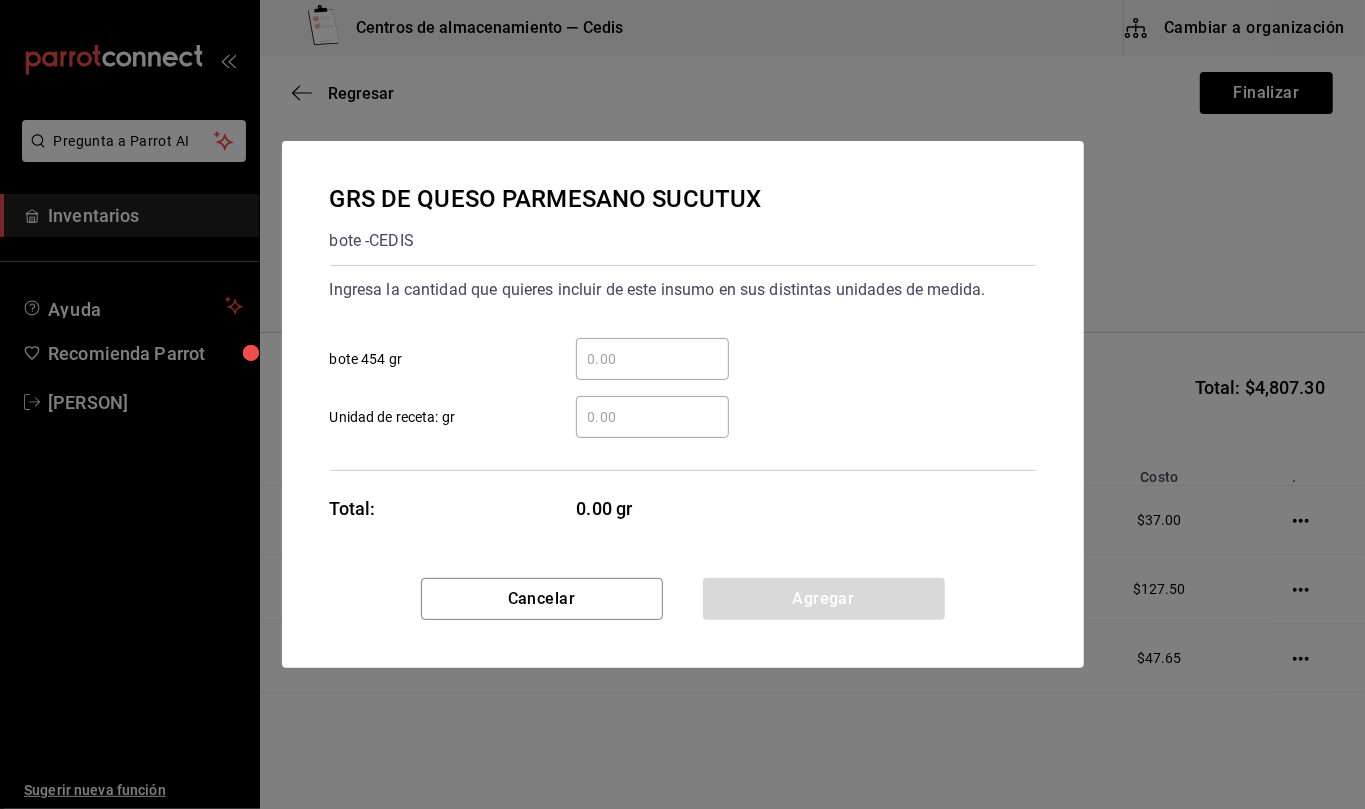 click on "​ Unidad de receta: gr" at bounding box center (652, 417) 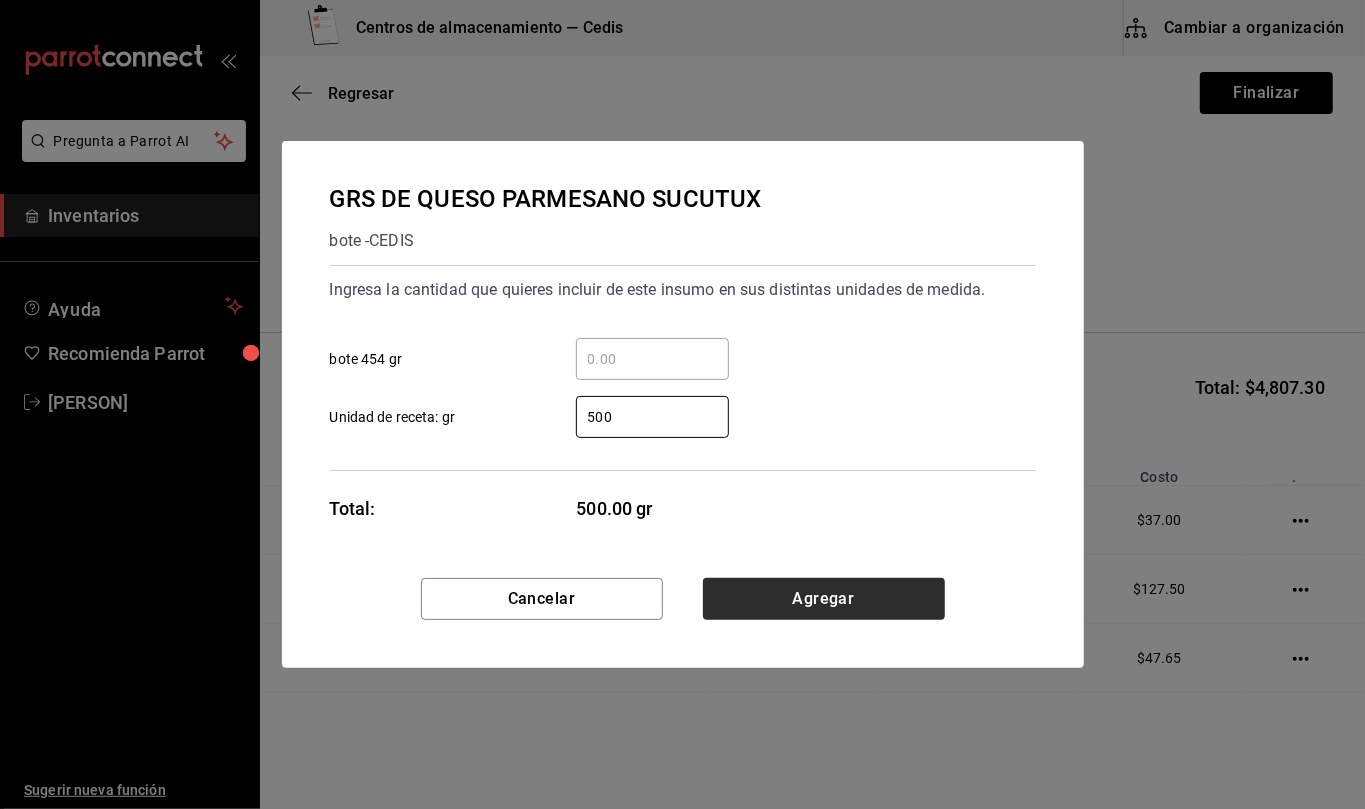 type on "500" 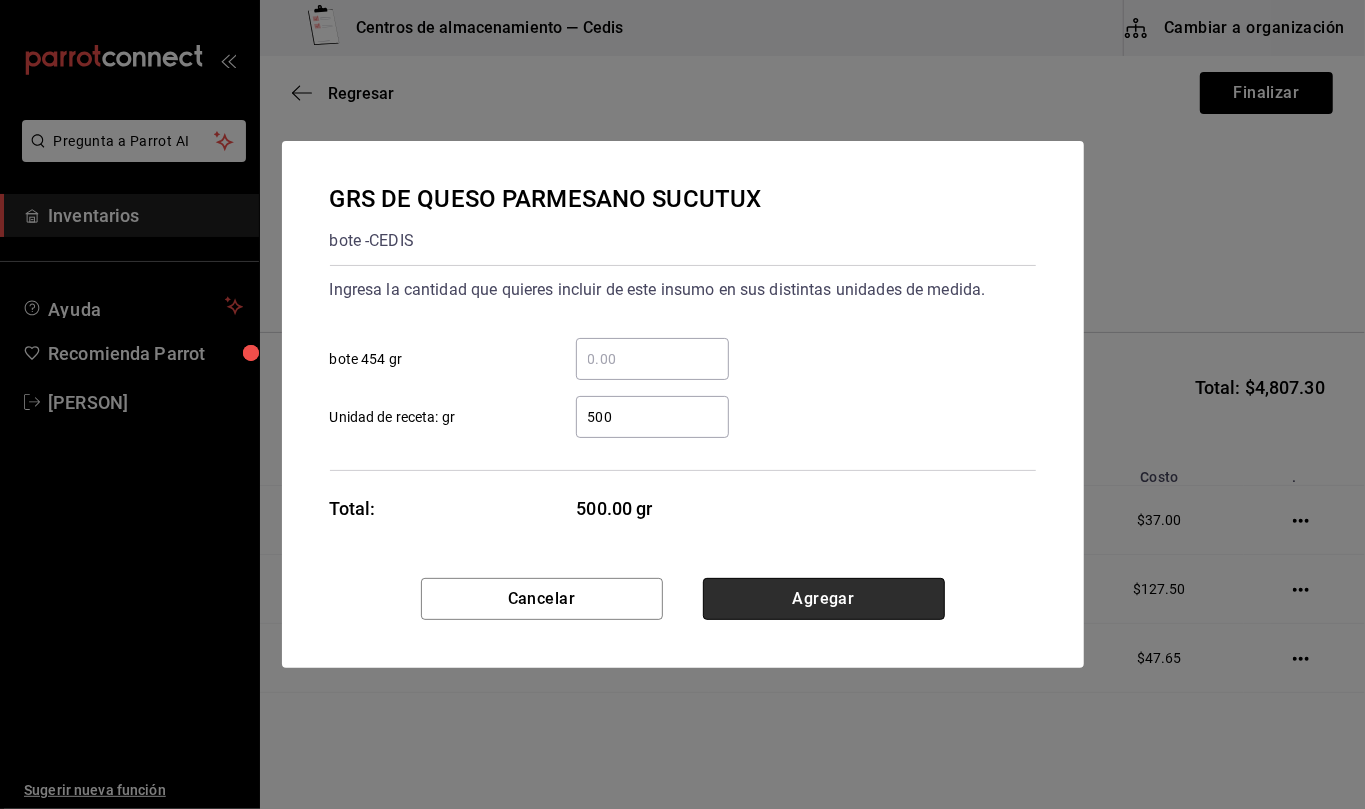 click on "Agregar" at bounding box center [824, 599] 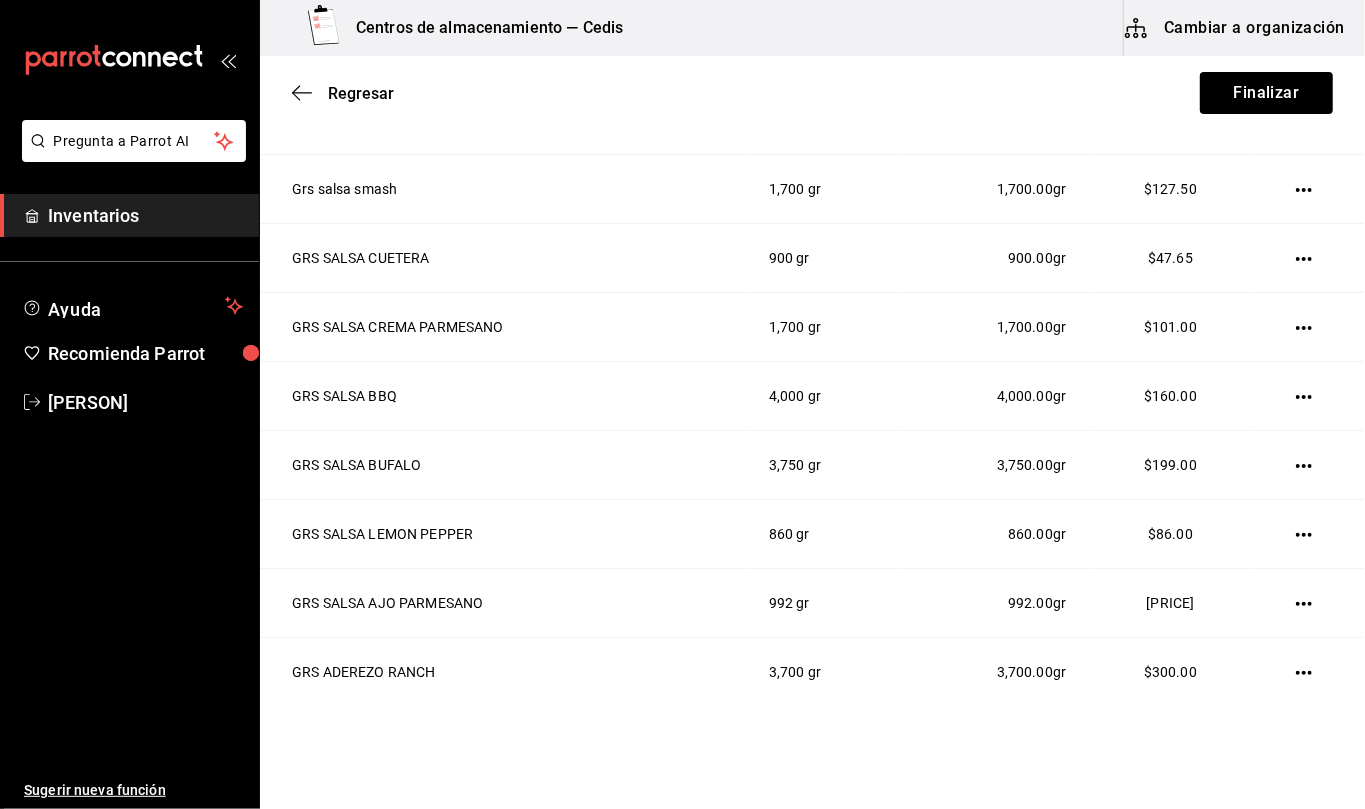 scroll, scrollTop: 533, scrollLeft: 0, axis: vertical 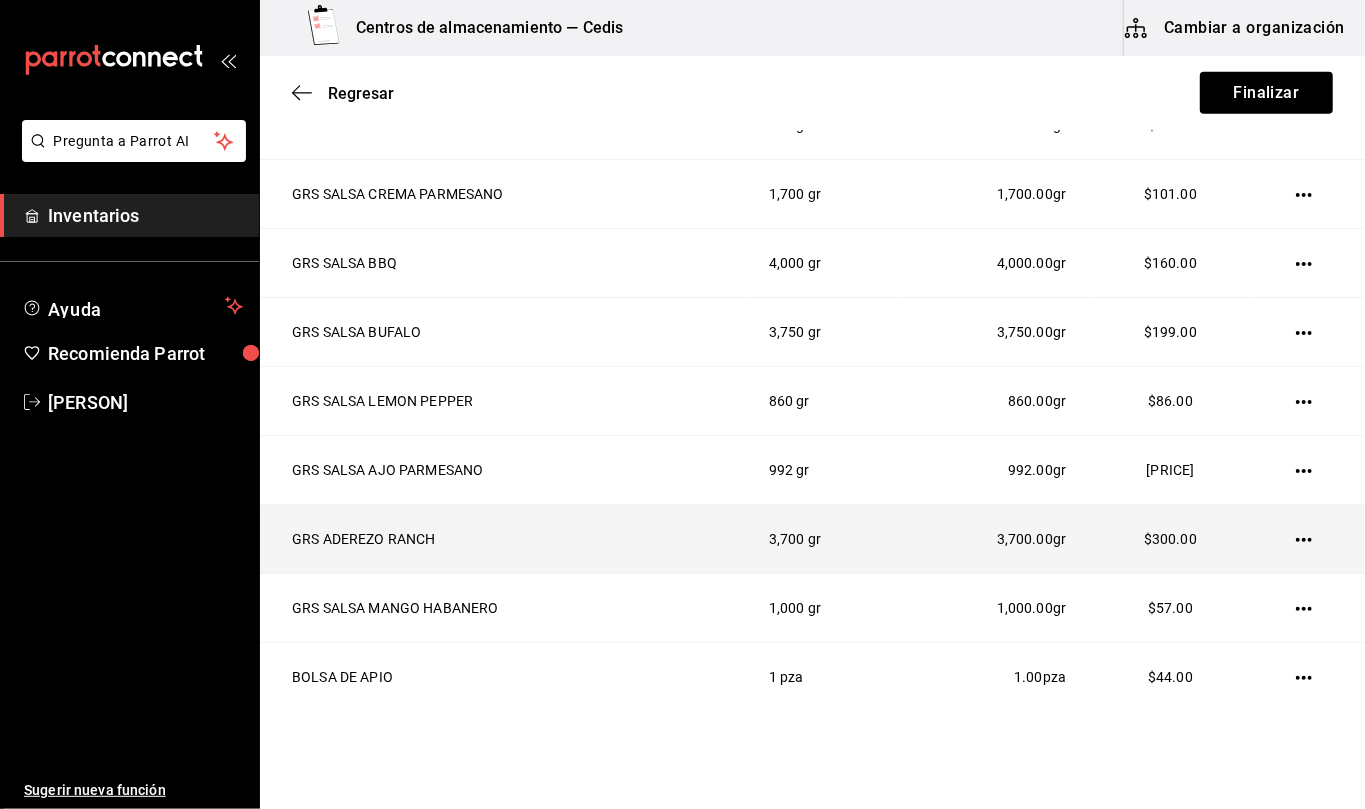 click 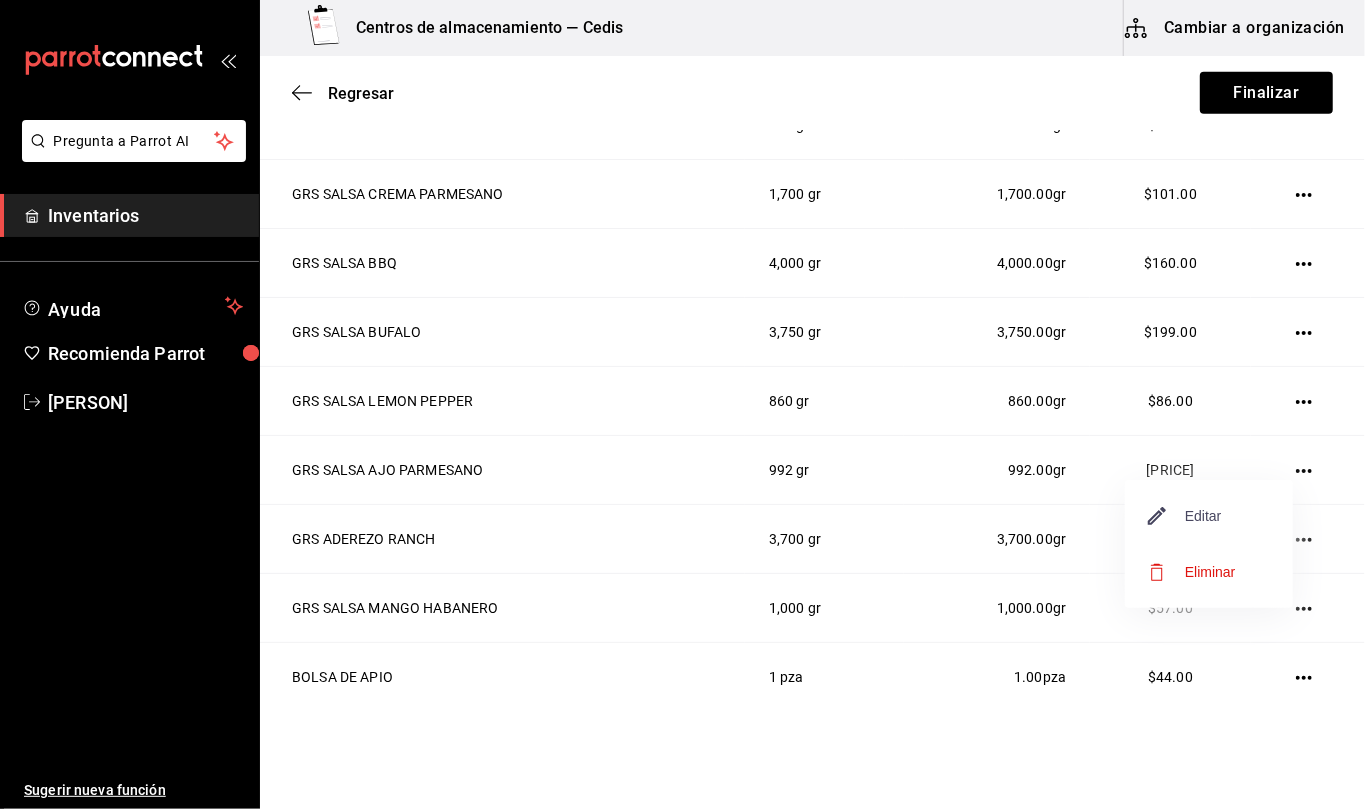 click on "Editar" at bounding box center [1185, 516] 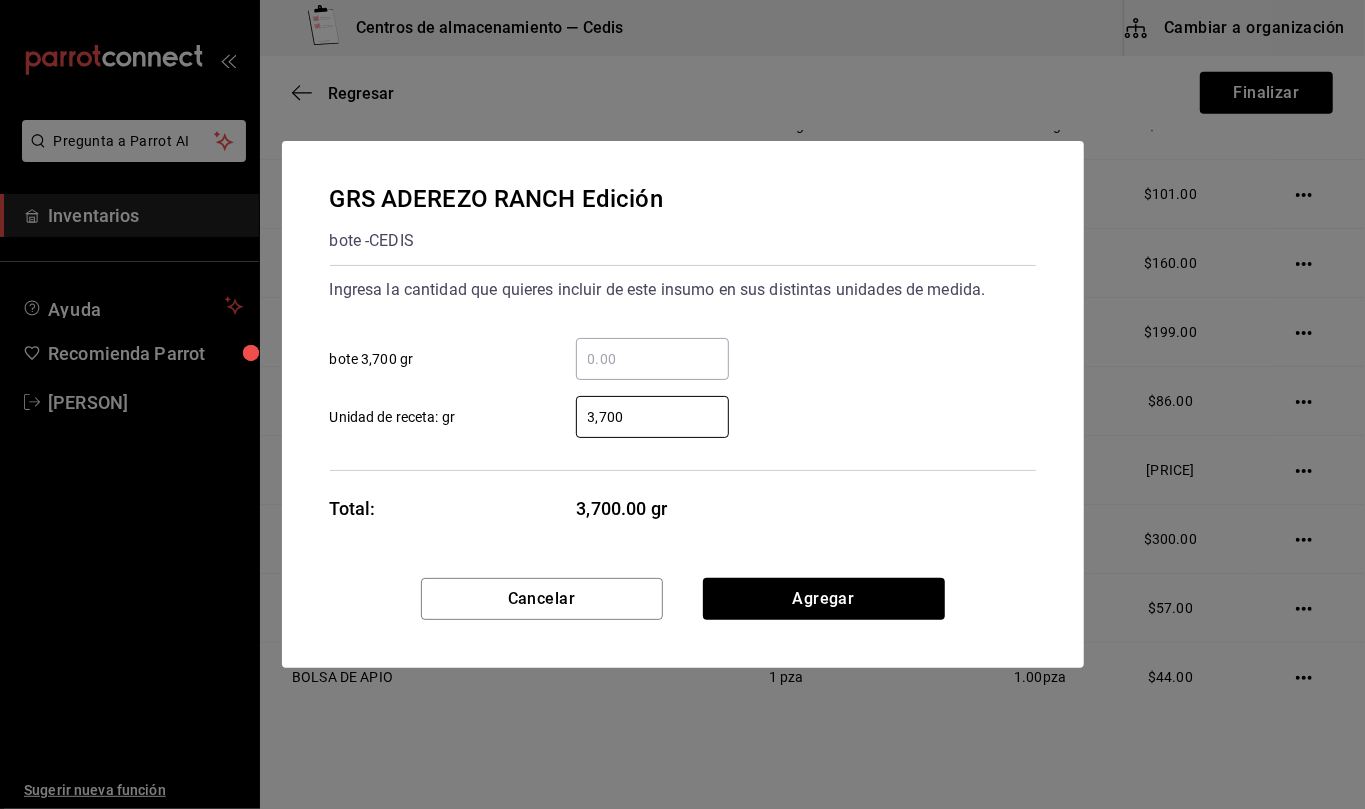 drag, startPoint x: 664, startPoint y: 417, endPoint x: 449, endPoint y: 402, distance: 215.52261 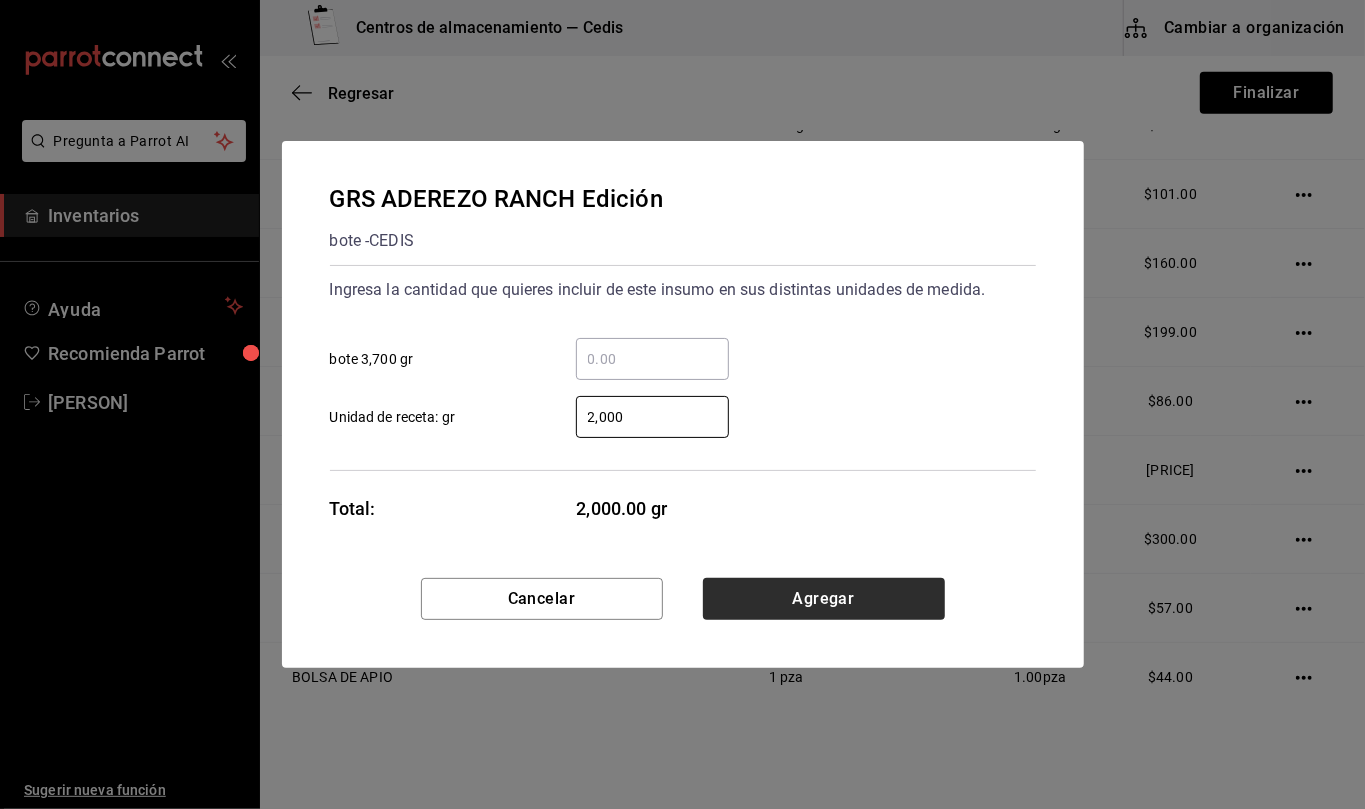 type on "2,000" 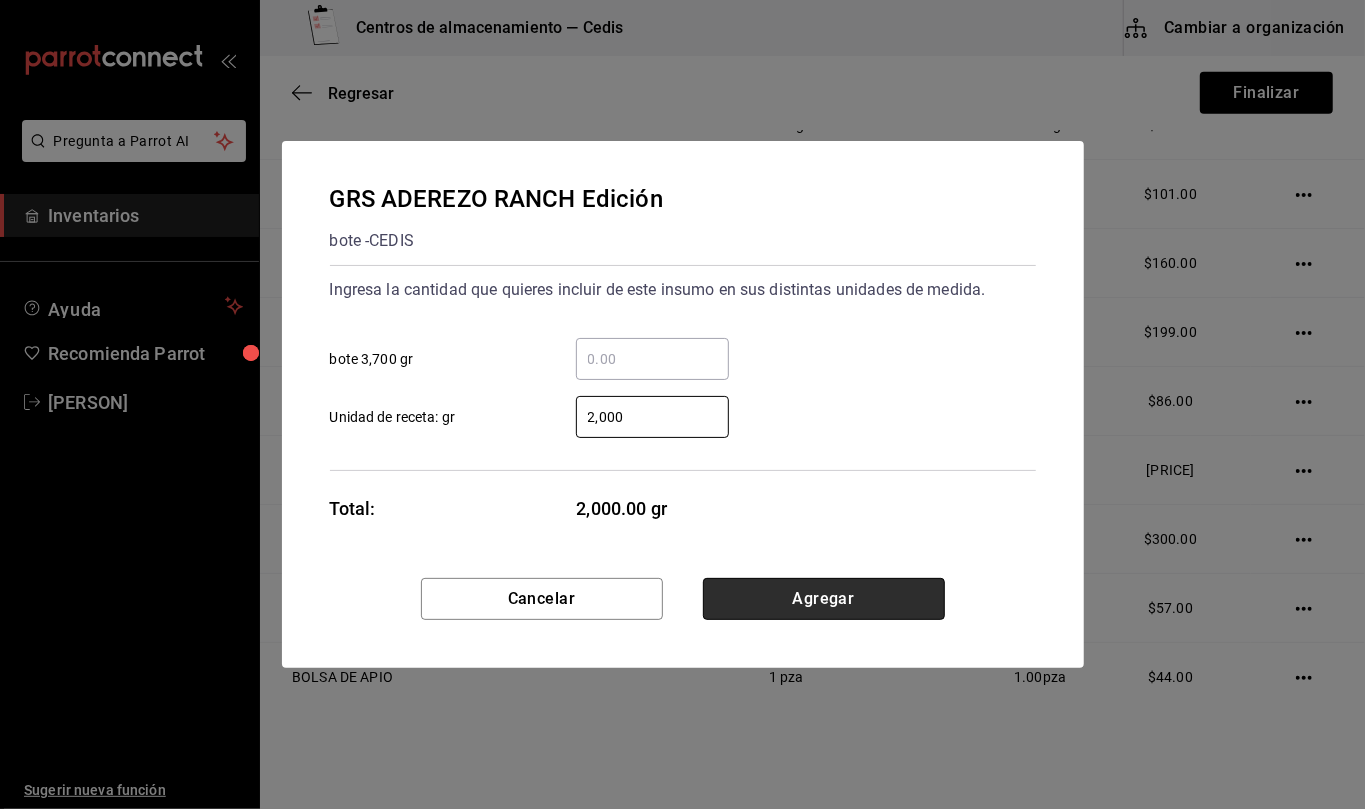click on "Agregar" at bounding box center (824, 599) 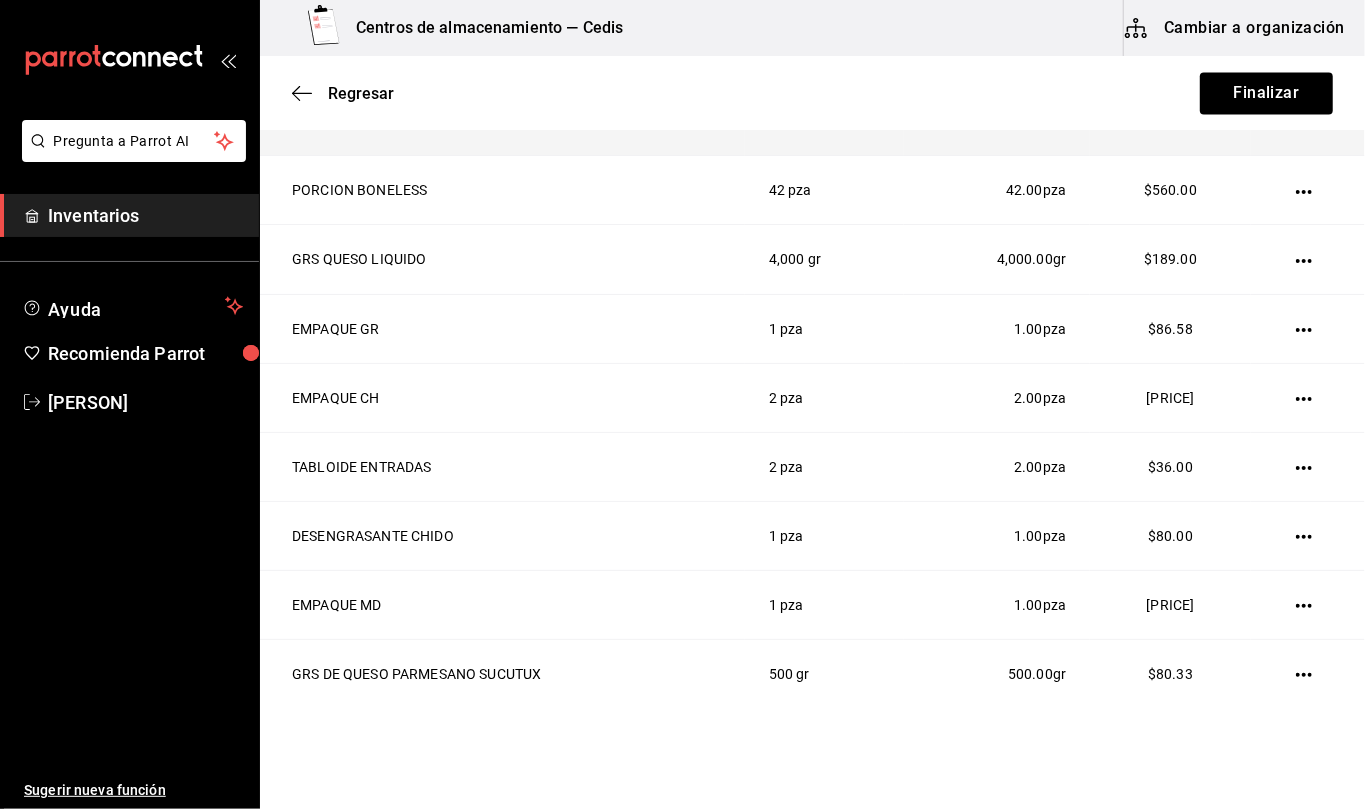 scroll, scrollTop: 2489, scrollLeft: 0, axis: vertical 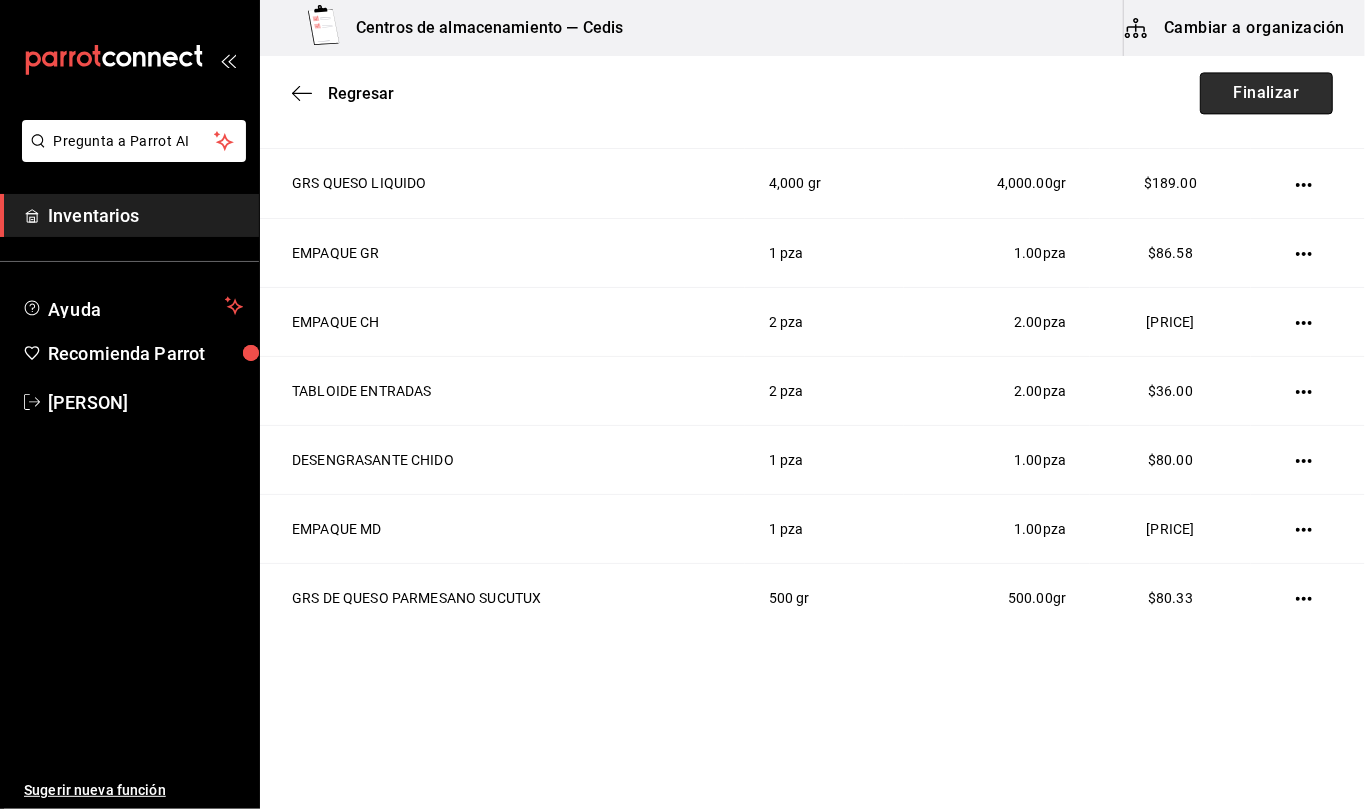 click on "Finalizar" at bounding box center (1266, 93) 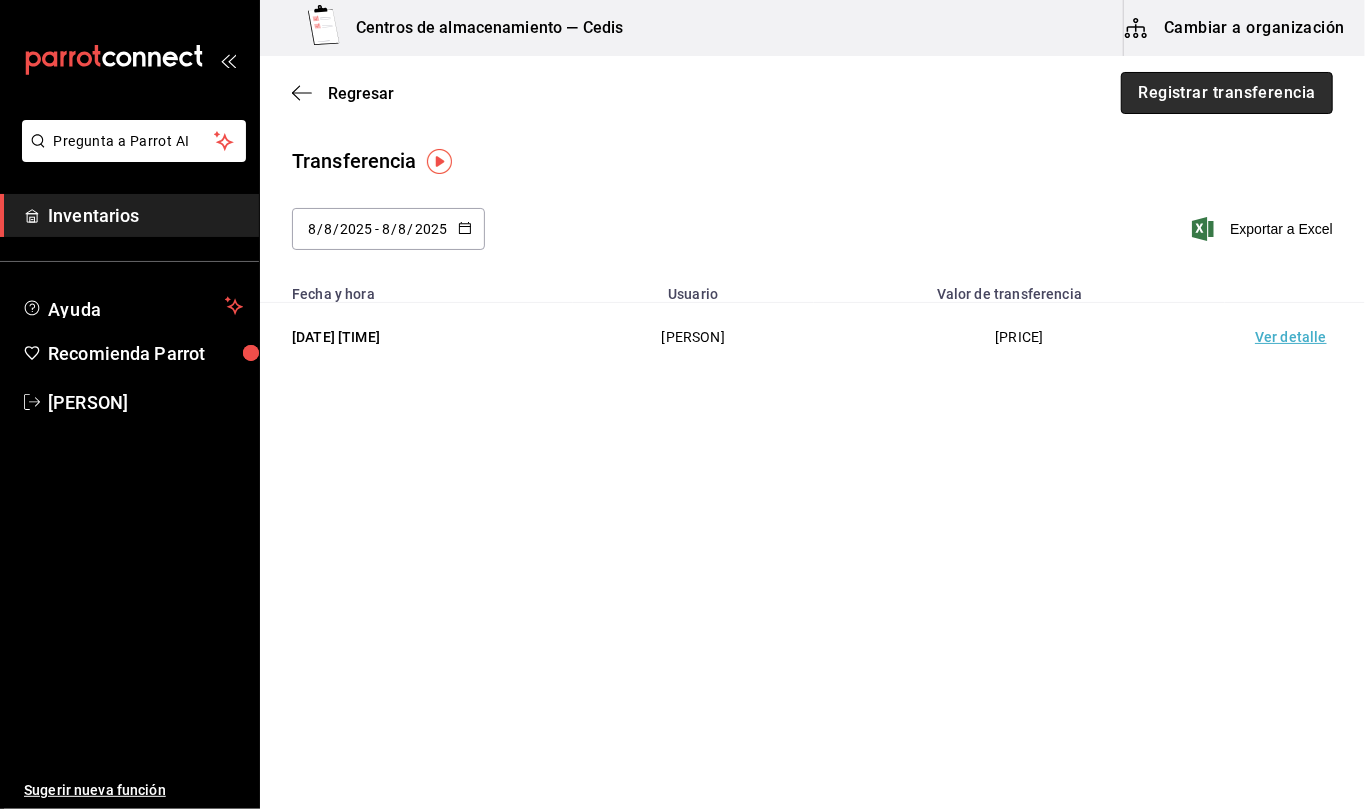 click on "Registrar transferencia" at bounding box center (1227, 93) 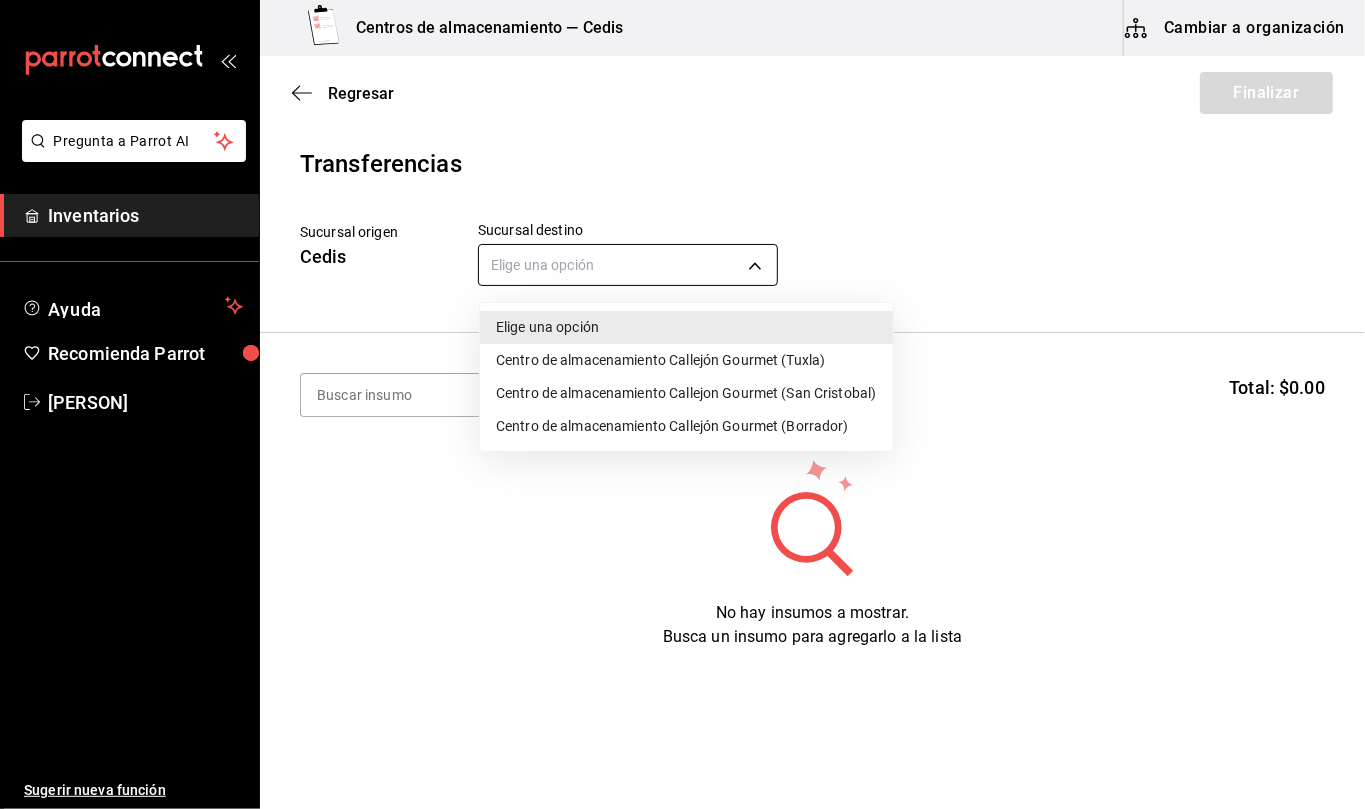 click on "Pregunta a Parrot AI Inventarios   Ayuda Recomienda Parrot   Mila Orozco   Sugerir nueva función   Centros de almacenamiento — Cedis Cambiar a organización Regresar Finalizar Transferencias Sucursal origen Cedis Sucursal destino Elige una opción default Buscar Total: $0.00 No hay insumos a mostrar. Busca un insumo para agregarlo a la lista GANA 1 MES GRATIS EN TU SUSCRIPCIÓN AQUÍ ¿Recuerdas cómo empezó tu restaurante?
Hoy puedes ayudar a un colega a tener el mismo cambio que tú viviste.
Recomienda Parrot directamente desde tu Portal Administrador.
Es fácil y rápido.
🎁 Por cada restaurante que se una, ganas 1 mes gratis. Ver video tutorial Ir a video Pregunta a Parrot AI Inventarios   Ayuda Recomienda Parrot   Mila Orozco   Sugerir nueva función   Editar Eliminar Visitar centro de ayuda (81) 2046 6363 soporte@parrotsoftware.io Visitar centro de ayuda (81) 2046 6363 soporte@parrotsoftware.io Elige una opción Centro de almacenamiento Callejón Gourmet (Tuxla)" at bounding box center (682, 348) 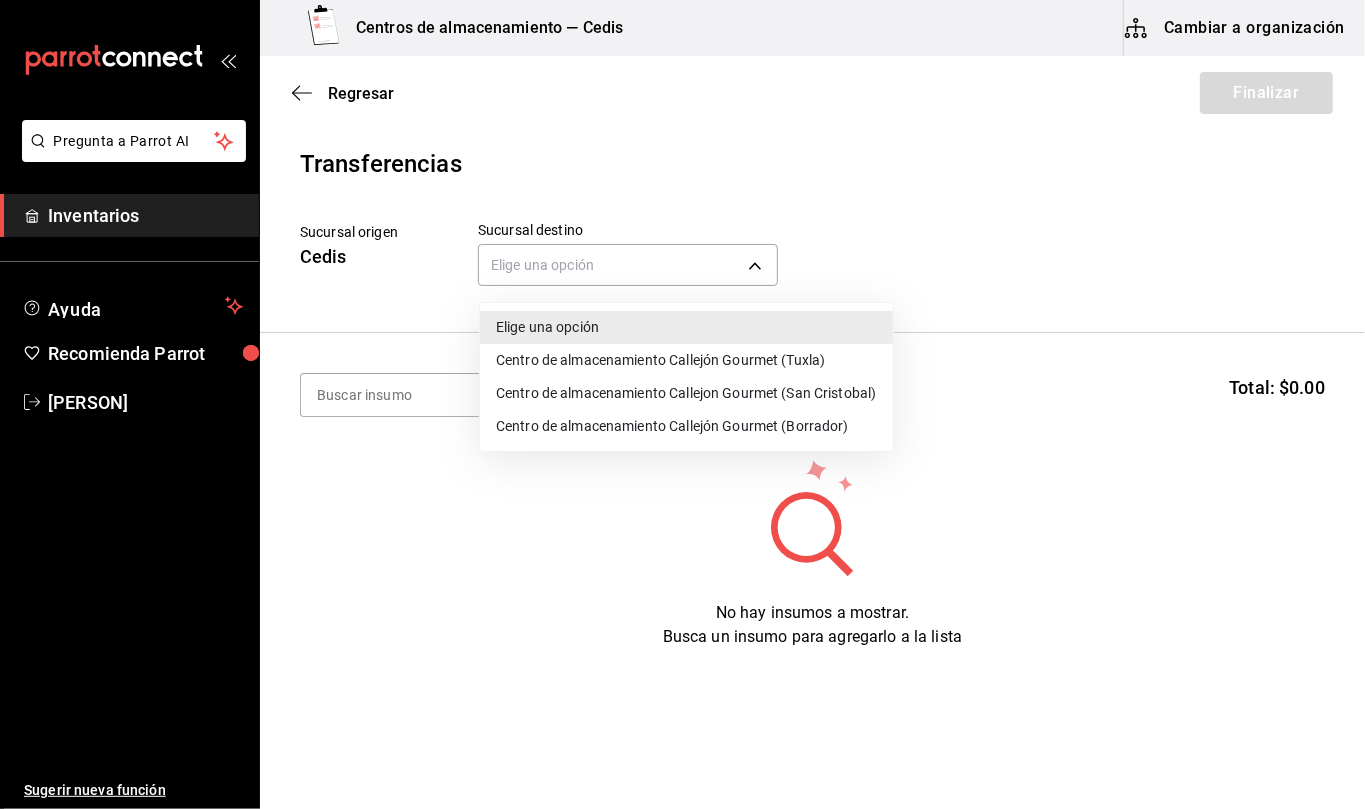 click on "Centro de almacenamiento Callejón Gourmet (Tuxla)" at bounding box center (686, 360) 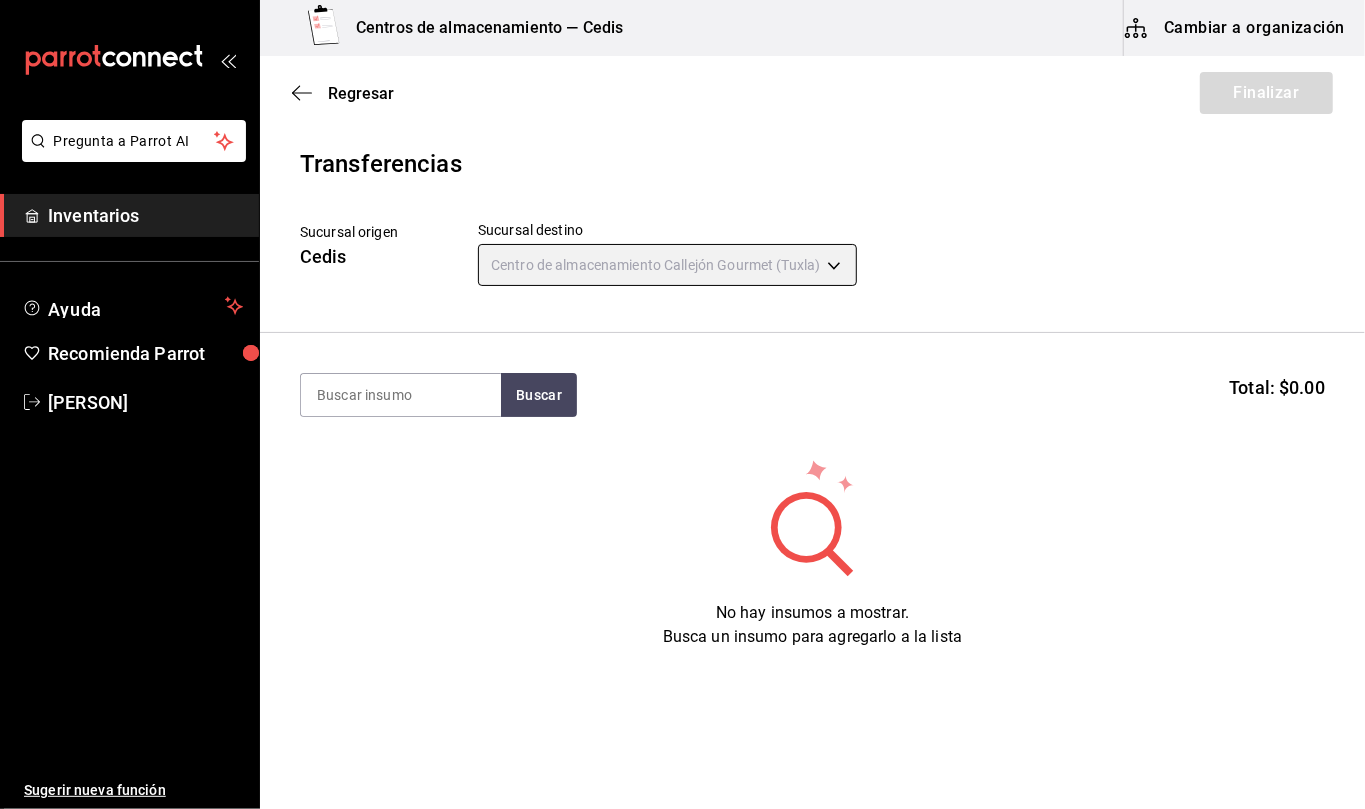 type on "d2402ae1-2240-4bf4-a726-90d4a248e191" 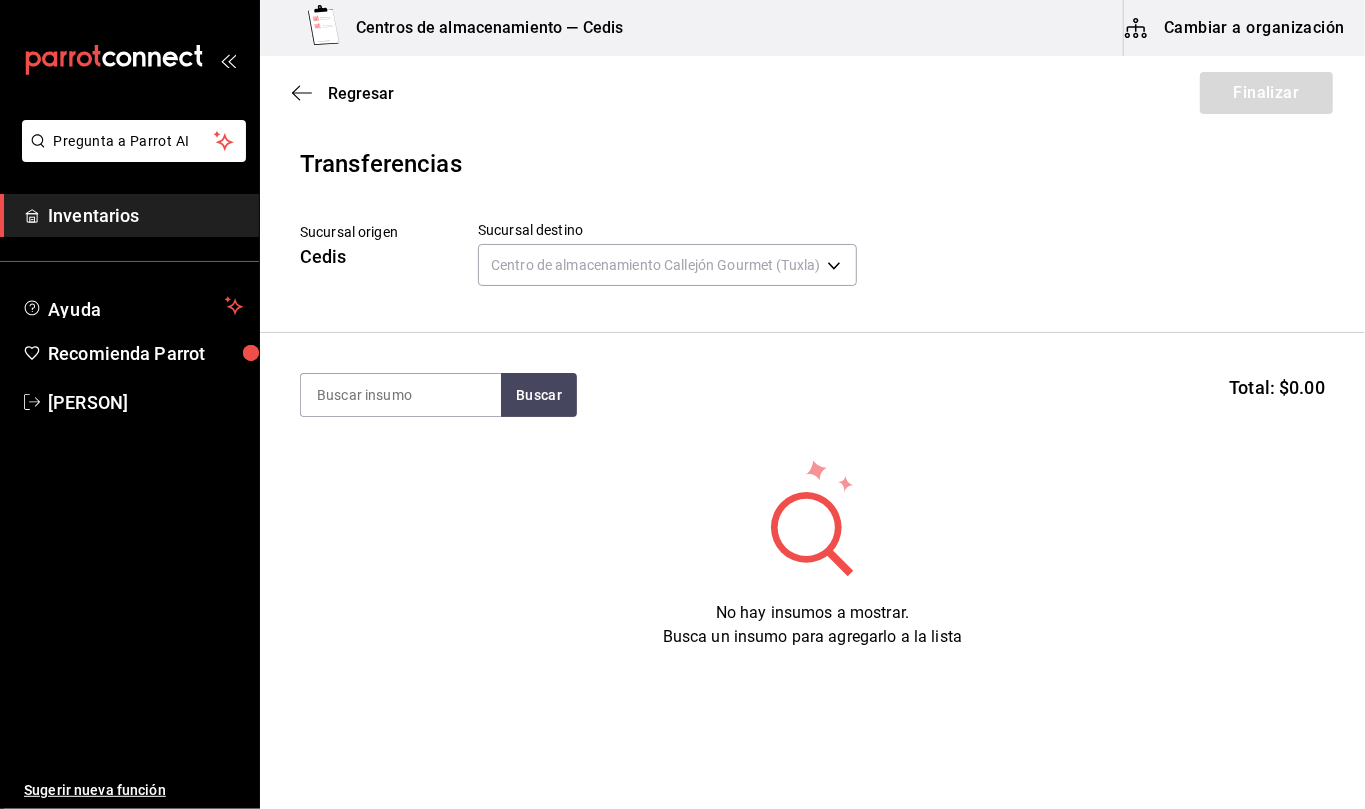 click at bounding box center (401, 395) 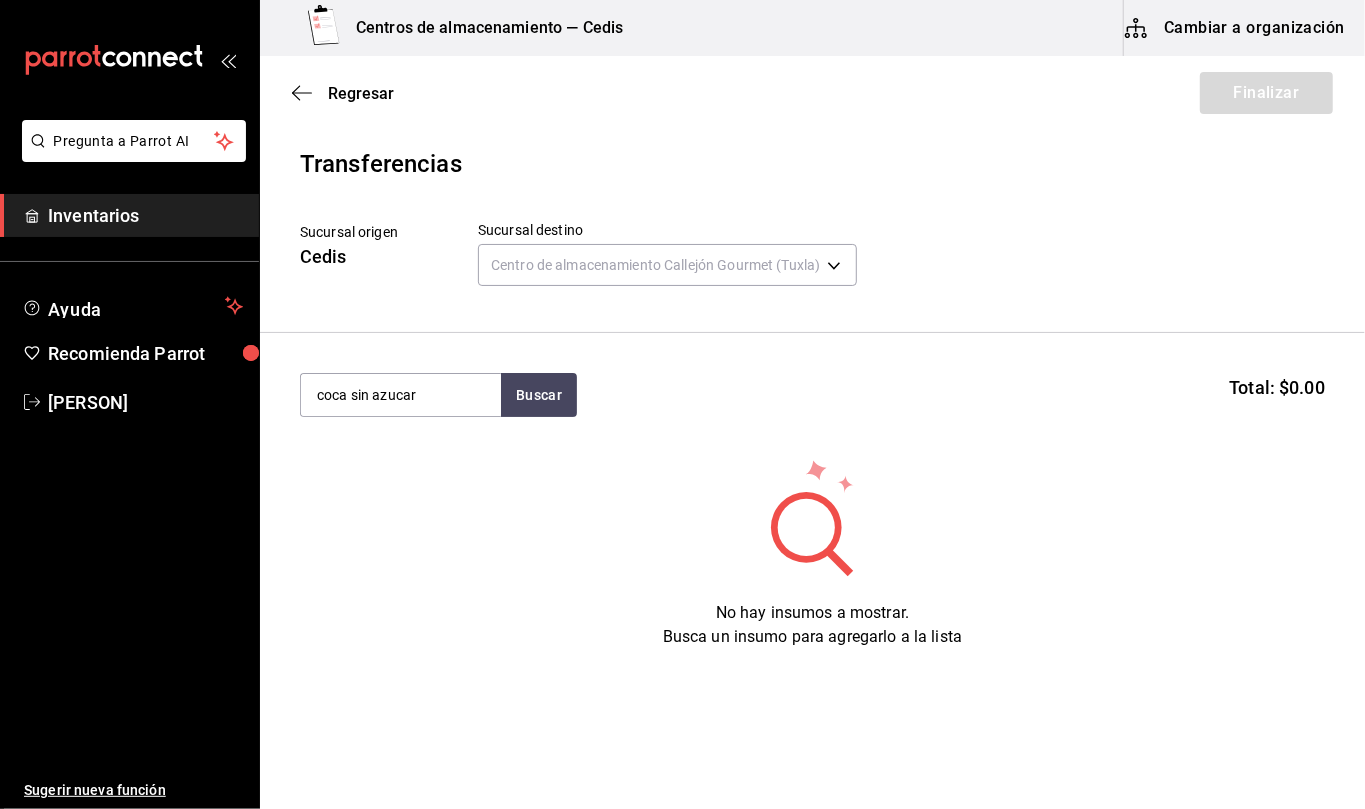 type on "coca sin azucar" 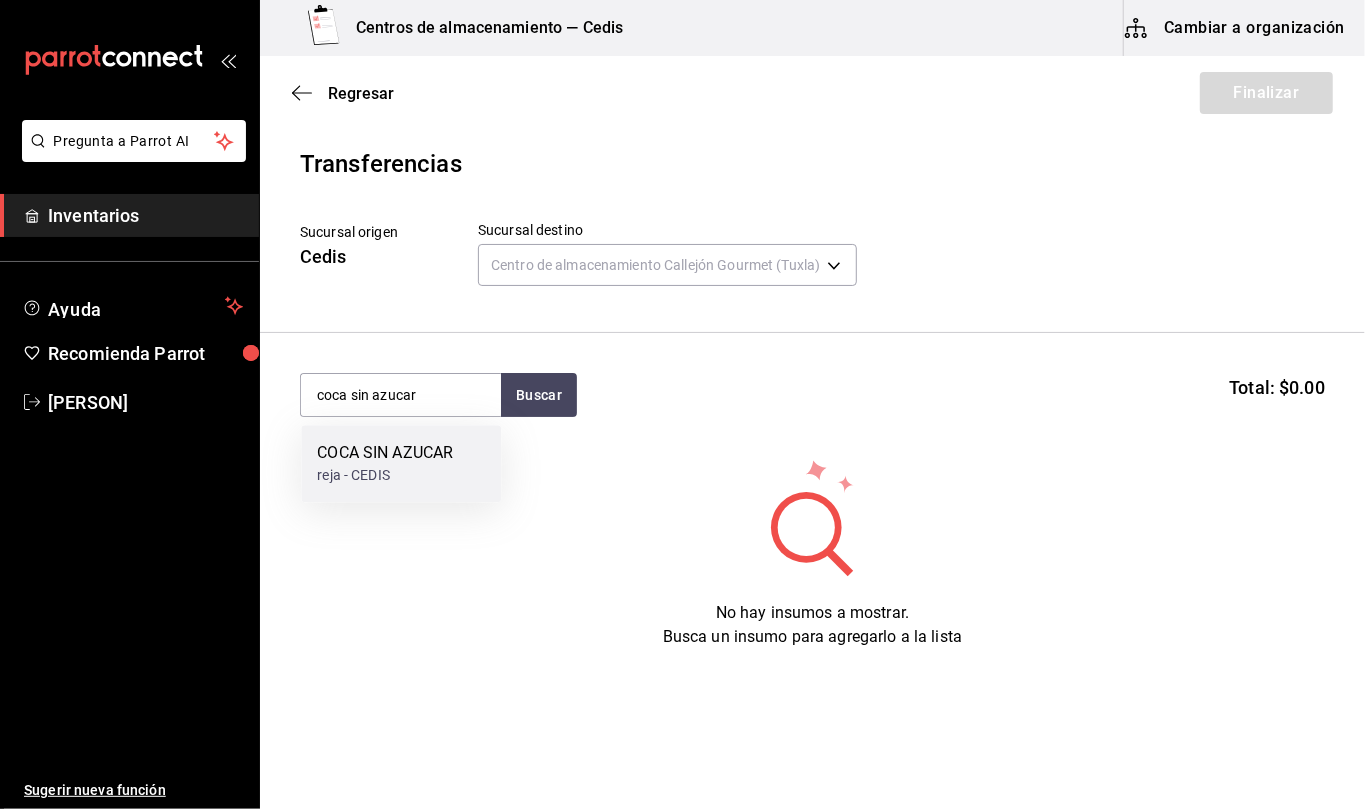 click on "reja - CEDIS" at bounding box center [385, 475] 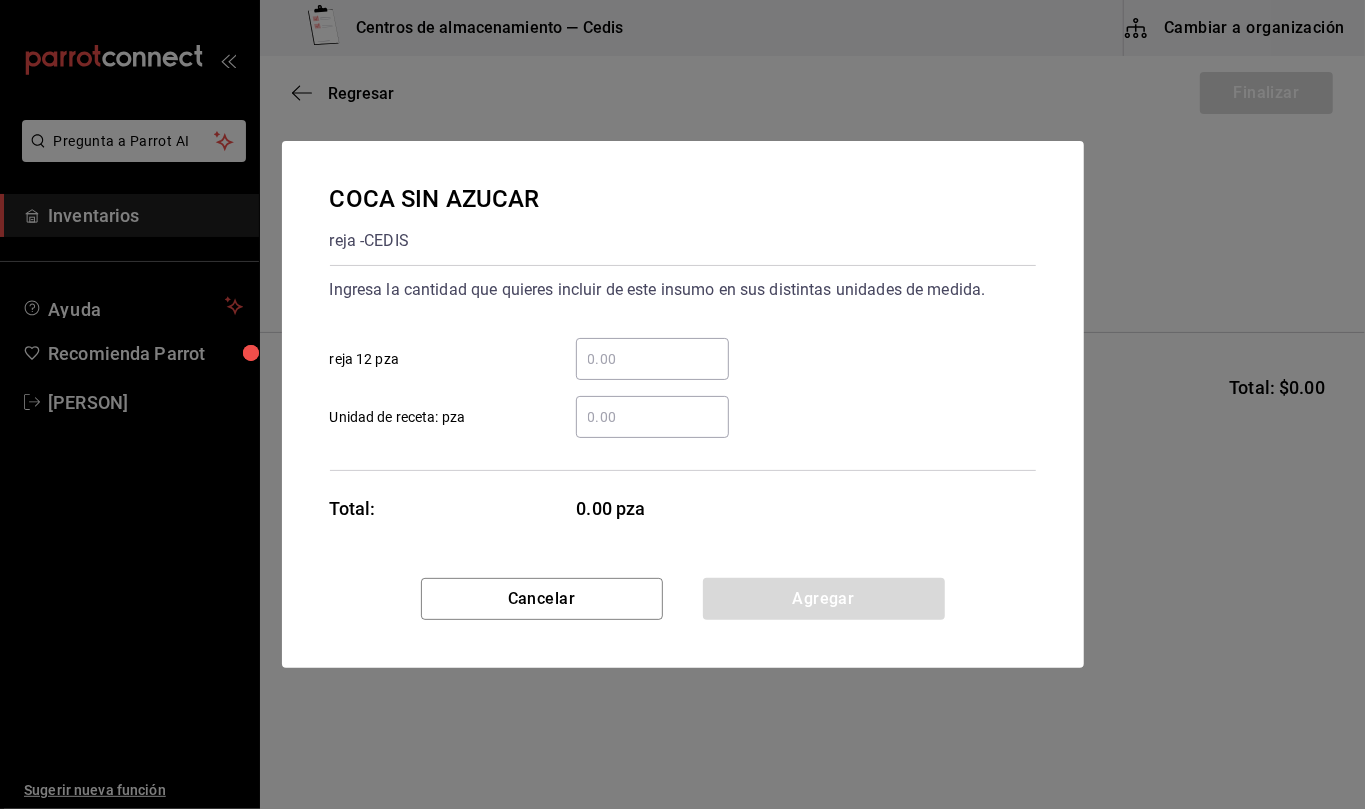 click on "​ Unidad de receta: pza" at bounding box center [652, 417] 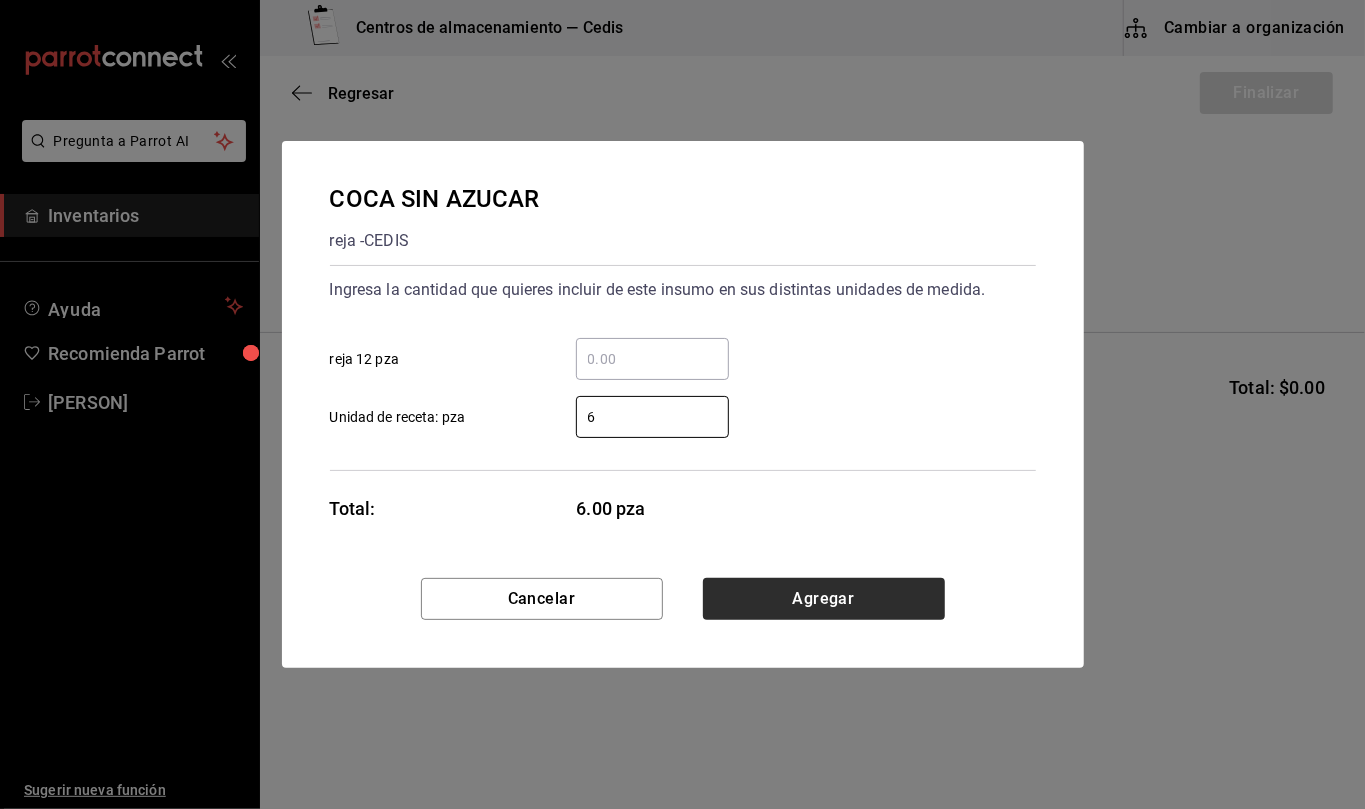 type on "6" 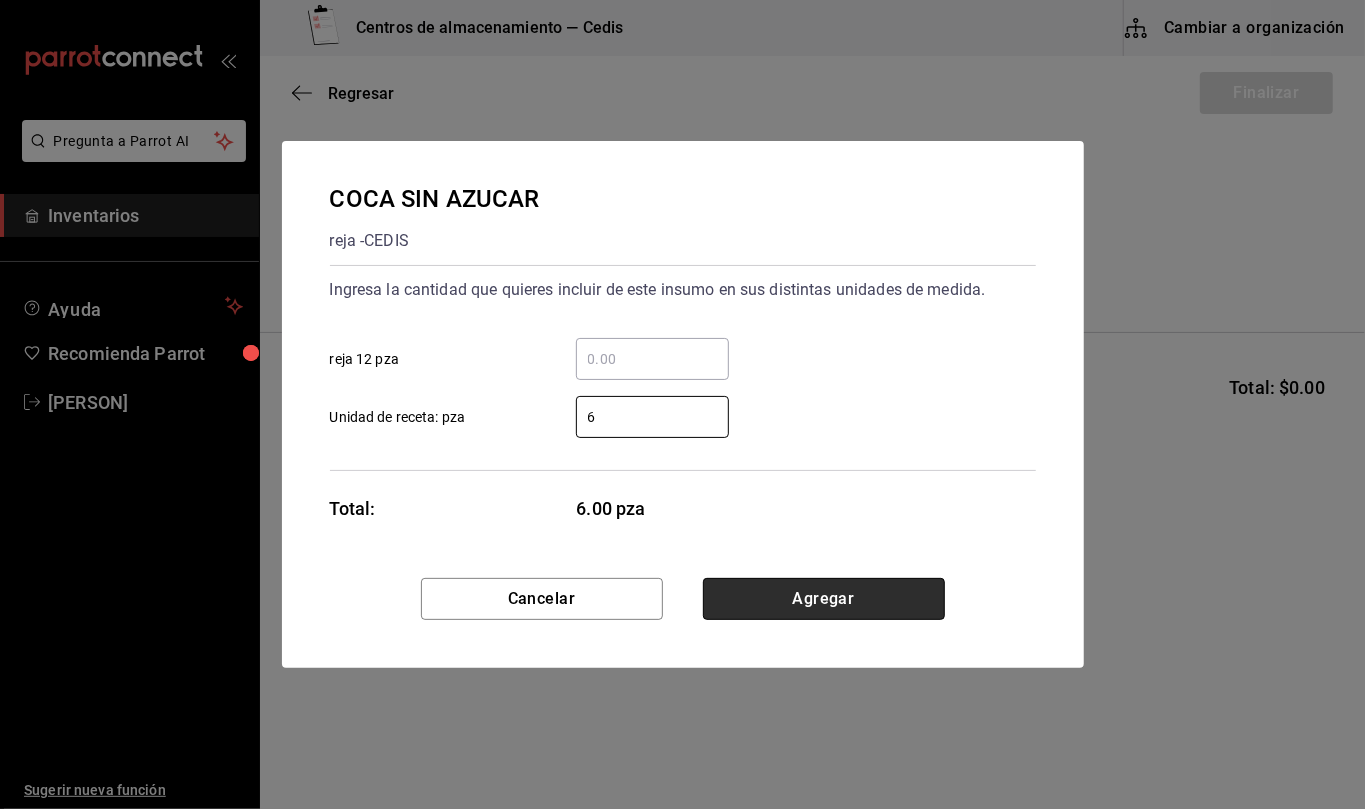 click on "Agregar" at bounding box center [824, 599] 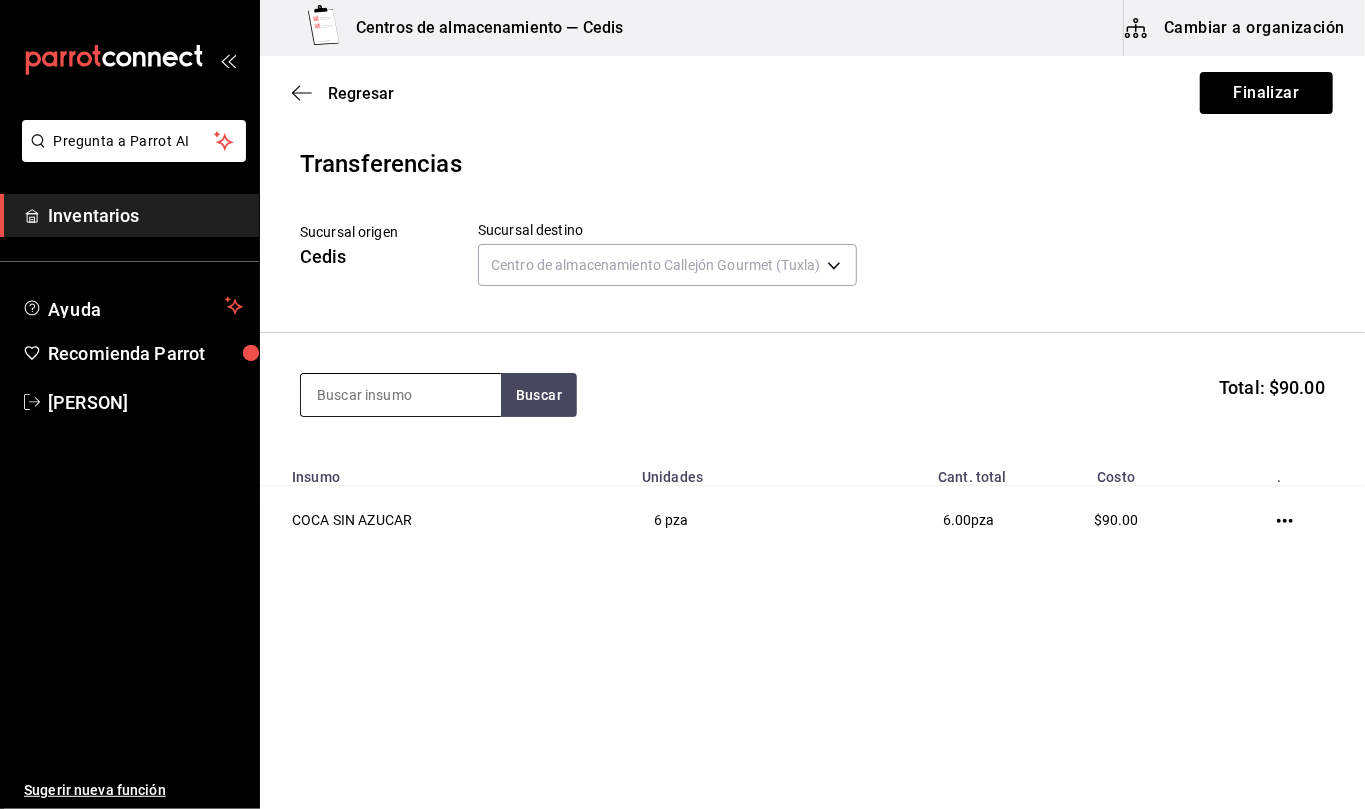 click at bounding box center (401, 395) 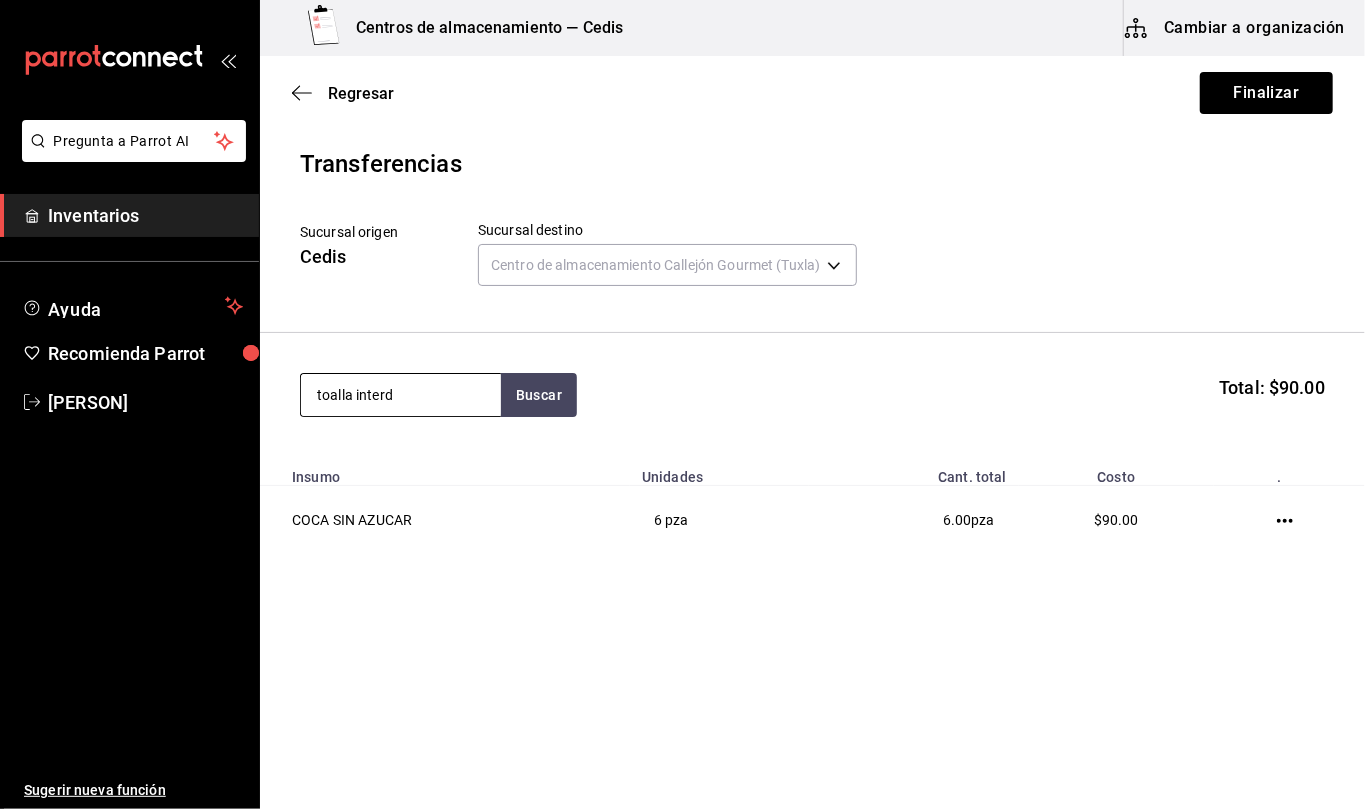 type on "toalla interd" 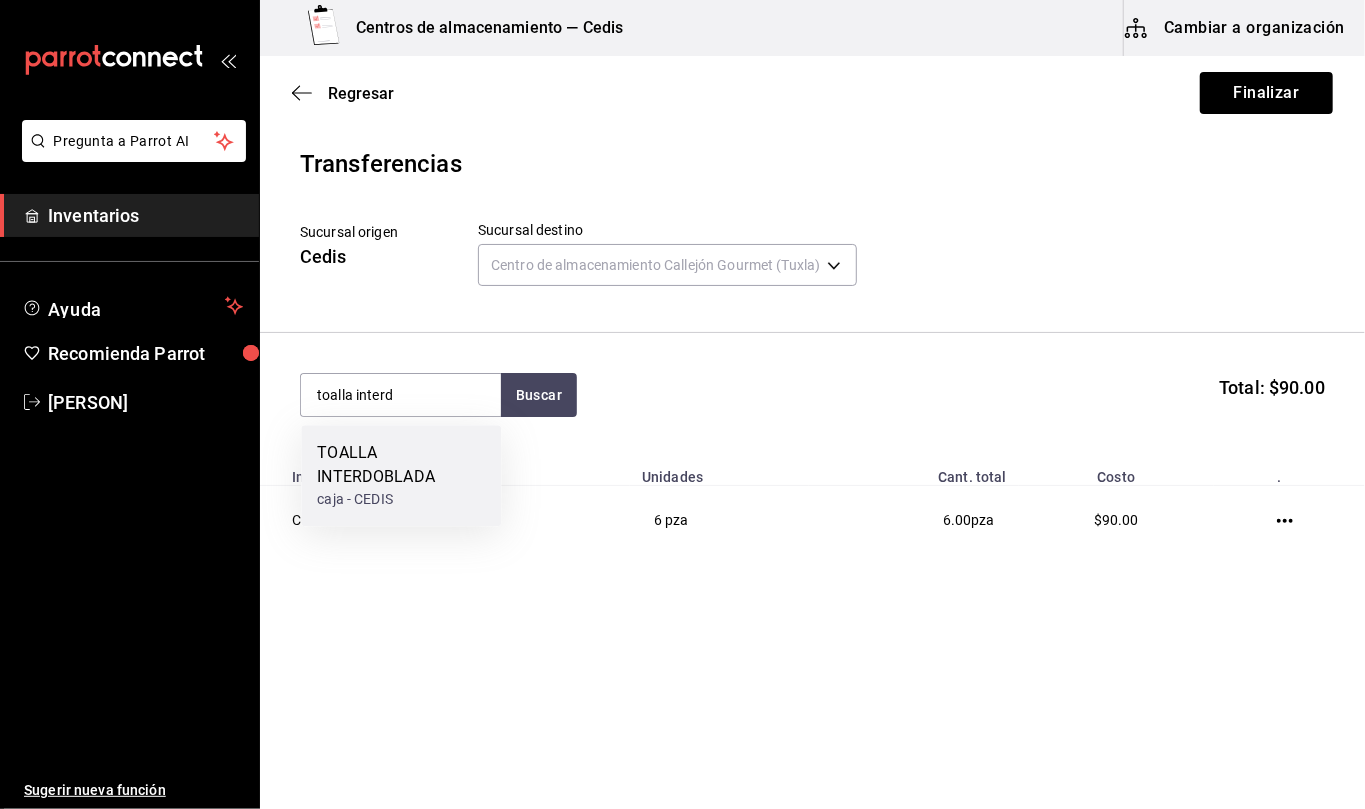 click on "TOALLA INTERDOBLADA" at bounding box center [401, 465] 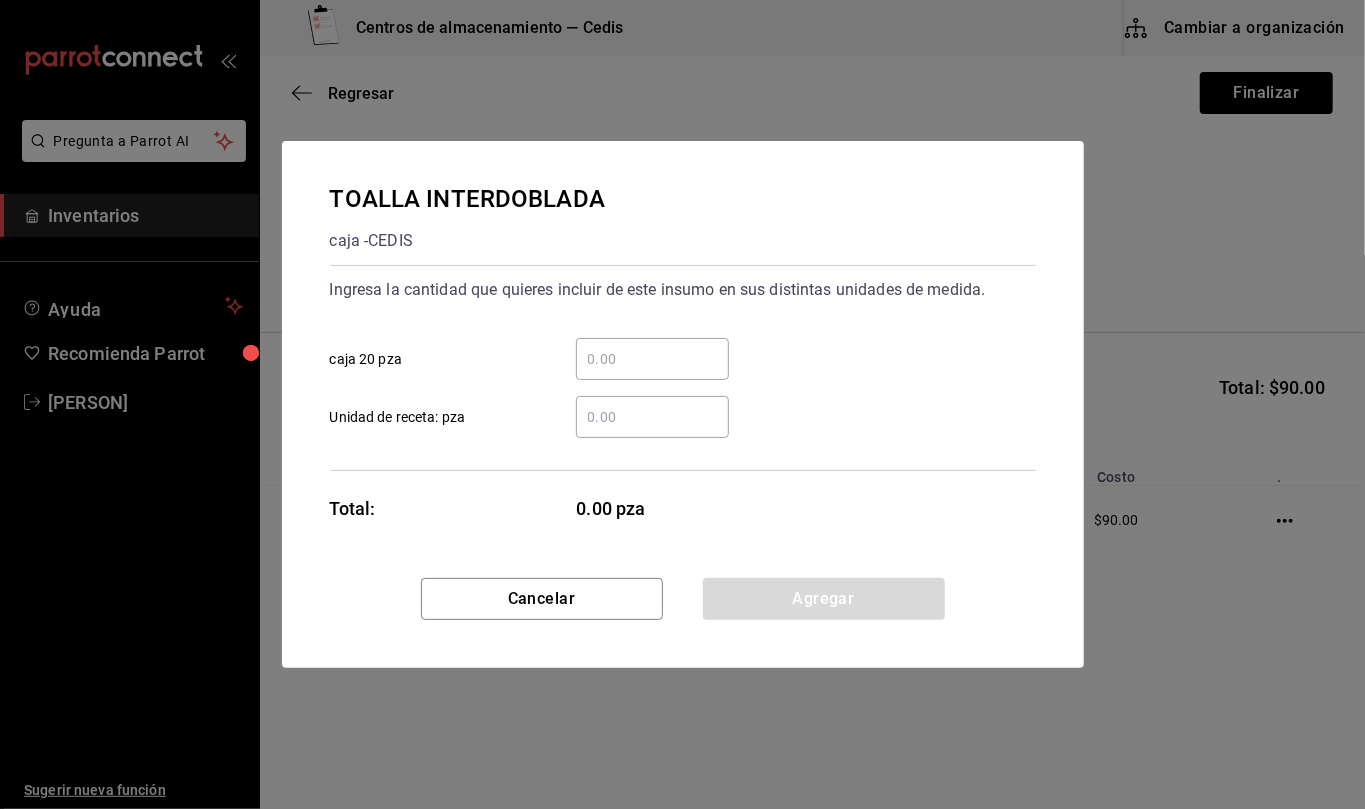 click on "​ Unidad de receta: pza" at bounding box center [652, 417] 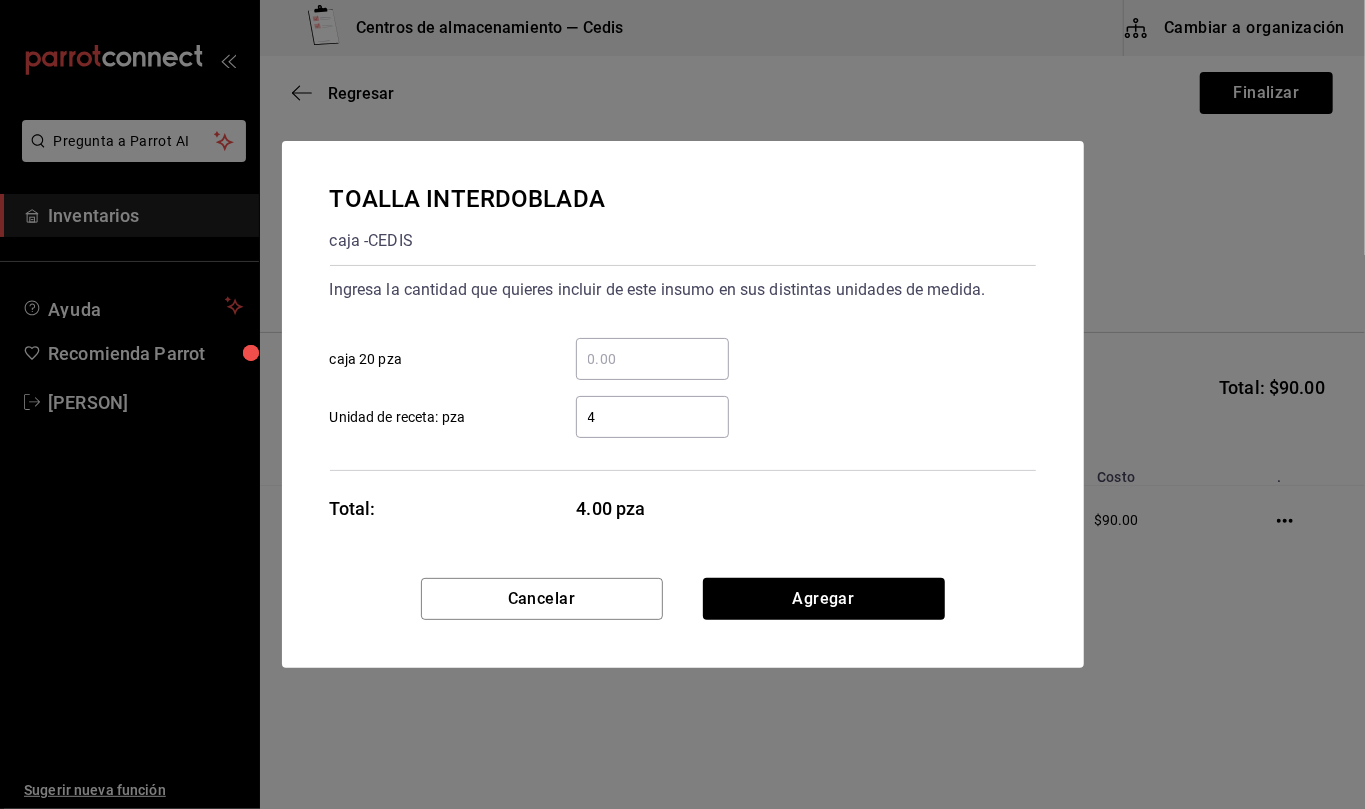 type on "4" 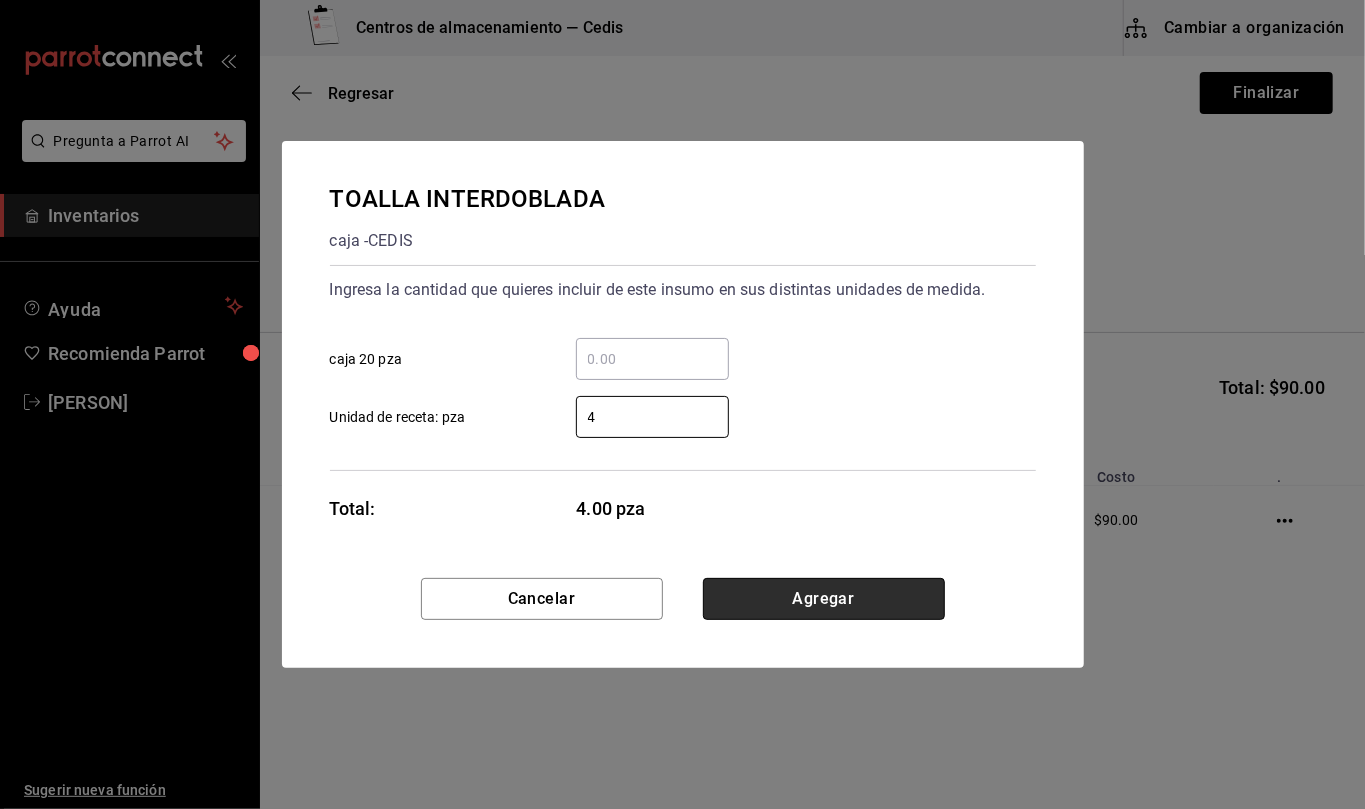 click on "Agregar" at bounding box center (824, 599) 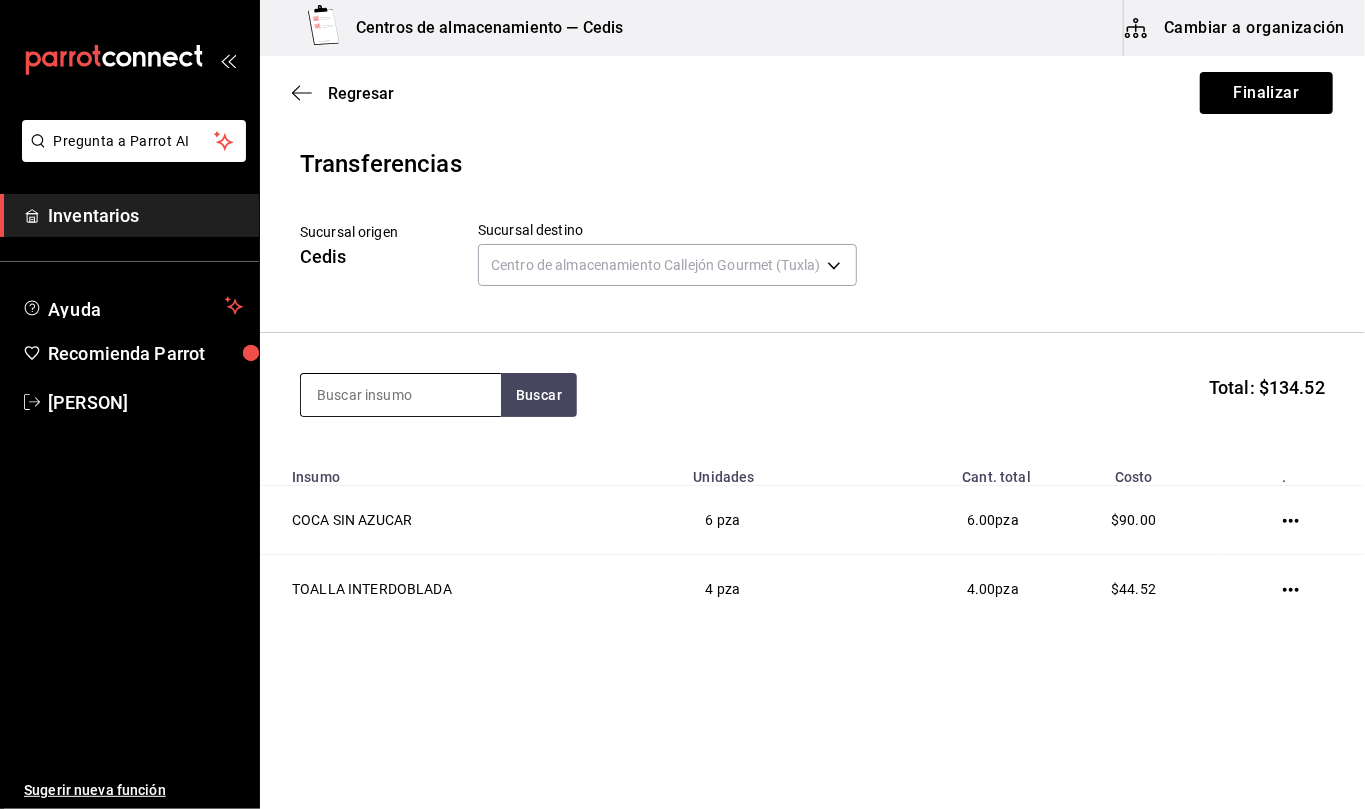 click at bounding box center [401, 395] 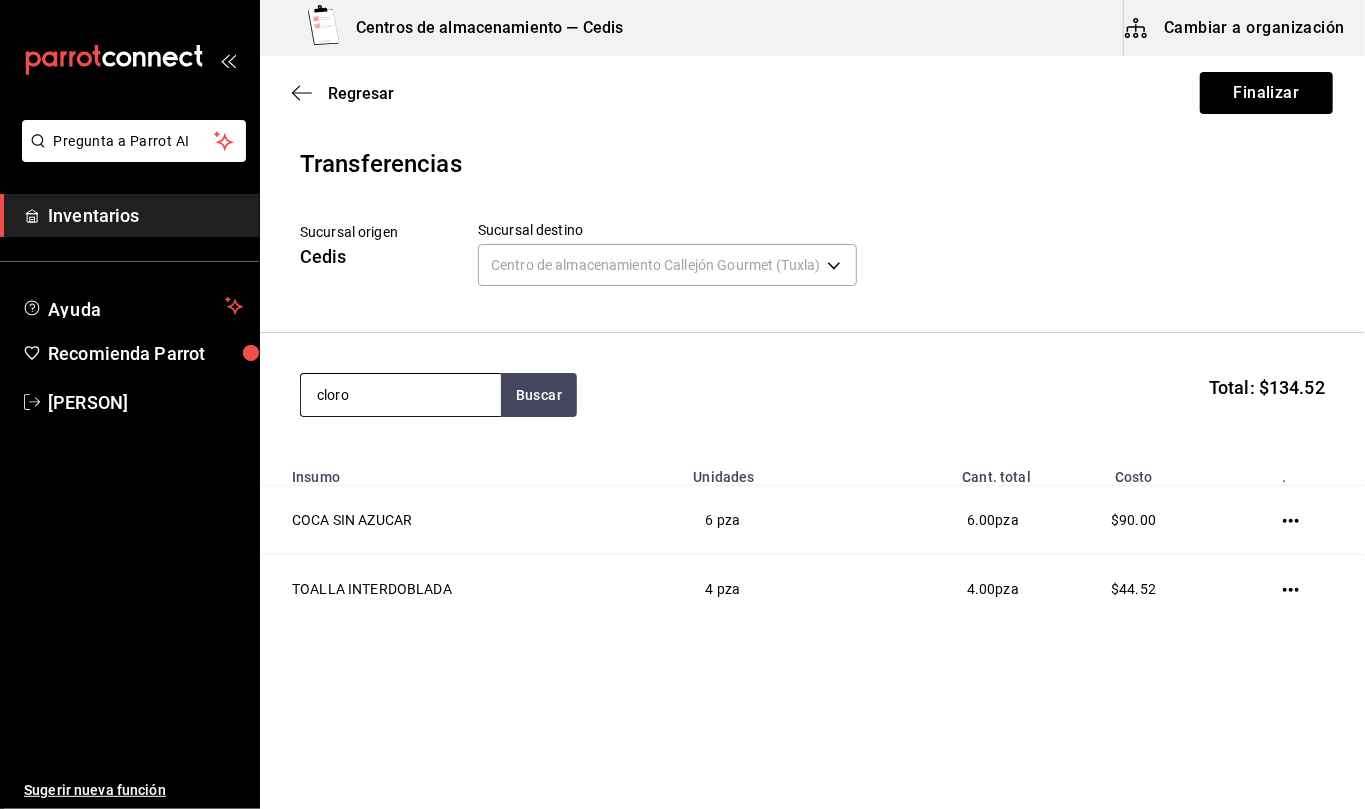 type on "cloro" 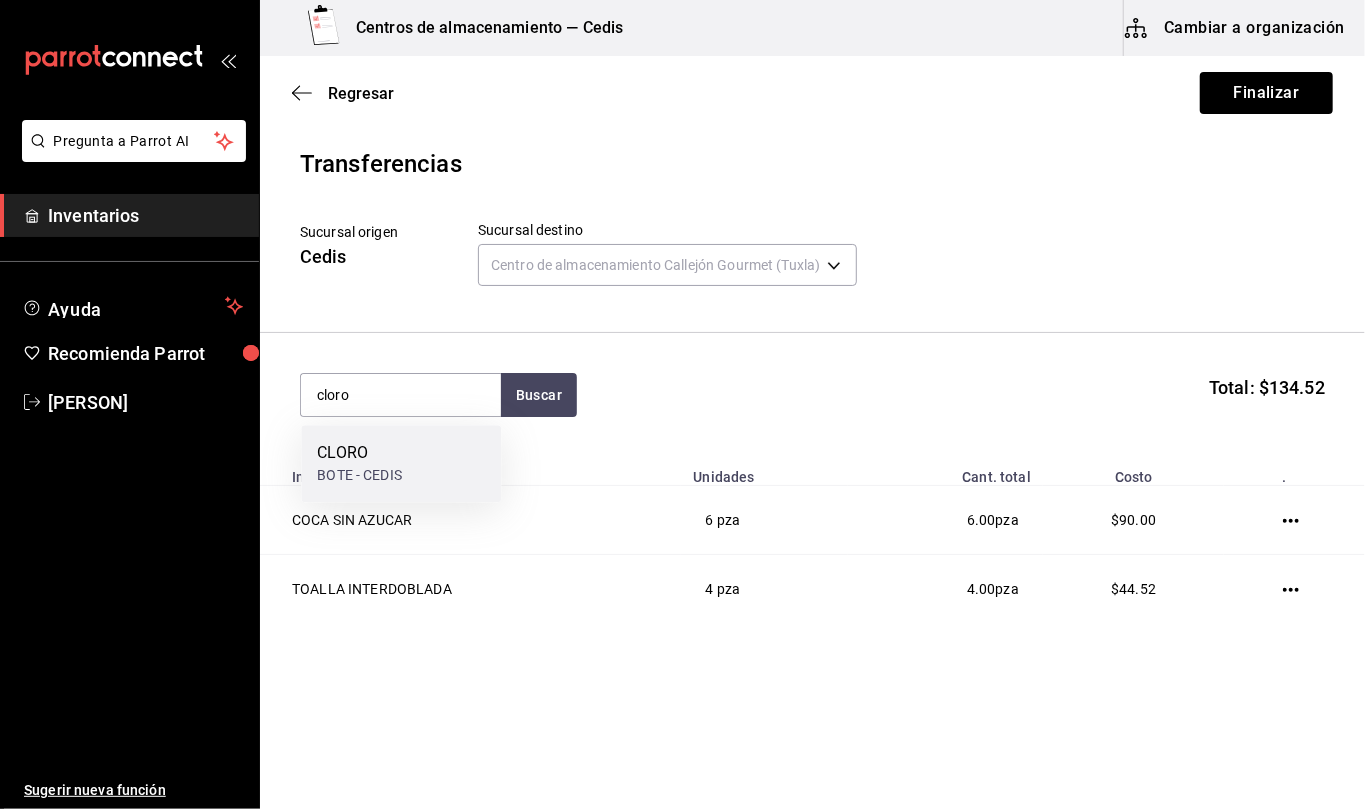 click on "CLORO BOTE - CEDIS" at bounding box center [401, 463] 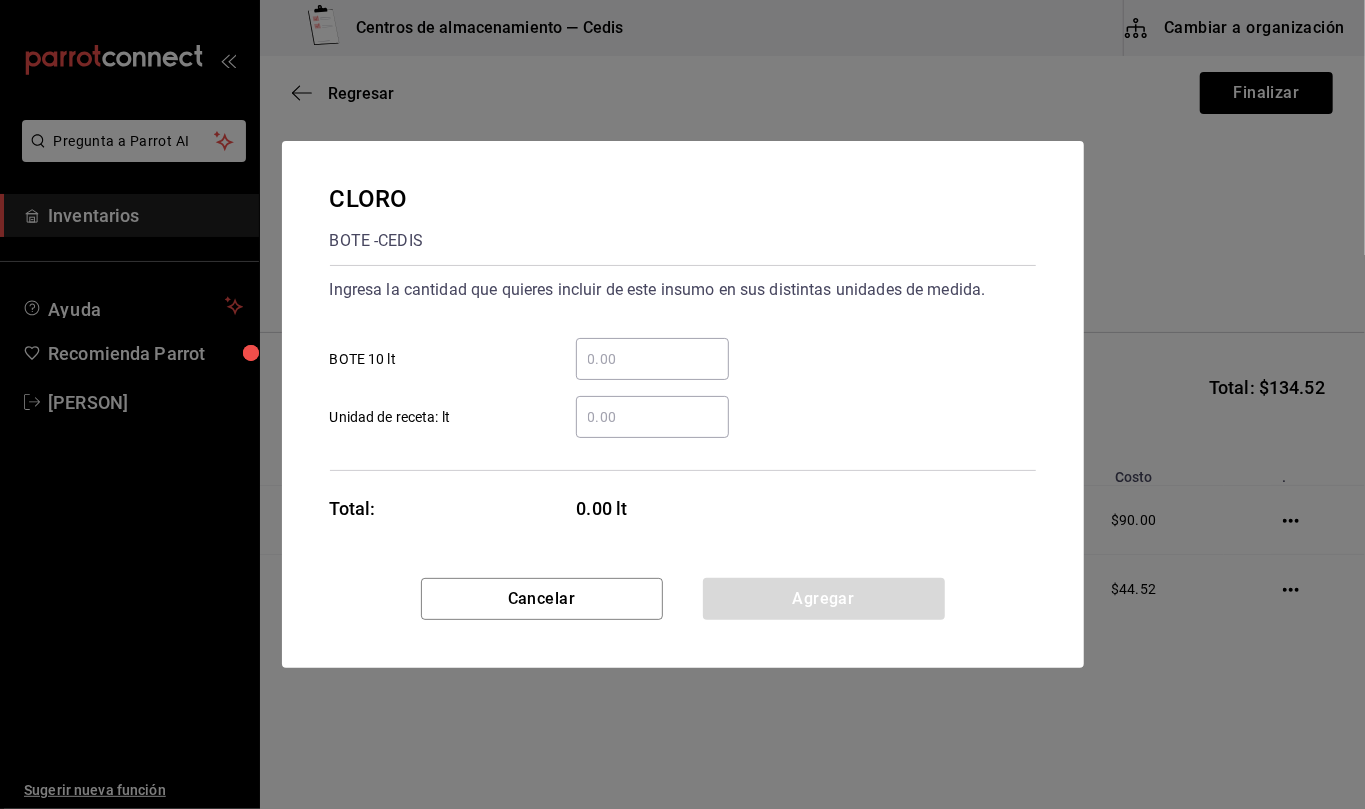 click on "​ Unidad de receta: lt" at bounding box center [652, 417] 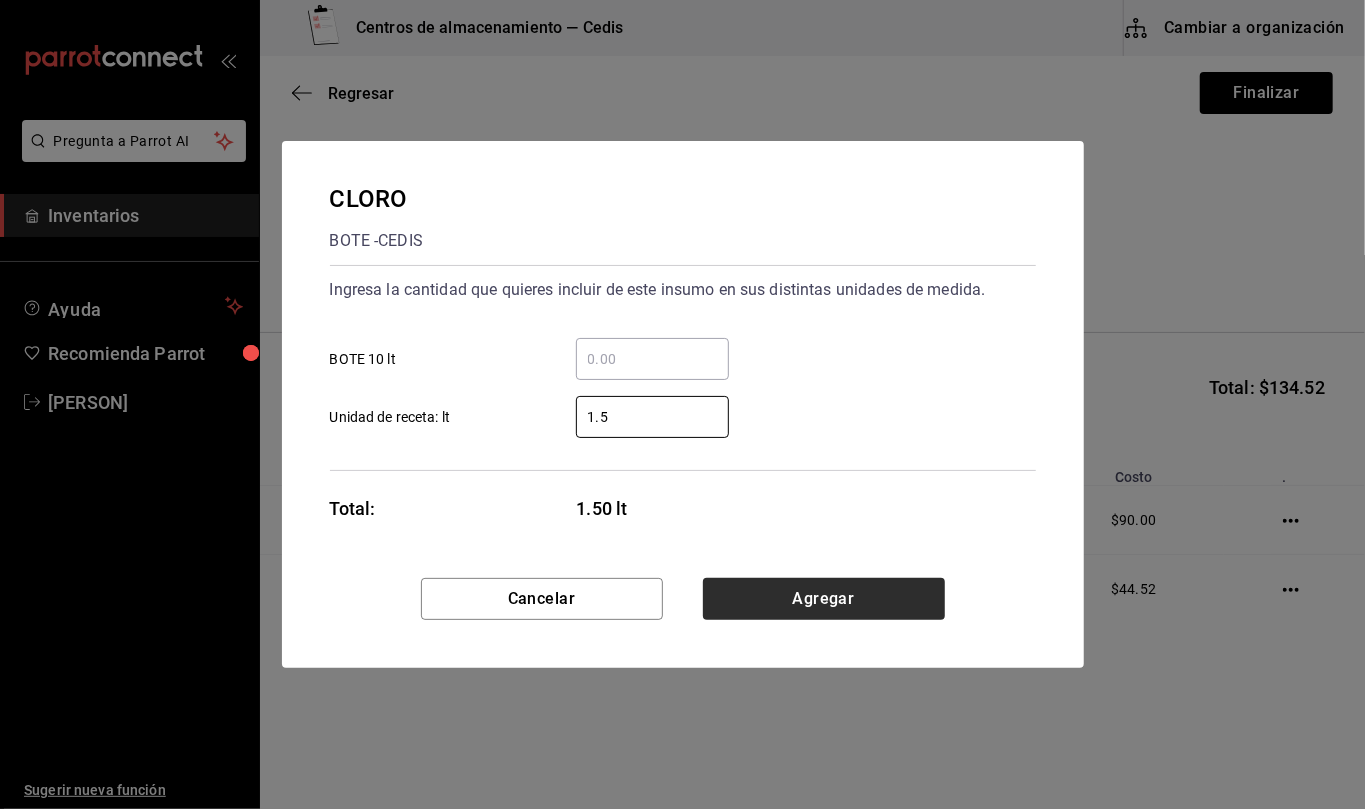 type on "1.5" 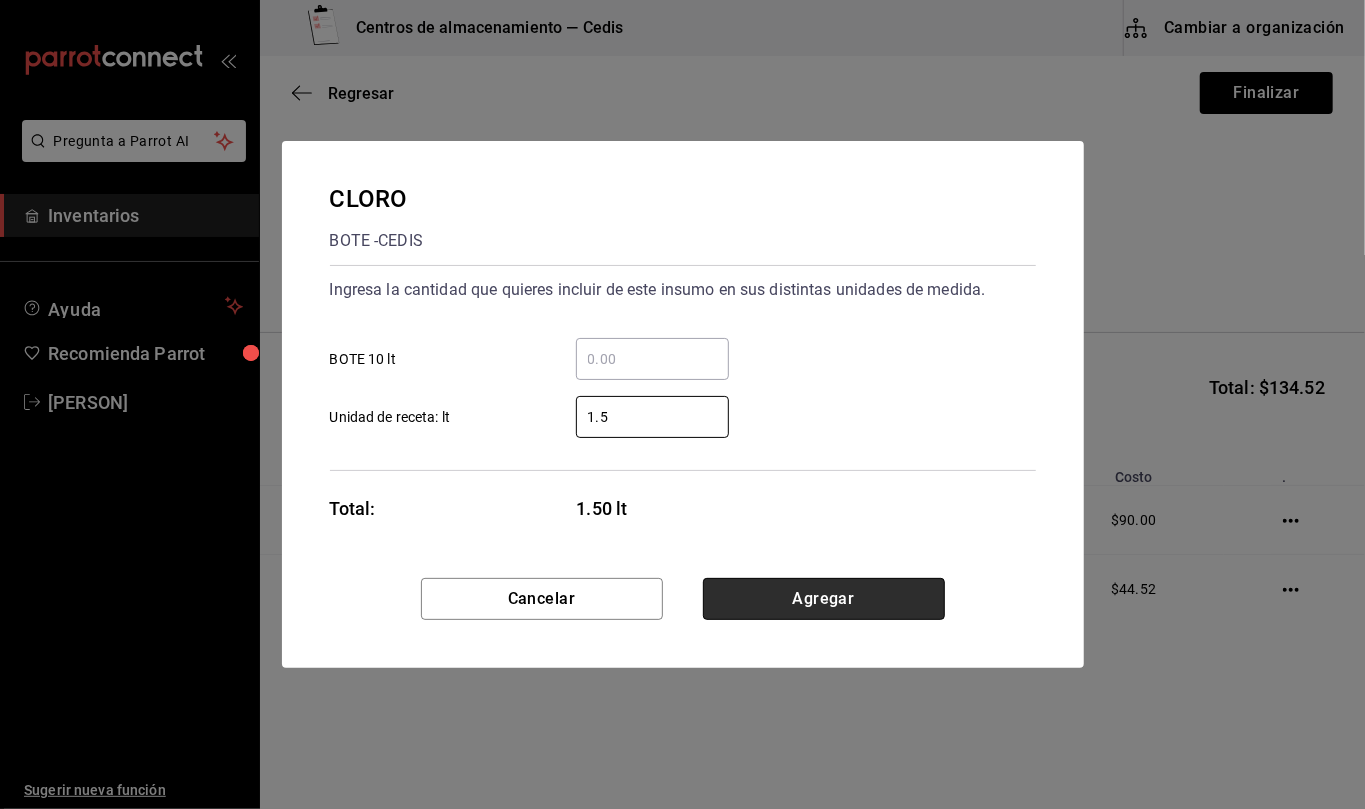 click on "Agregar" at bounding box center (824, 599) 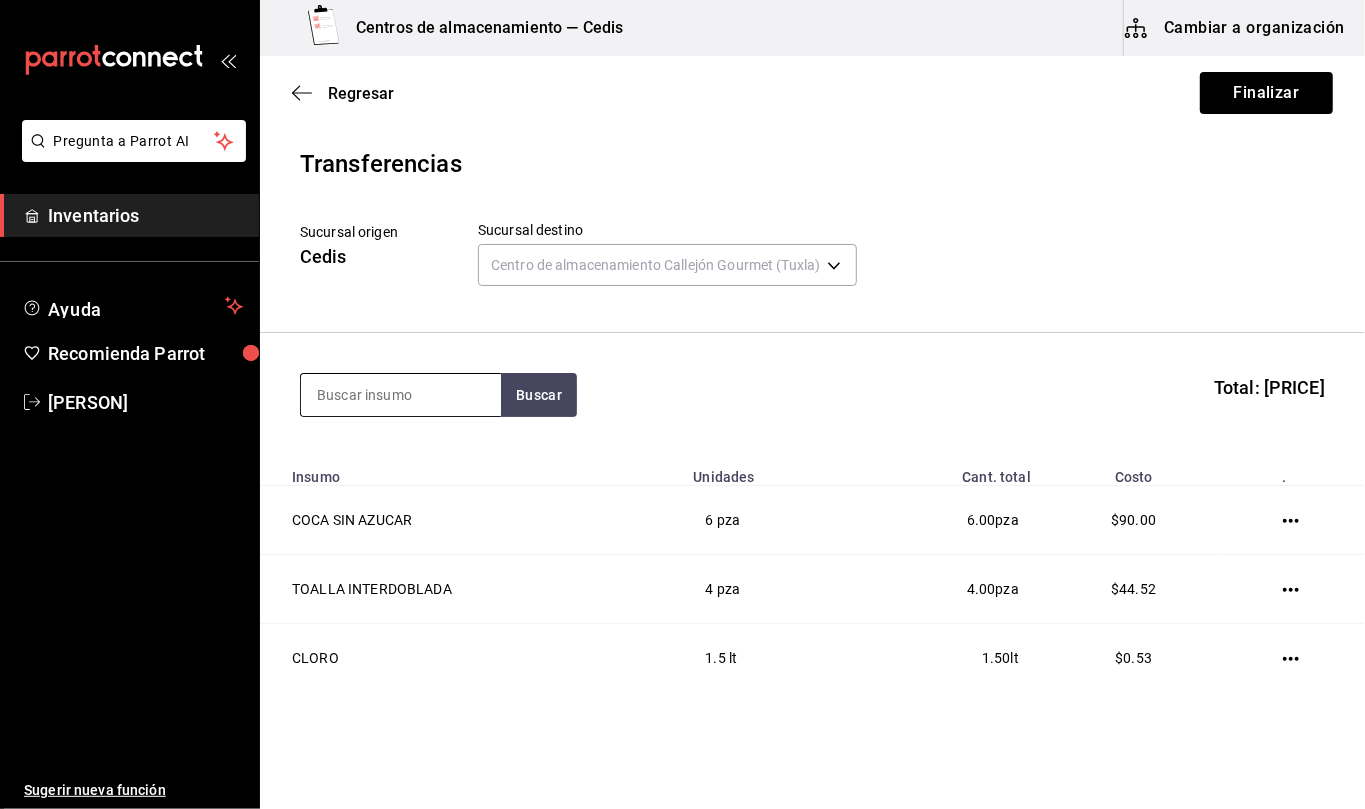 click at bounding box center [401, 395] 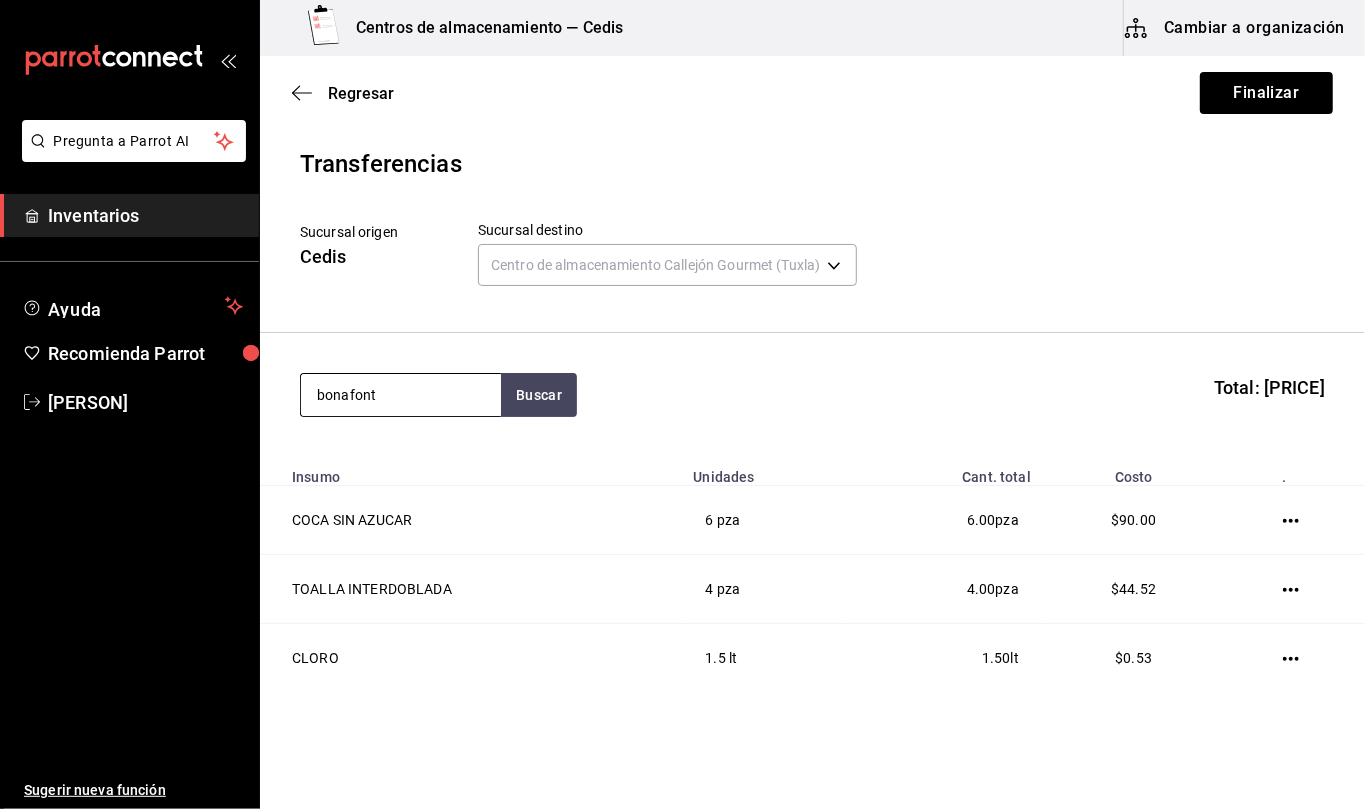 type on "bonafont" 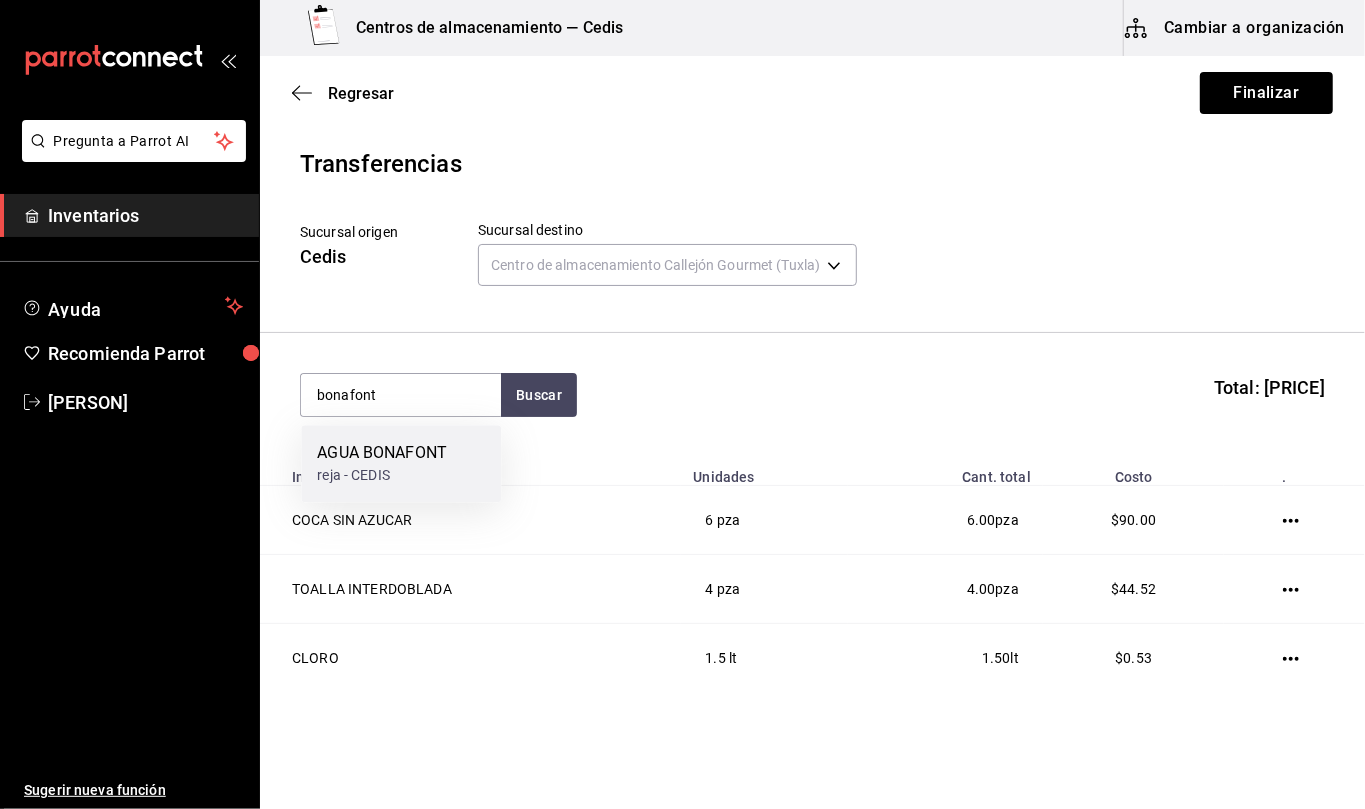 click on "AGUA BONAFONT" at bounding box center (382, 453) 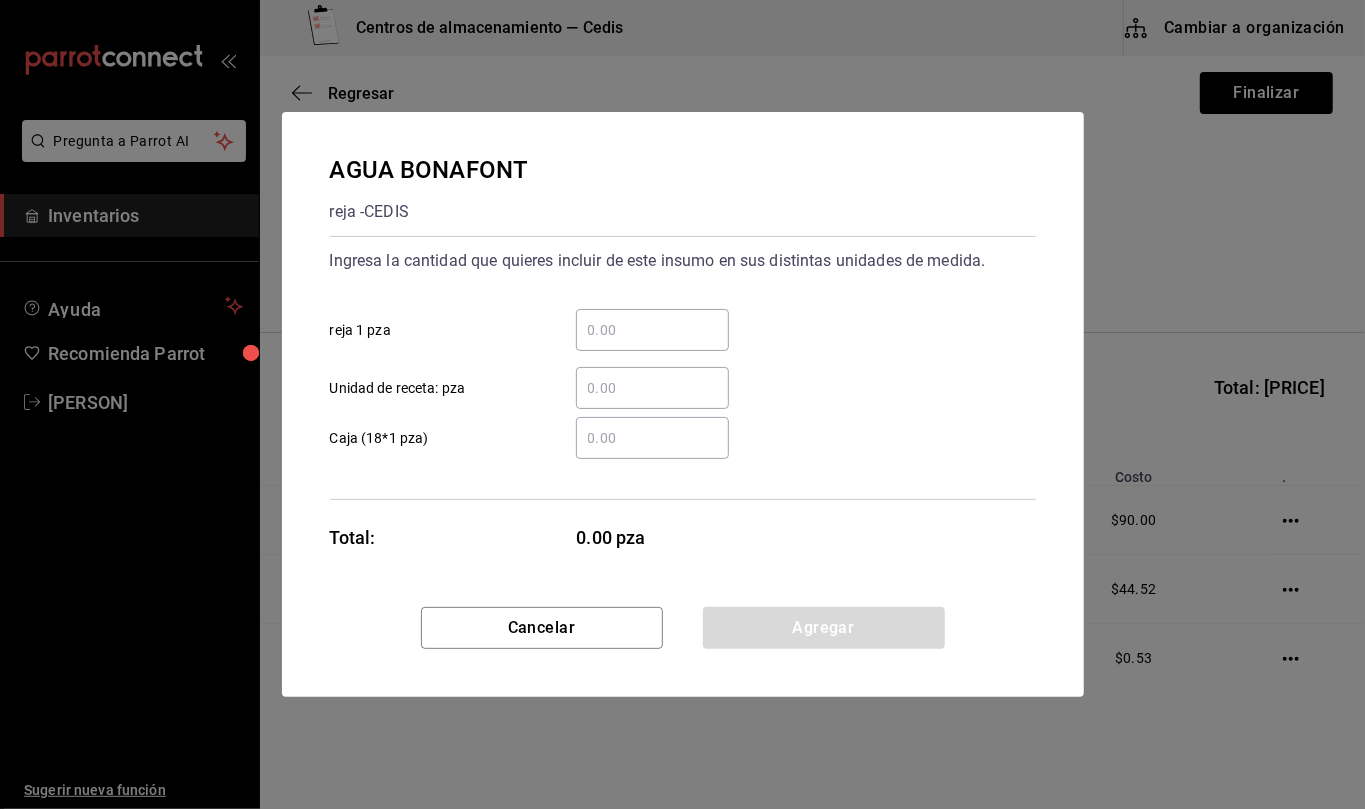click on "​ Unidad de receta: pza" at bounding box center [652, 388] 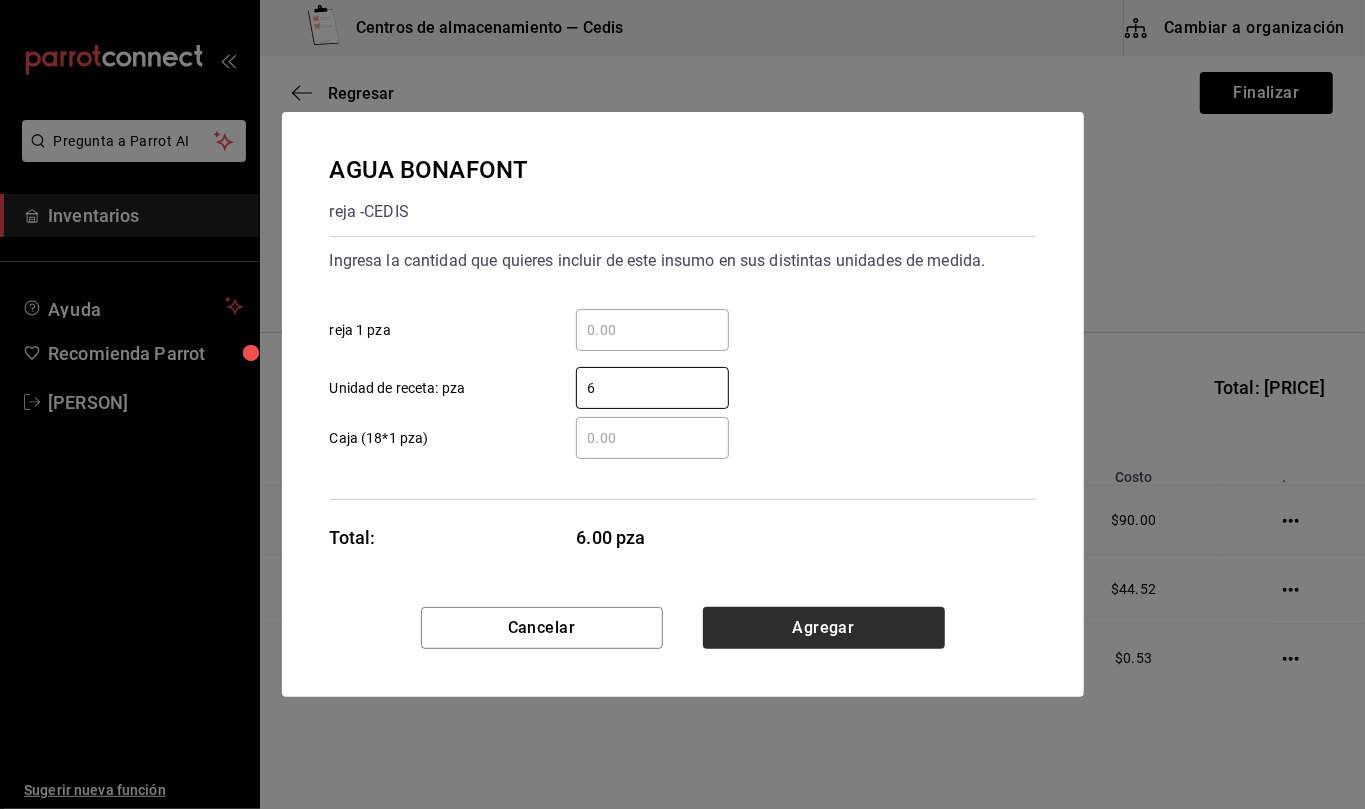 type on "6" 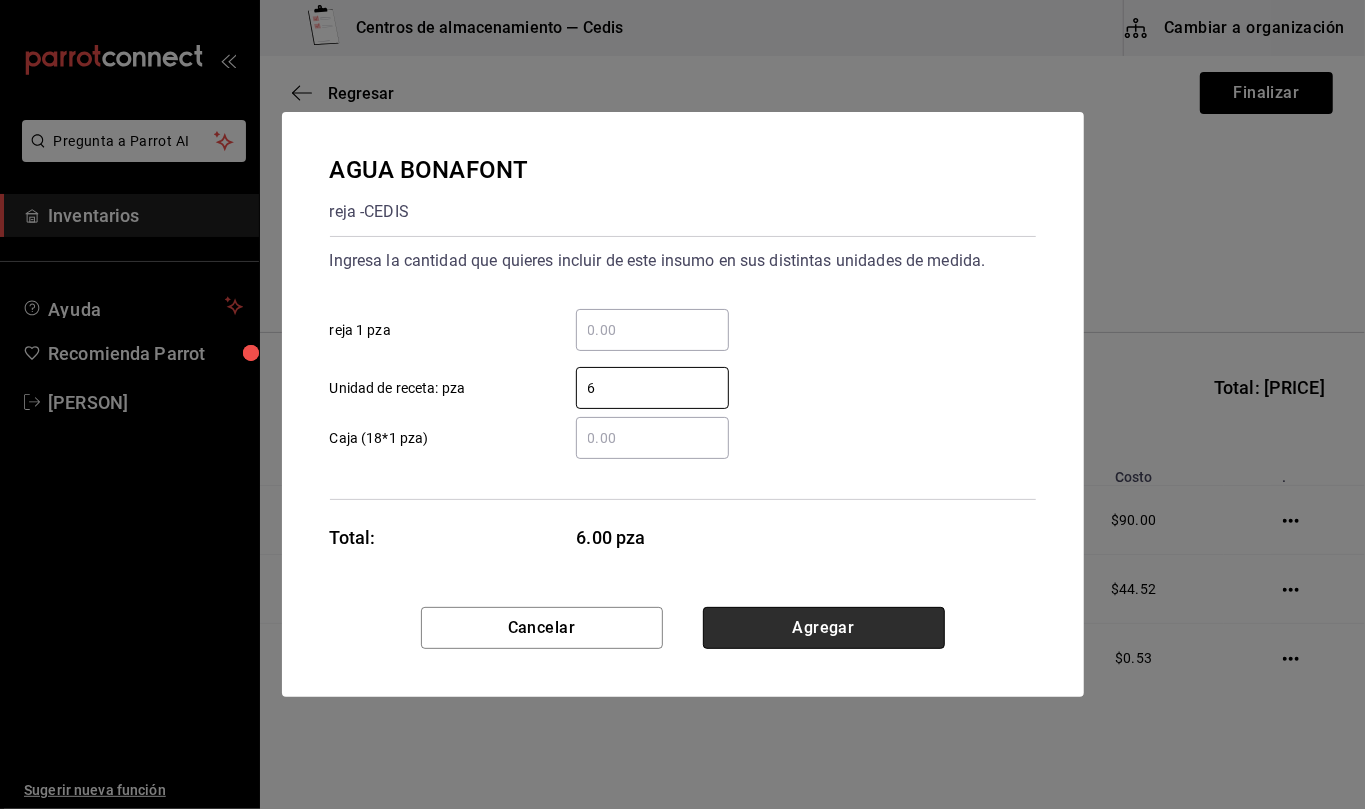 click on "Agregar" at bounding box center [824, 628] 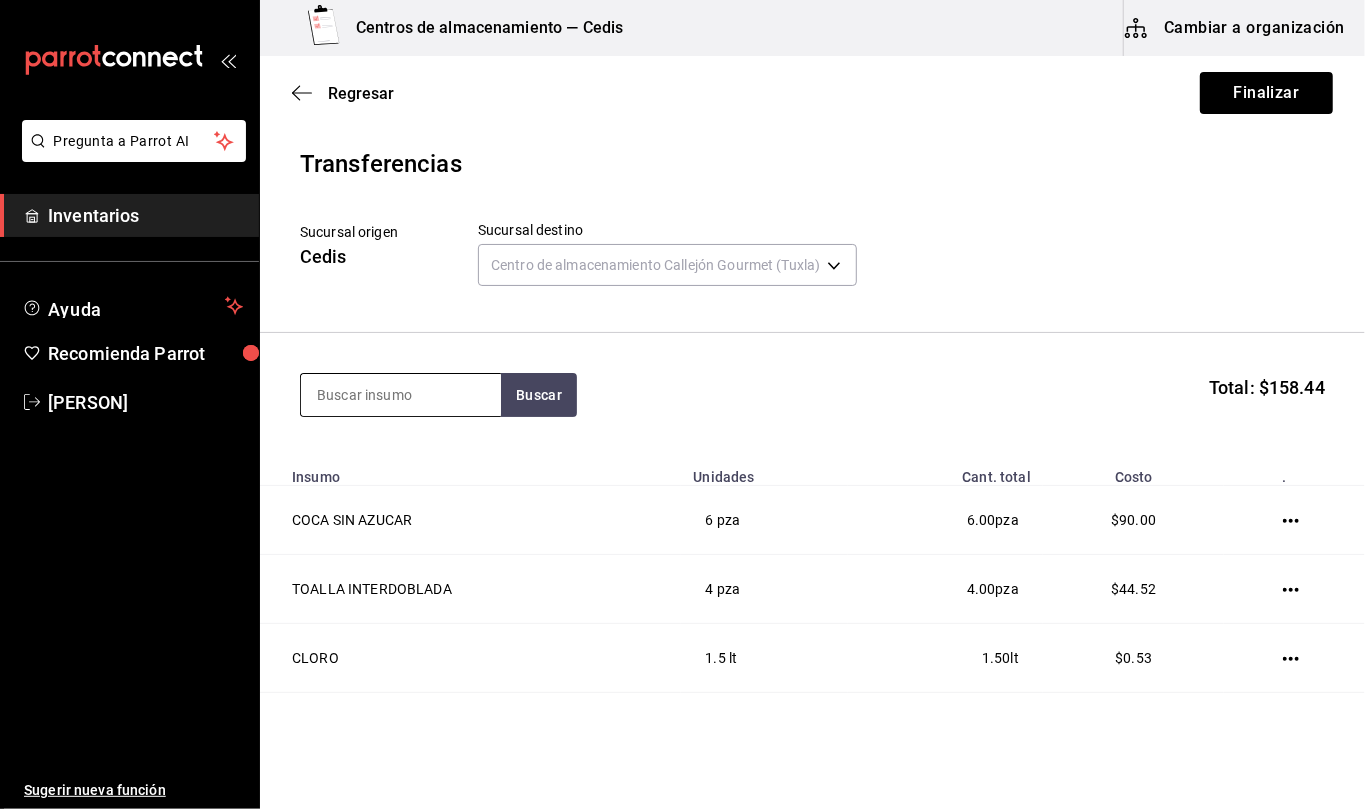 click at bounding box center [401, 395] 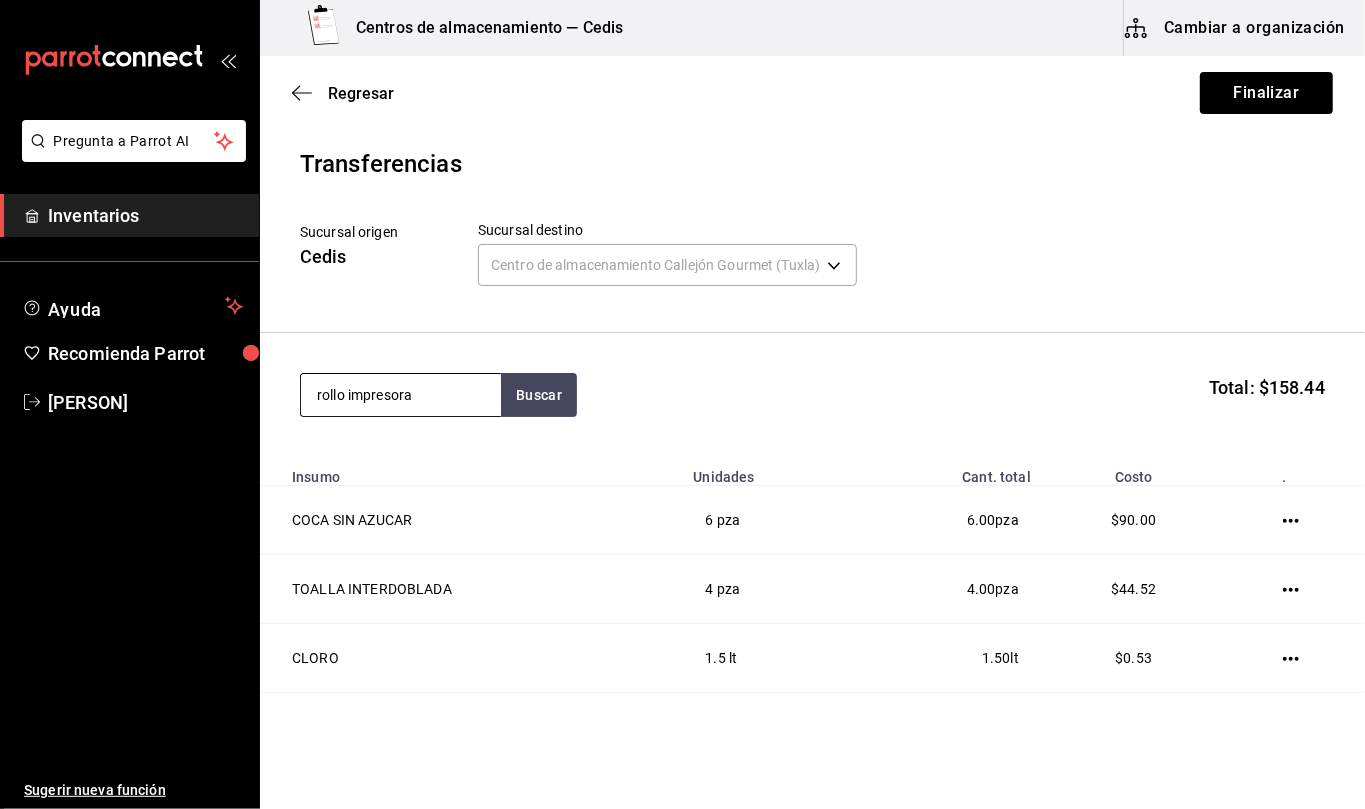 type on "rollo impresora" 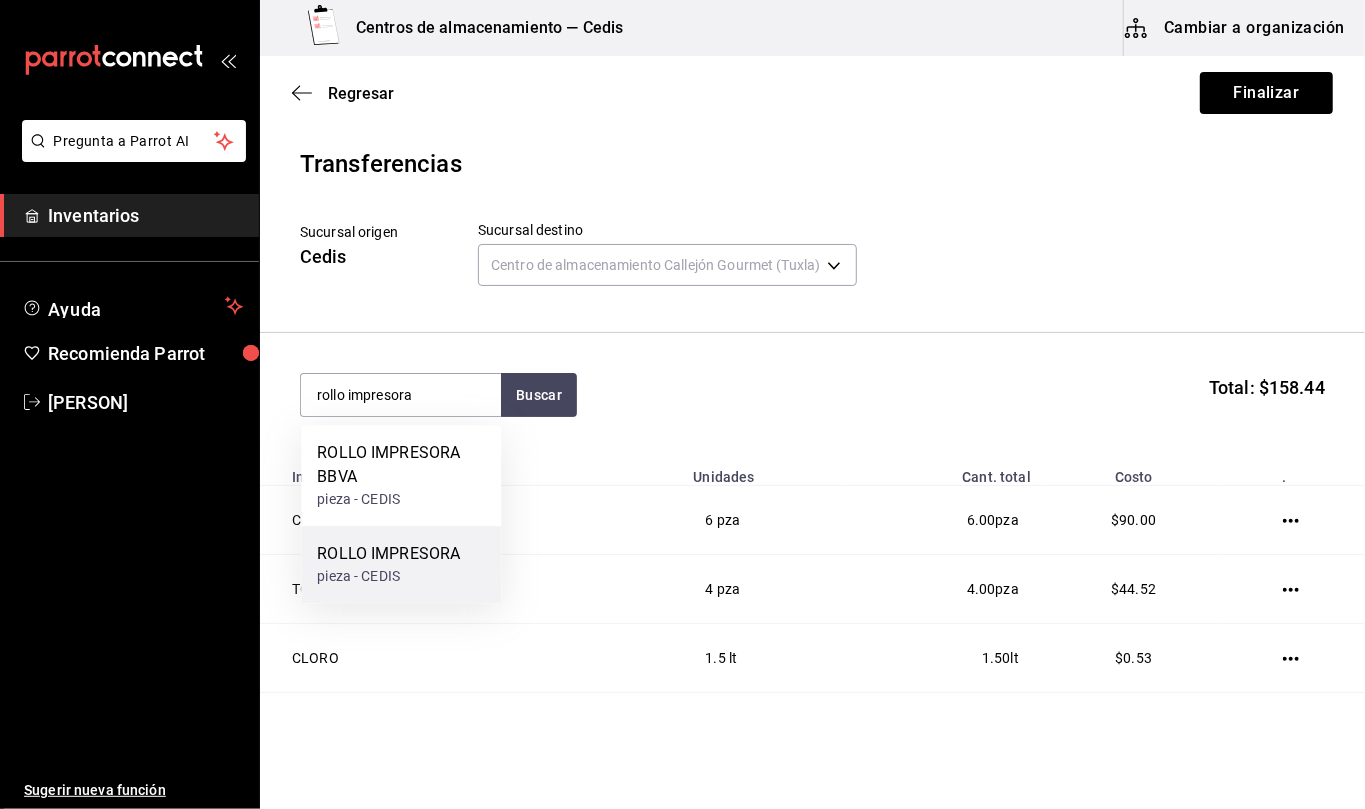 click on "ROLLO IMPRESORA" at bounding box center [388, 554] 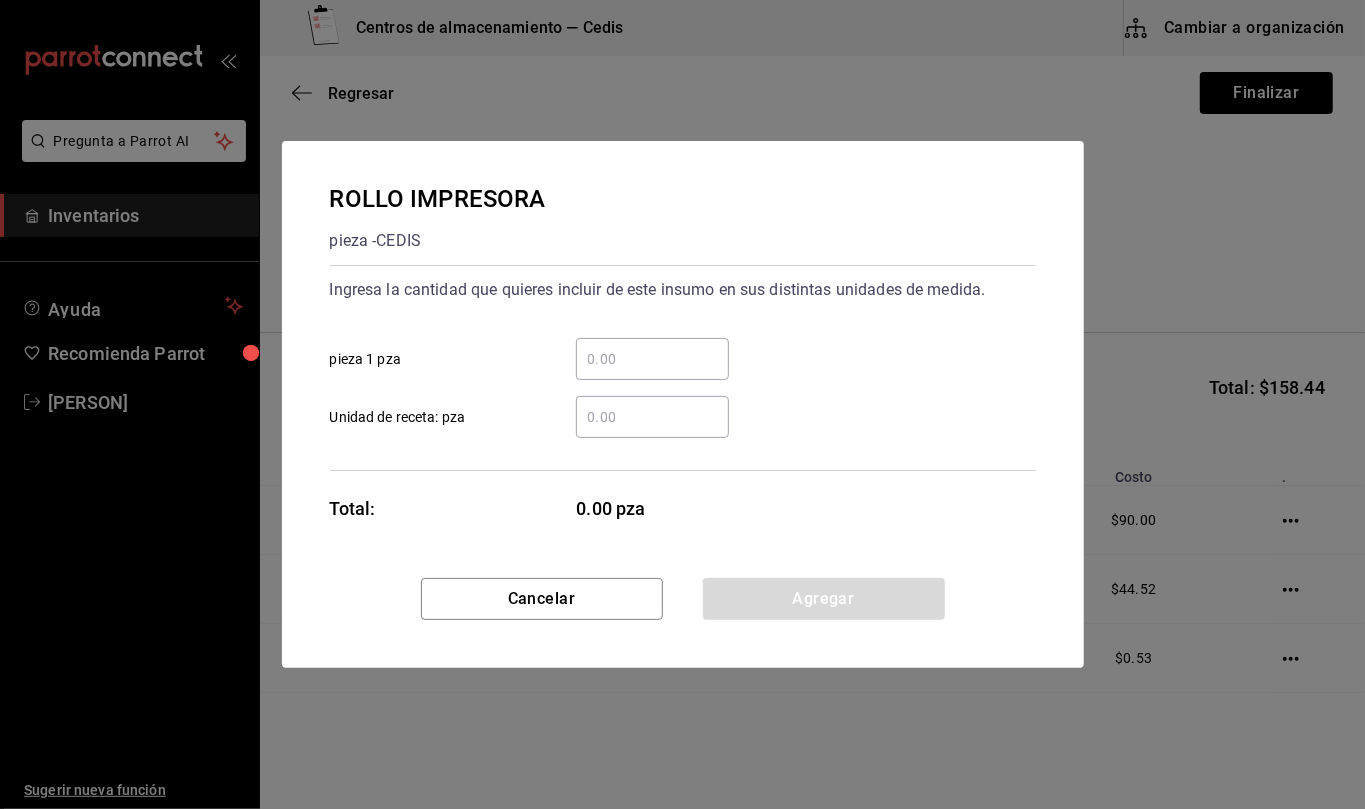 click on "​ Unidad de receta: pza" at bounding box center [652, 417] 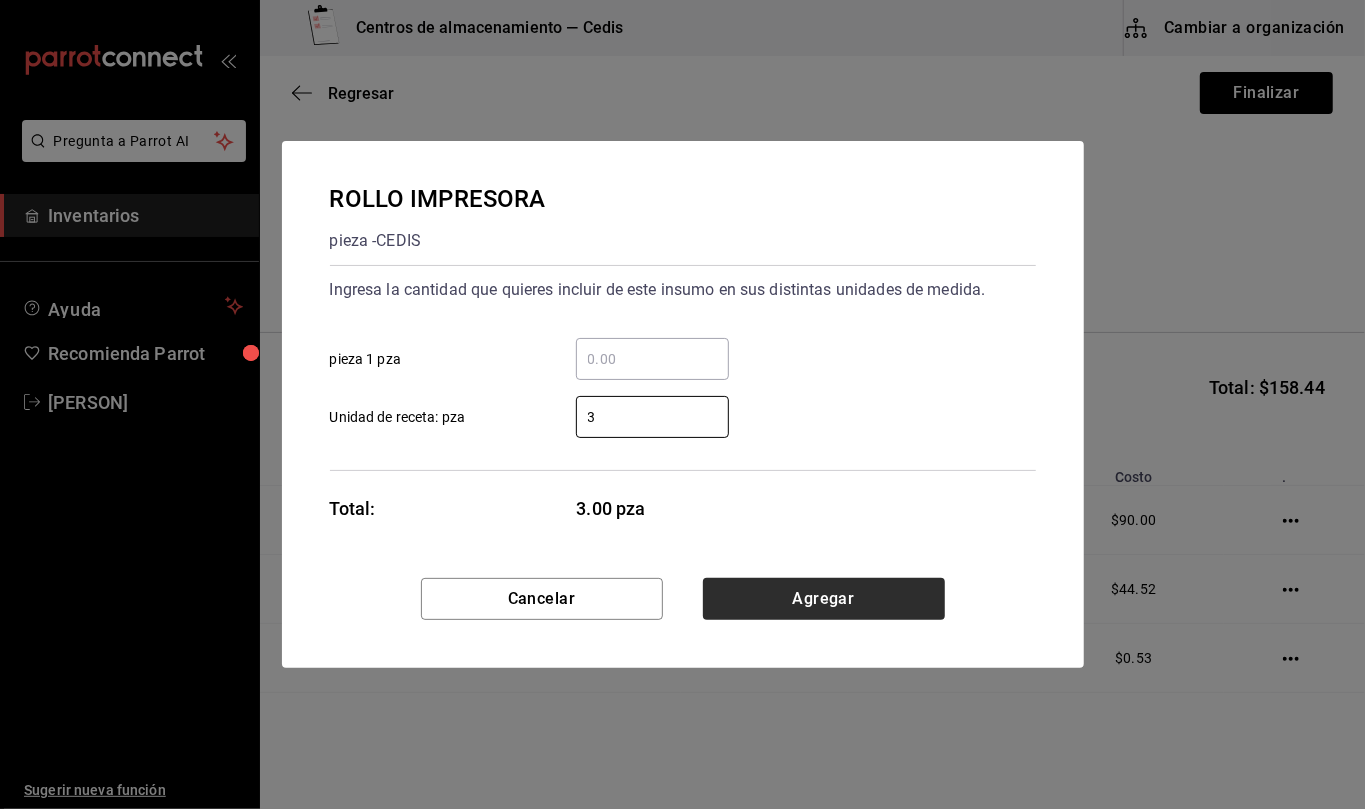 type on "3" 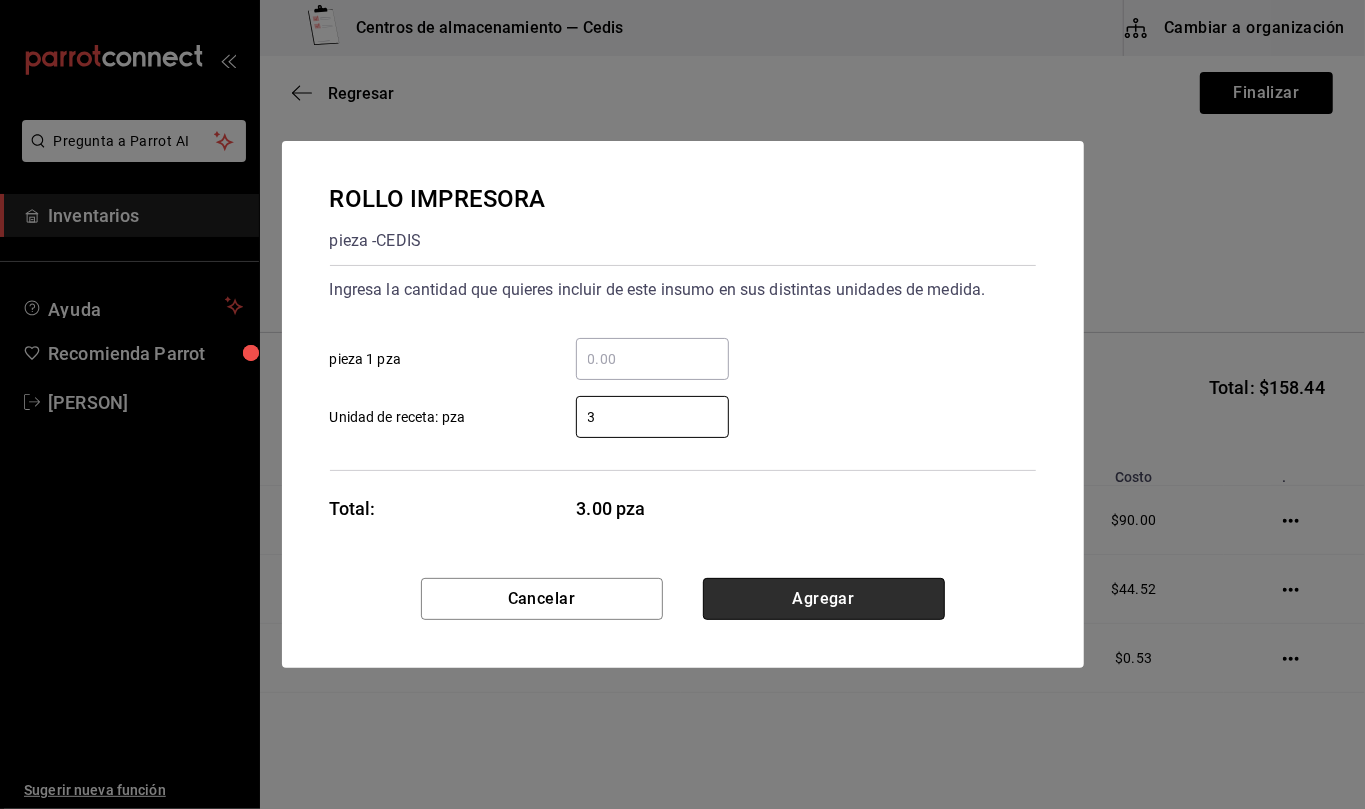 click on "Agregar" at bounding box center (824, 599) 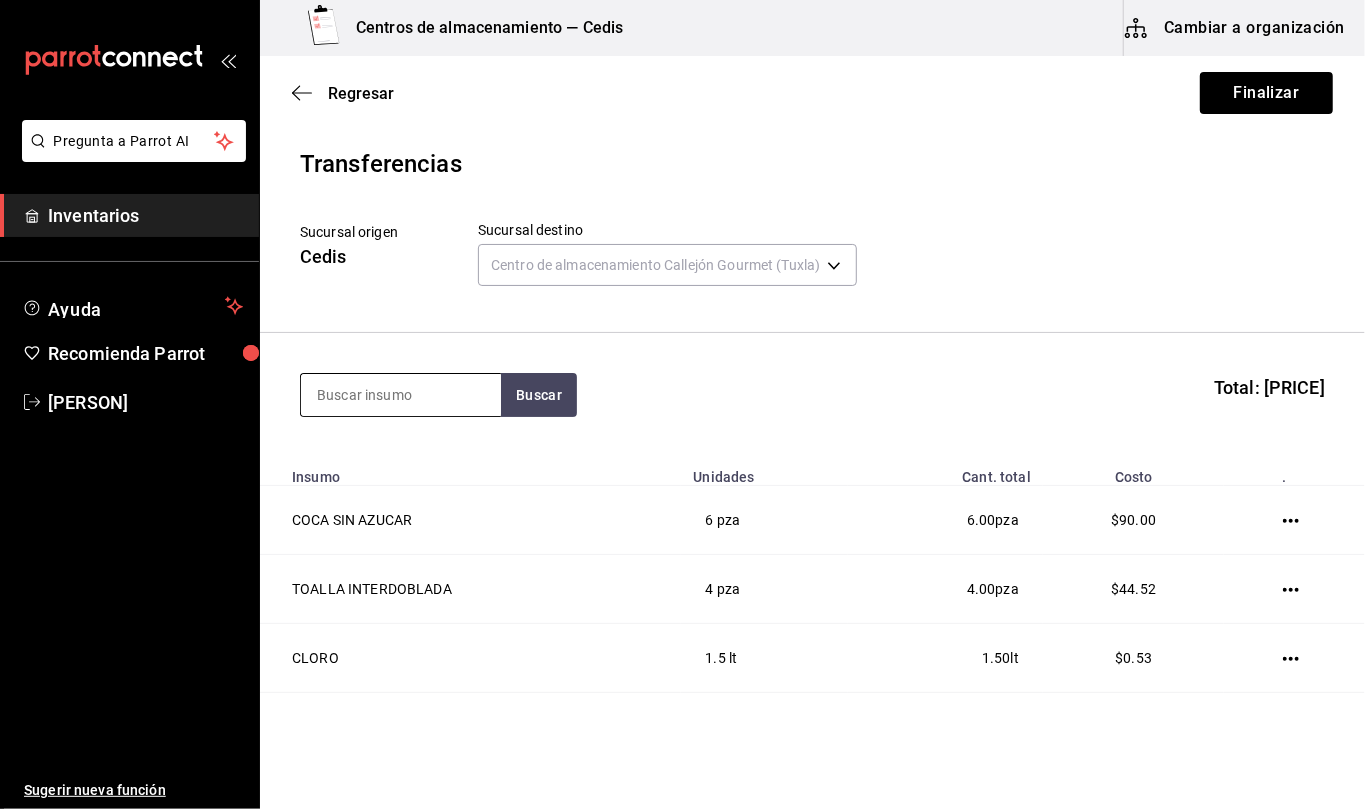 click at bounding box center [401, 395] 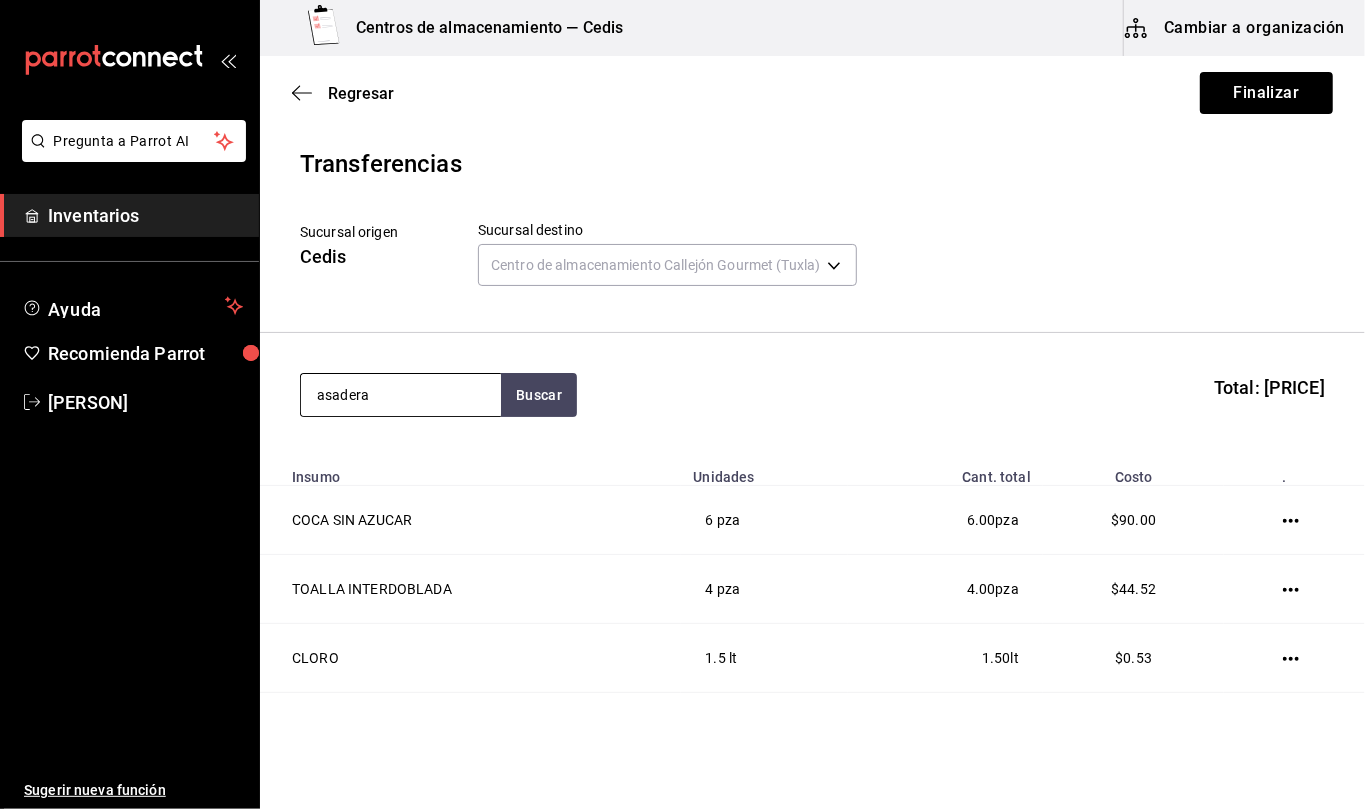 type on "asadera" 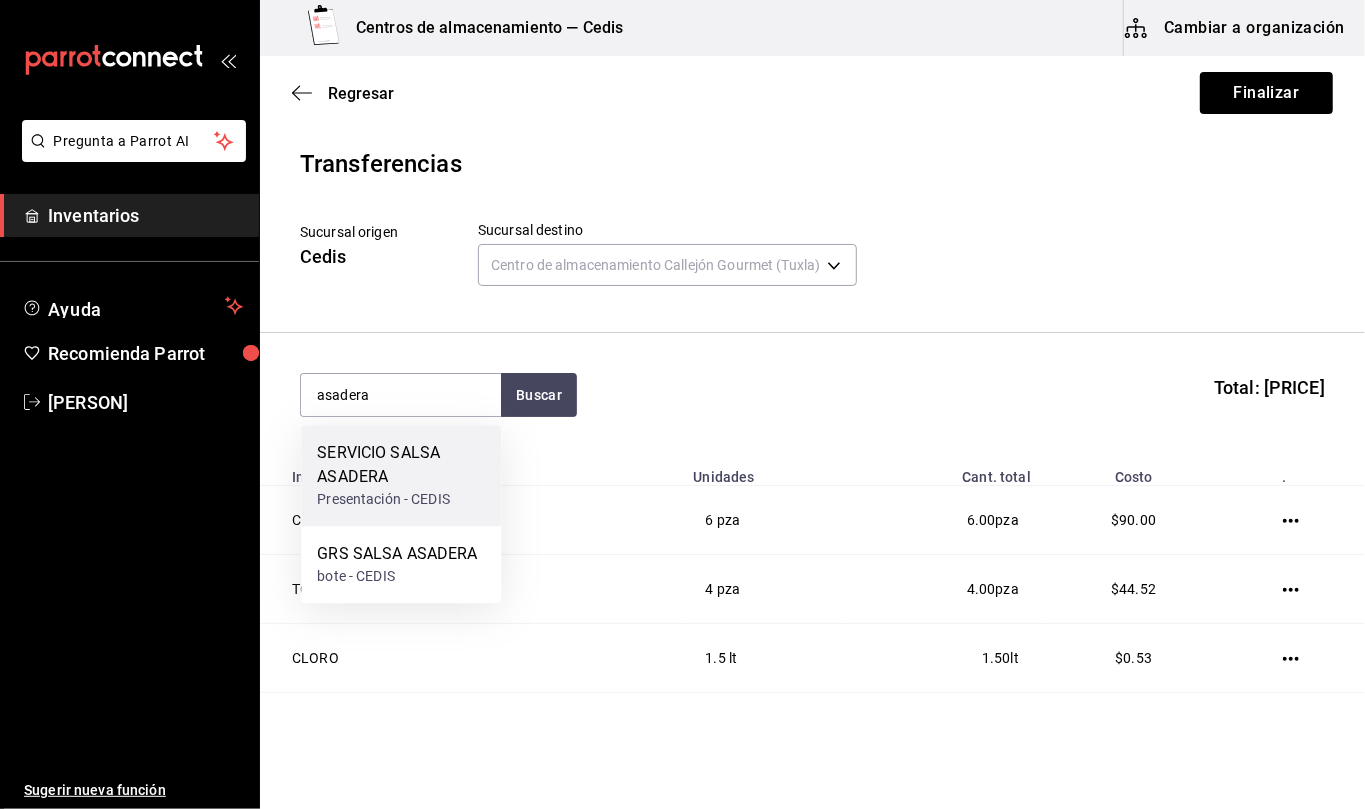 click on "SERVICIO SALSA ASADERA" at bounding box center (401, 465) 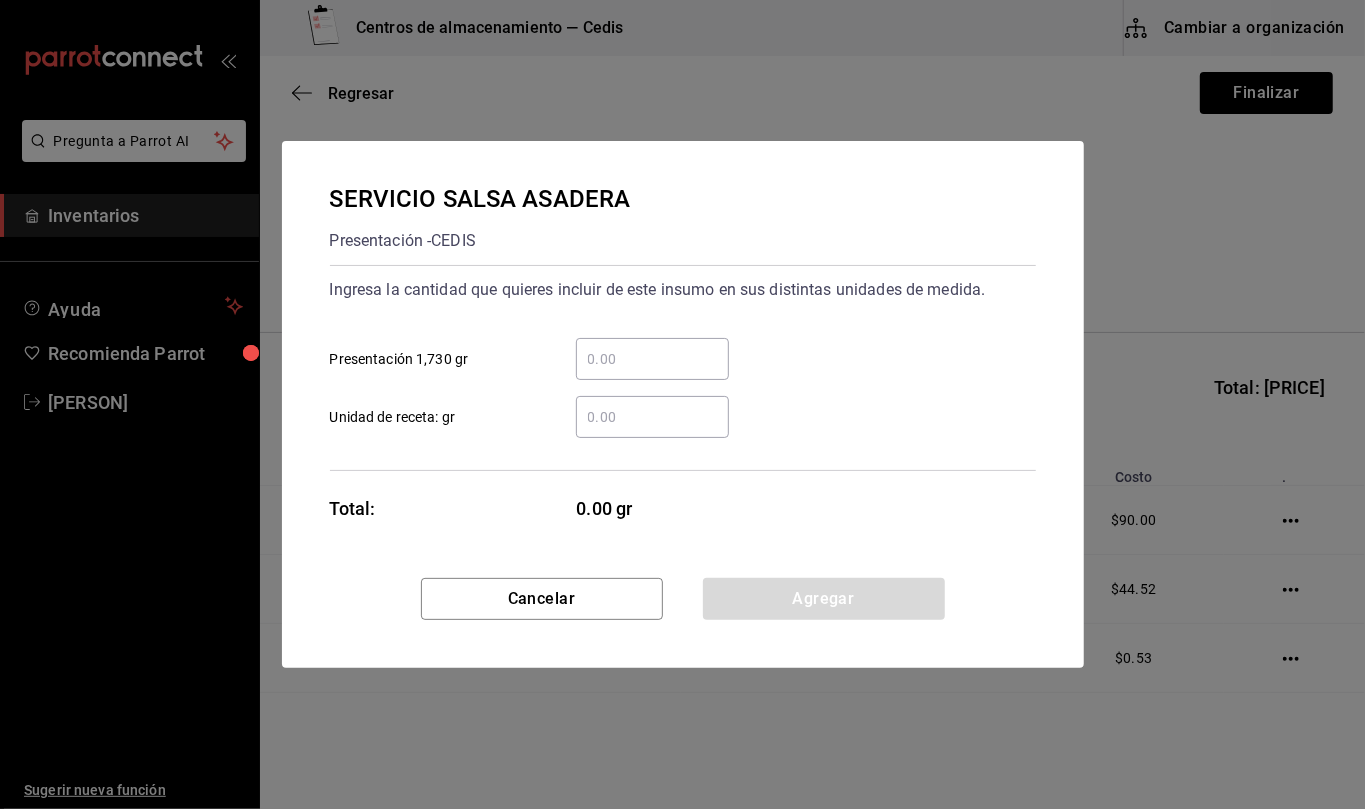 click on "​ Unidad de receta: gr" at bounding box center (652, 417) 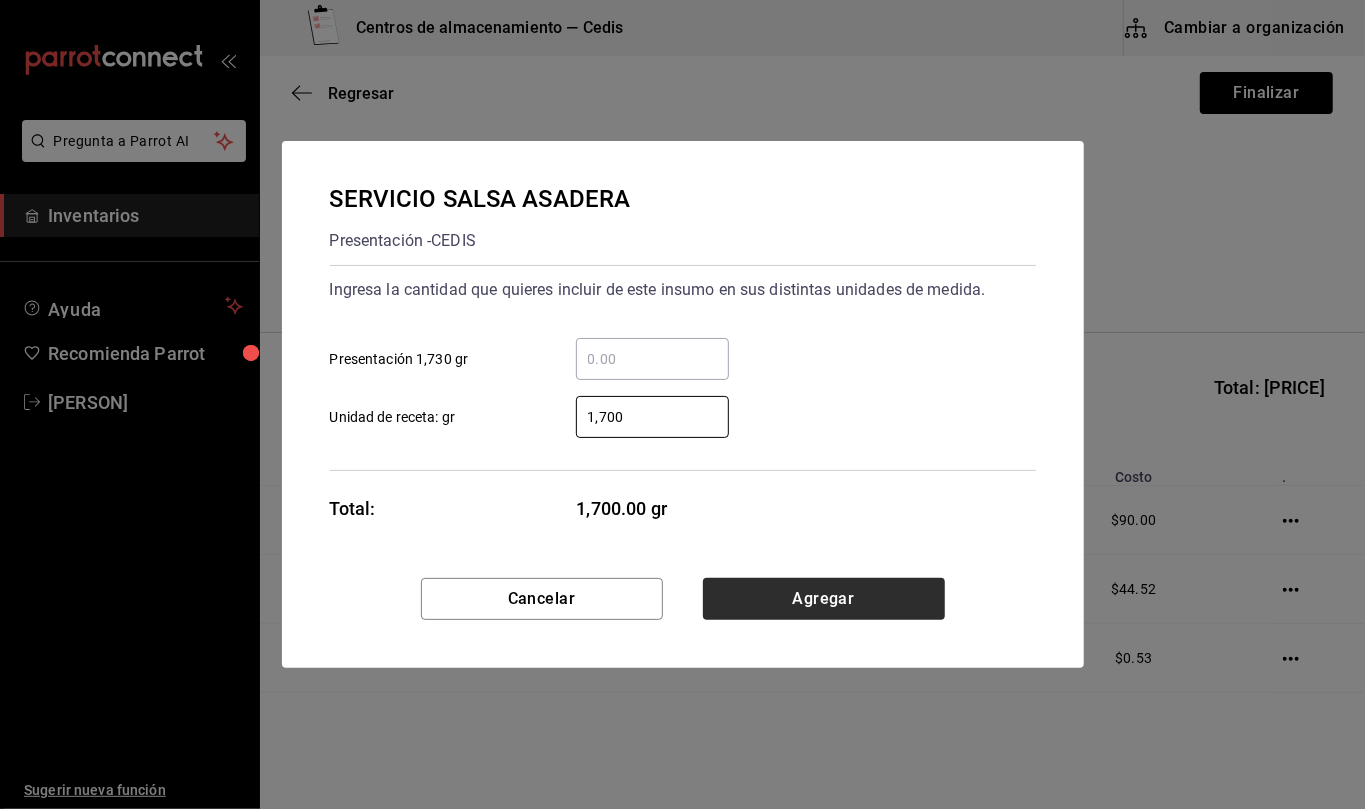 type on "1,700" 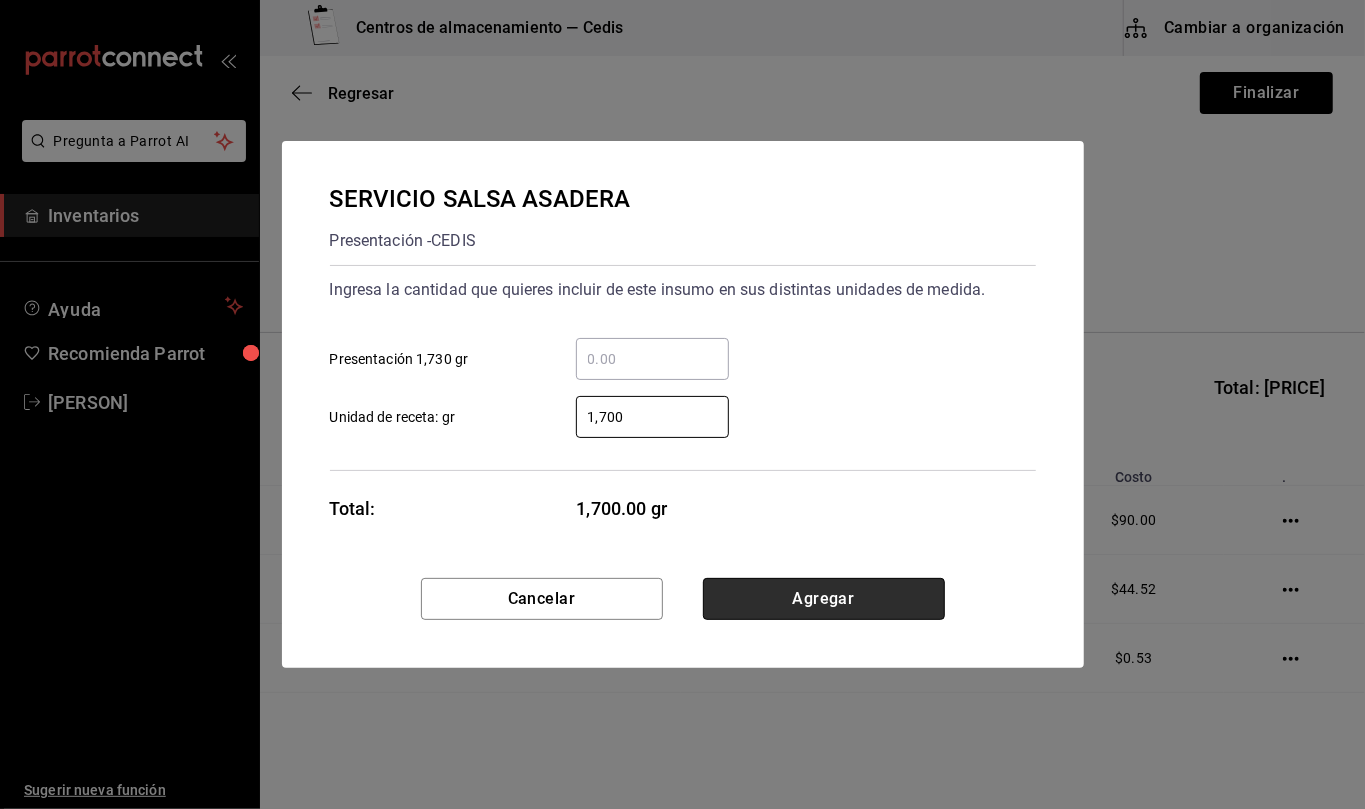 click on "Agregar" at bounding box center (824, 599) 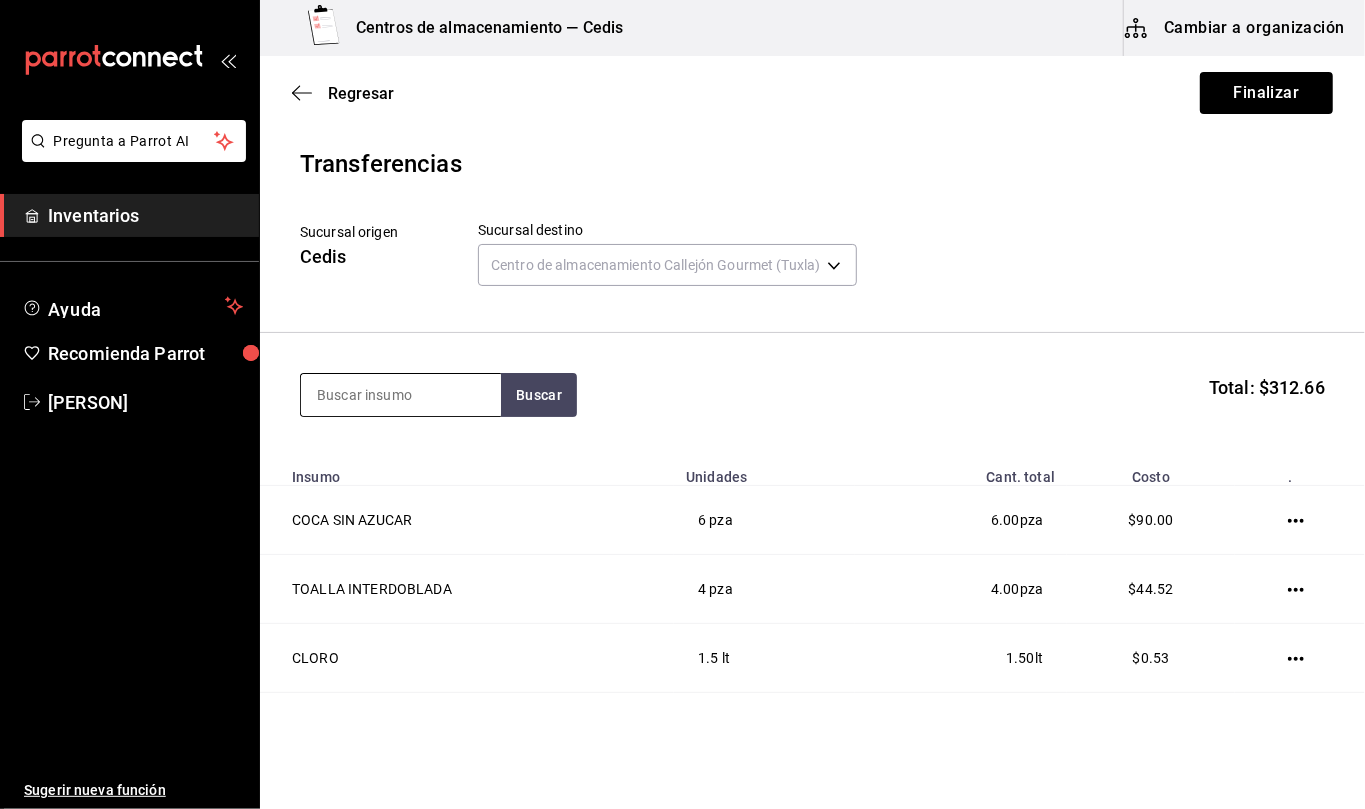 click at bounding box center (401, 395) 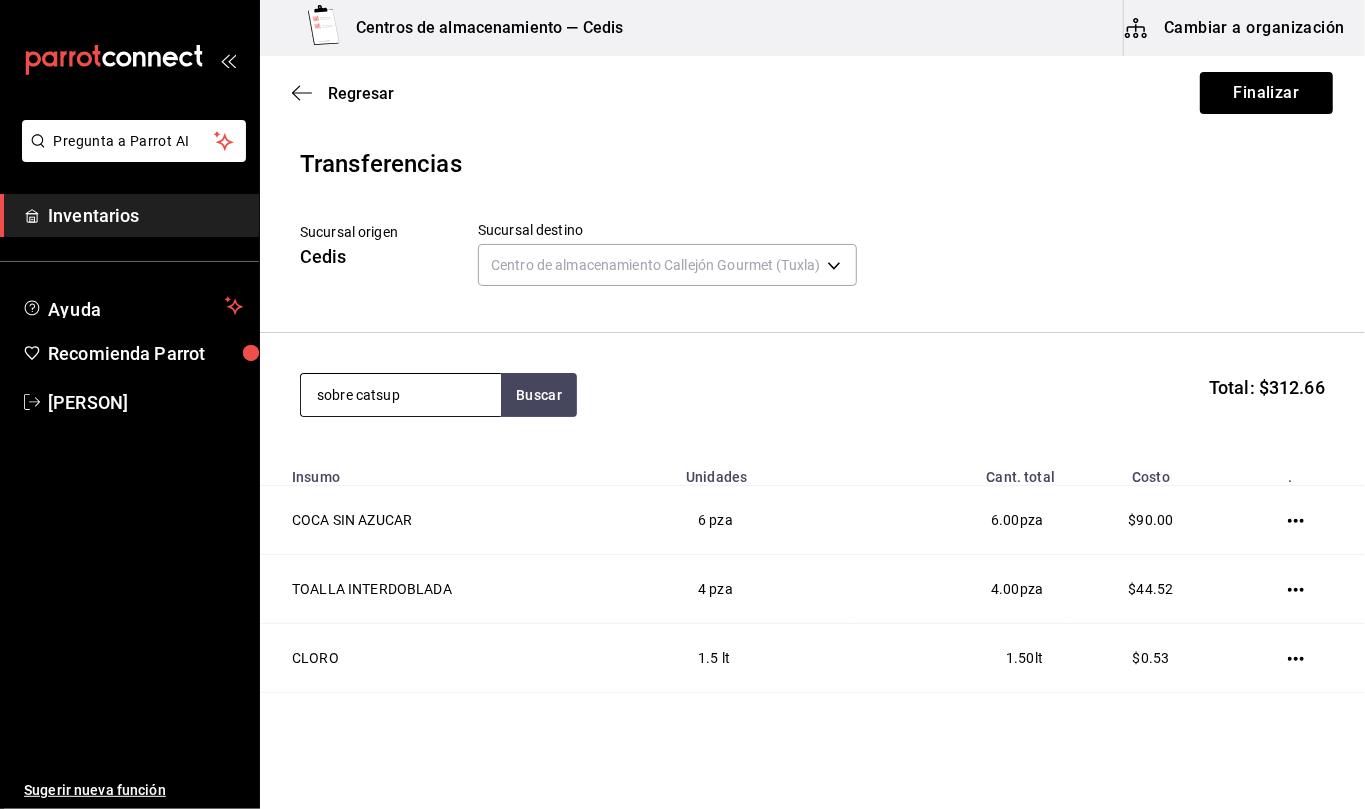 type on "sobre catsup" 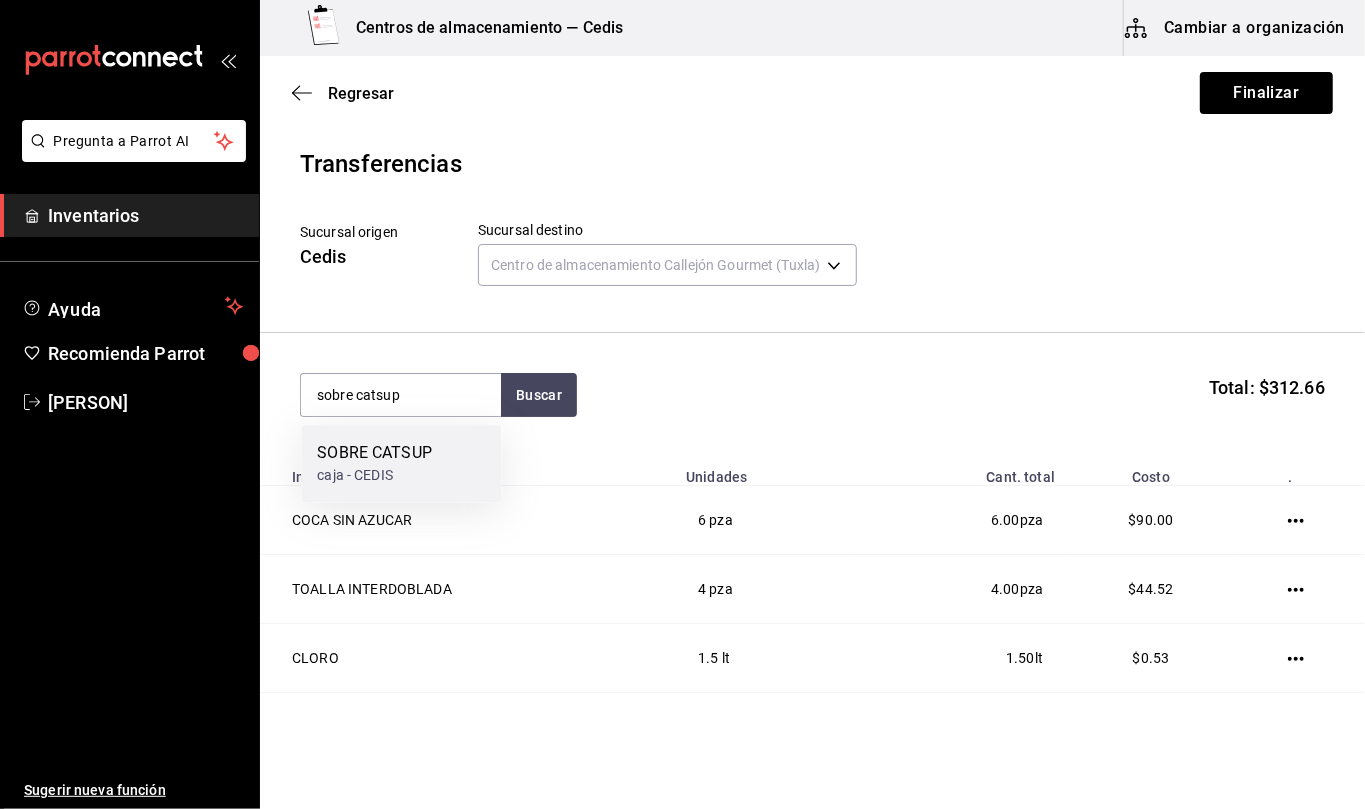 click on "caja  - CEDIS" at bounding box center (374, 475) 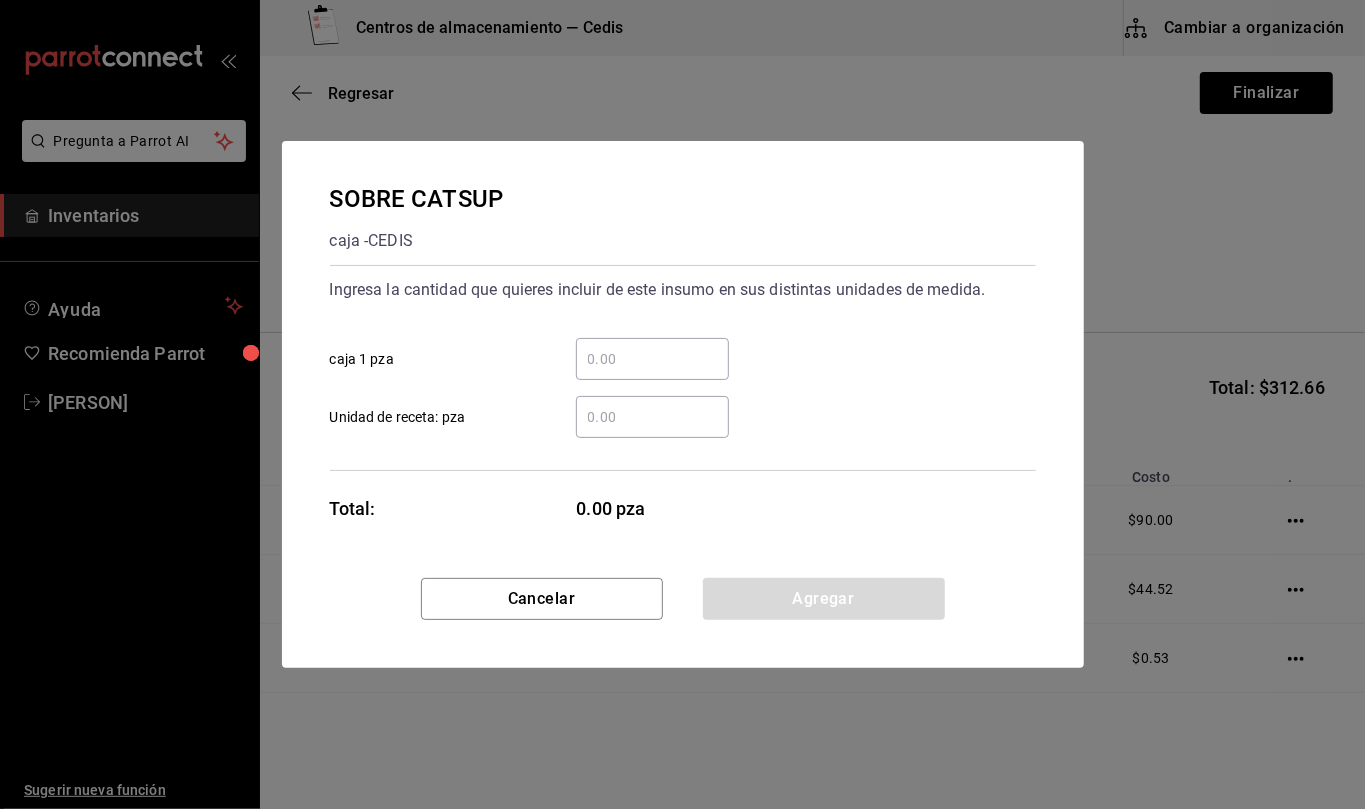 click on "​ Unidad de receta: pza" at bounding box center [652, 417] 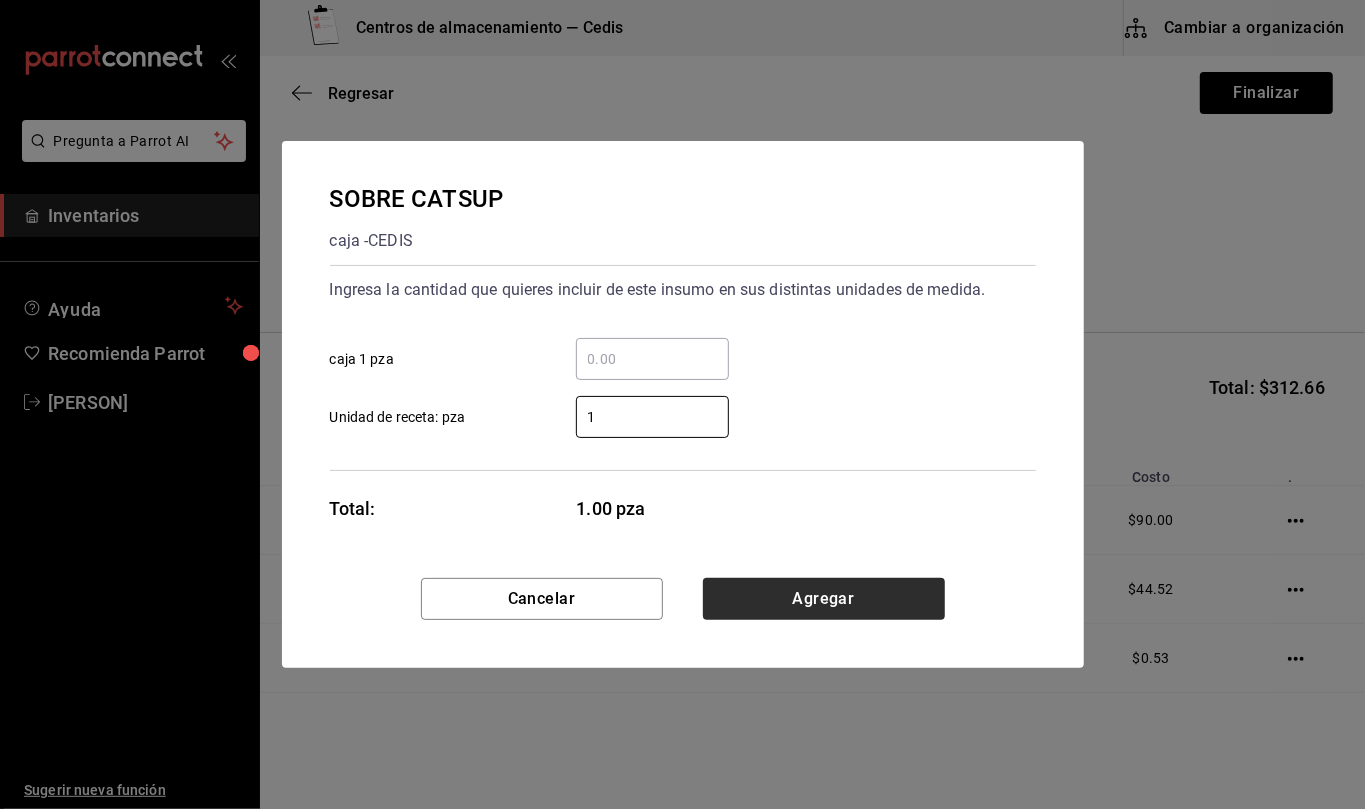 type on "1" 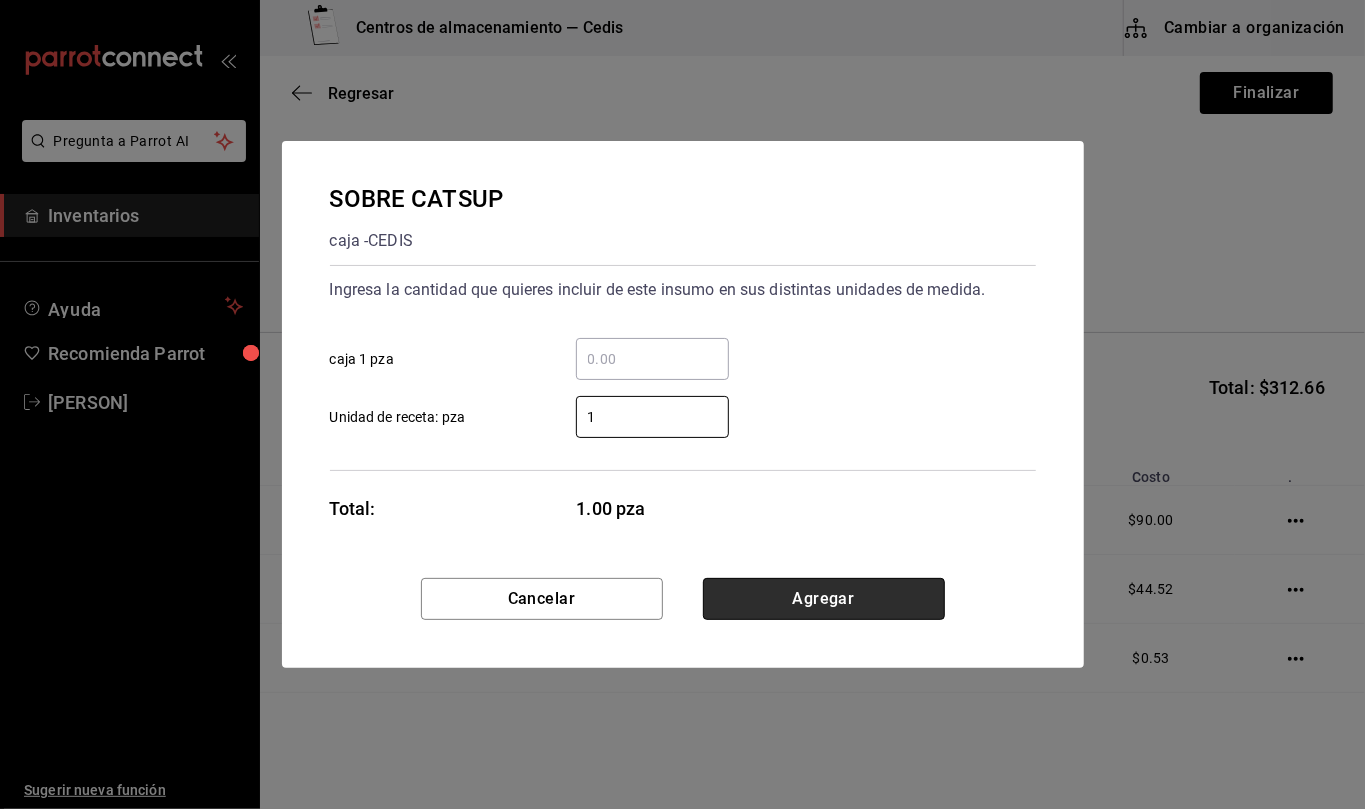 click on "Agregar" at bounding box center [824, 599] 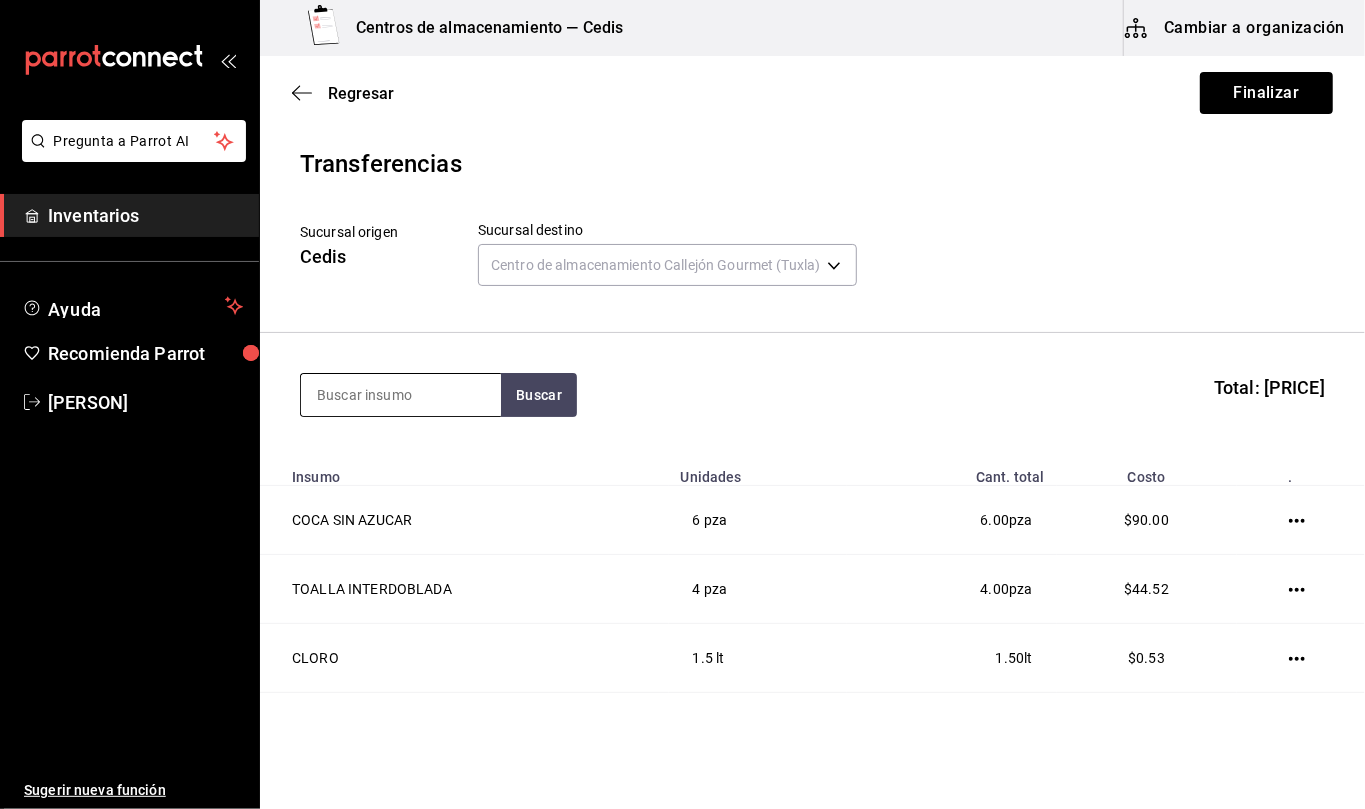click at bounding box center [401, 395] 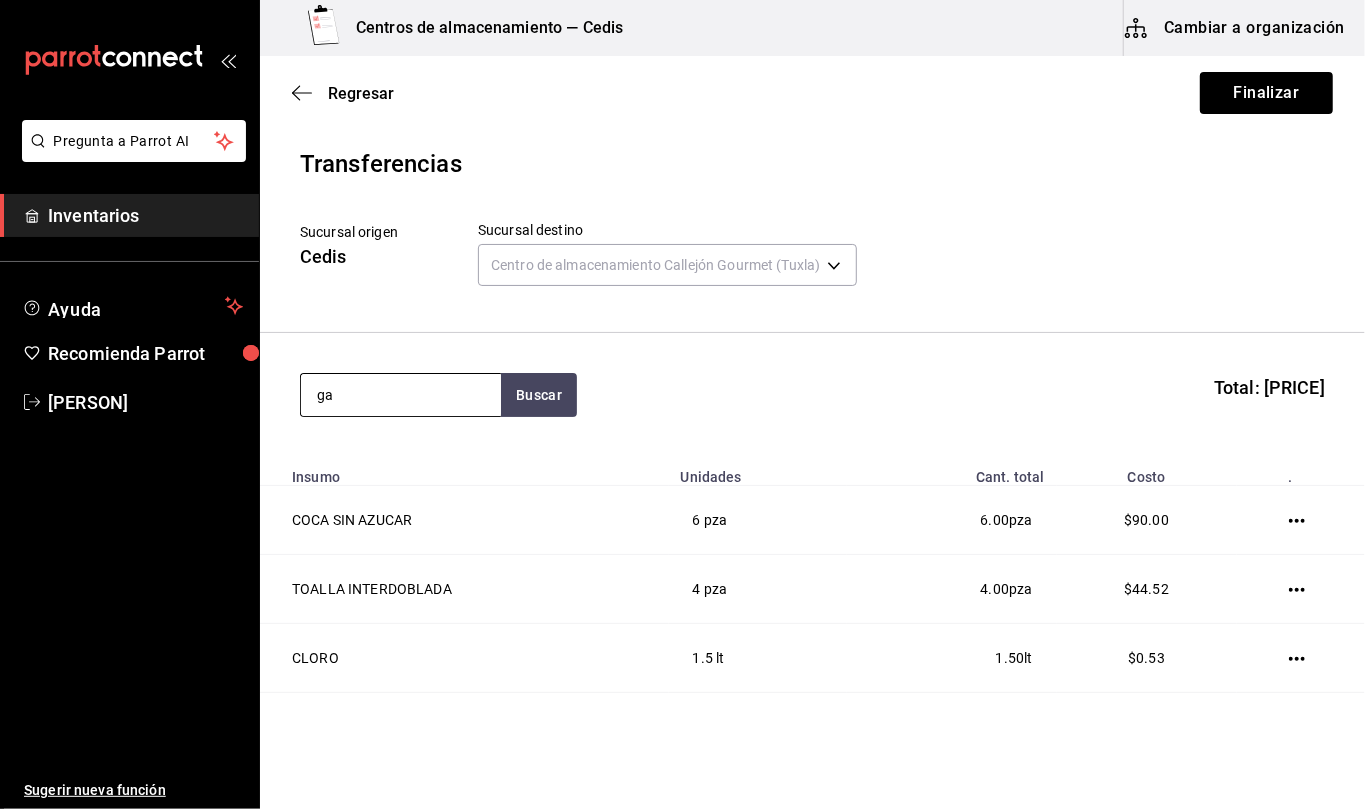 type on "g" 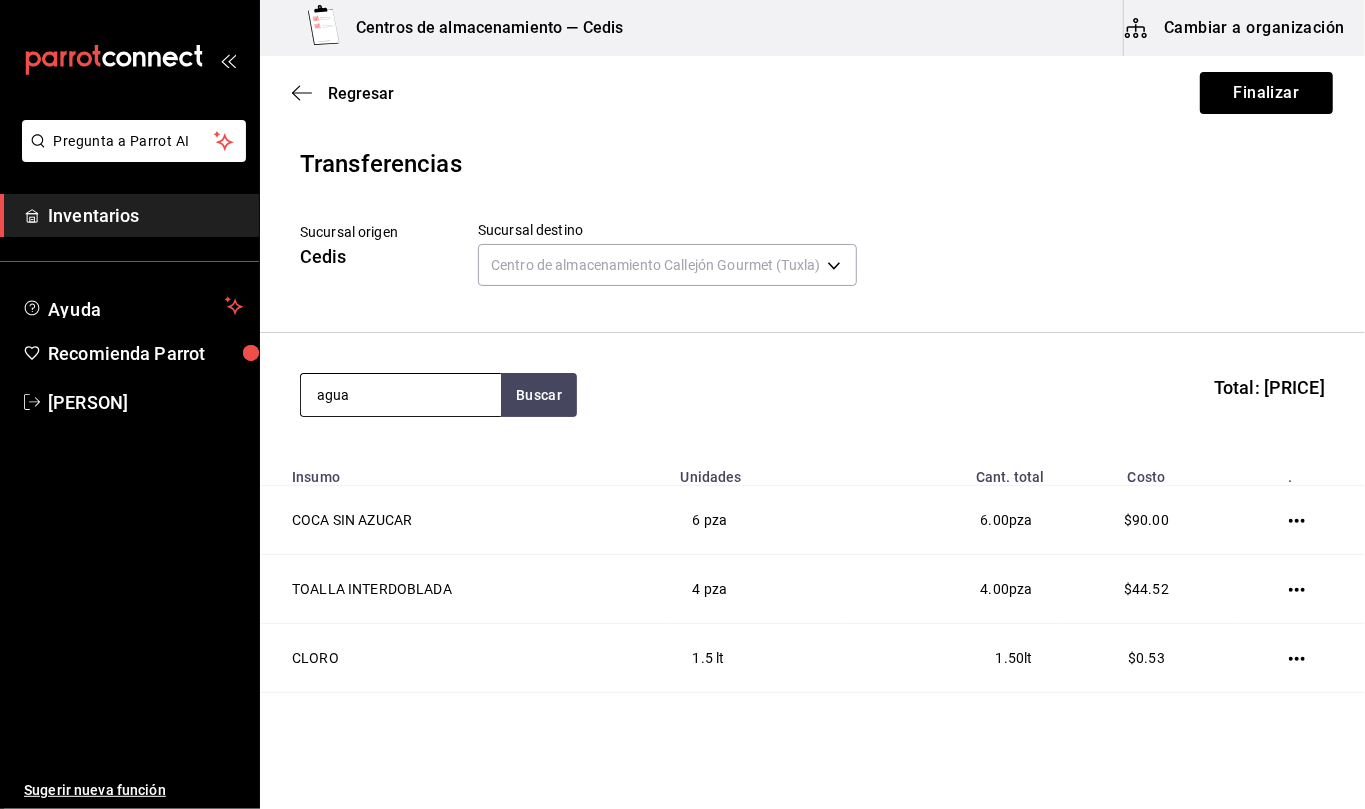 type on "agua" 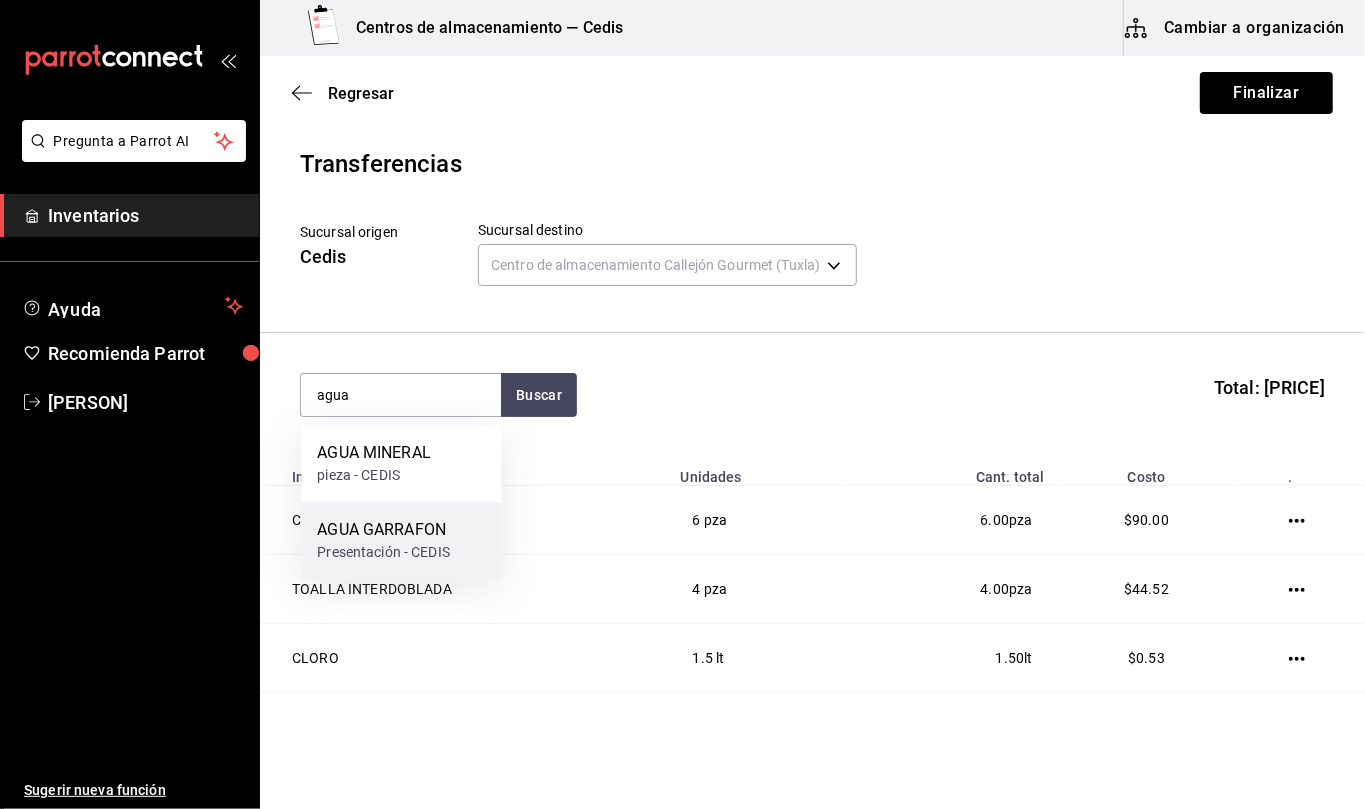 click on "AGUA GARRAFON Presentación - CEDIS" at bounding box center [401, 540] 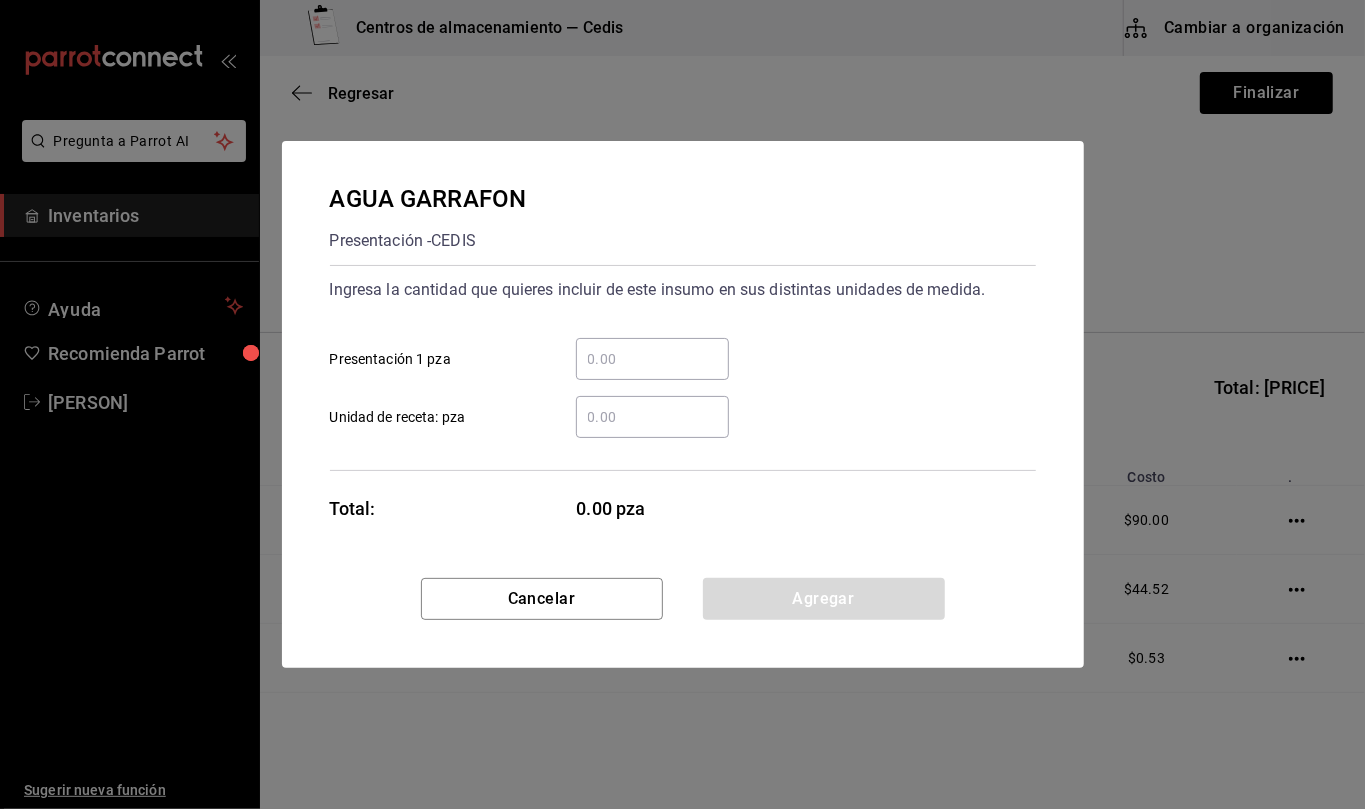 click on "​ Unidad de receta: pza" at bounding box center (652, 417) 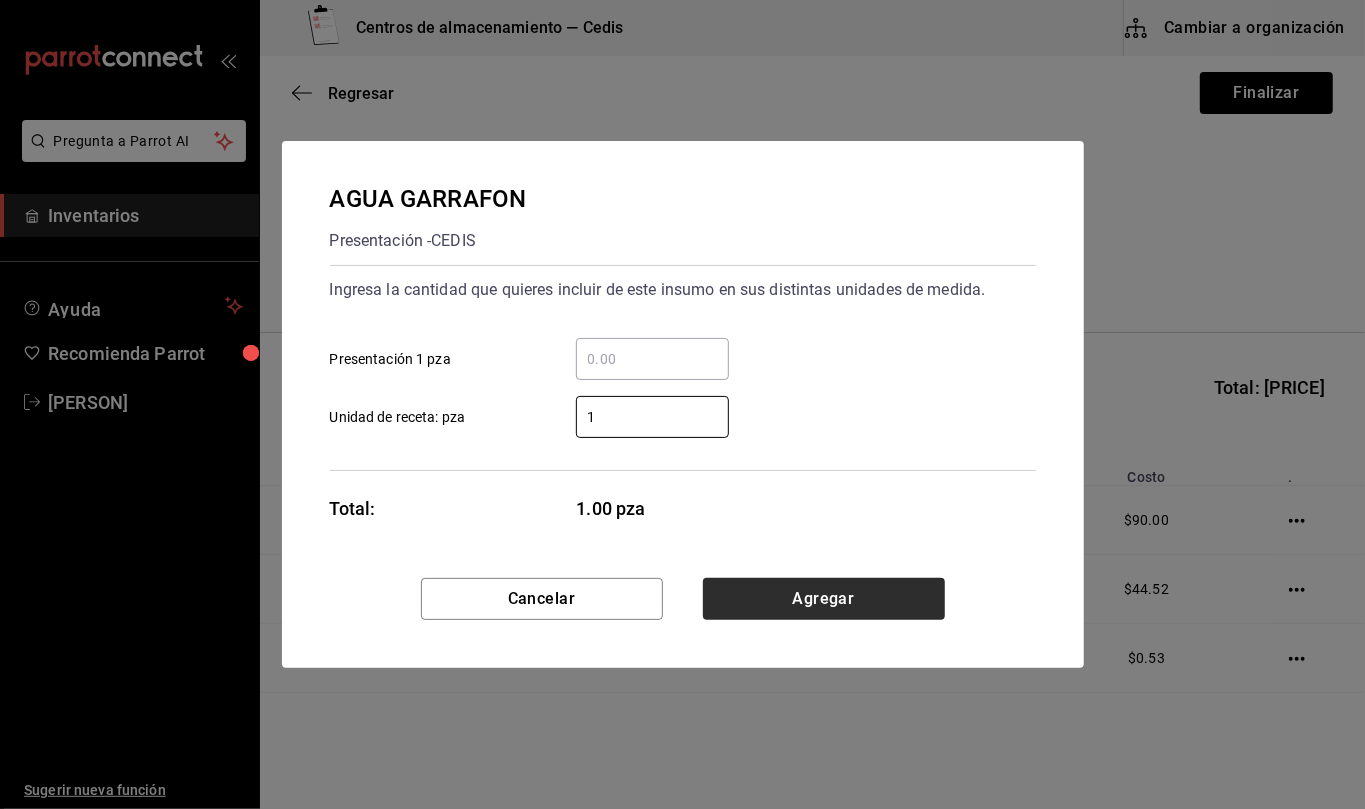 type on "1" 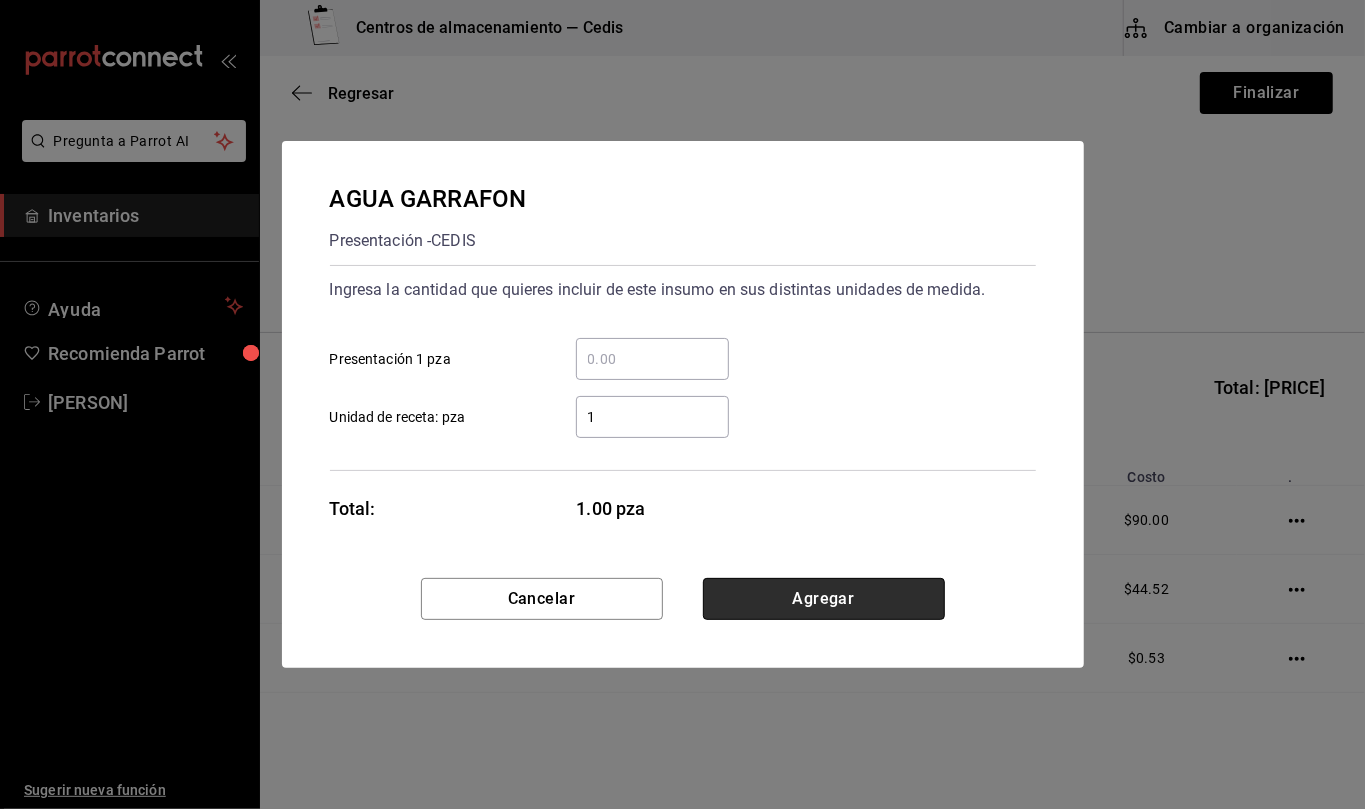 click on "Agregar" at bounding box center [824, 599] 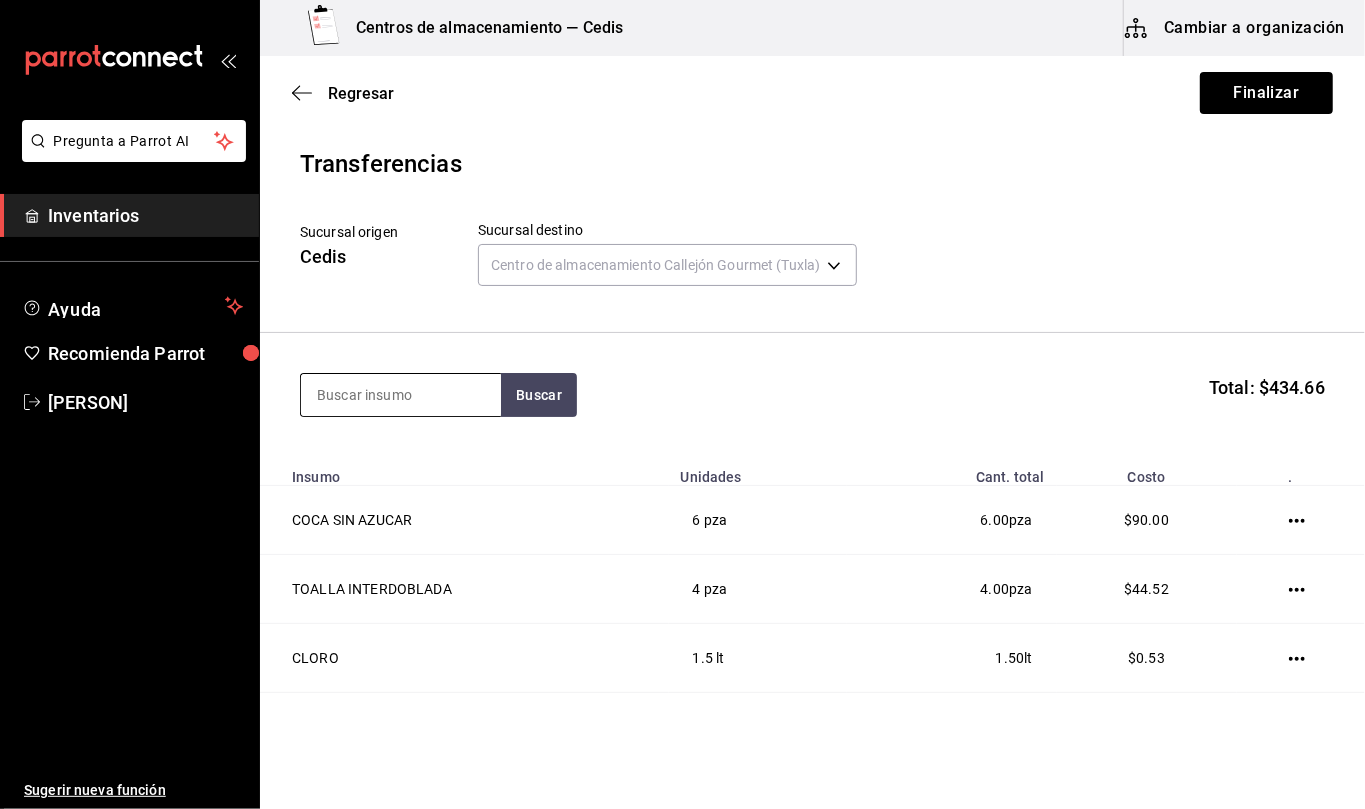 click at bounding box center (401, 395) 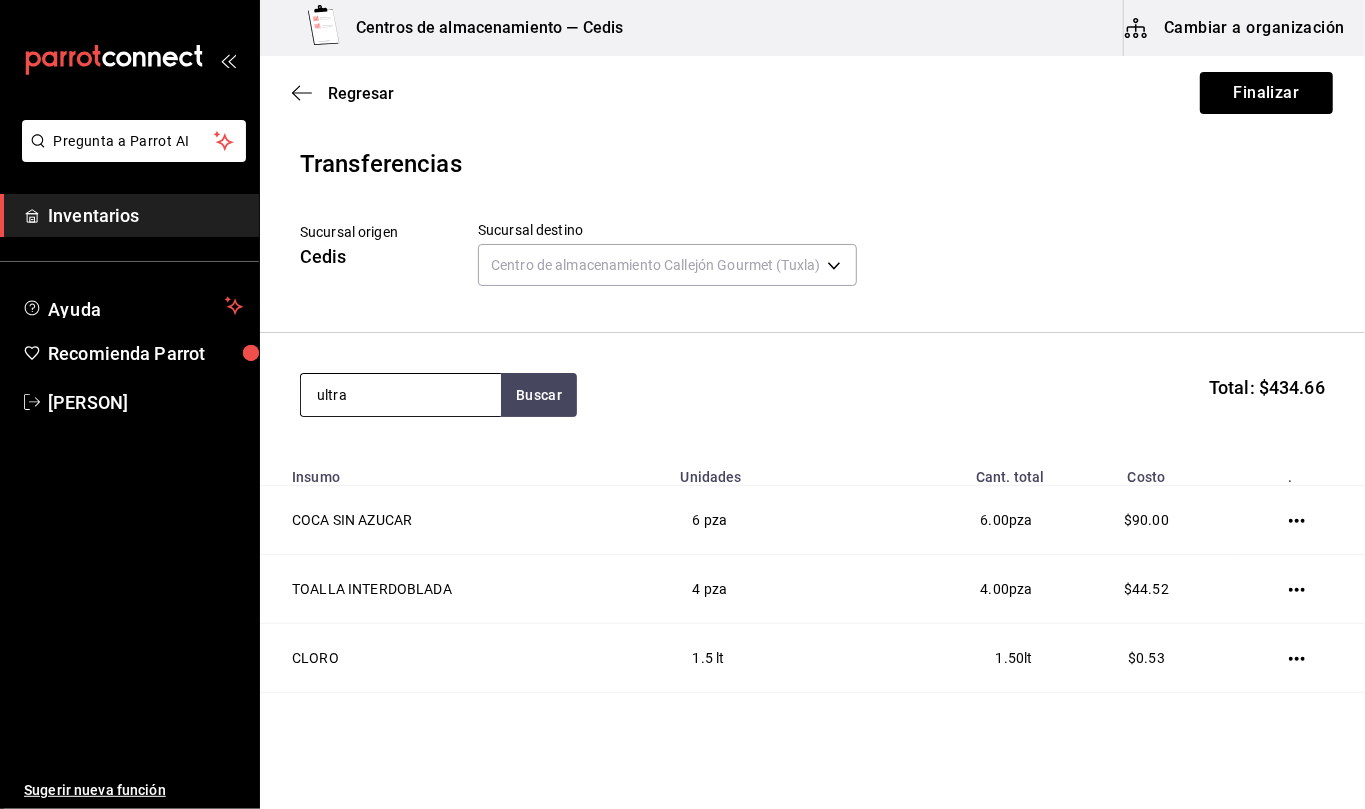 type on "ultra" 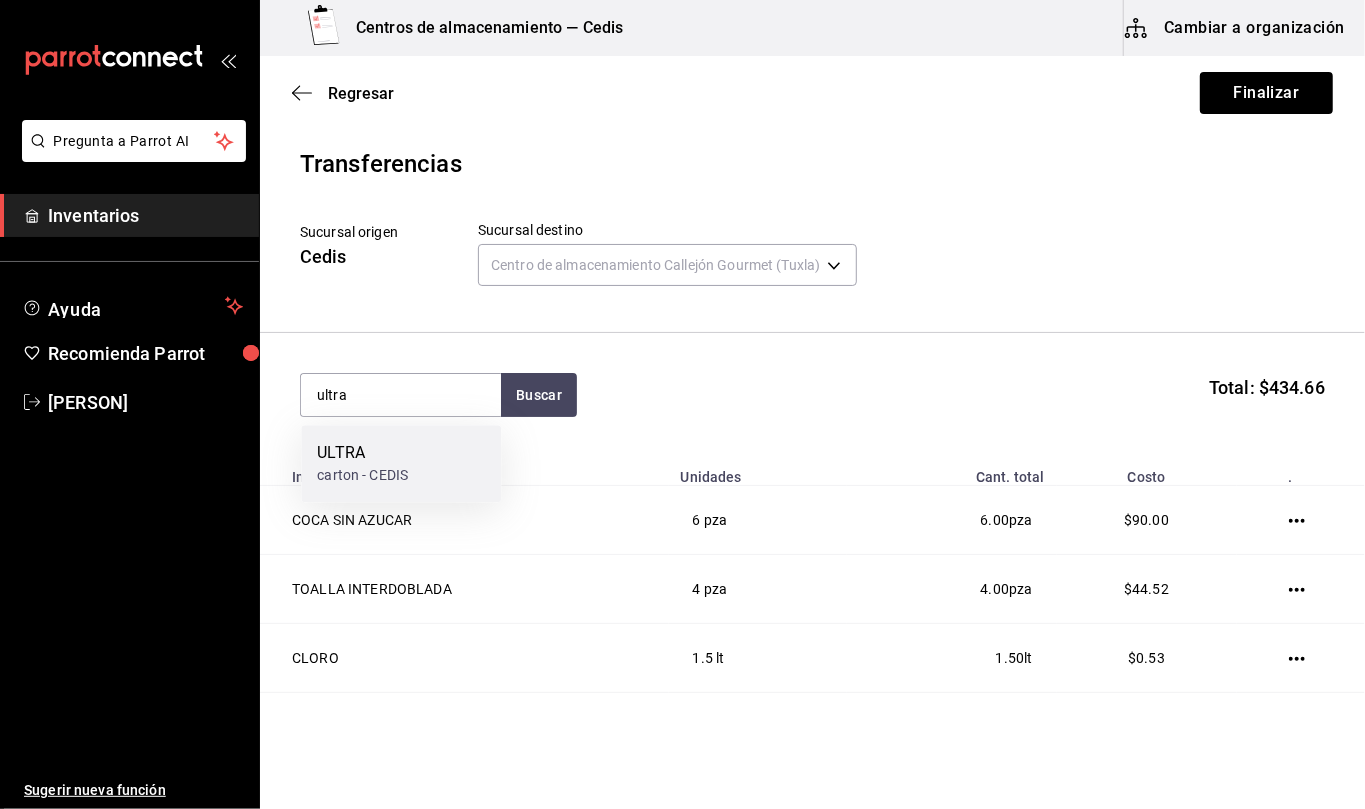 click on "ULTRA" at bounding box center (362, 453) 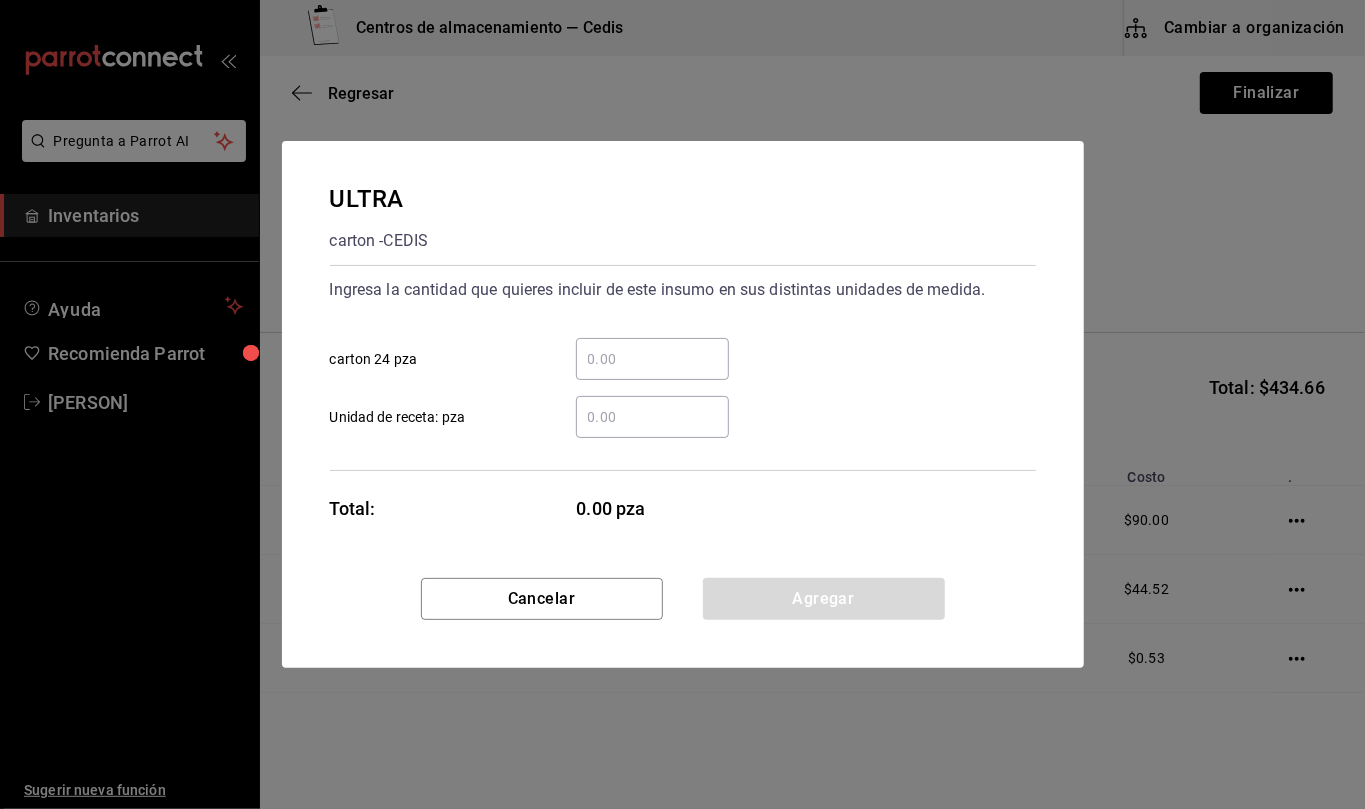 click on "​ Unidad de receta: pza" at bounding box center [652, 417] 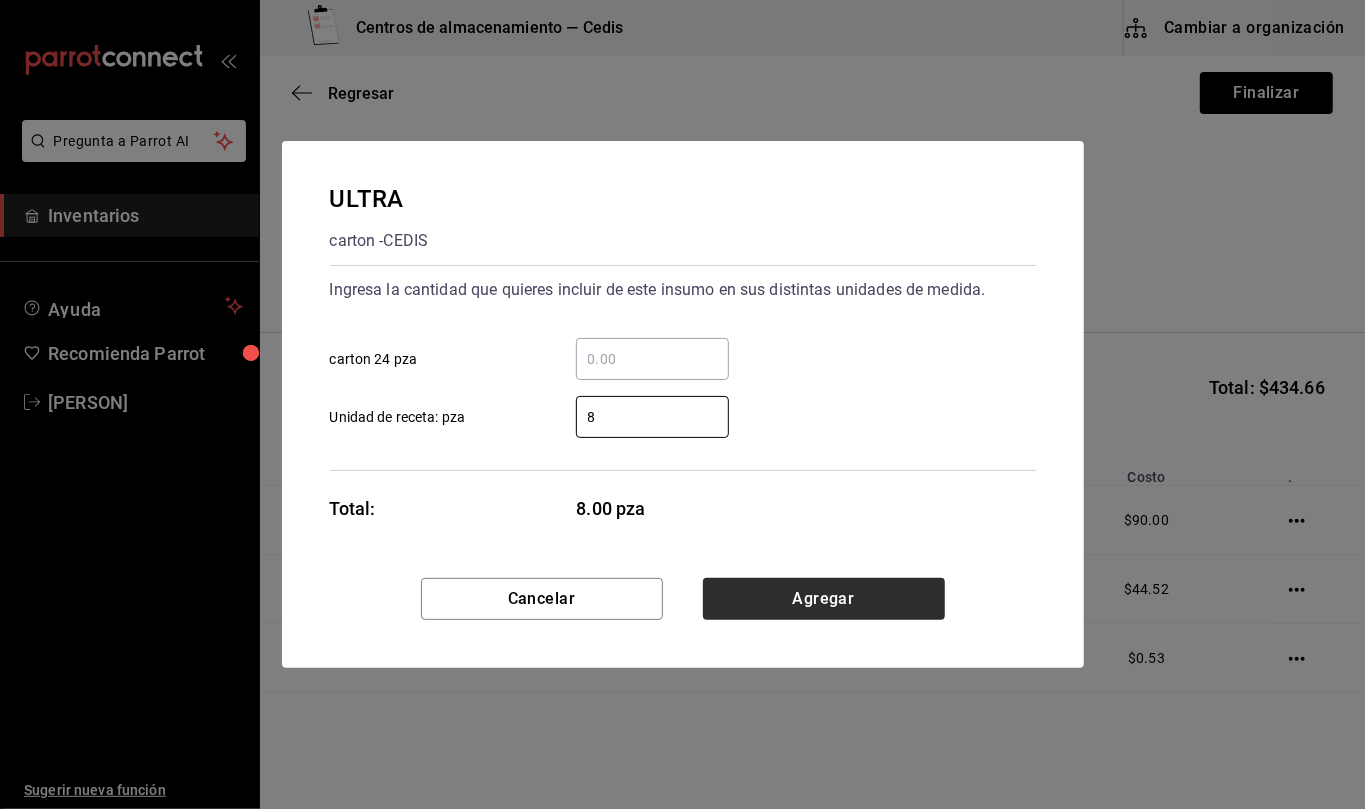 type on "8" 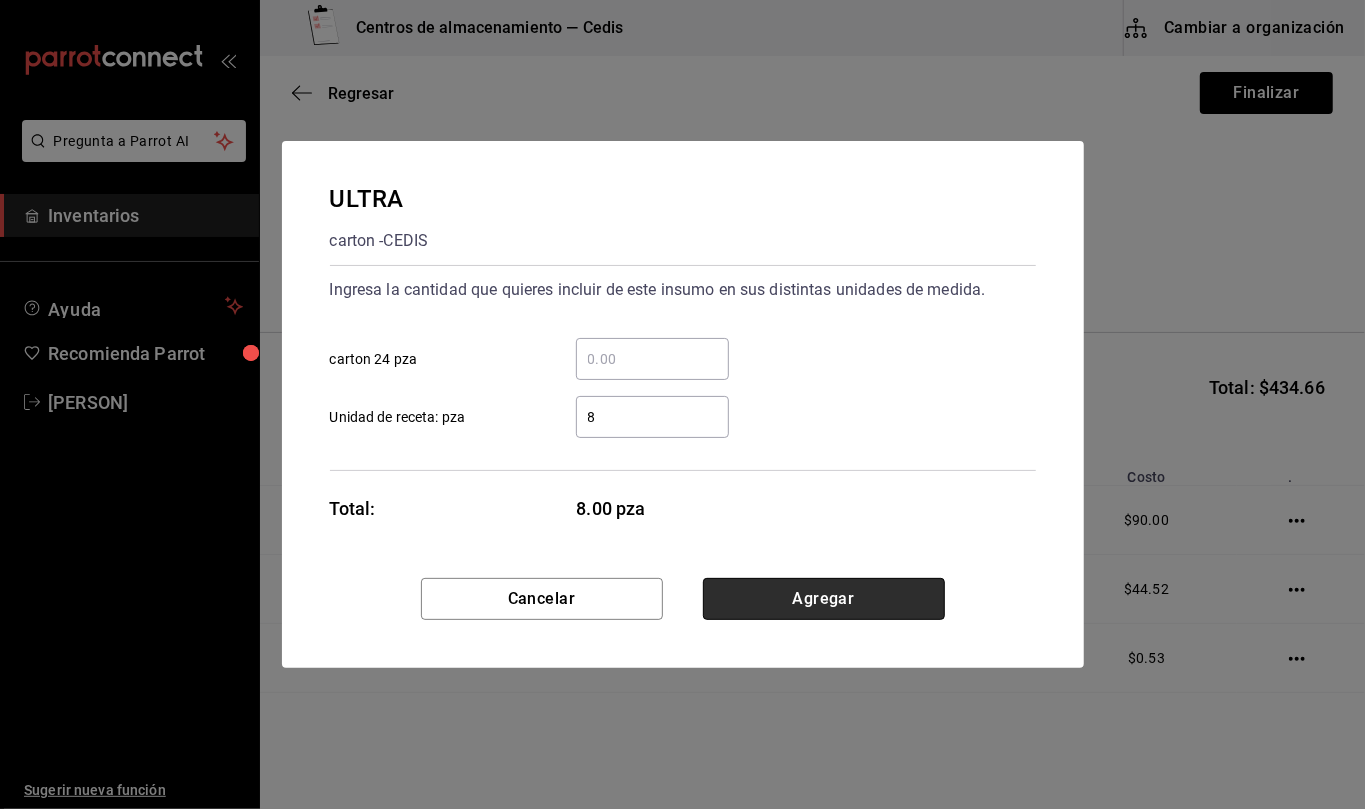 click on "Agregar" at bounding box center (824, 599) 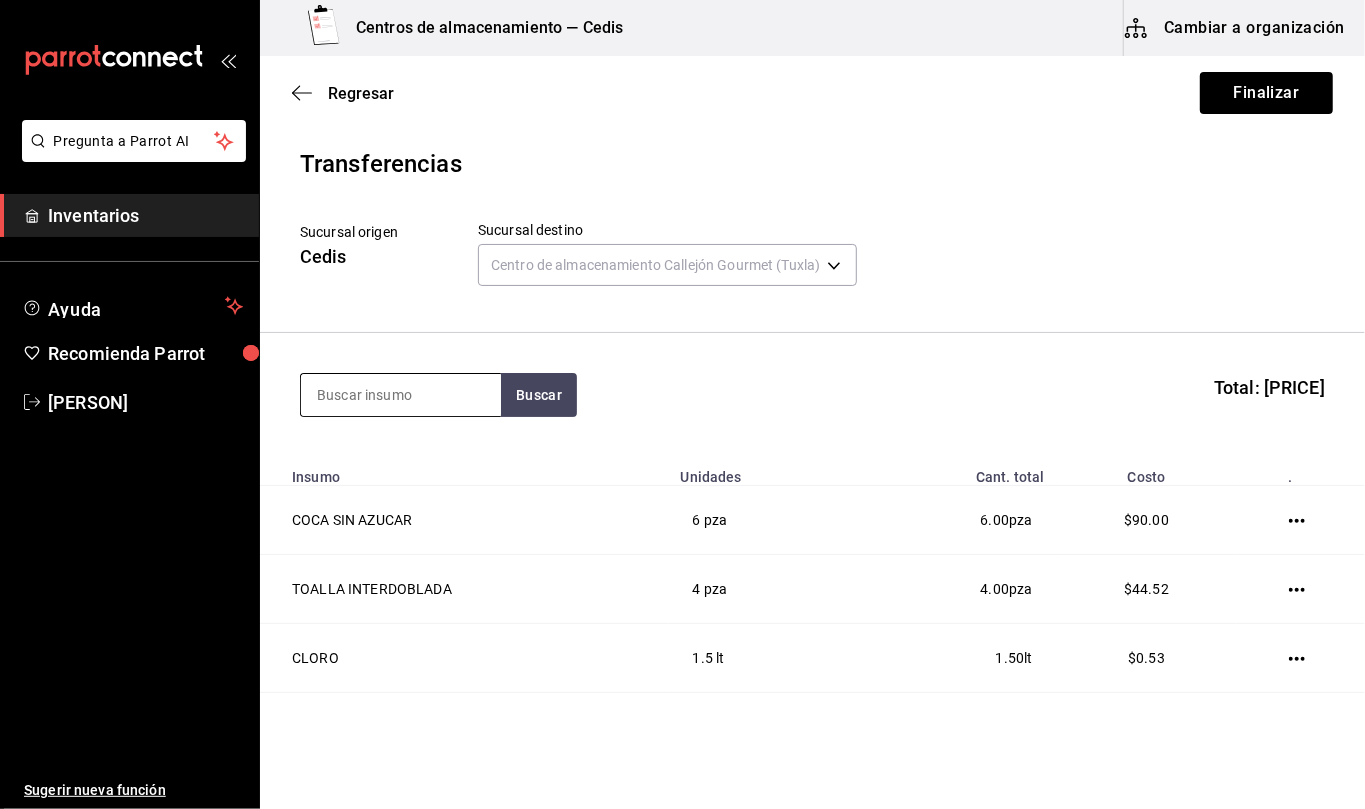 click at bounding box center (401, 395) 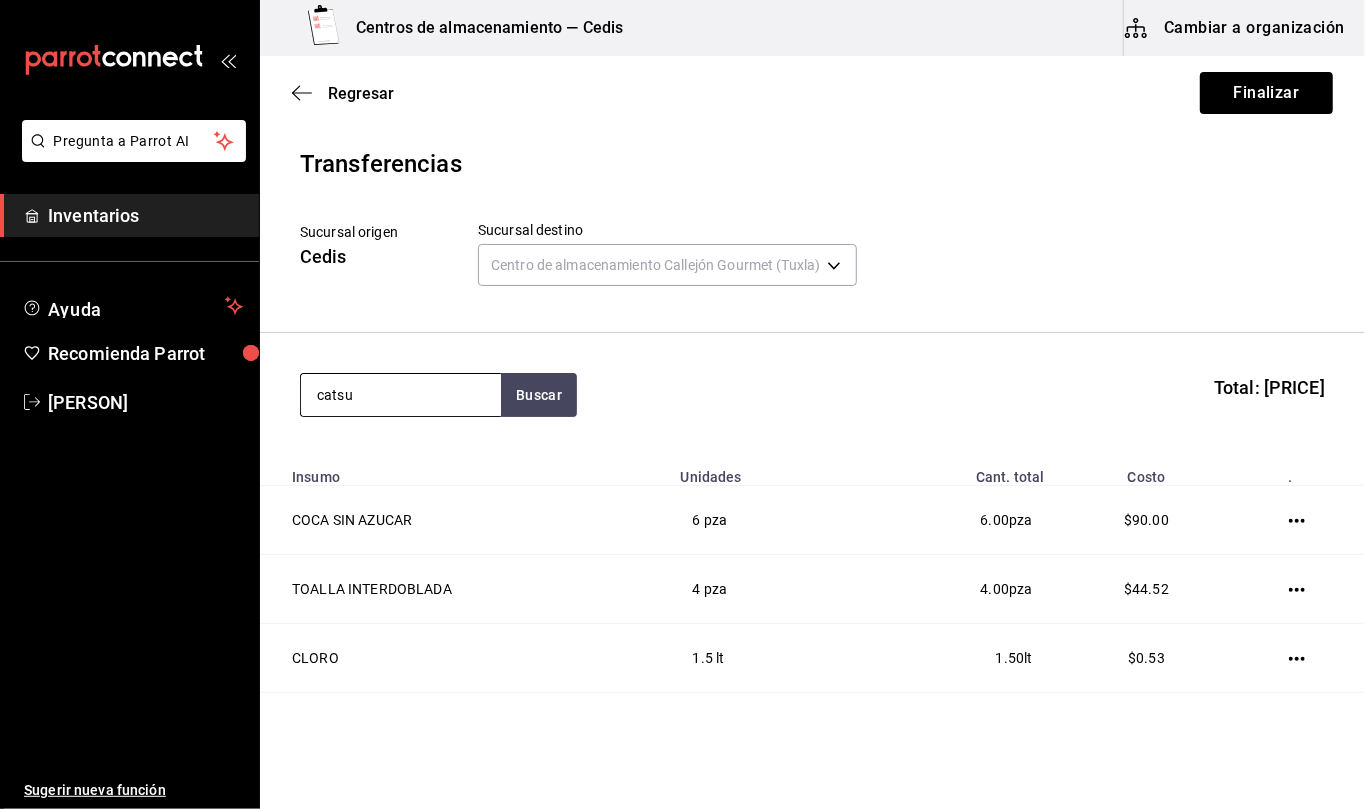 type on "catsu" 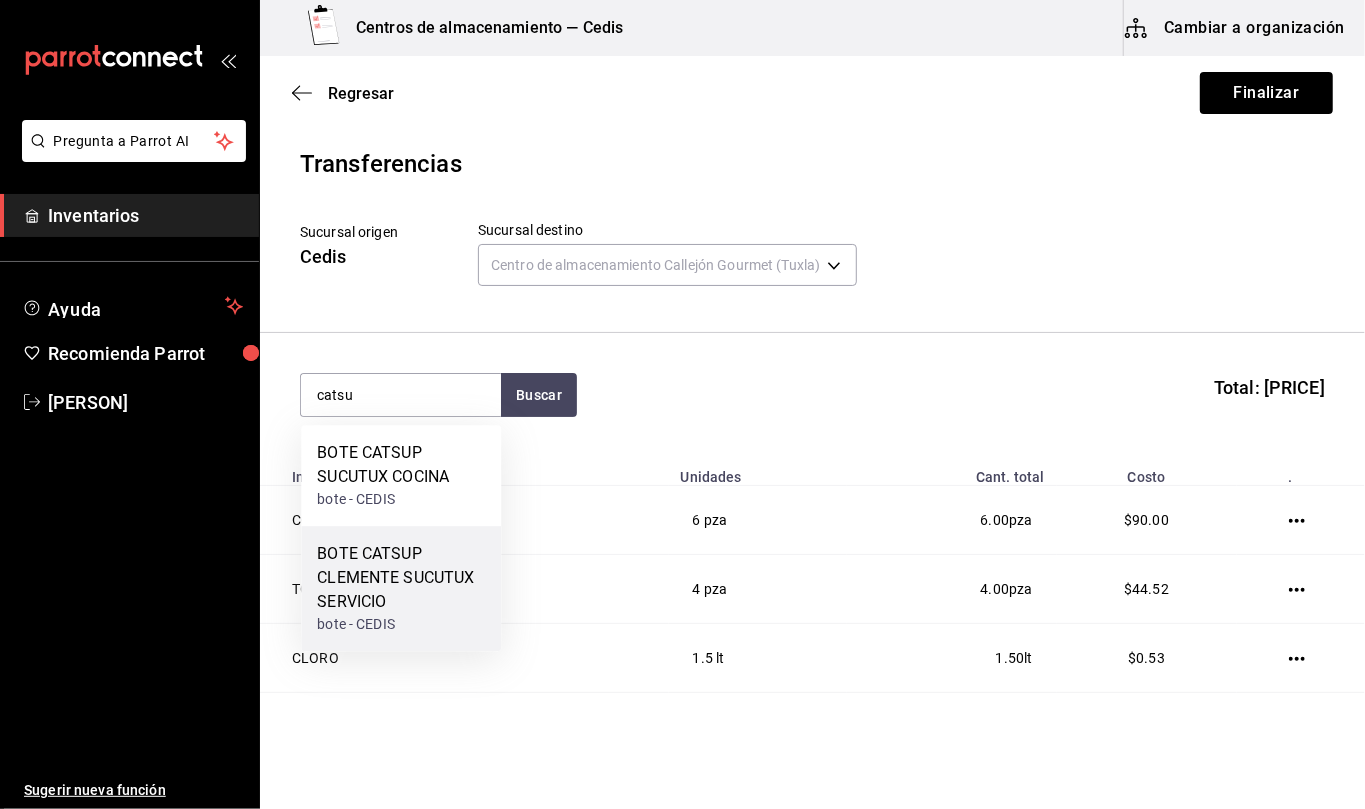 click on "BOTE CATSUP CLEMENTE SUCUTUX SERVICIO" at bounding box center [401, 578] 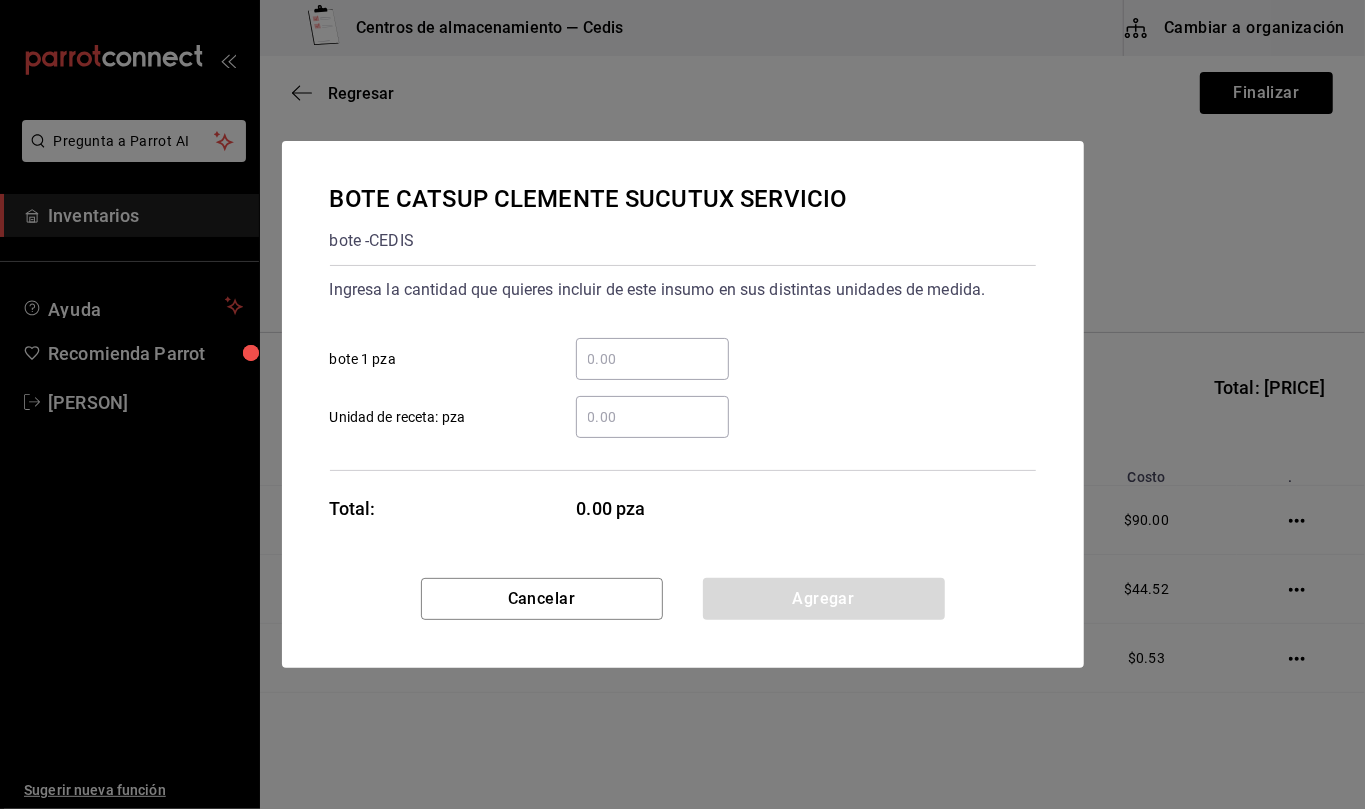 click on "​ Unidad de receta: pza" at bounding box center (652, 417) 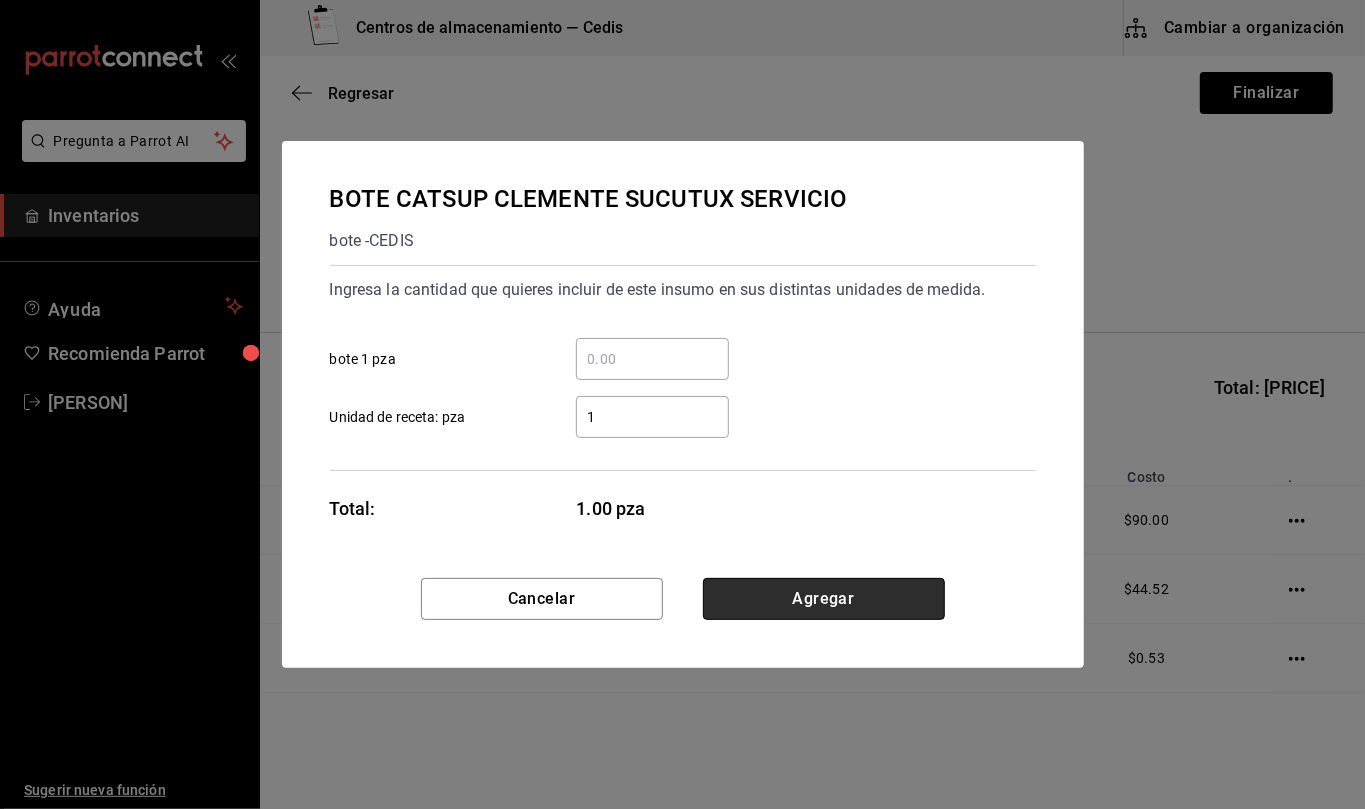 click on "Agregar" at bounding box center (824, 599) 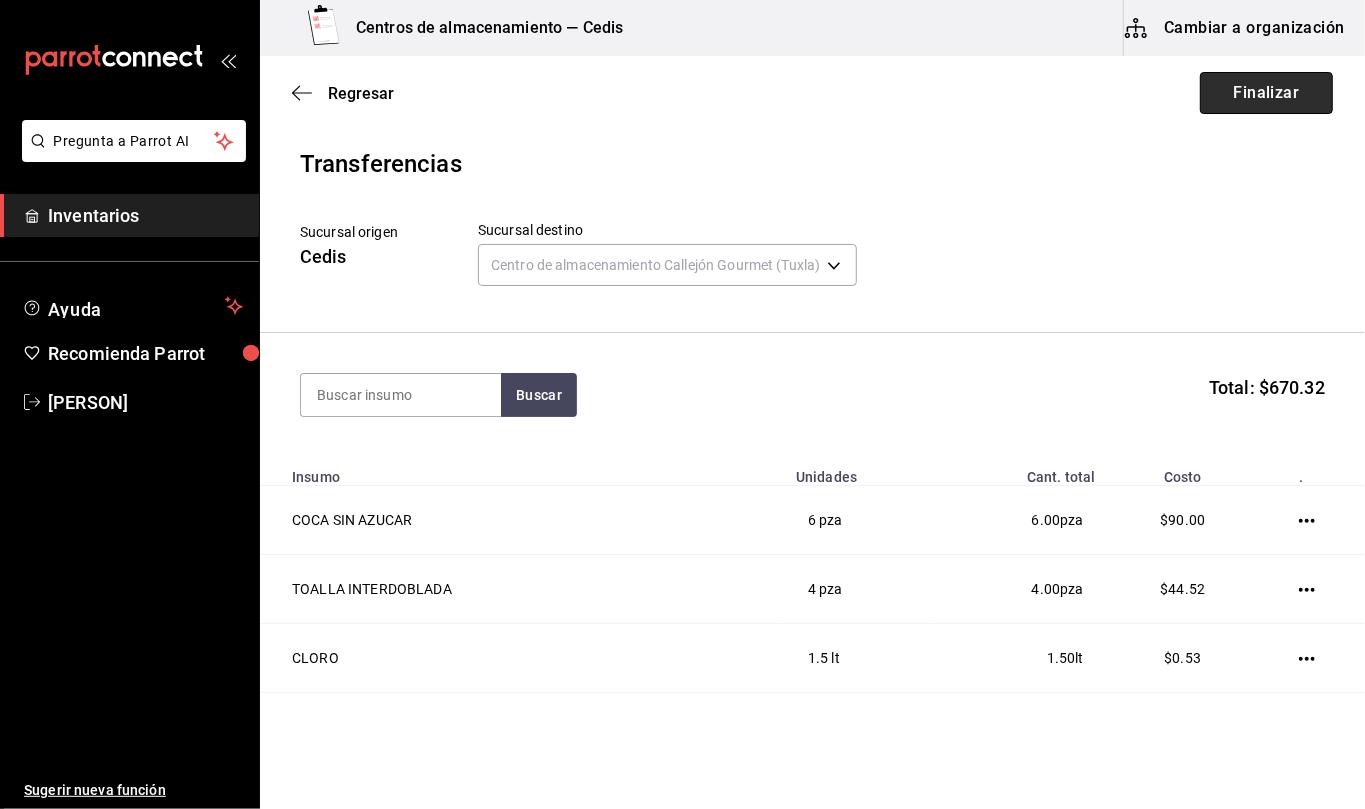 click on "Finalizar" at bounding box center [1266, 93] 